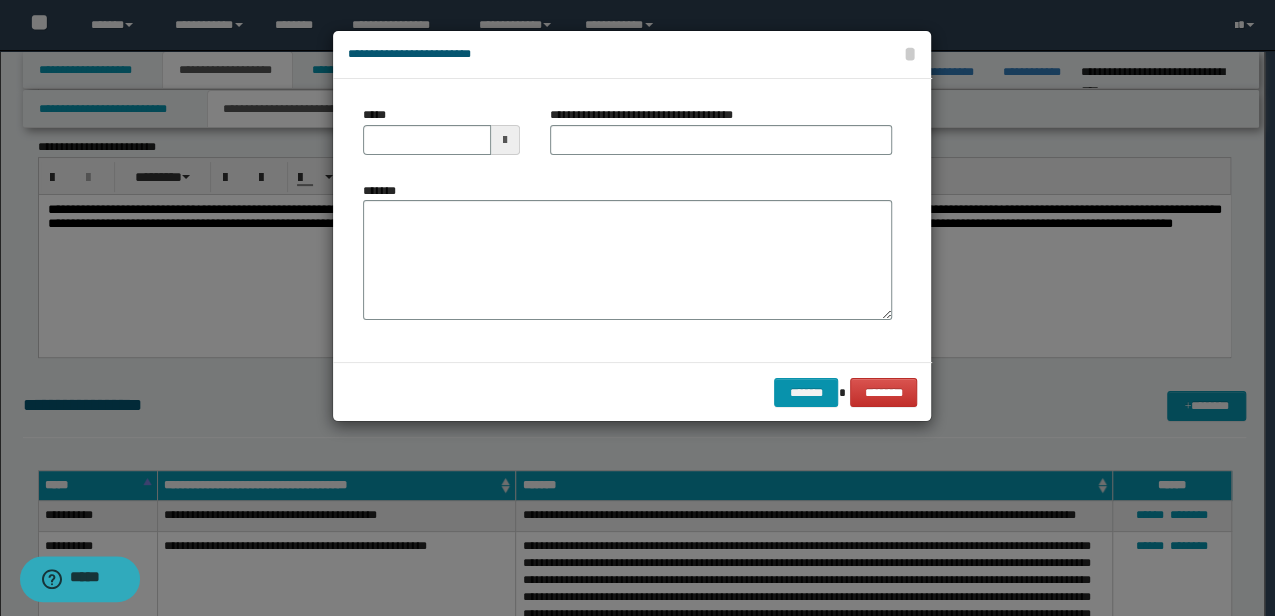 scroll, scrollTop: 266, scrollLeft: 0, axis: vertical 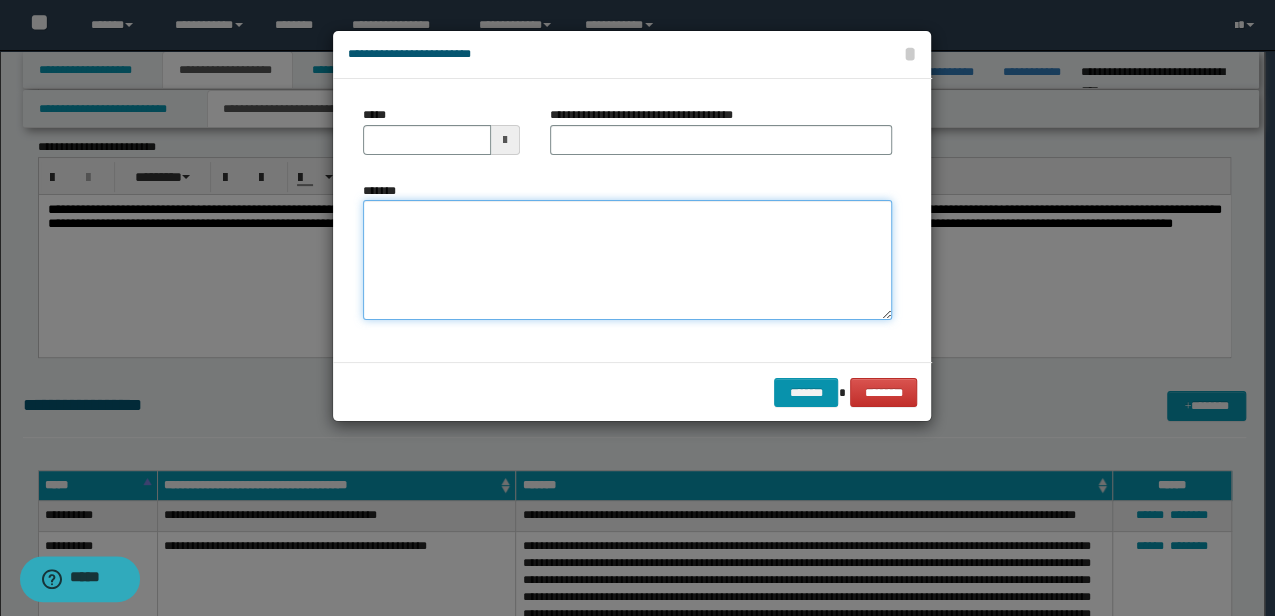 click on "*******" at bounding box center [627, 260] 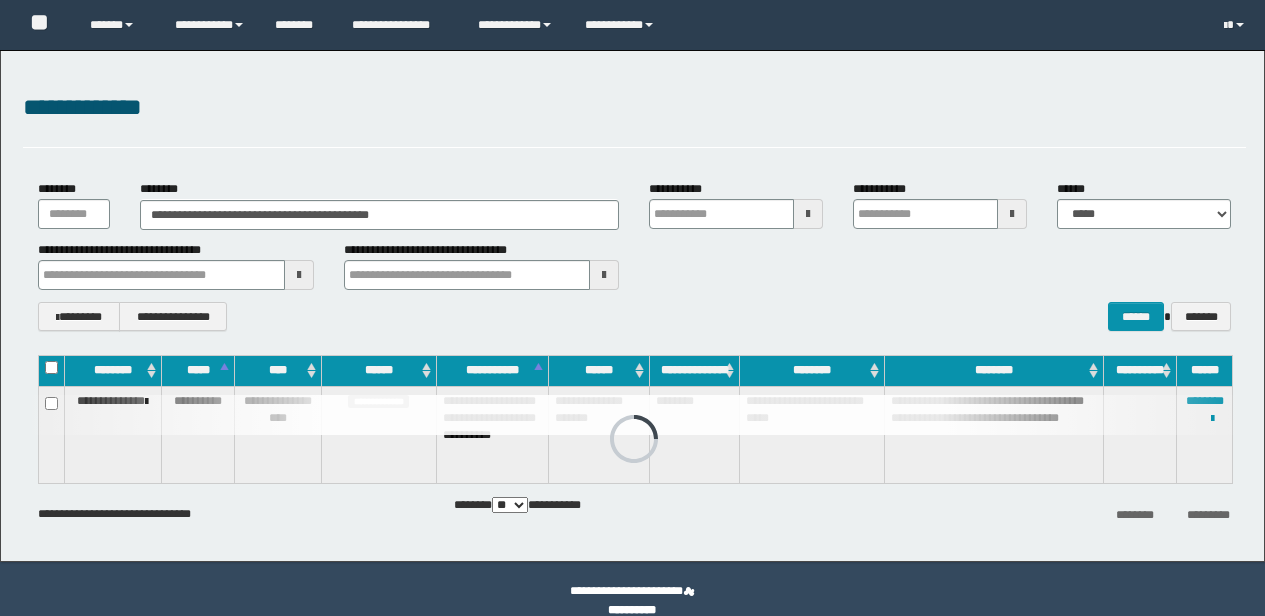 scroll, scrollTop: 0, scrollLeft: 0, axis: both 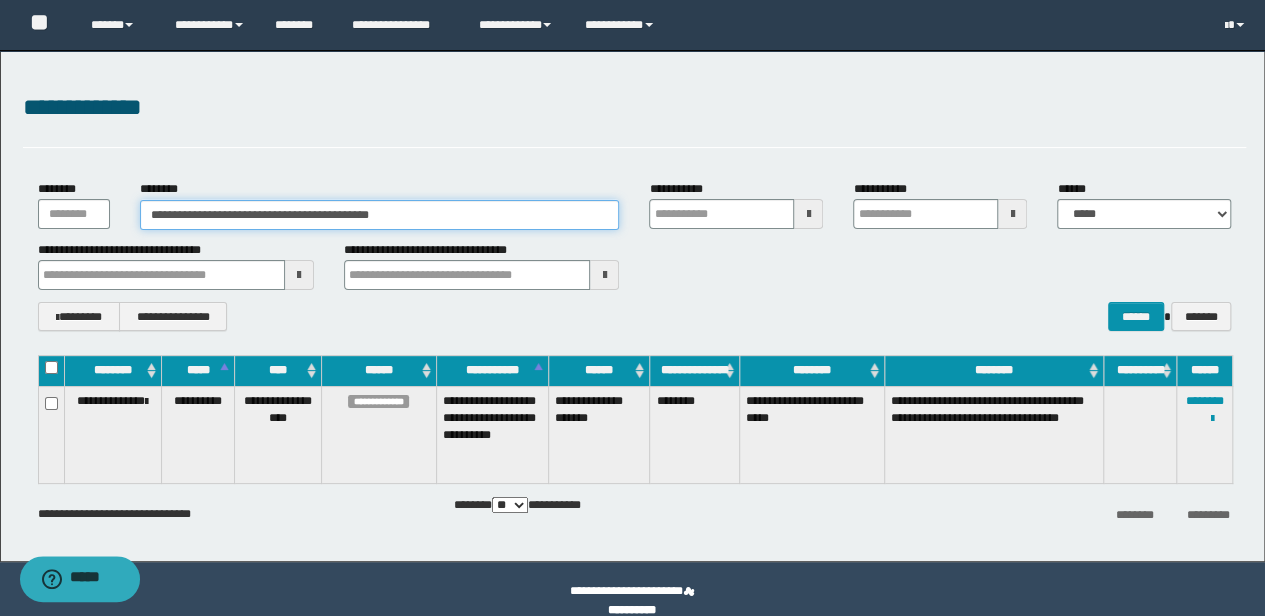 drag, startPoint x: 411, startPoint y: 214, endPoint x: -3, endPoint y: 210, distance: 414.01932 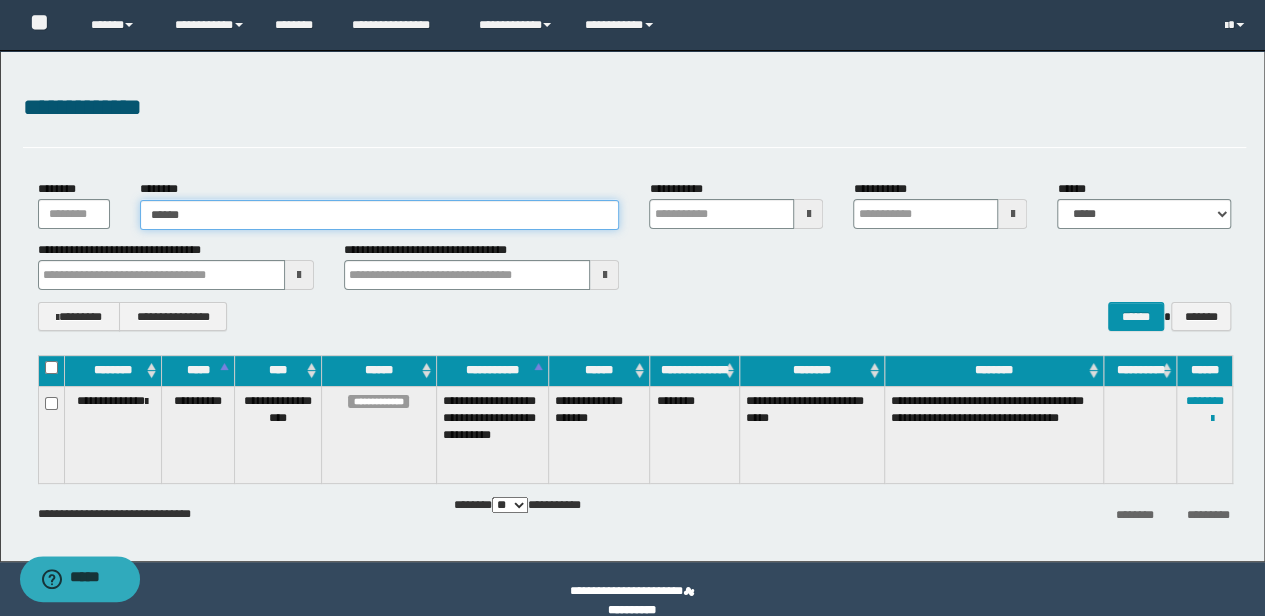 type on "******" 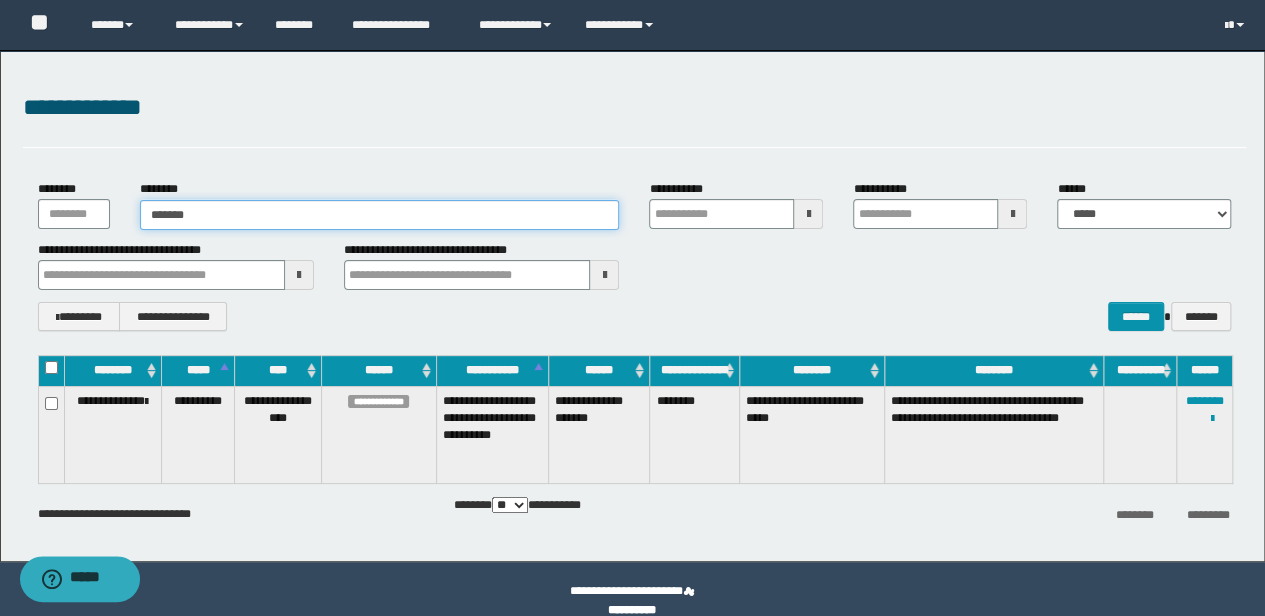 type on "******" 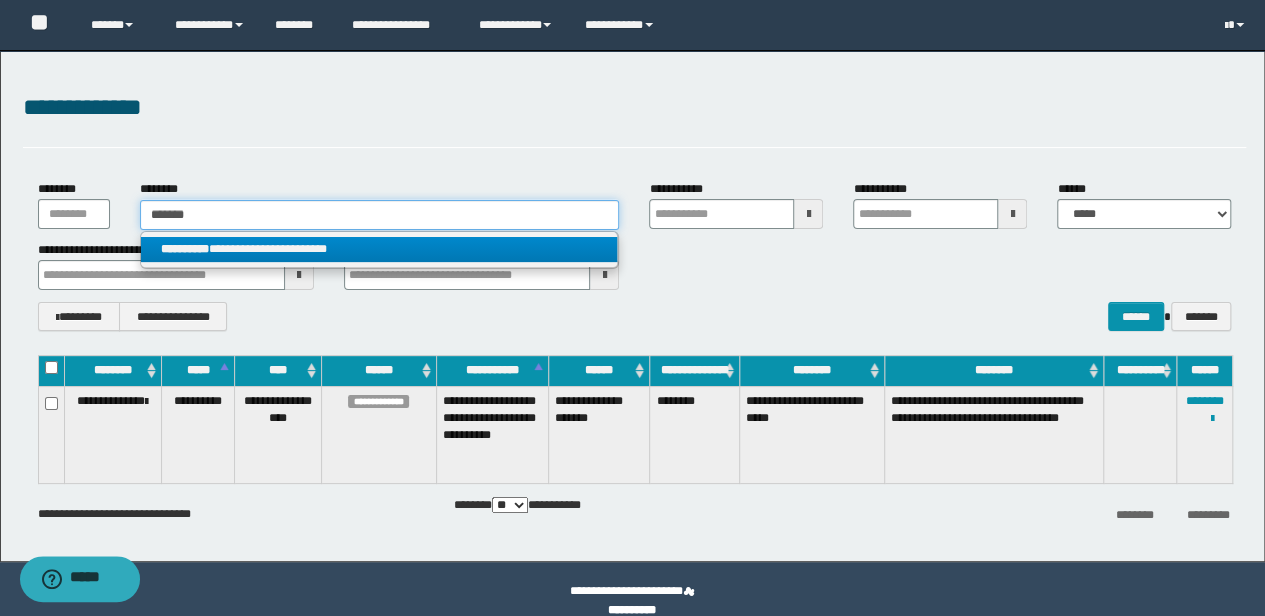 type on "******" 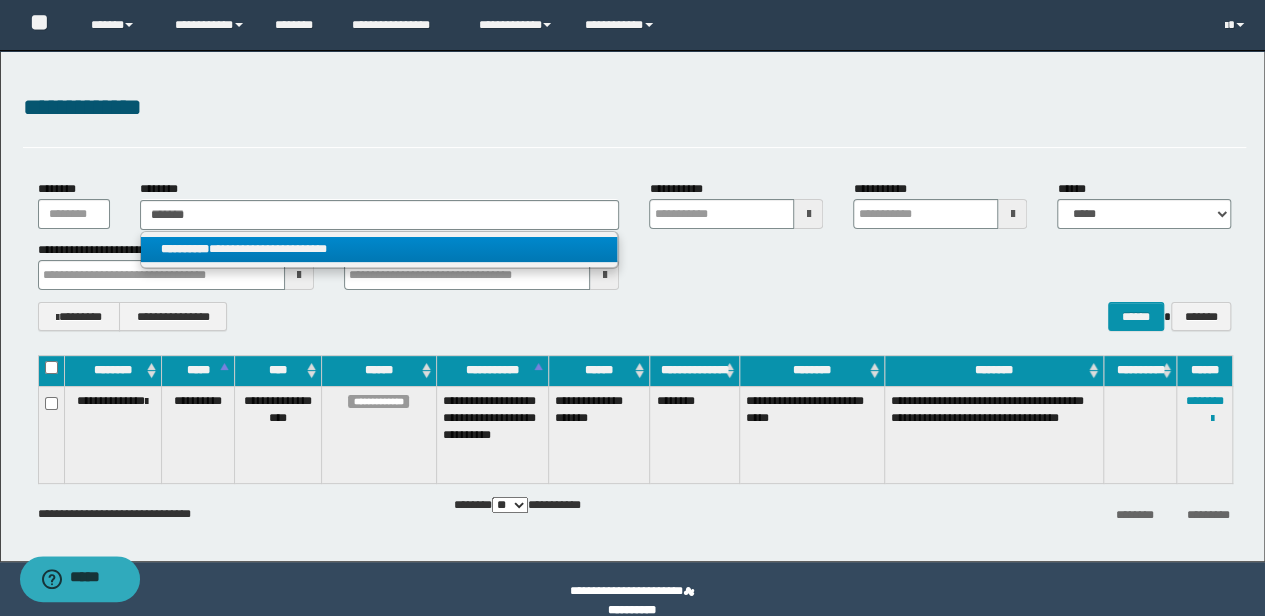 click on "**********" at bounding box center [379, 249] 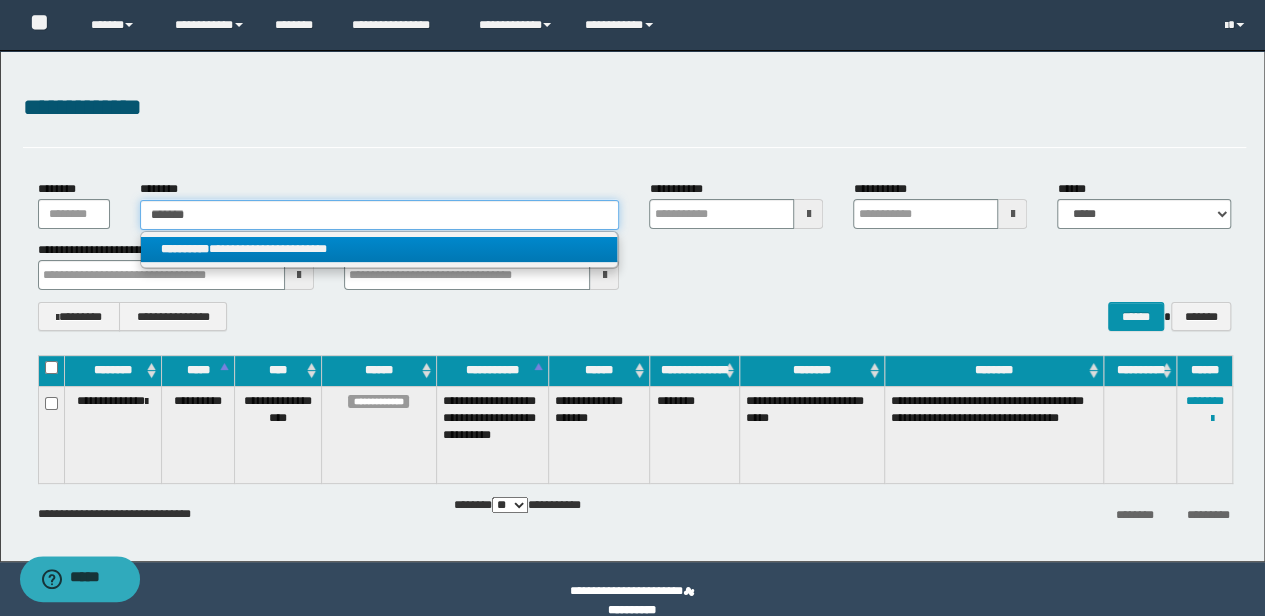 type 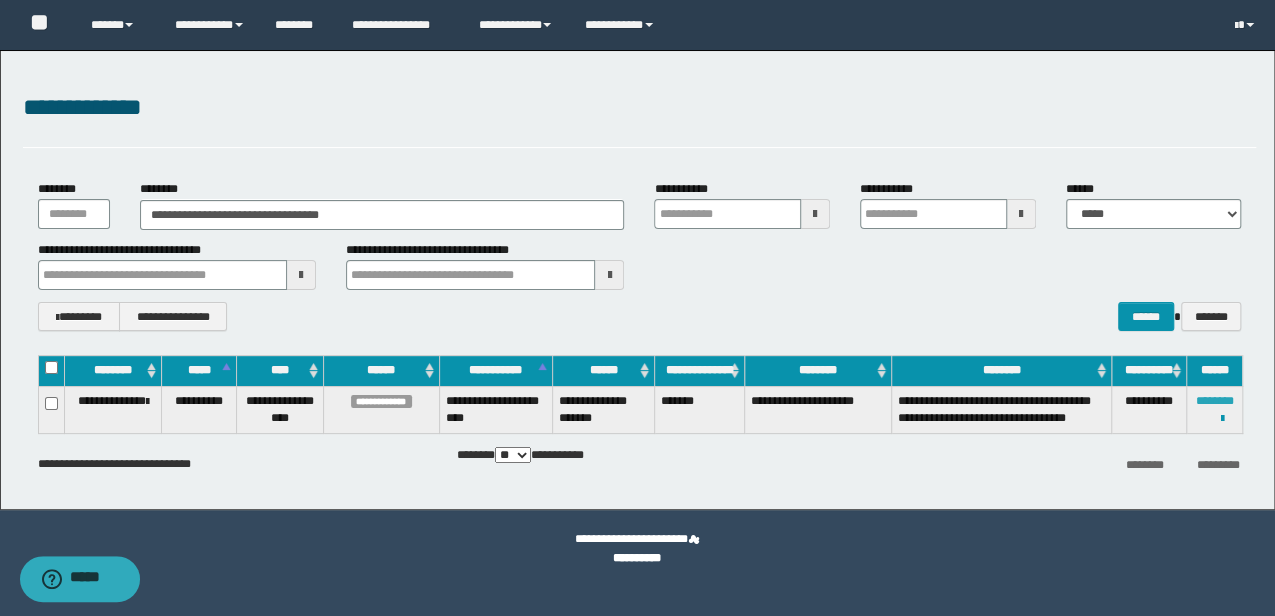click on "********" at bounding box center [1214, 401] 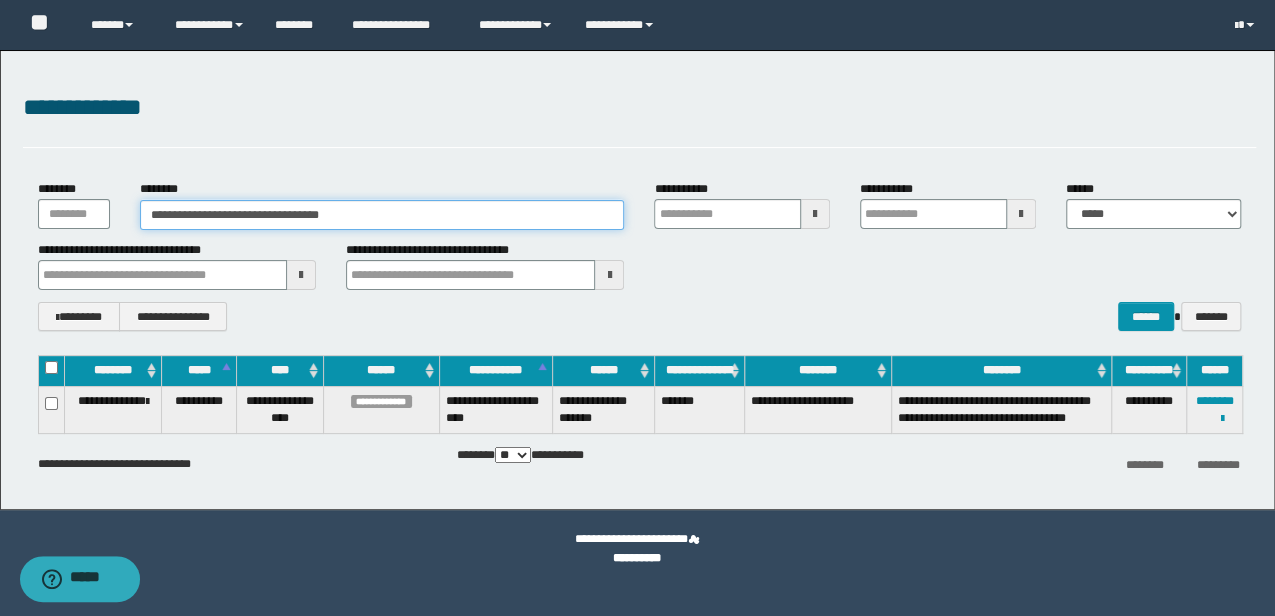 drag, startPoint x: 430, startPoint y: 215, endPoint x: -3, endPoint y: 202, distance: 433.1951 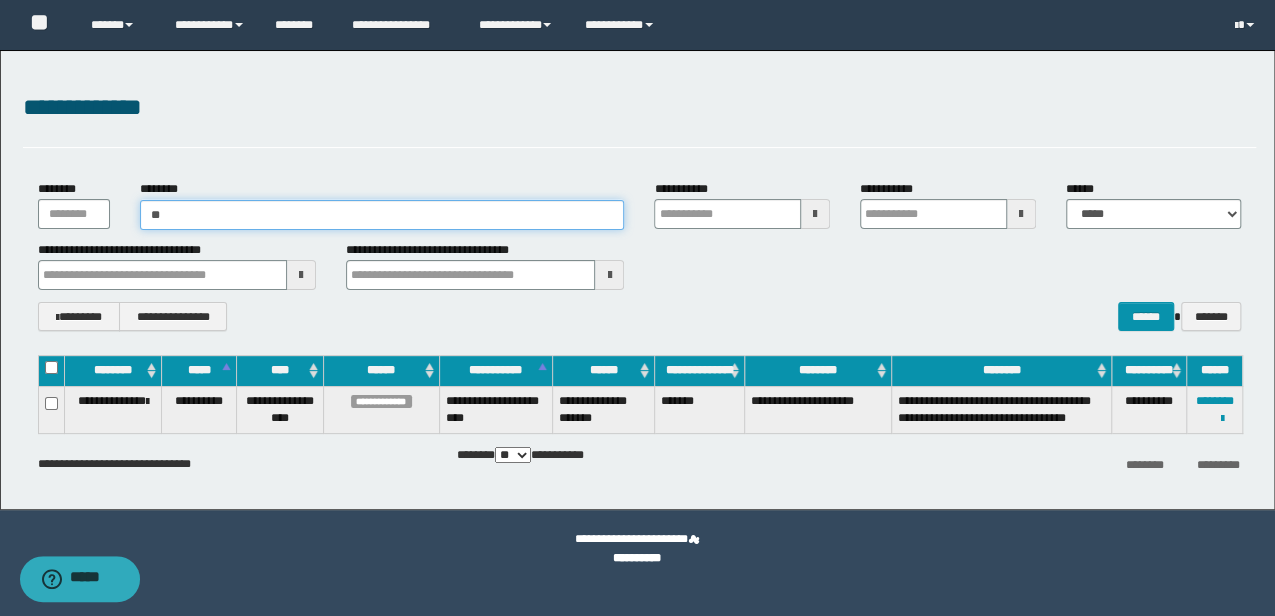 type on "***" 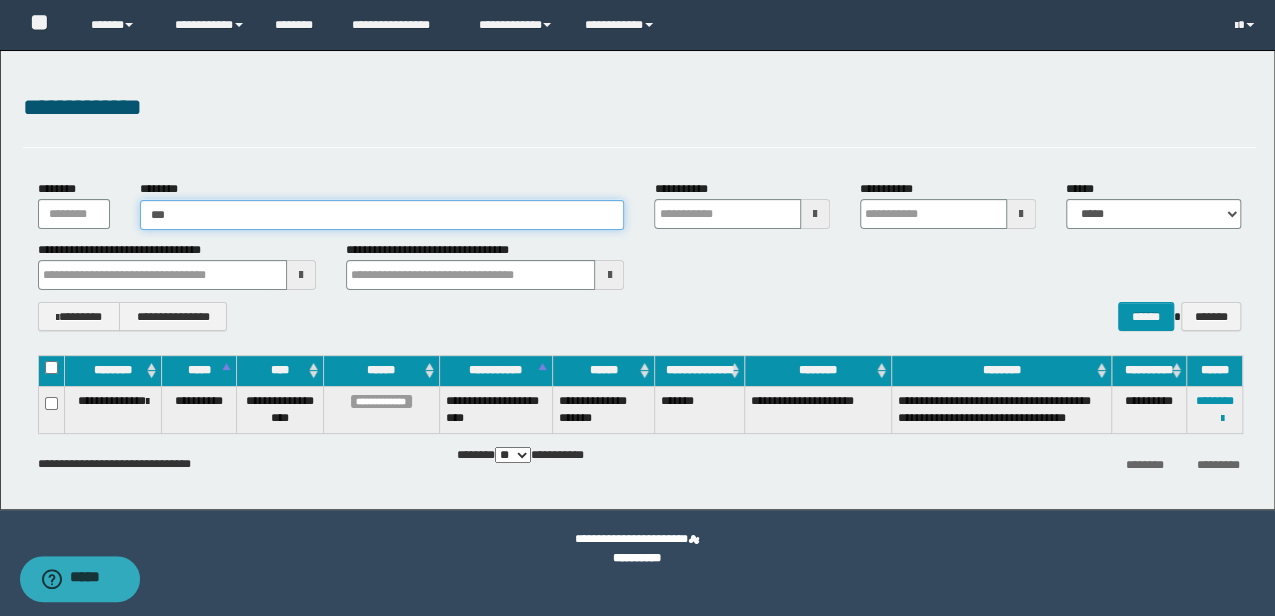 type on "***" 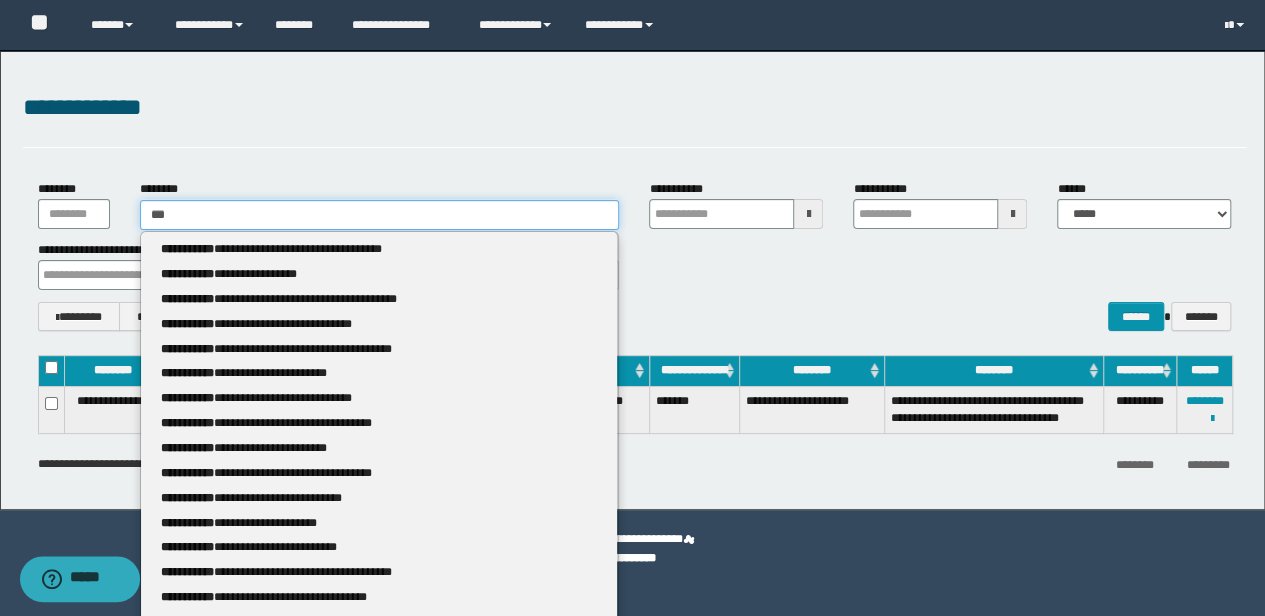 type 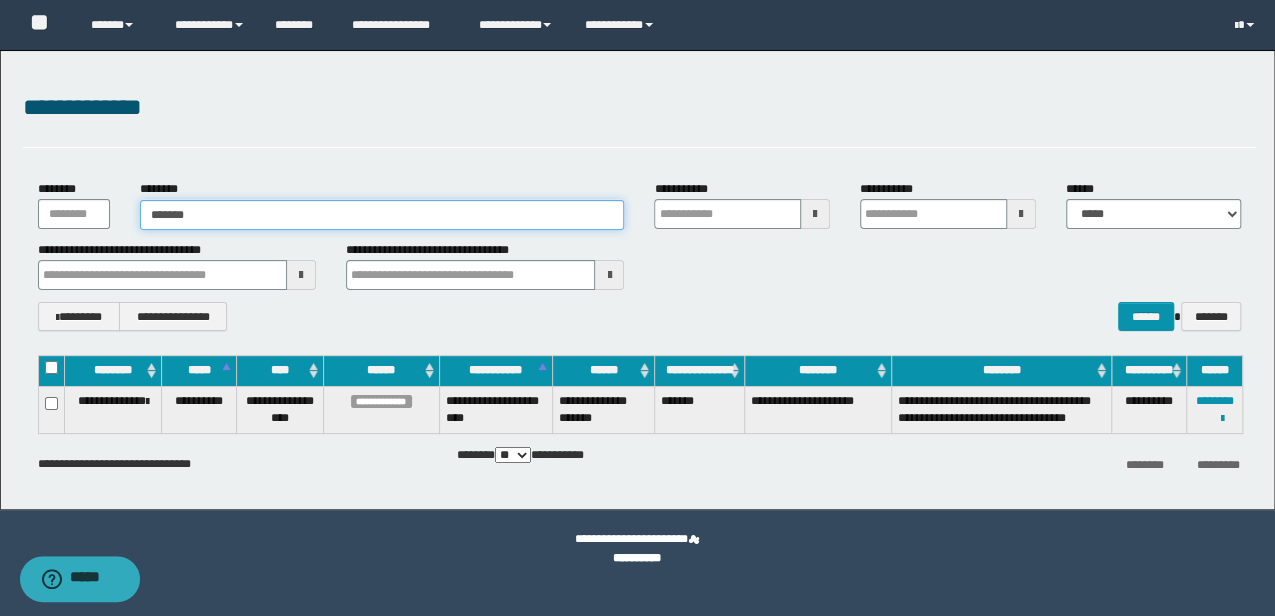 type on "********" 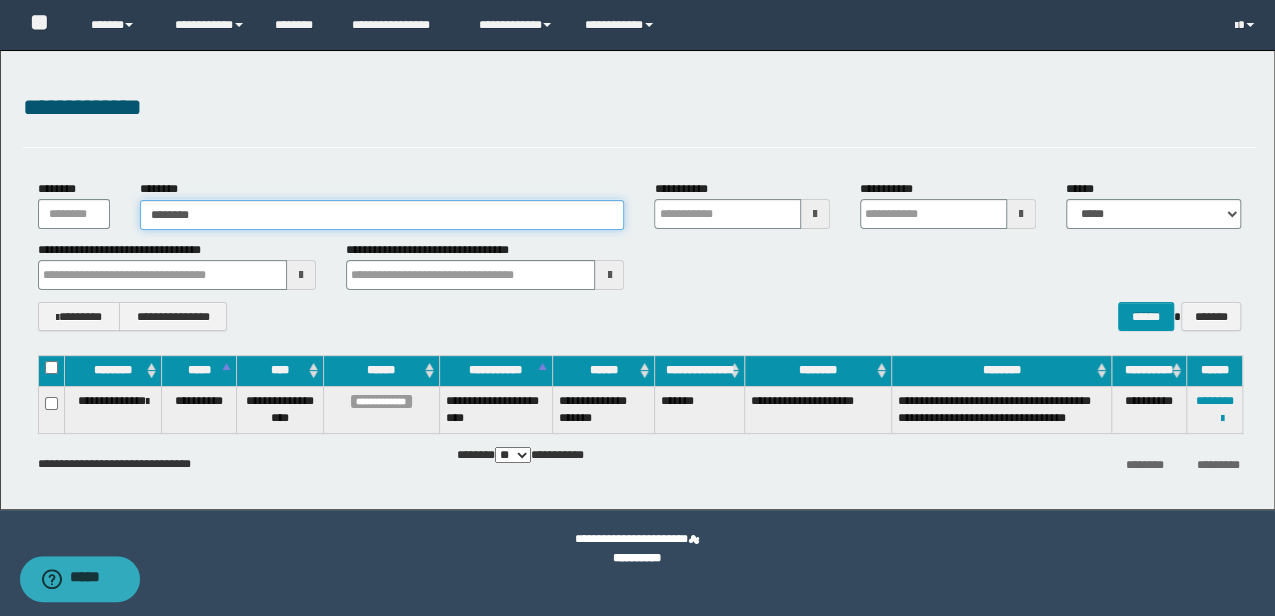 type on "********" 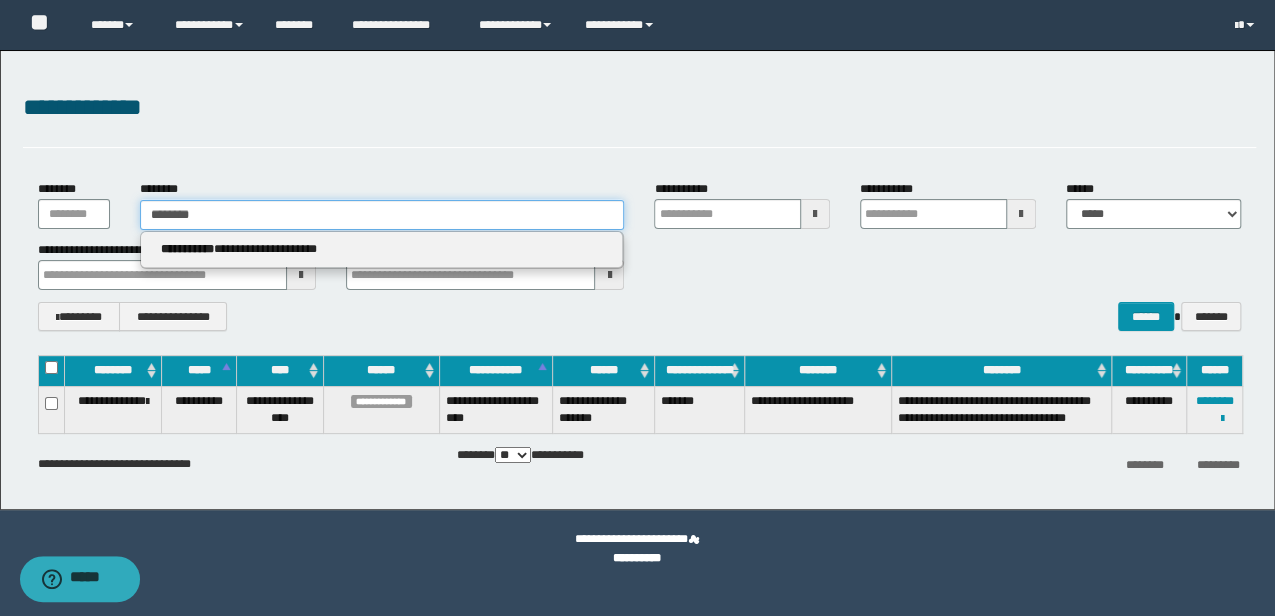 type 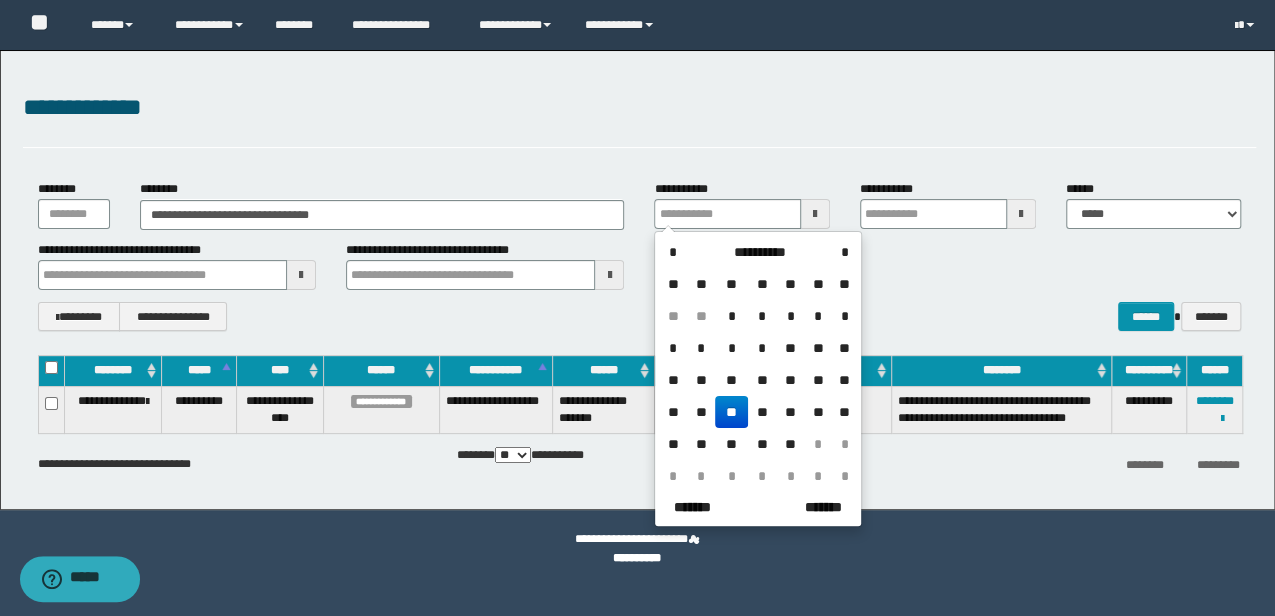 click on "**********" at bounding box center (1214, 409) 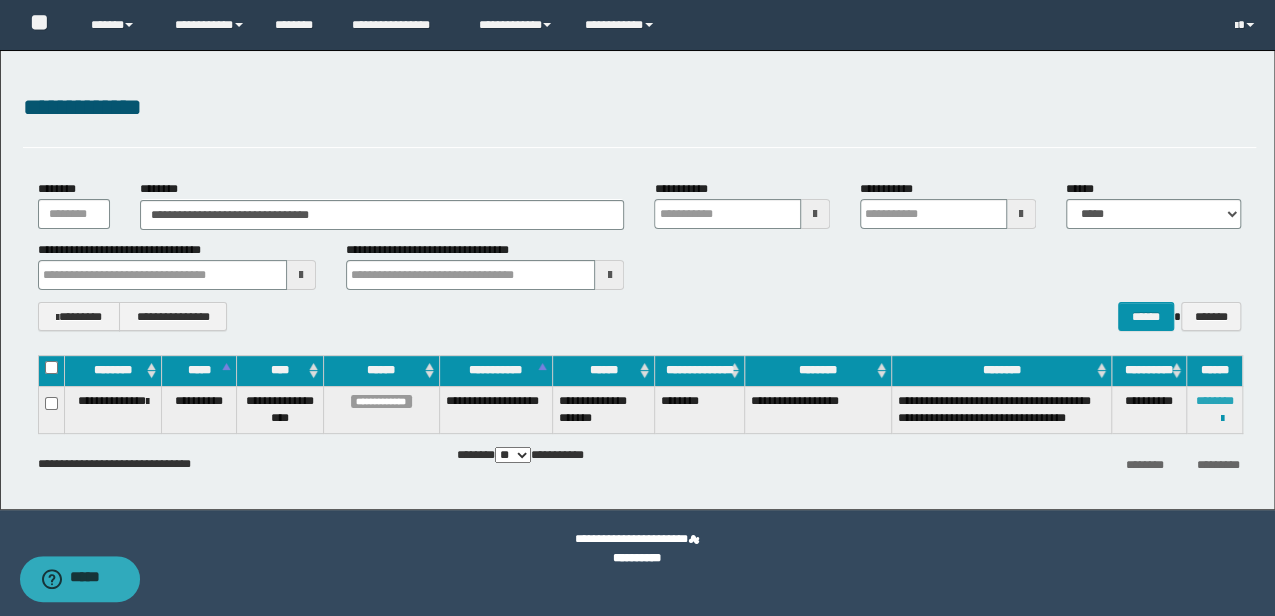click on "********" at bounding box center (1214, 401) 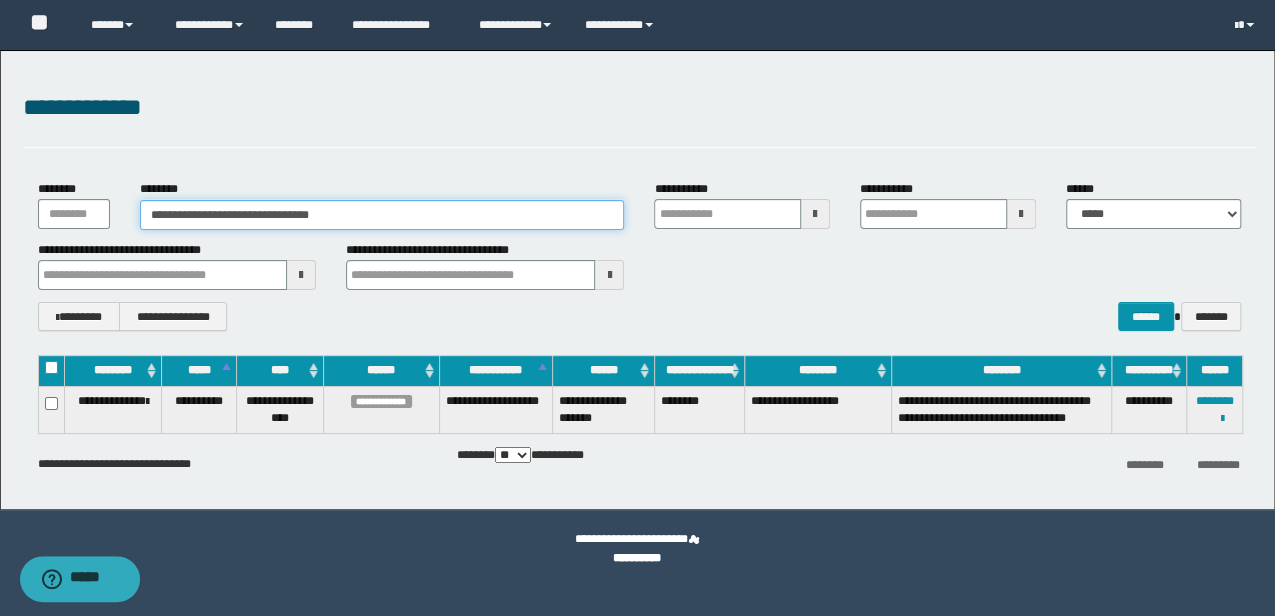 drag, startPoint x: 402, startPoint y: 214, endPoint x: -3, endPoint y: 228, distance: 405.2419 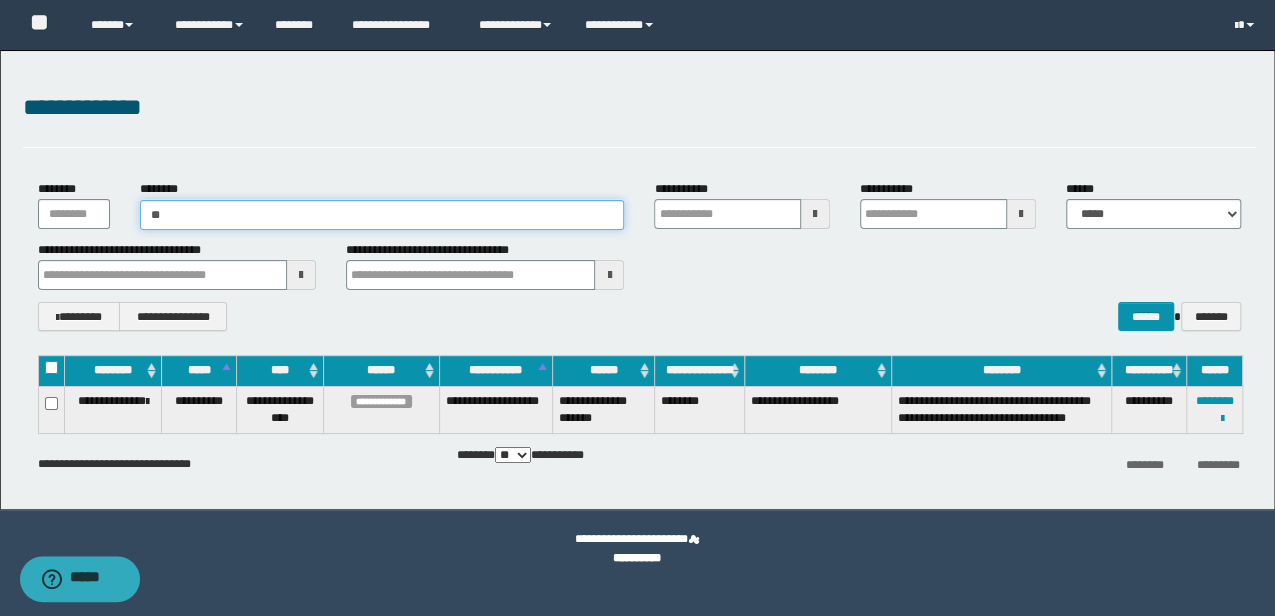 type on "***" 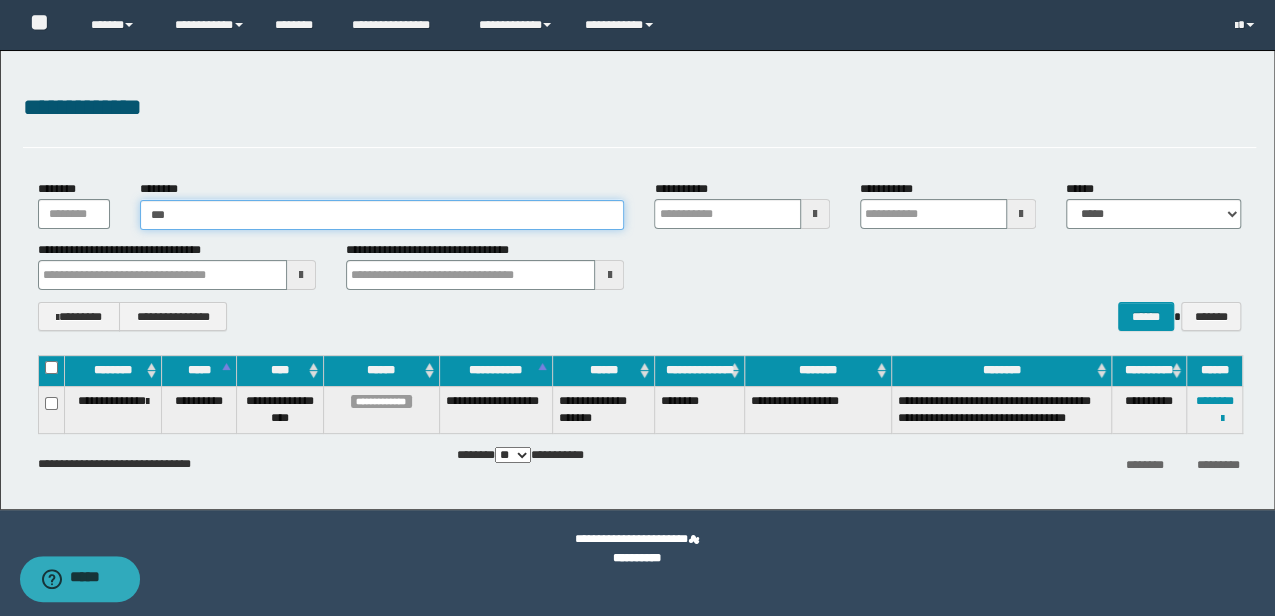 type on "***" 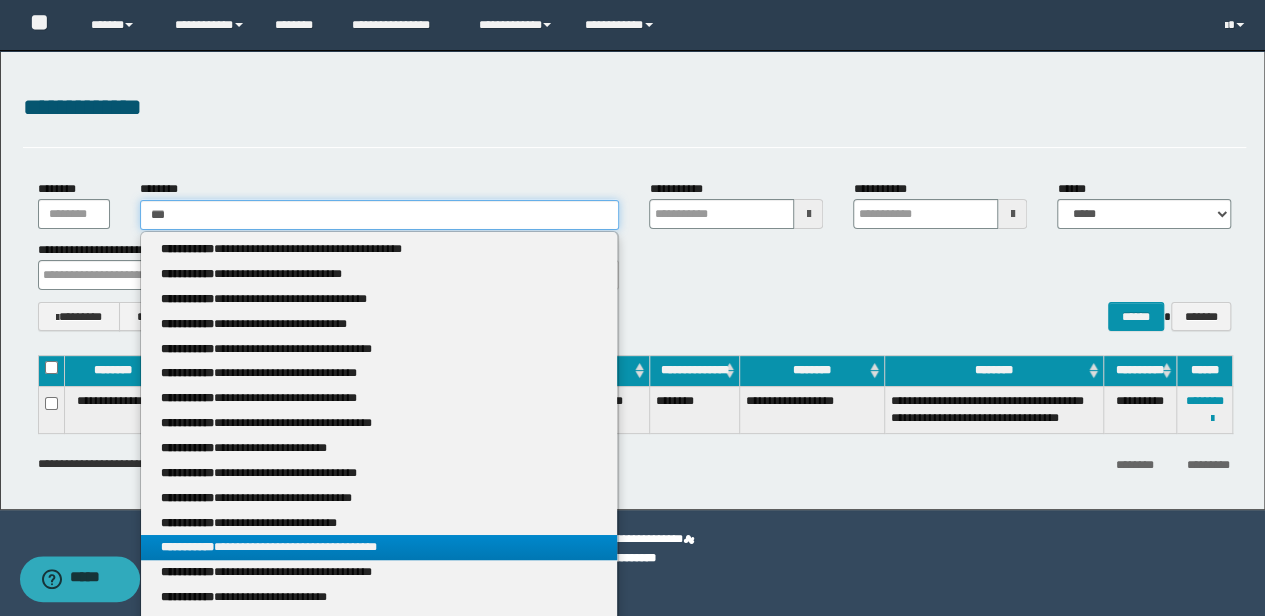 type on "***" 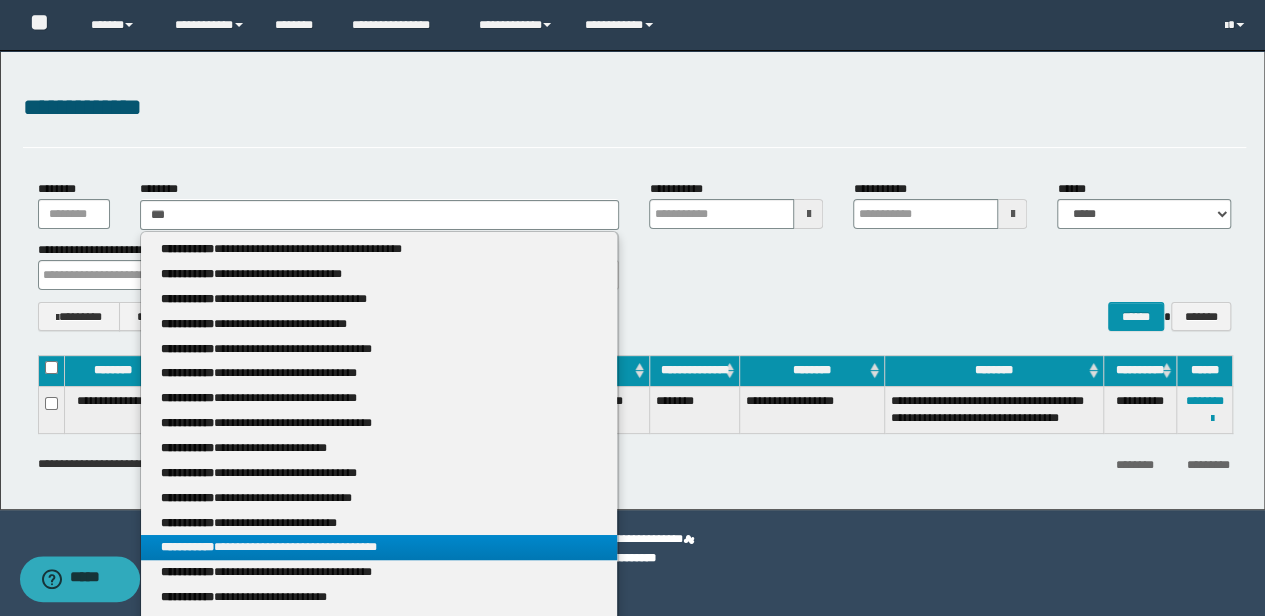 click on "**********" at bounding box center (379, 547) 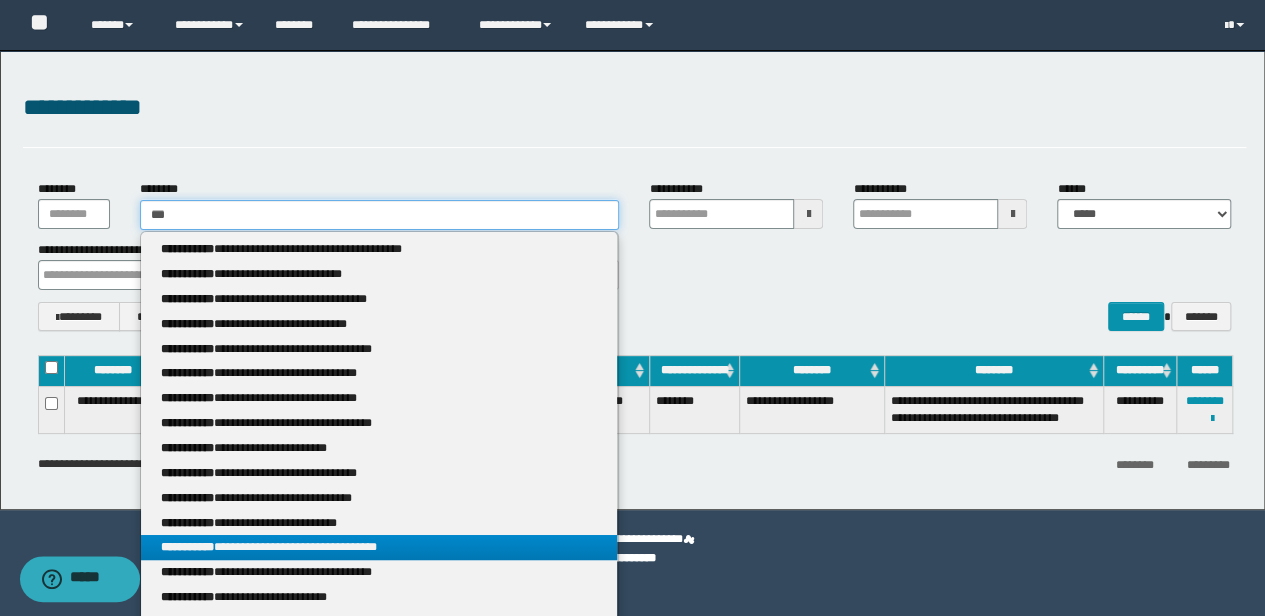 type 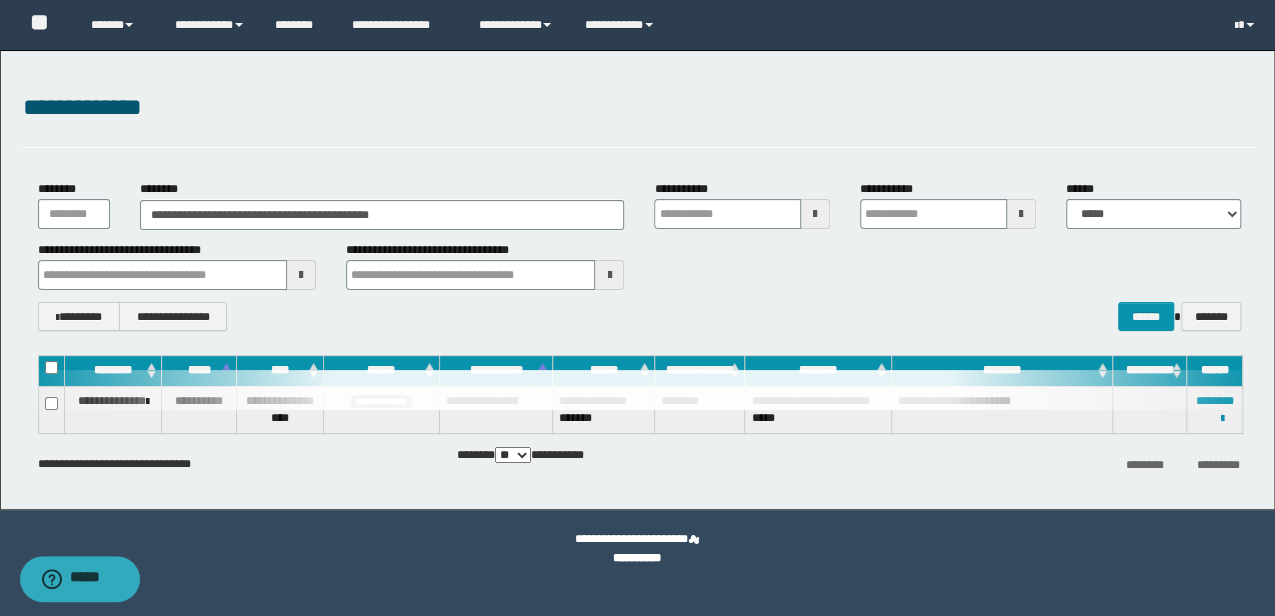 drag, startPoint x: 1017, startPoint y: 559, endPoint x: 984, endPoint y: 558, distance: 33.01515 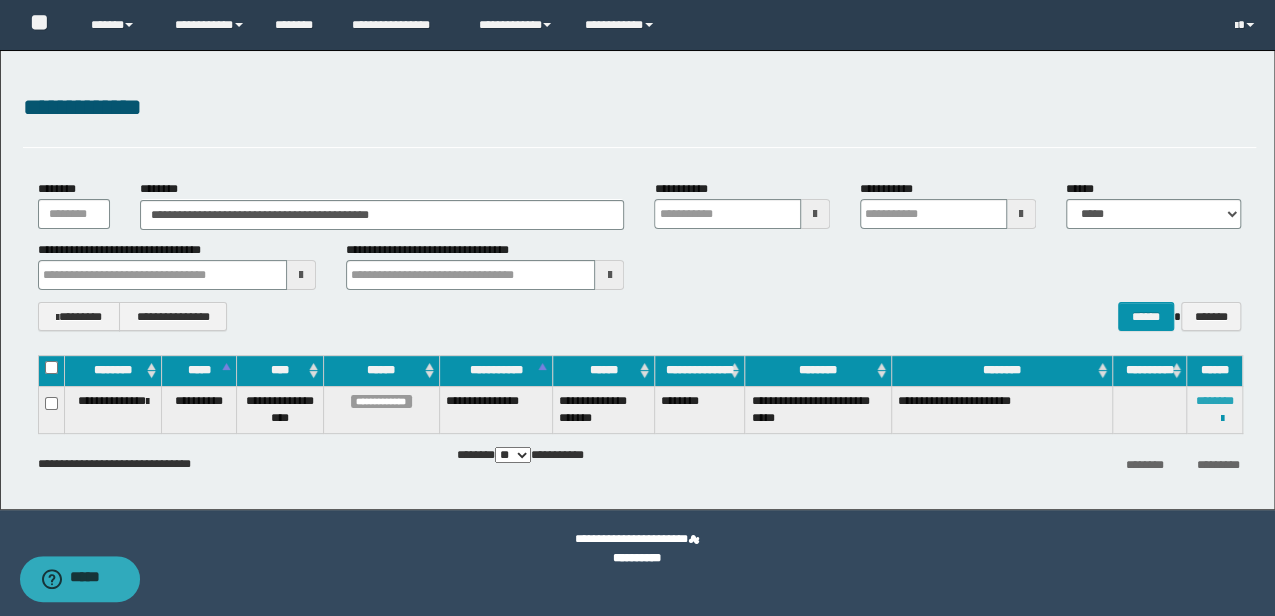 click on "********" at bounding box center [1214, 401] 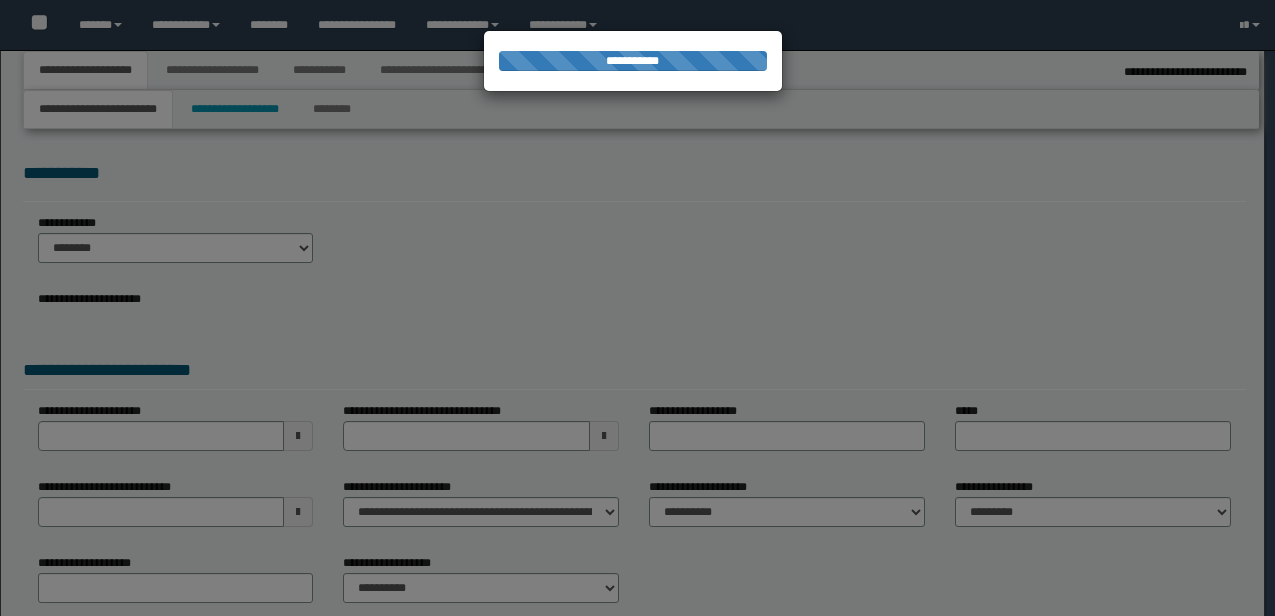 type on "**********" 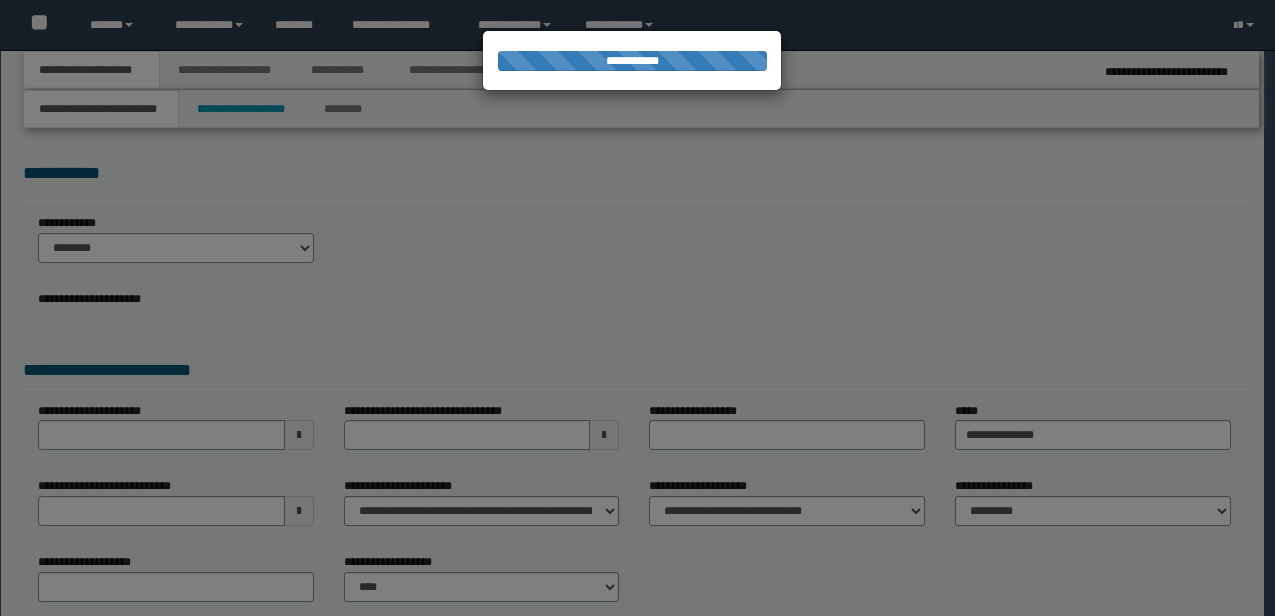 scroll, scrollTop: 0, scrollLeft: 0, axis: both 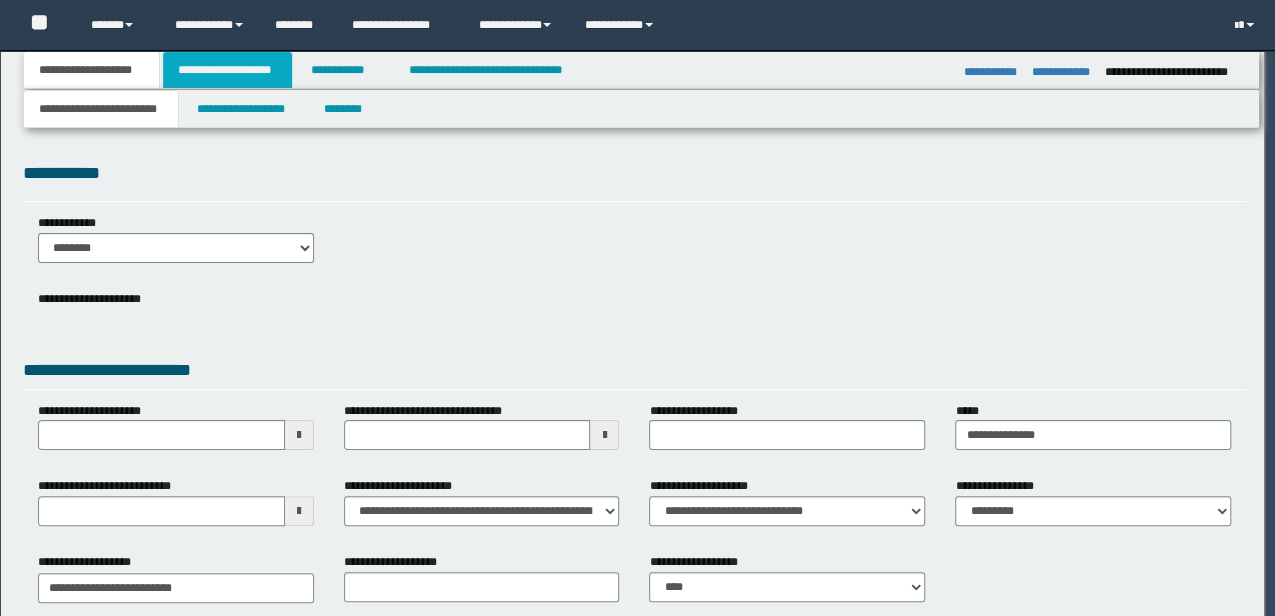 click on "**********" at bounding box center (227, 70) 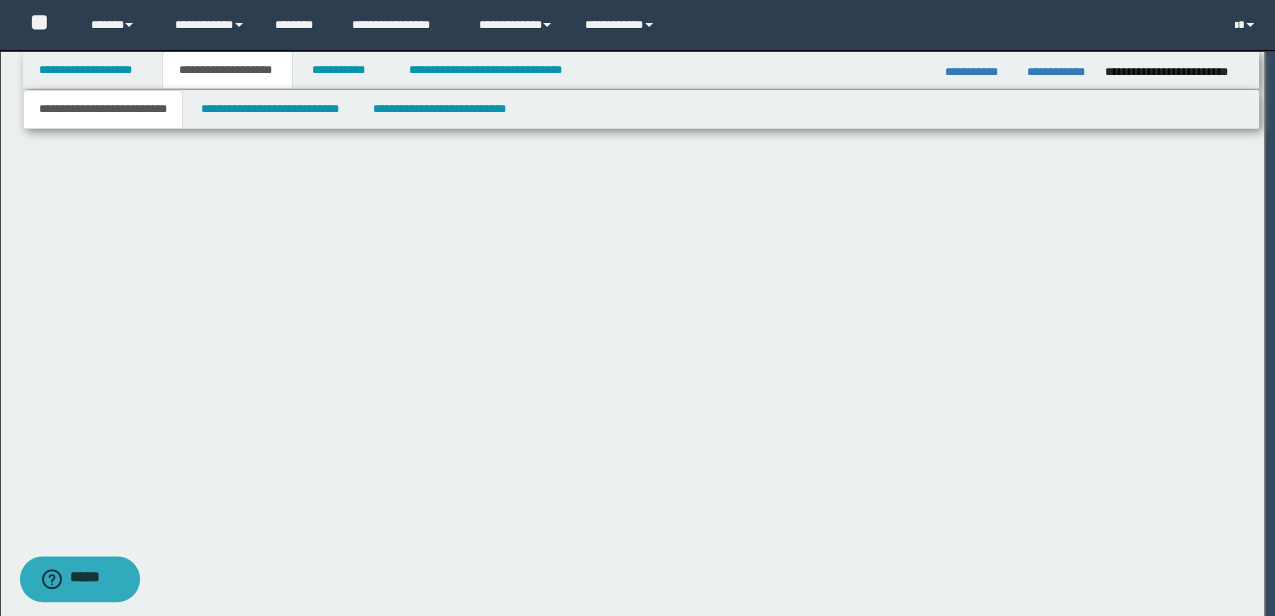 scroll, scrollTop: 0, scrollLeft: 0, axis: both 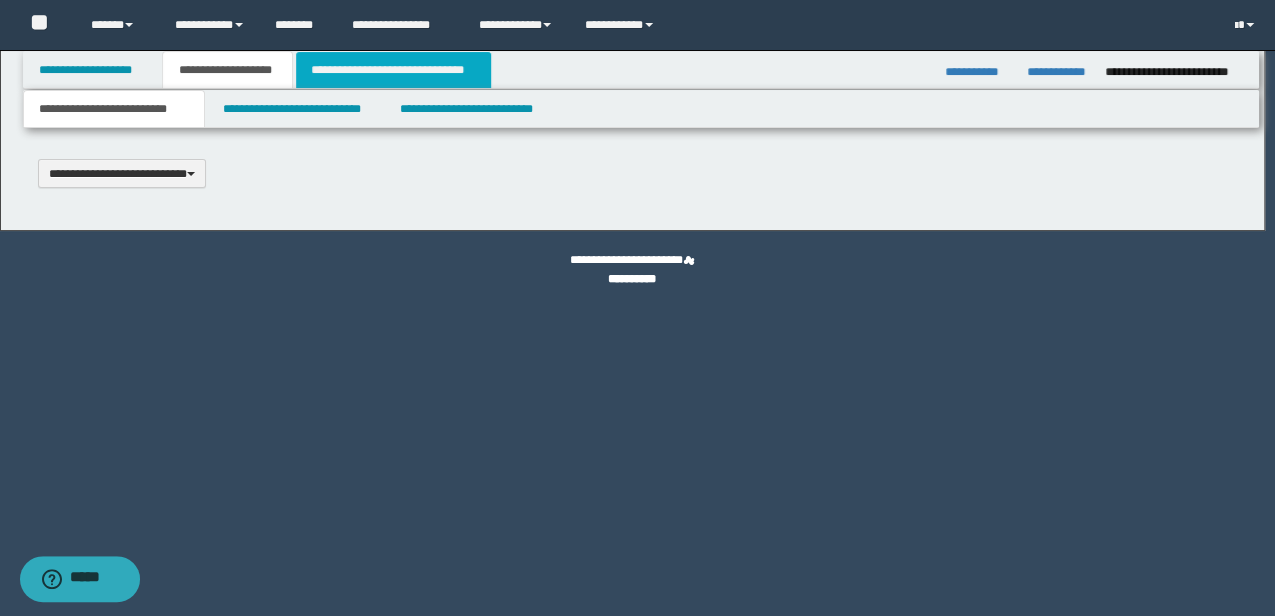 type 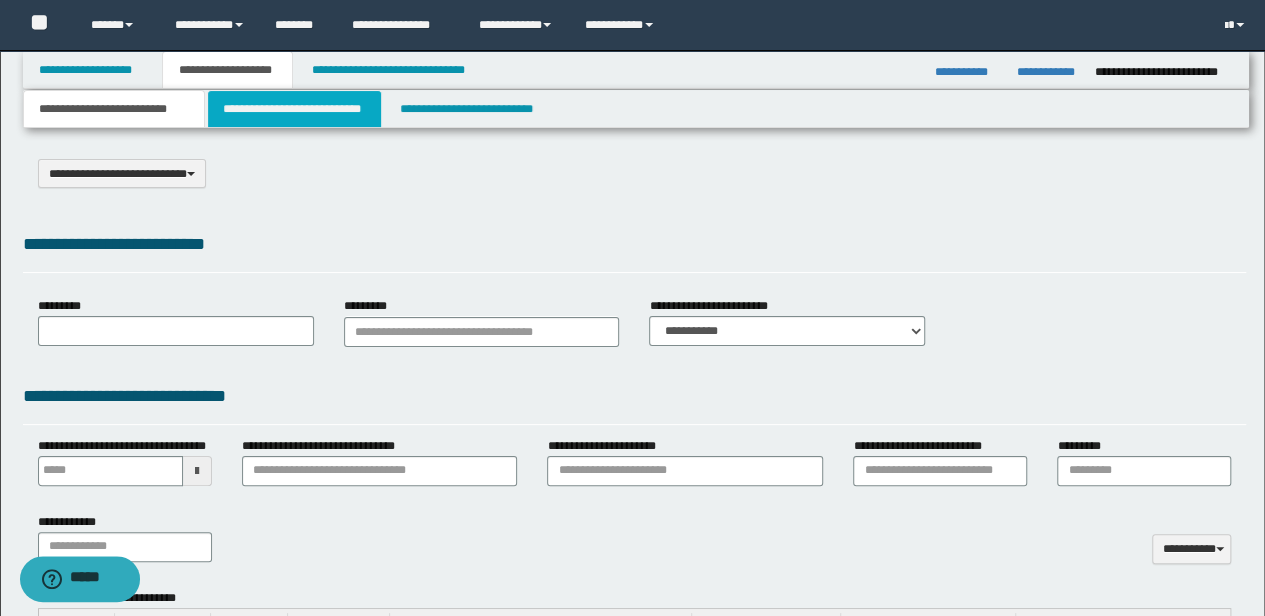 click on "**********" at bounding box center [294, 109] 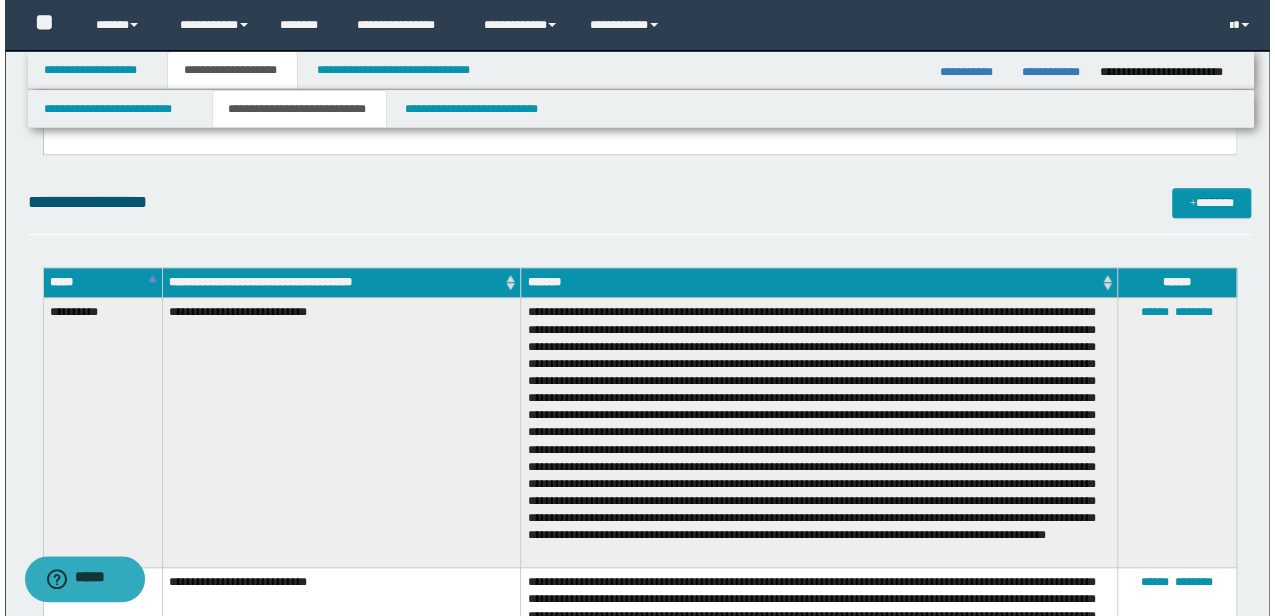 scroll, scrollTop: 533, scrollLeft: 0, axis: vertical 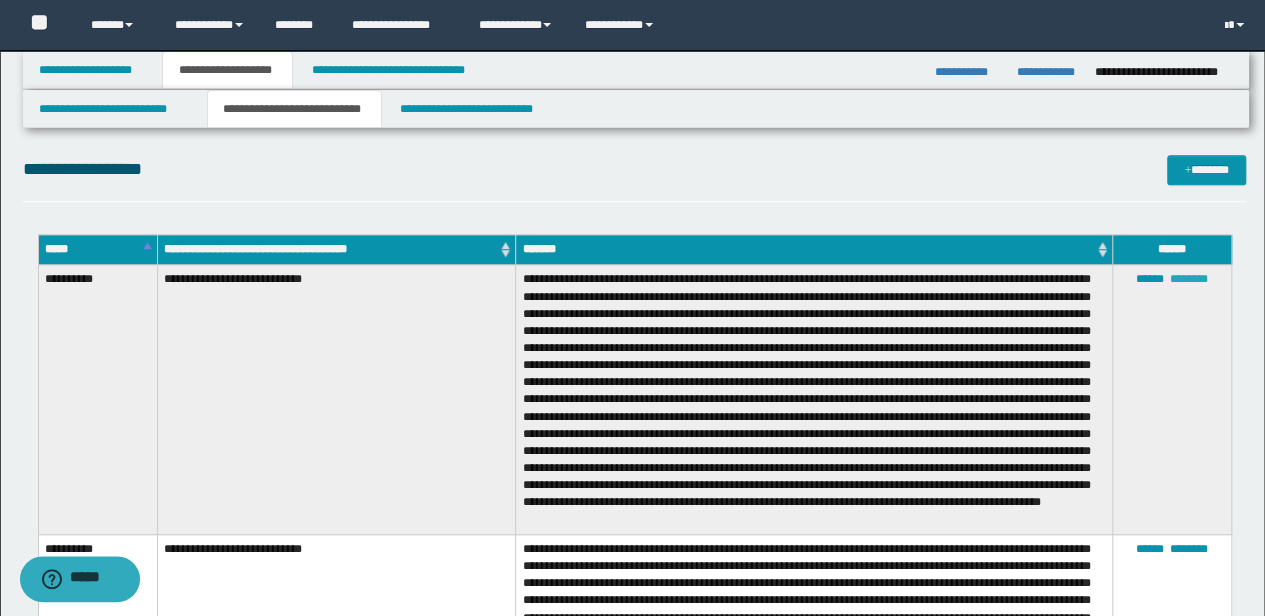 click on "********" at bounding box center [1189, 279] 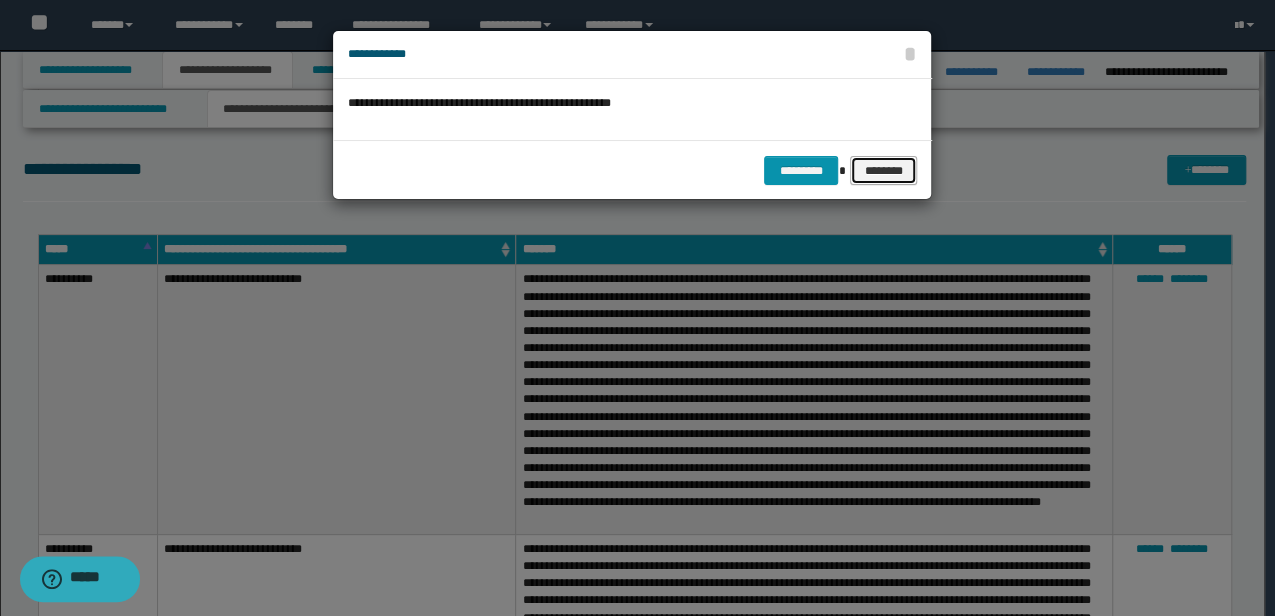 click on "********" at bounding box center [883, 170] 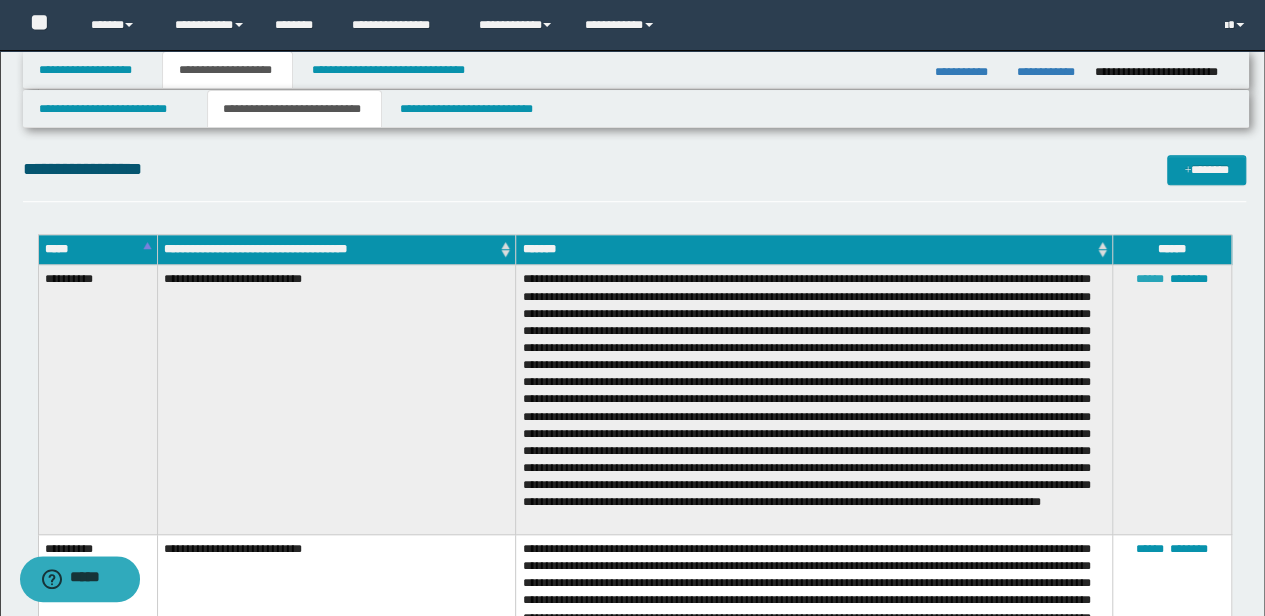 click on "******" at bounding box center [1150, 279] 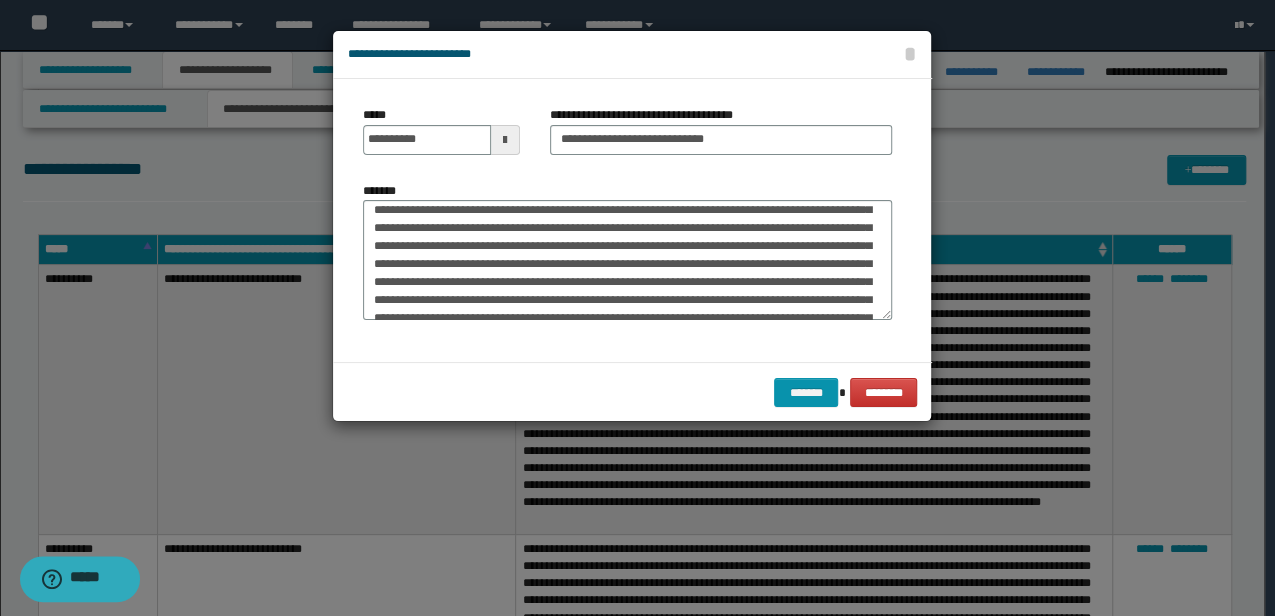 scroll, scrollTop: 216, scrollLeft: 0, axis: vertical 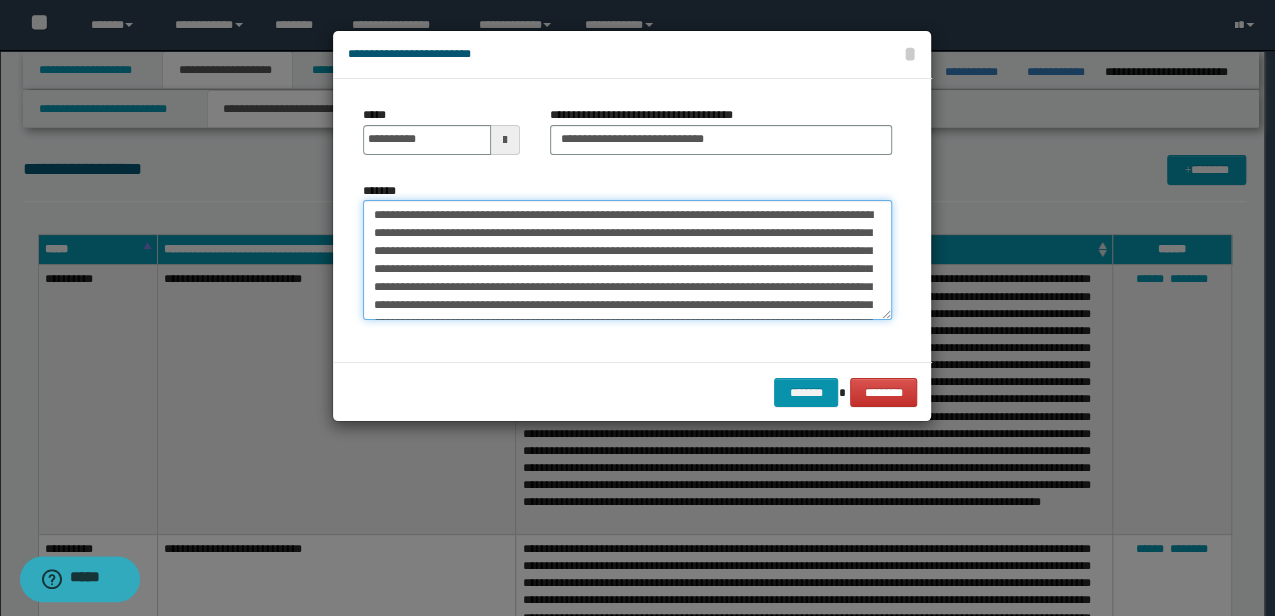 drag, startPoint x: 815, startPoint y: 304, endPoint x: -3, endPoint y: -70, distance: 899.4443 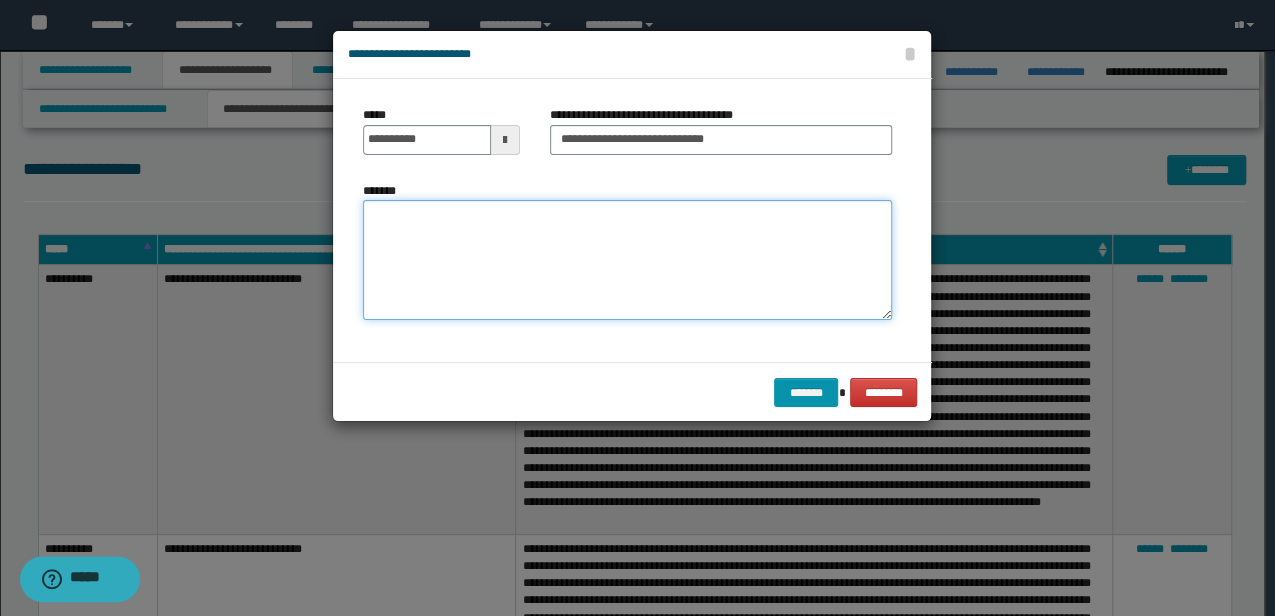 type 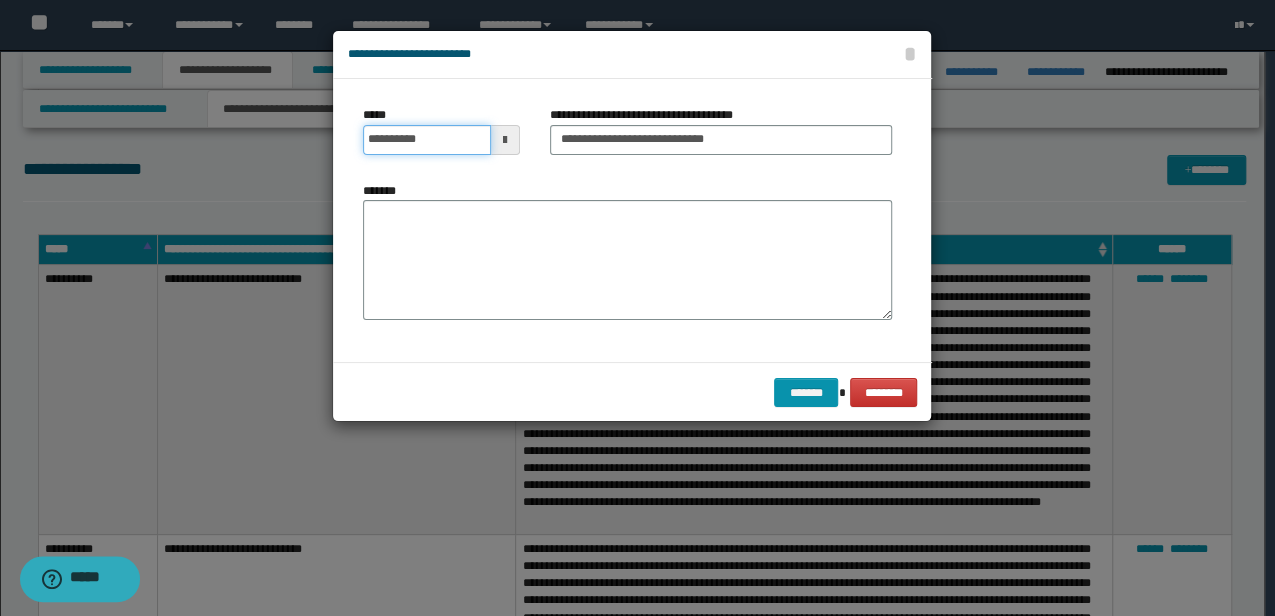 drag, startPoint x: 452, startPoint y: 139, endPoint x: 0, endPoint y: 5, distance: 471.44458 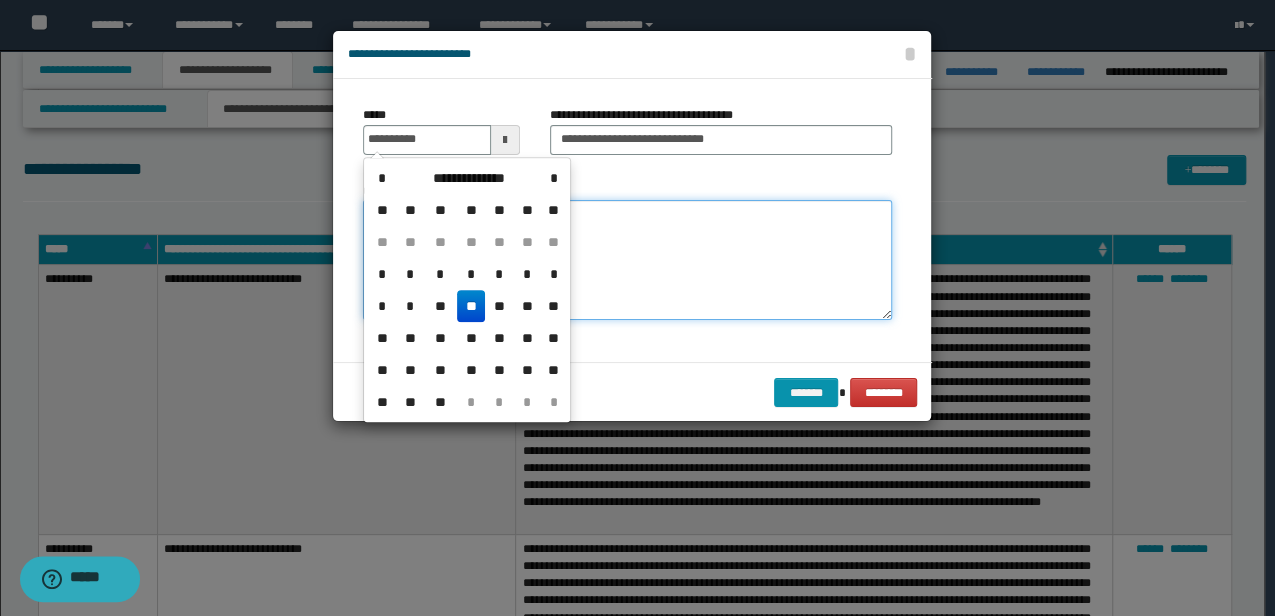 type on "**********" 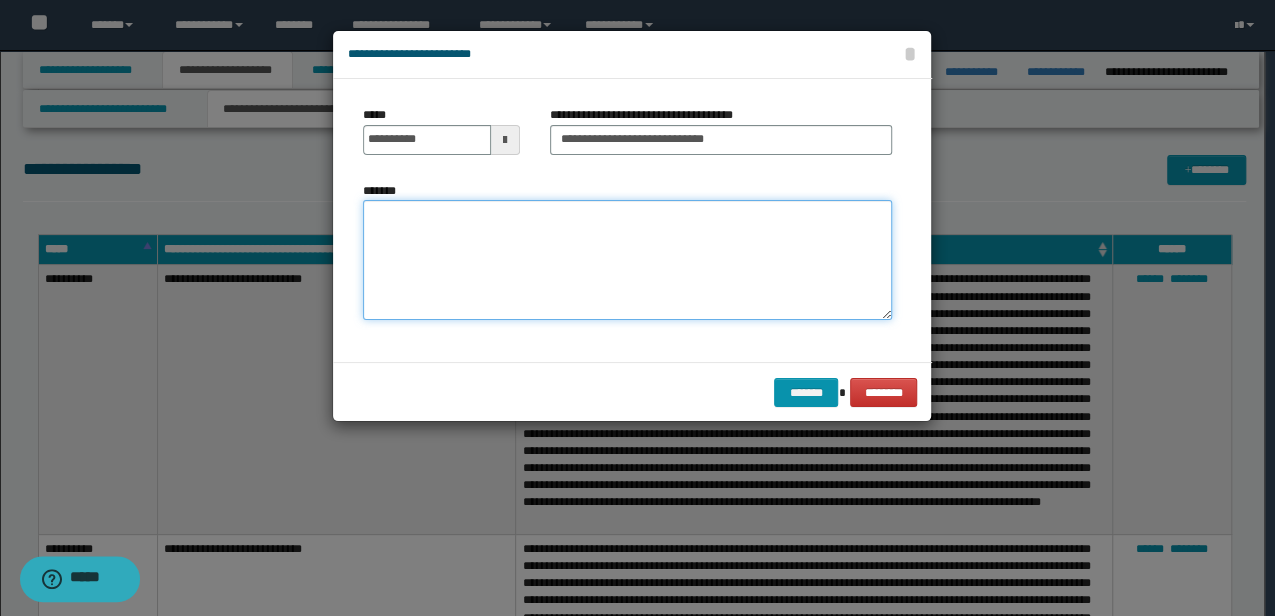 click on "*******" at bounding box center [627, 259] 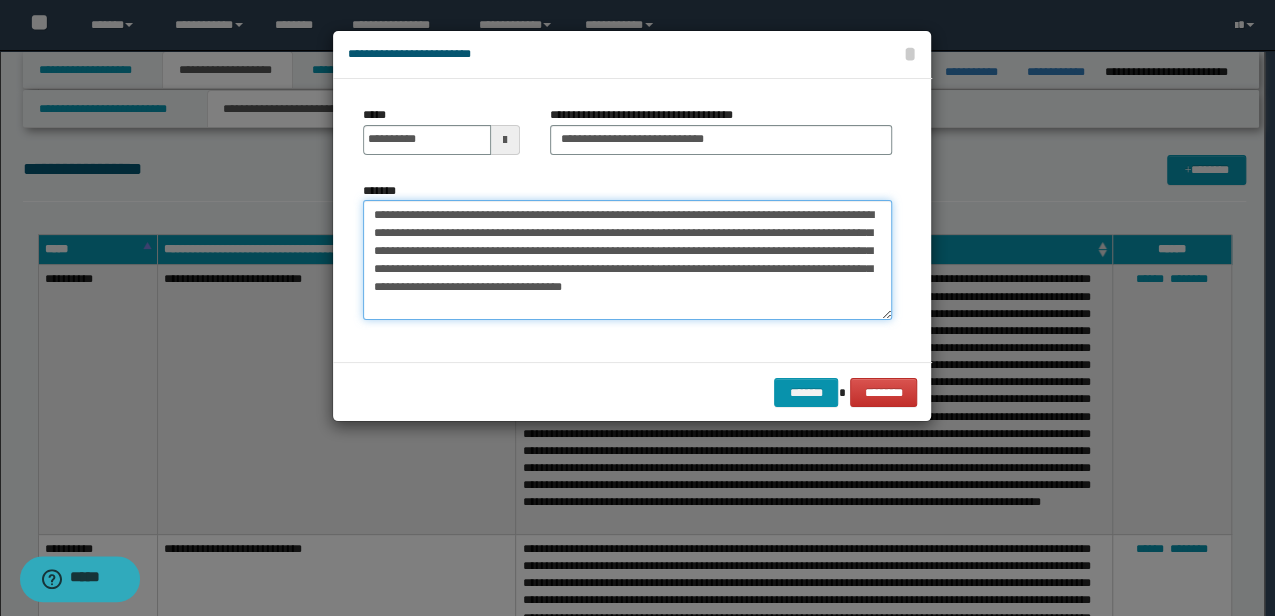 click on "**********" at bounding box center (627, 259) 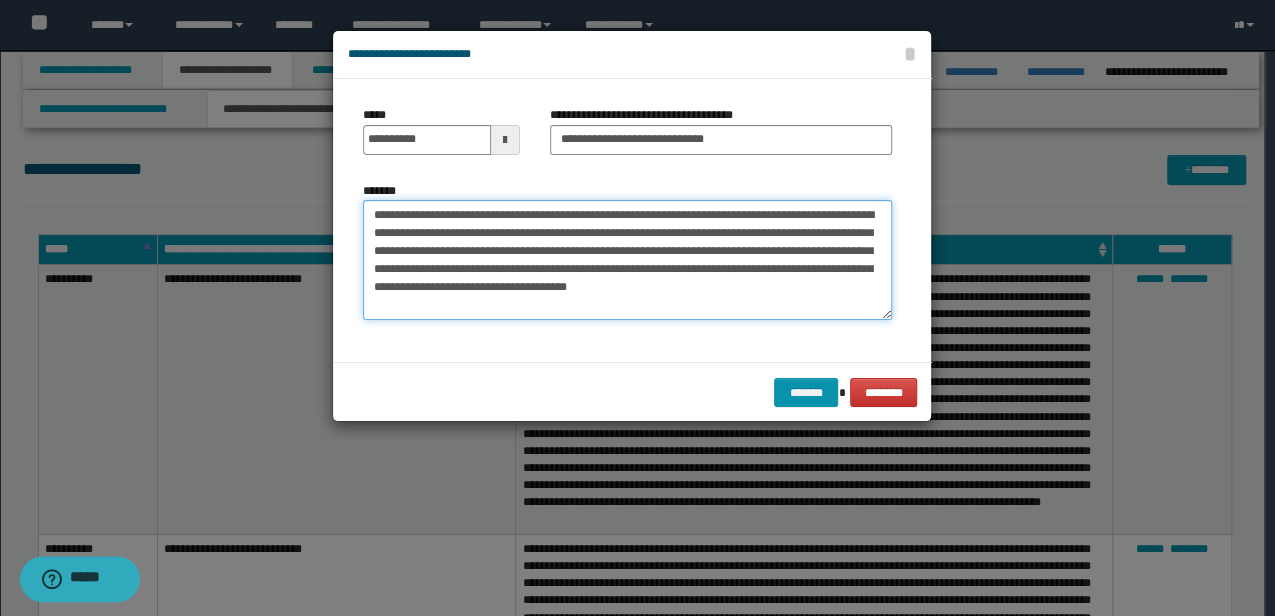 type on "**********" 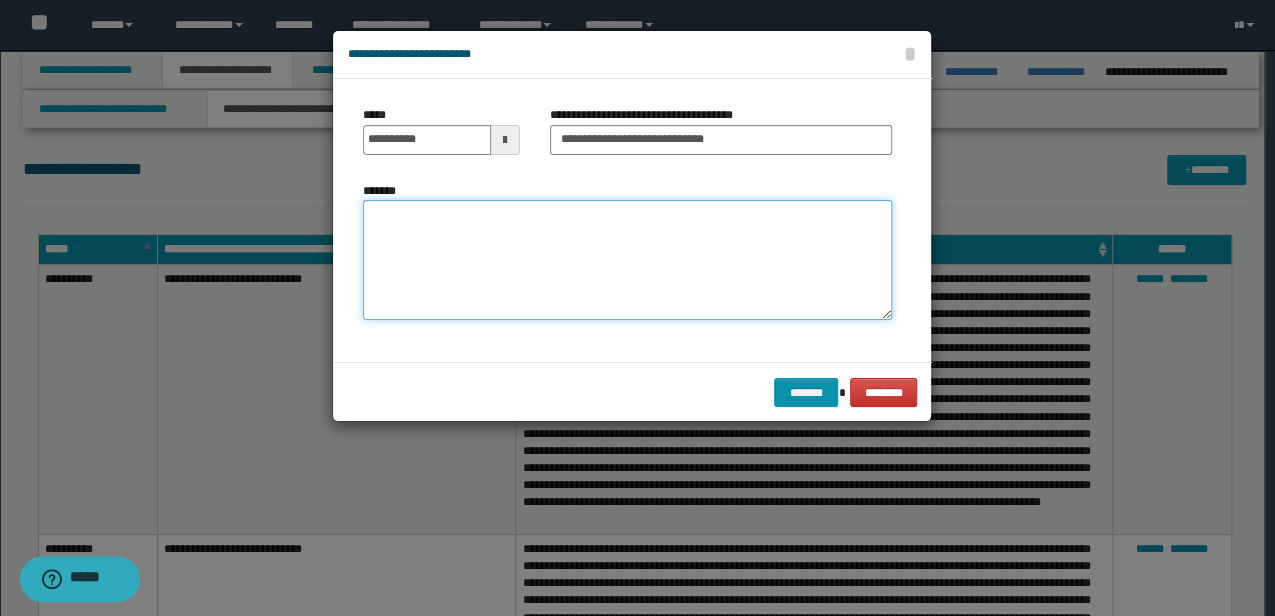 paste on "**********" 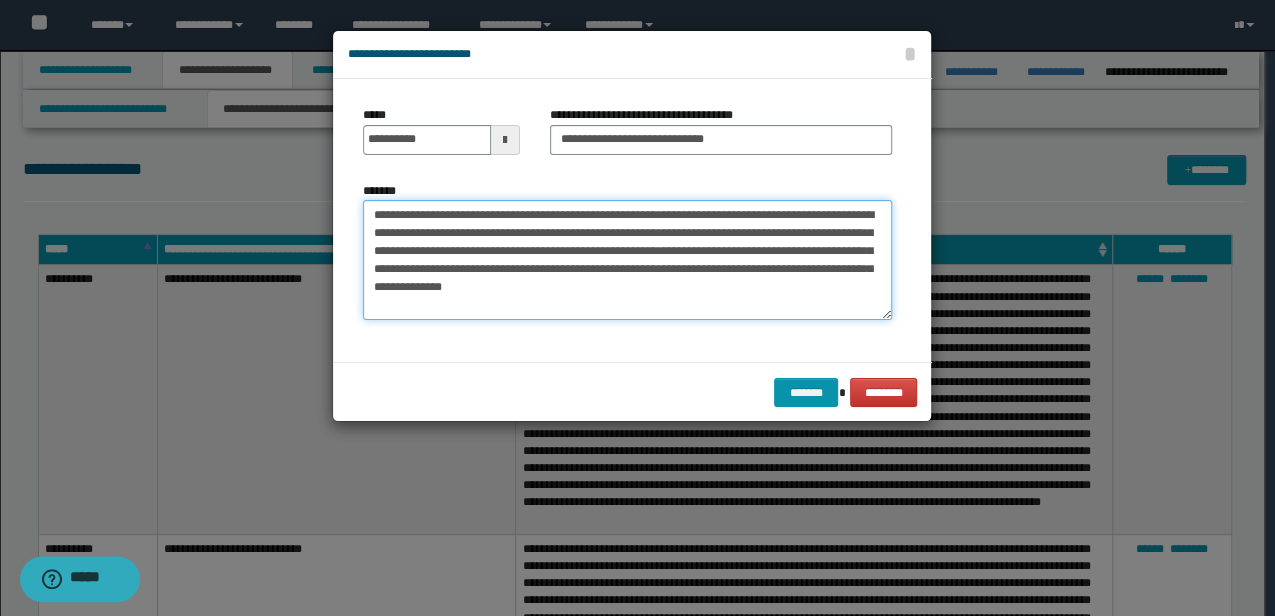 click on "**********" at bounding box center (627, 259) 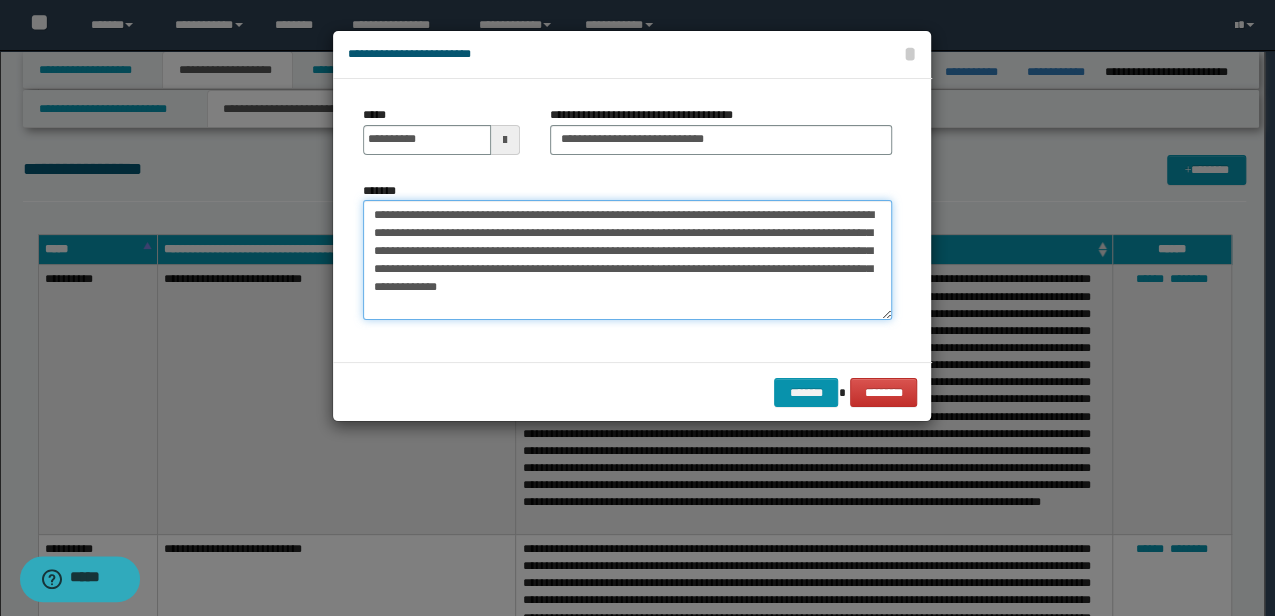 click on "**********" at bounding box center (627, 259) 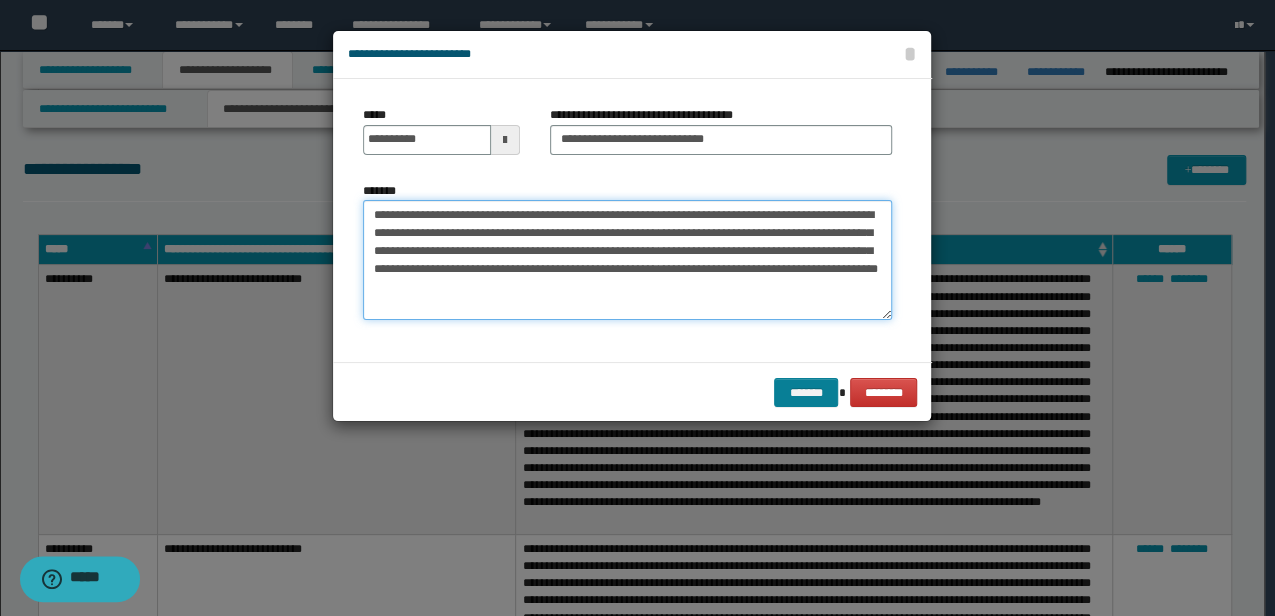 type on "**********" 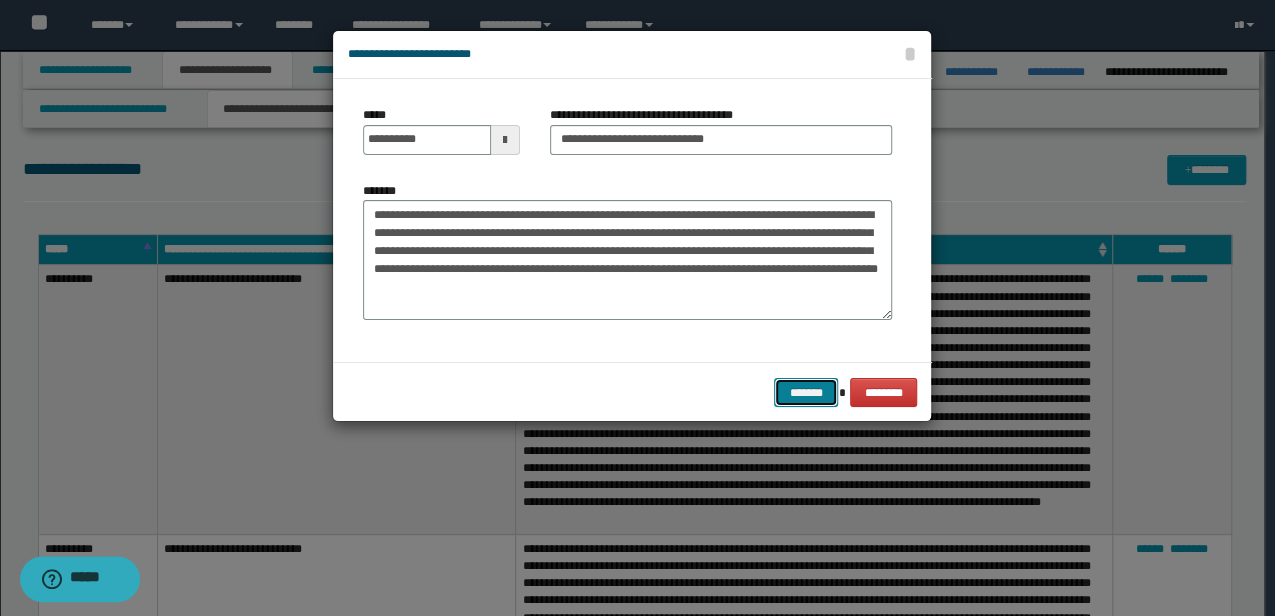click on "*******" at bounding box center (806, 392) 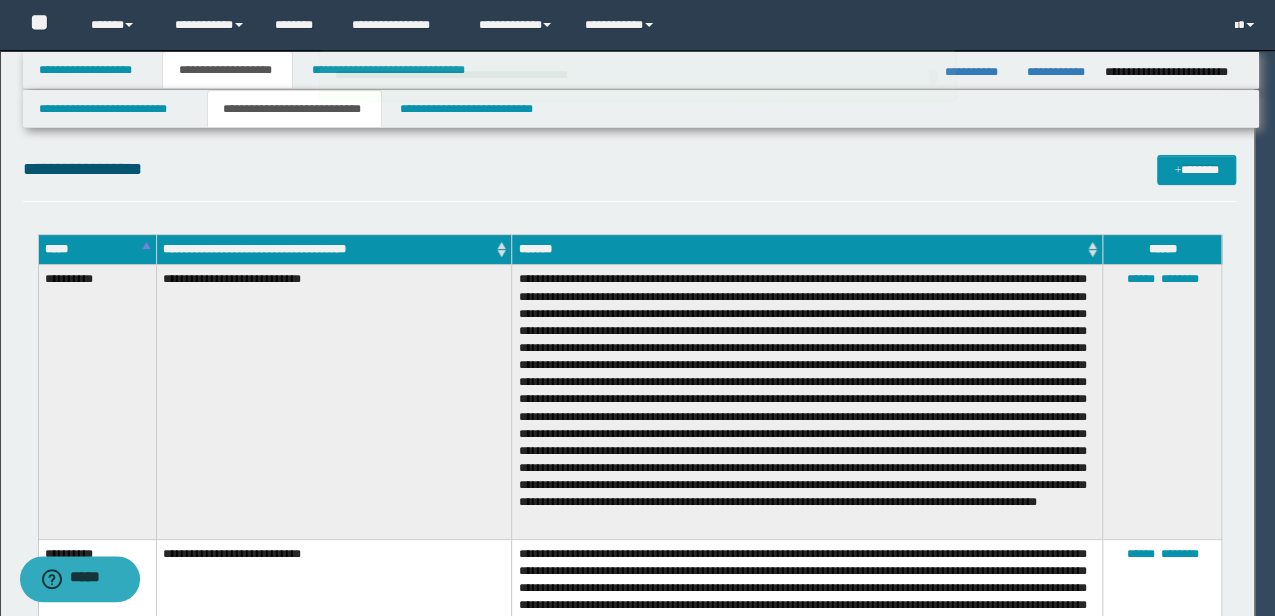 click at bounding box center (807, 402) 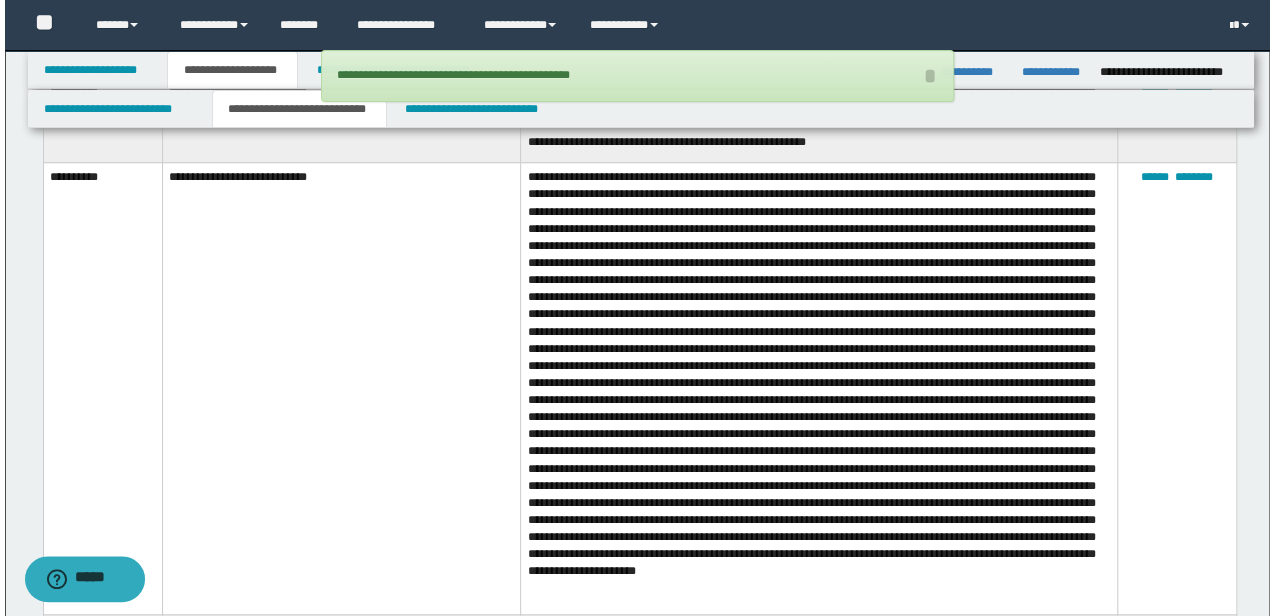 scroll, scrollTop: 600, scrollLeft: 0, axis: vertical 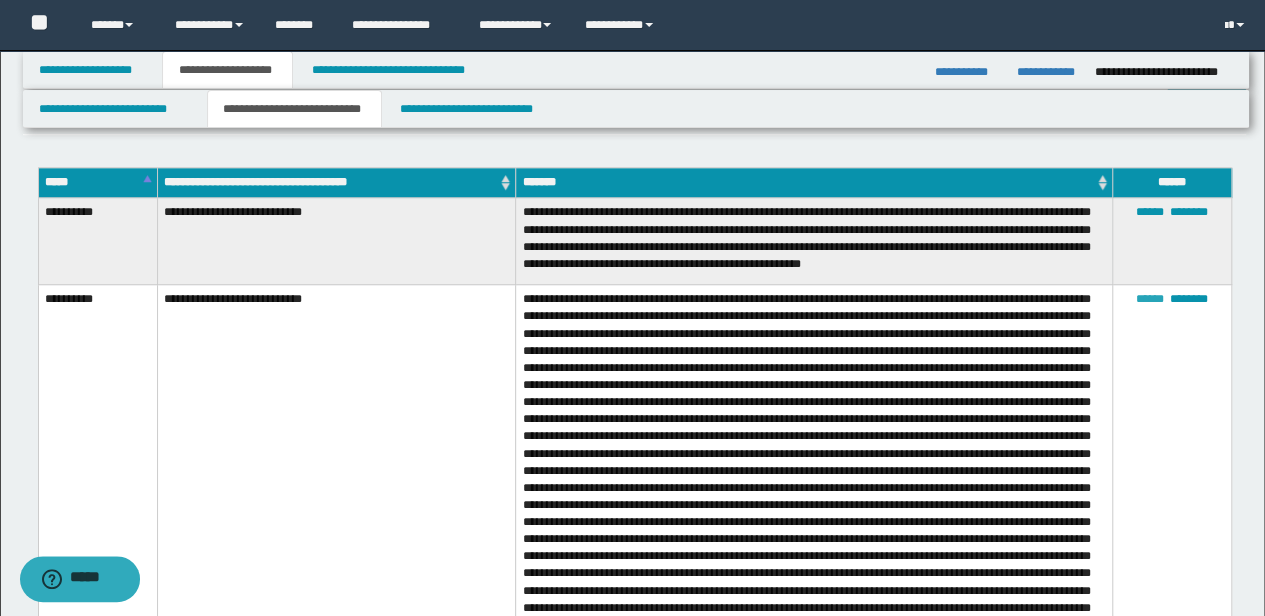 click on "******" at bounding box center (1150, 299) 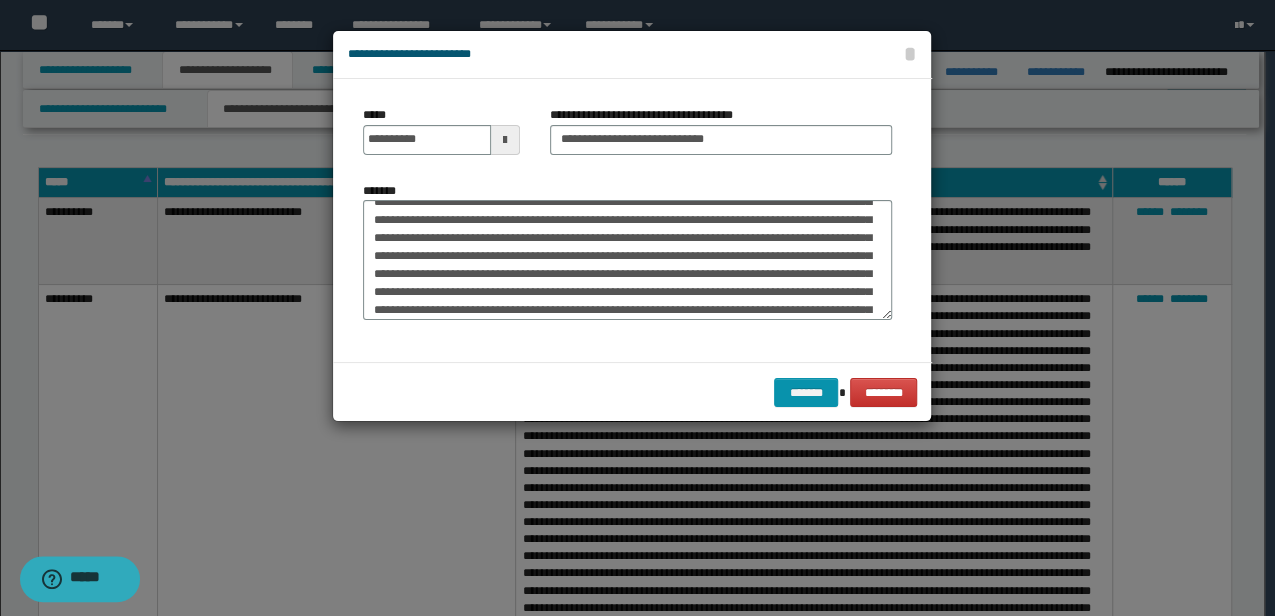 scroll, scrollTop: 432, scrollLeft: 0, axis: vertical 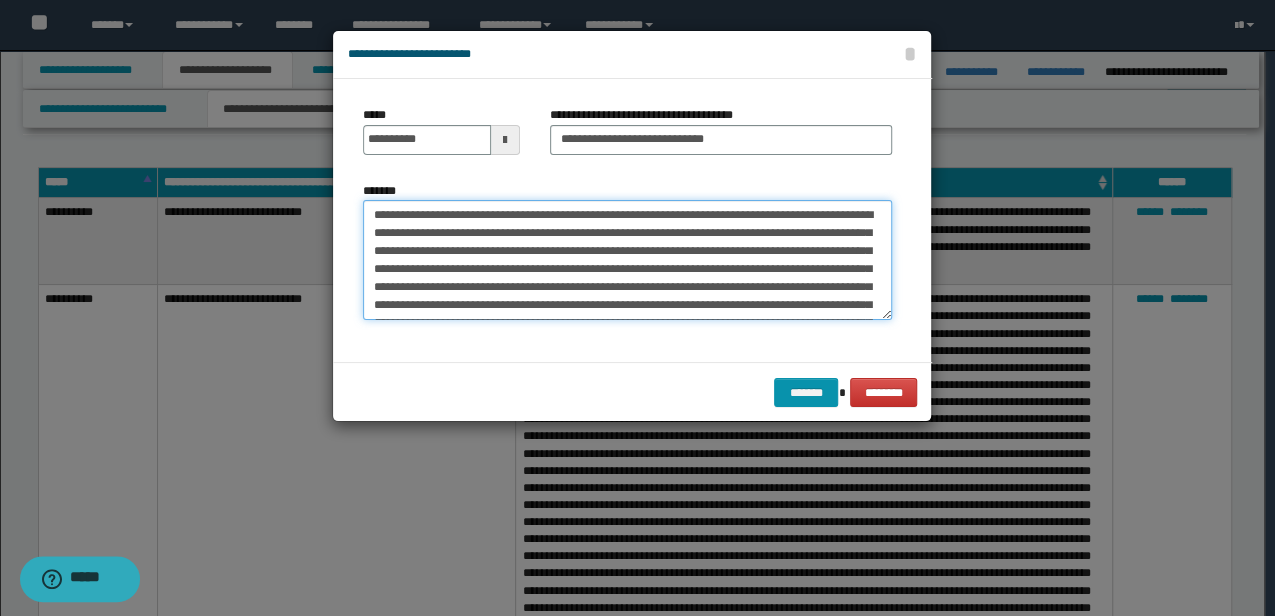 drag, startPoint x: 689, startPoint y: 312, endPoint x: -3, endPoint y: -56, distance: 783.76526 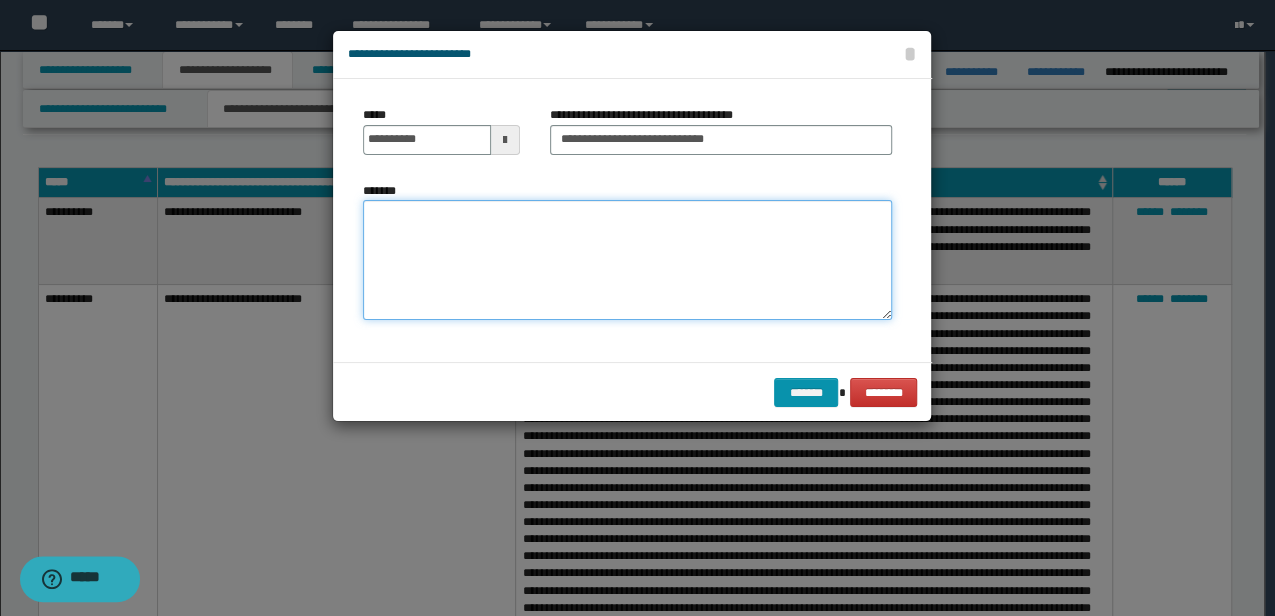 type 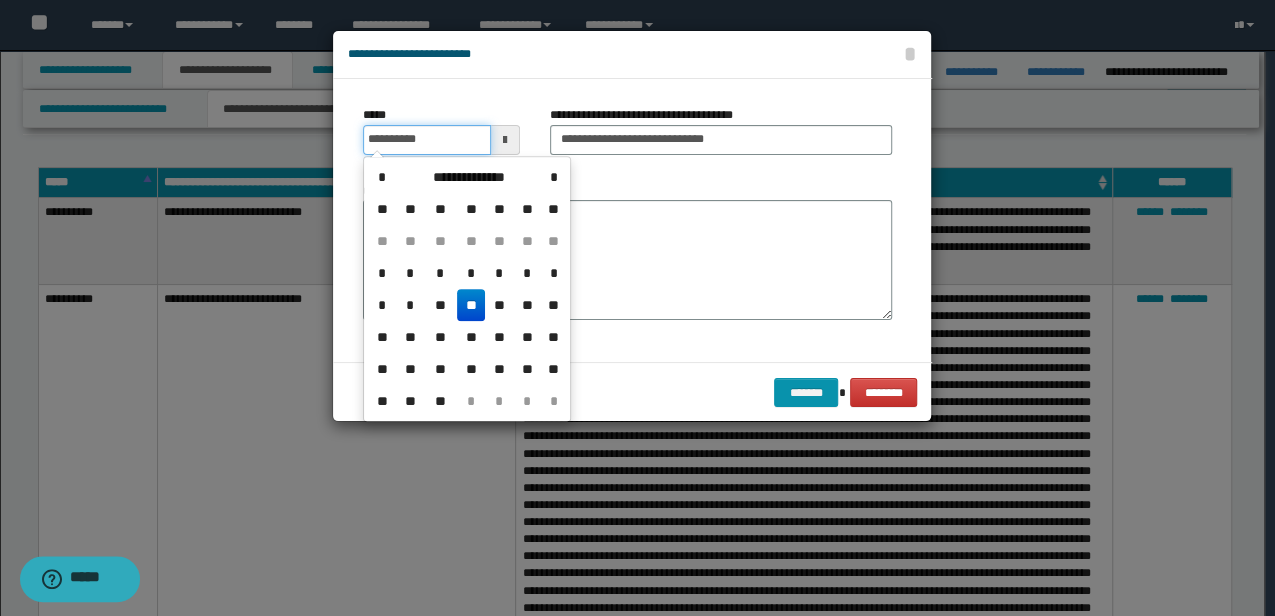 drag, startPoint x: 446, startPoint y: 133, endPoint x: 357, endPoint y: 132, distance: 89.005615 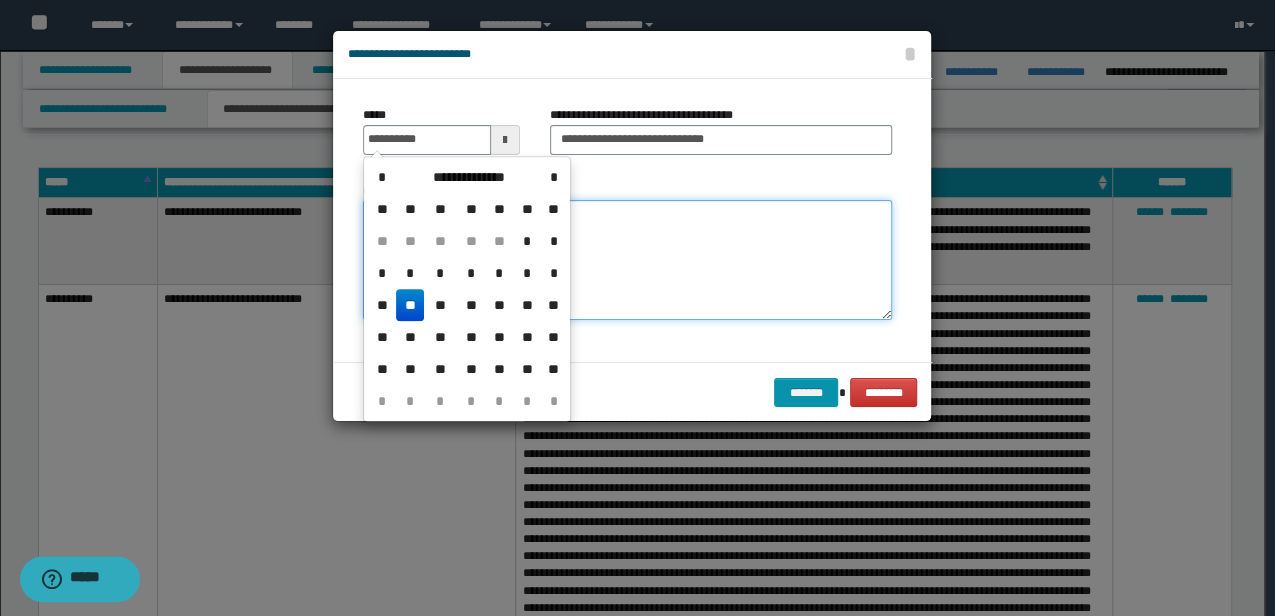 type on "**********" 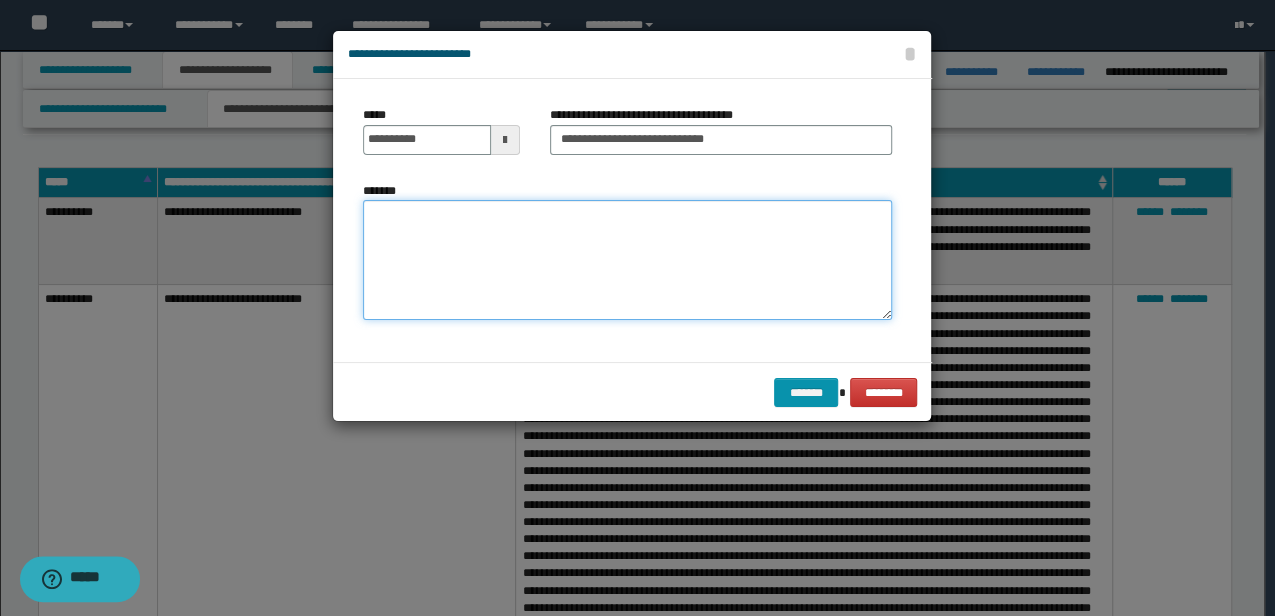 paste on "**********" 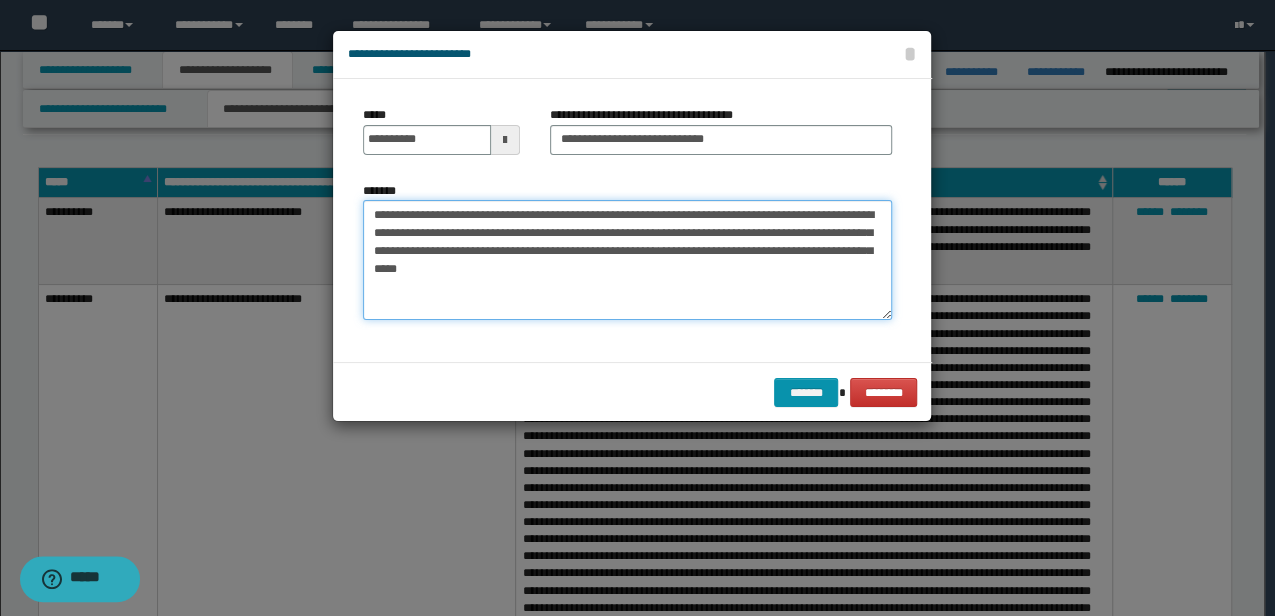click on "**********" at bounding box center [627, 259] 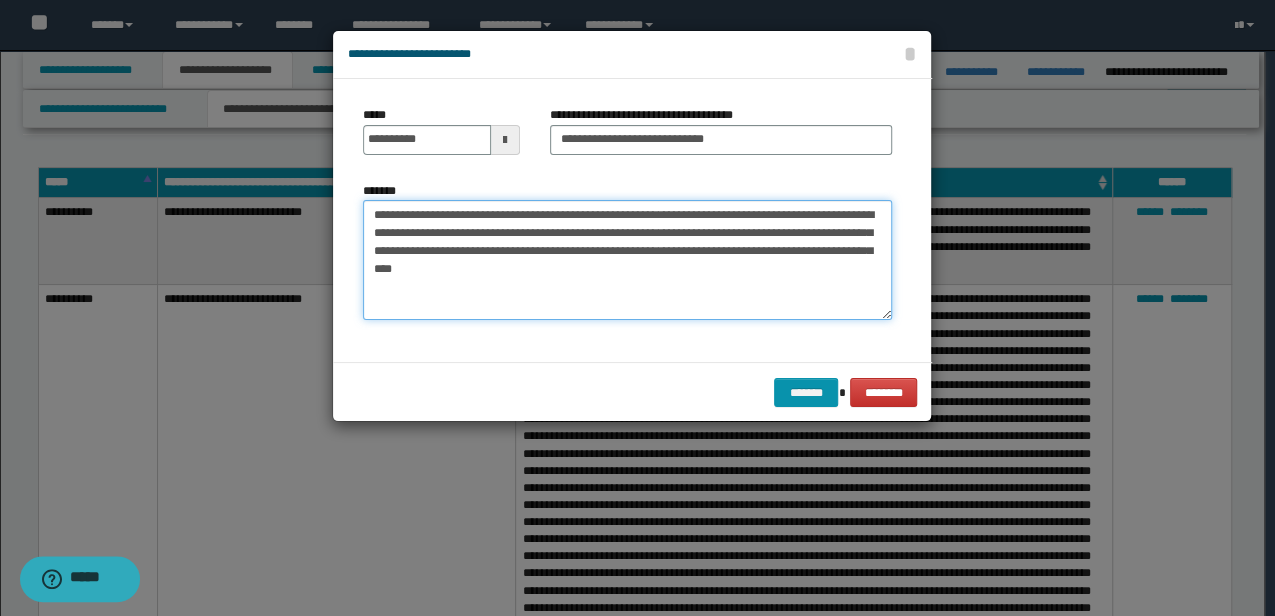 click on "**********" at bounding box center (627, 259) 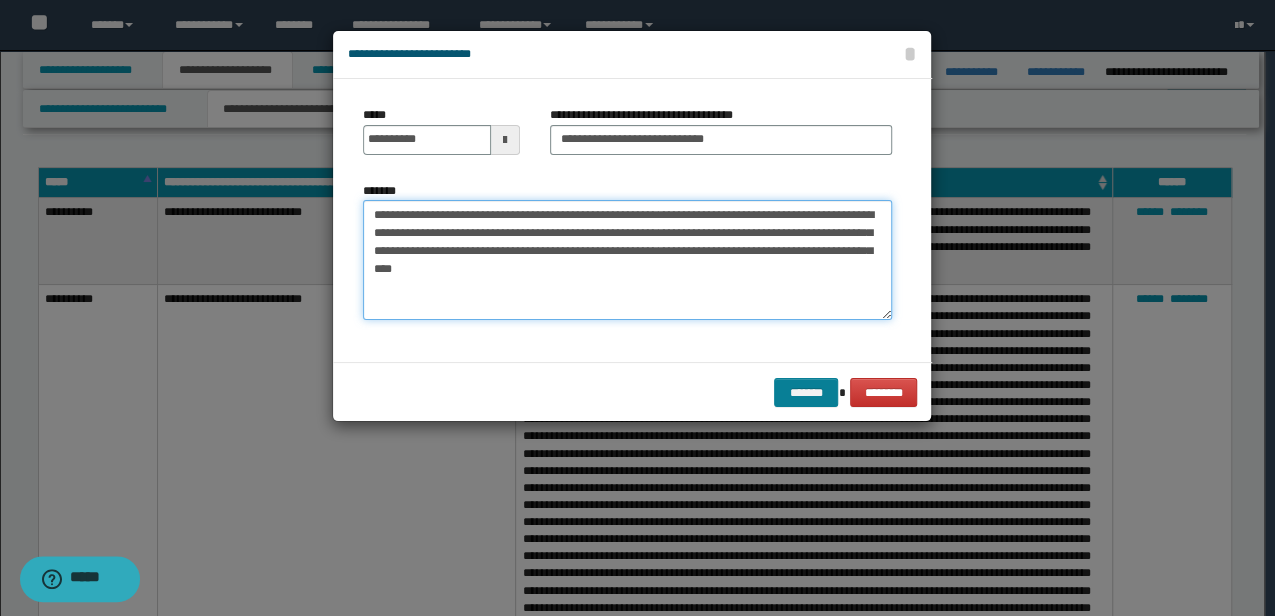 type on "**********" 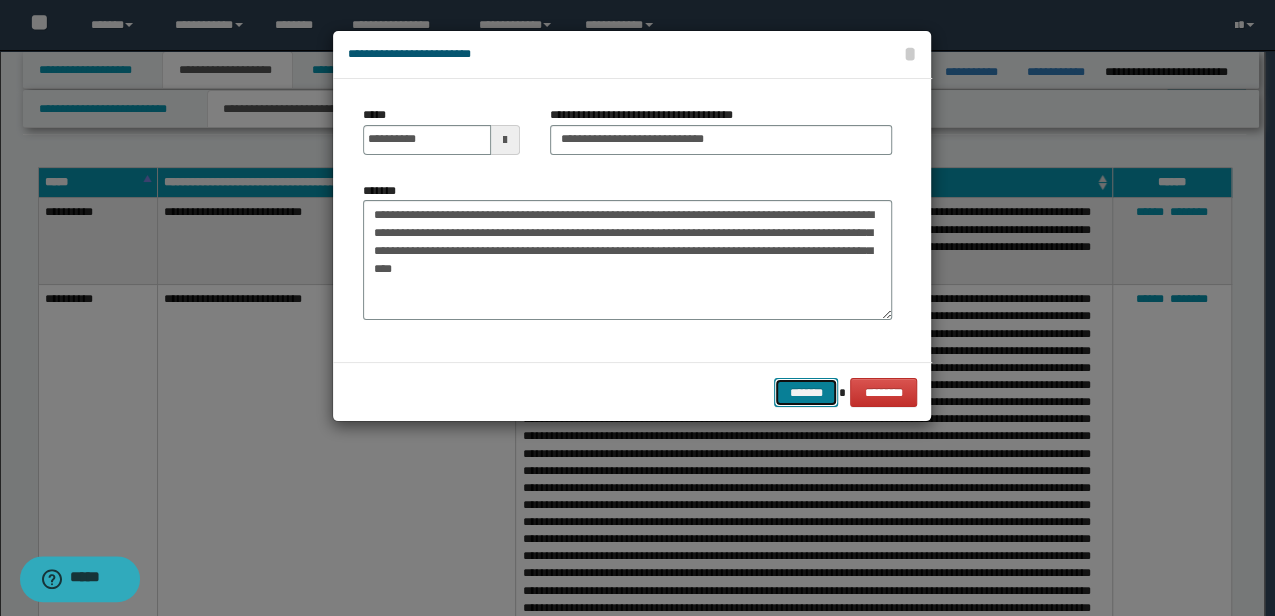 click on "*******" at bounding box center (806, 392) 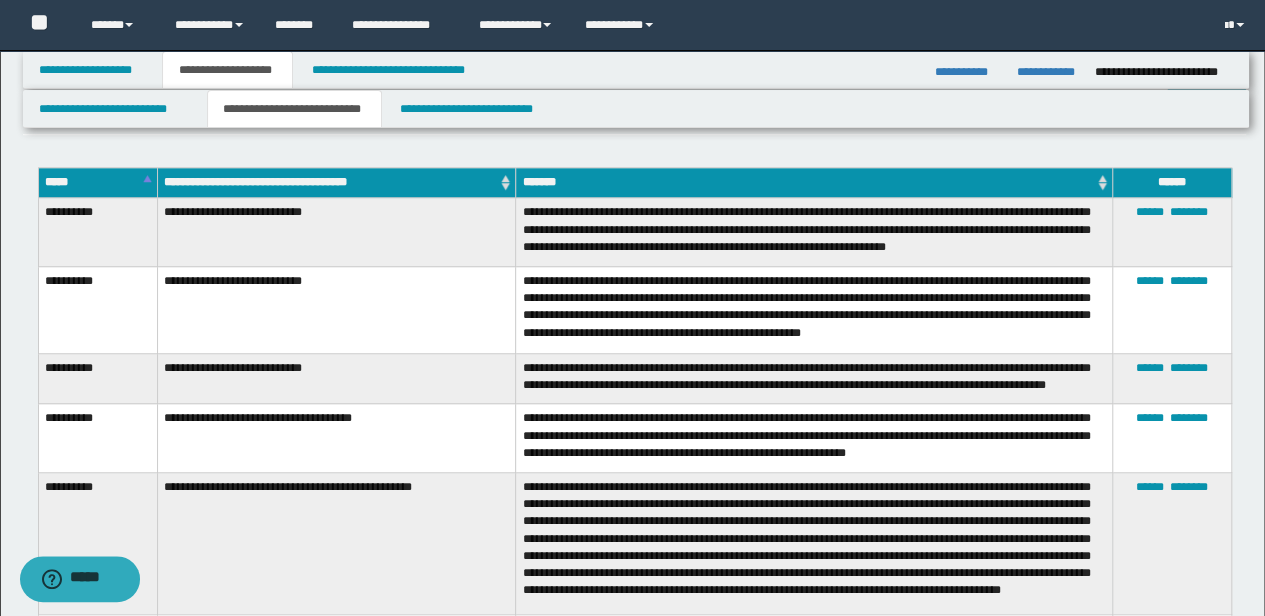 scroll, scrollTop: 2806, scrollLeft: 0, axis: vertical 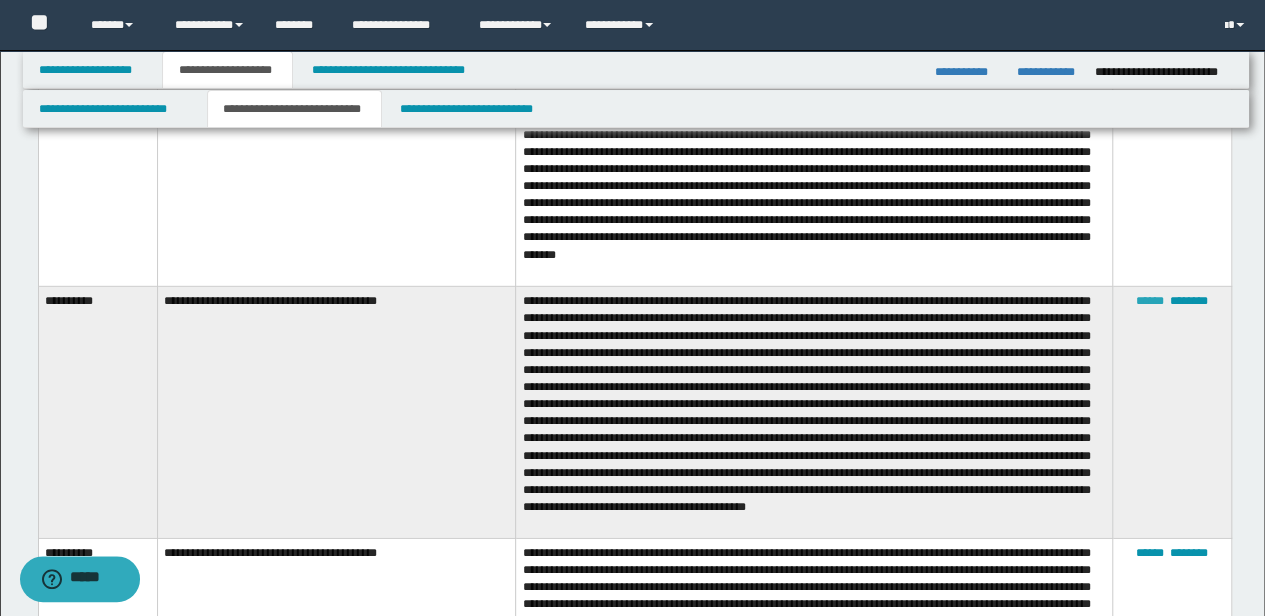 click on "******" at bounding box center [1150, 301] 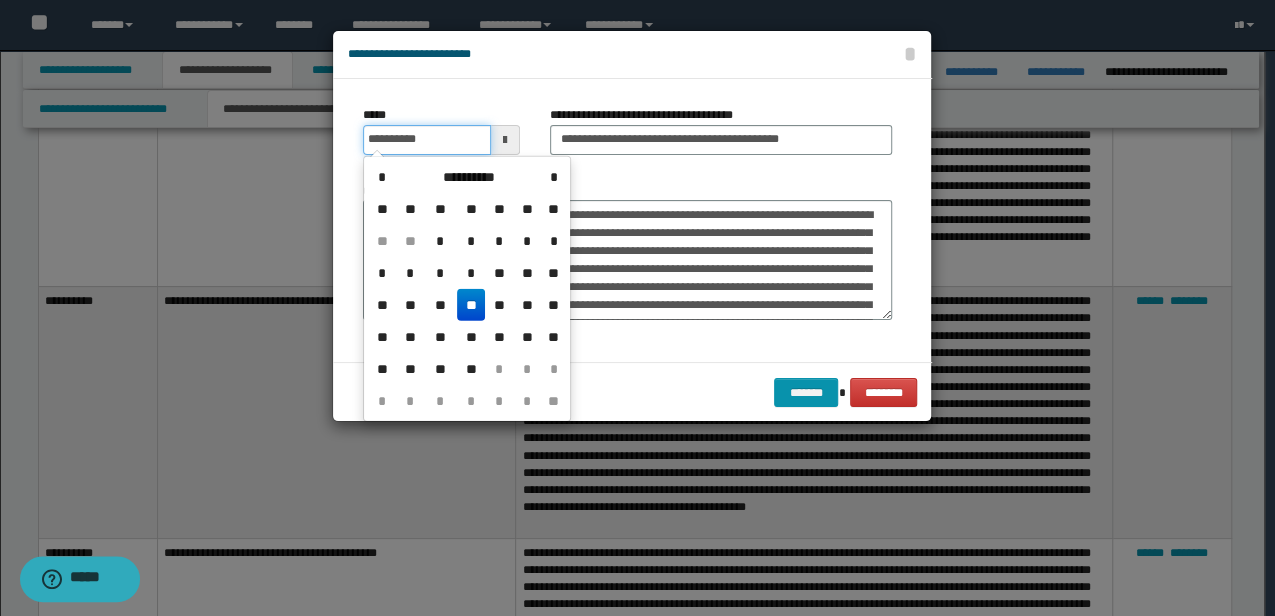 drag, startPoint x: 455, startPoint y: 144, endPoint x: 318, endPoint y: 116, distance: 139.83205 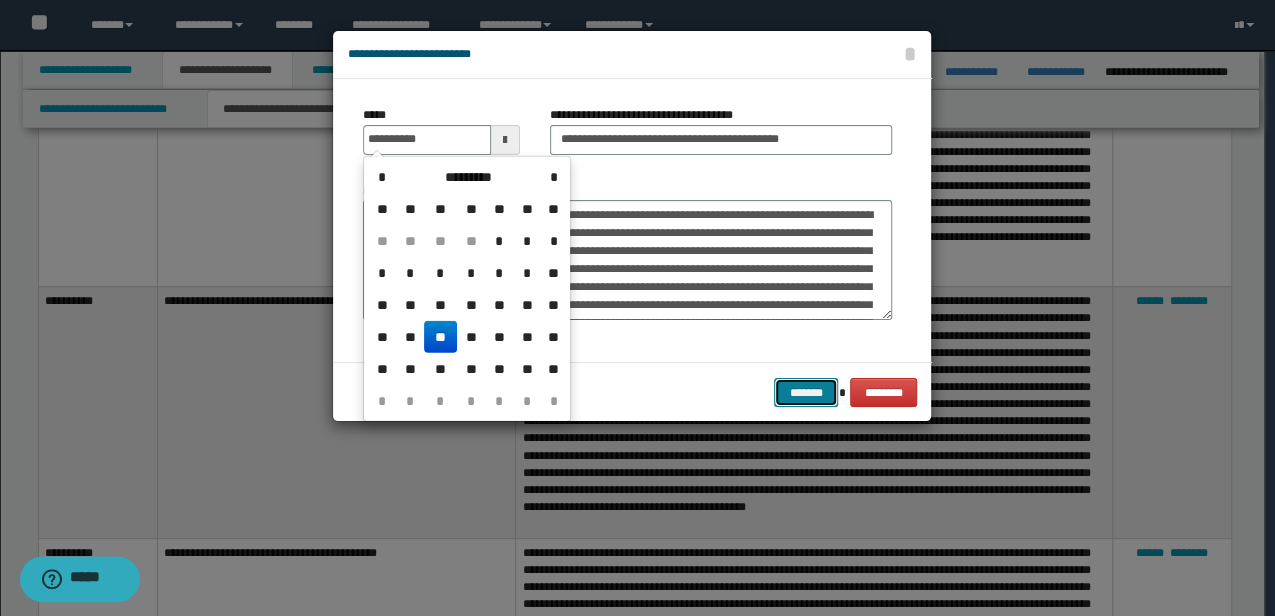 type on "**********" 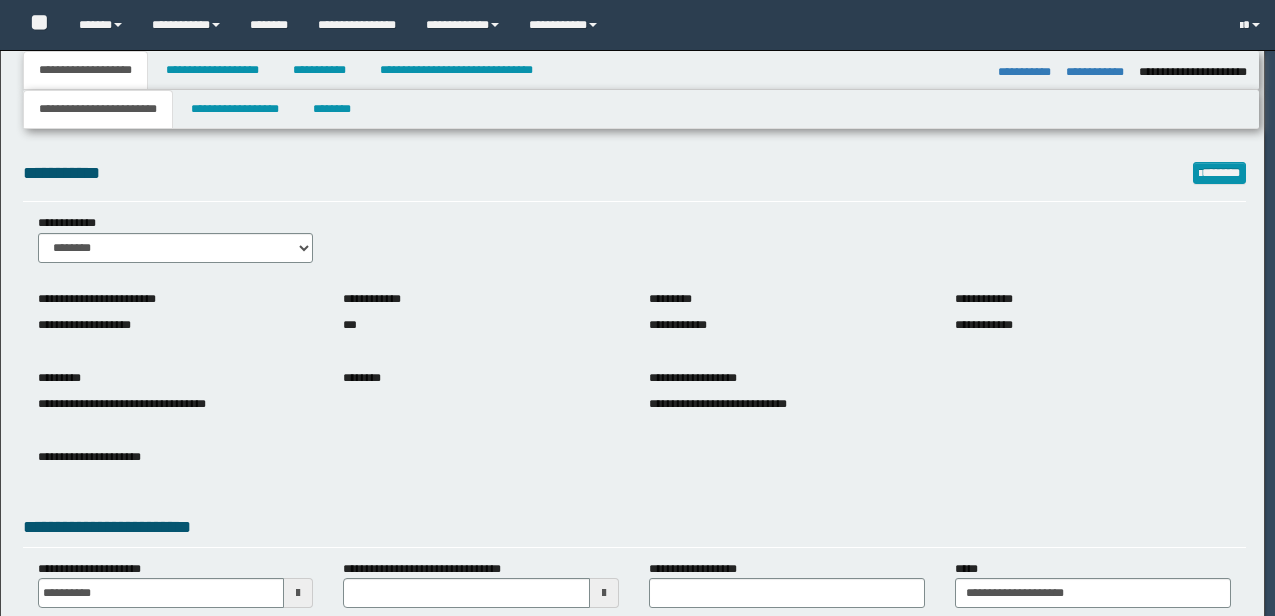 select on "**" 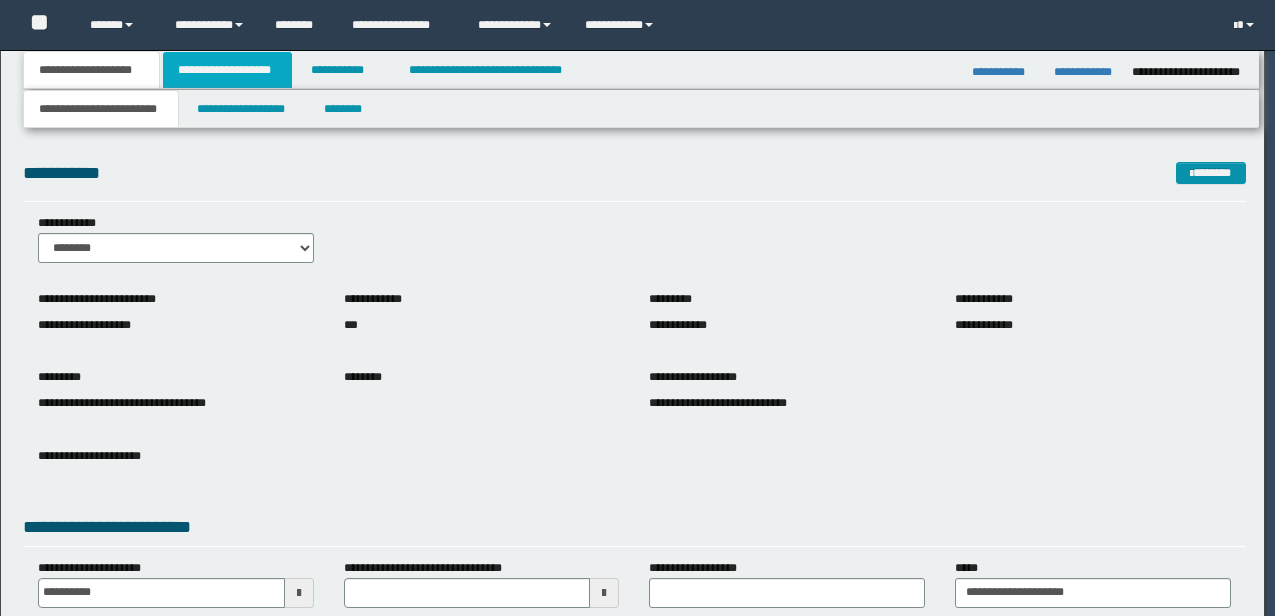 scroll, scrollTop: 0, scrollLeft: 0, axis: both 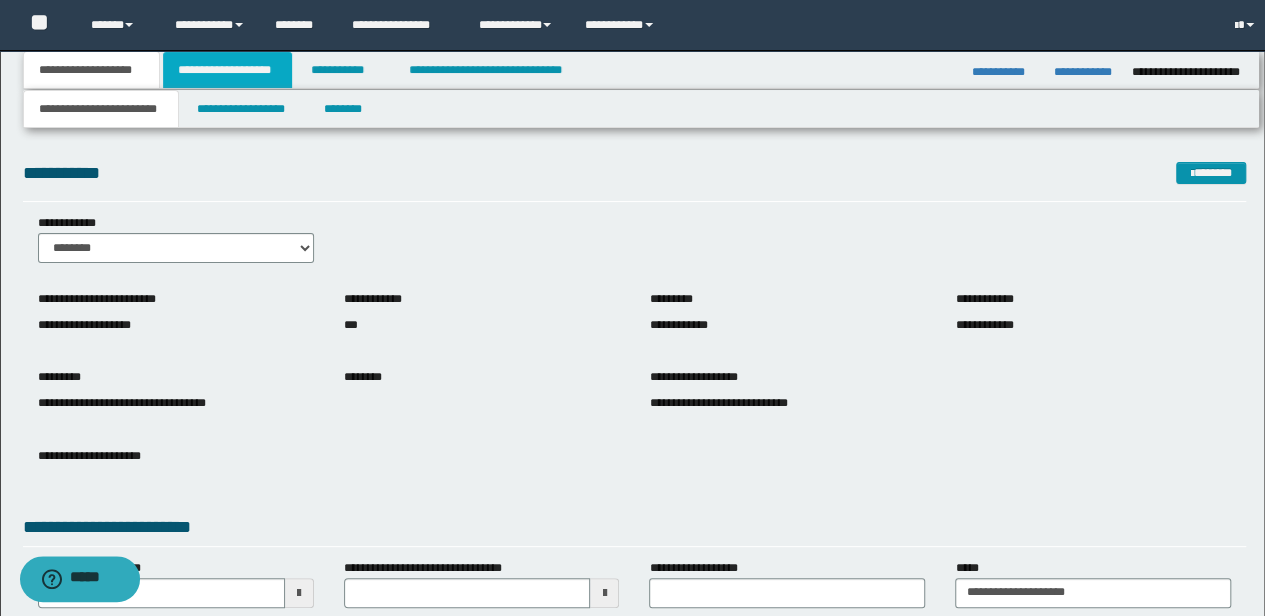 click on "**********" at bounding box center (227, 70) 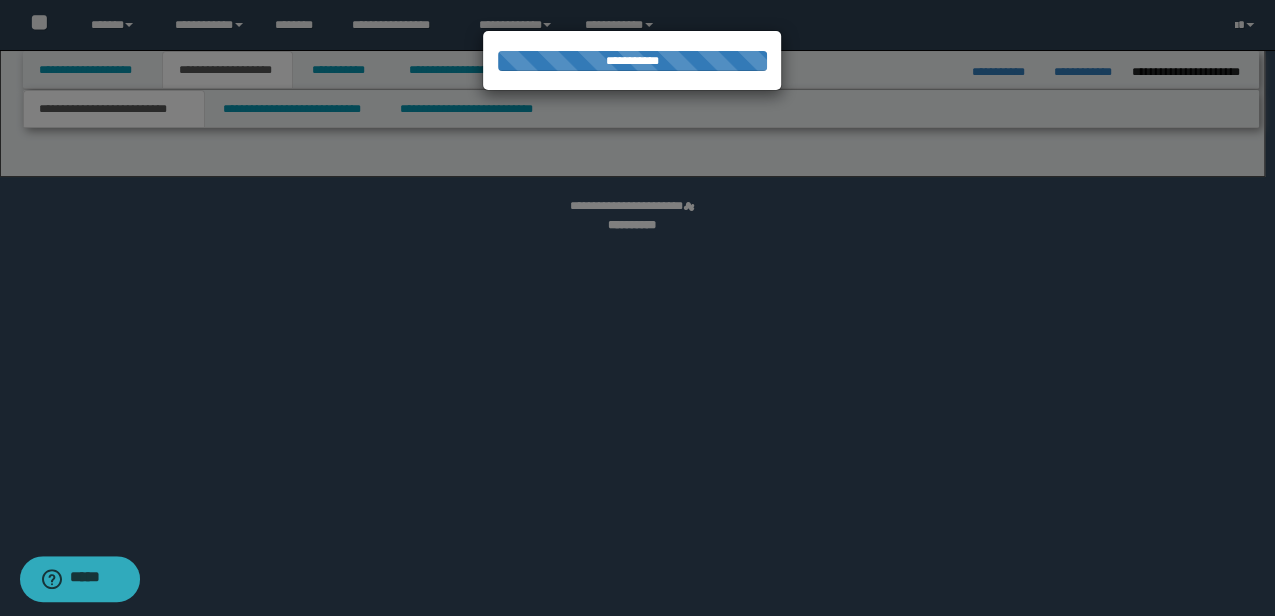 click at bounding box center [637, 308] 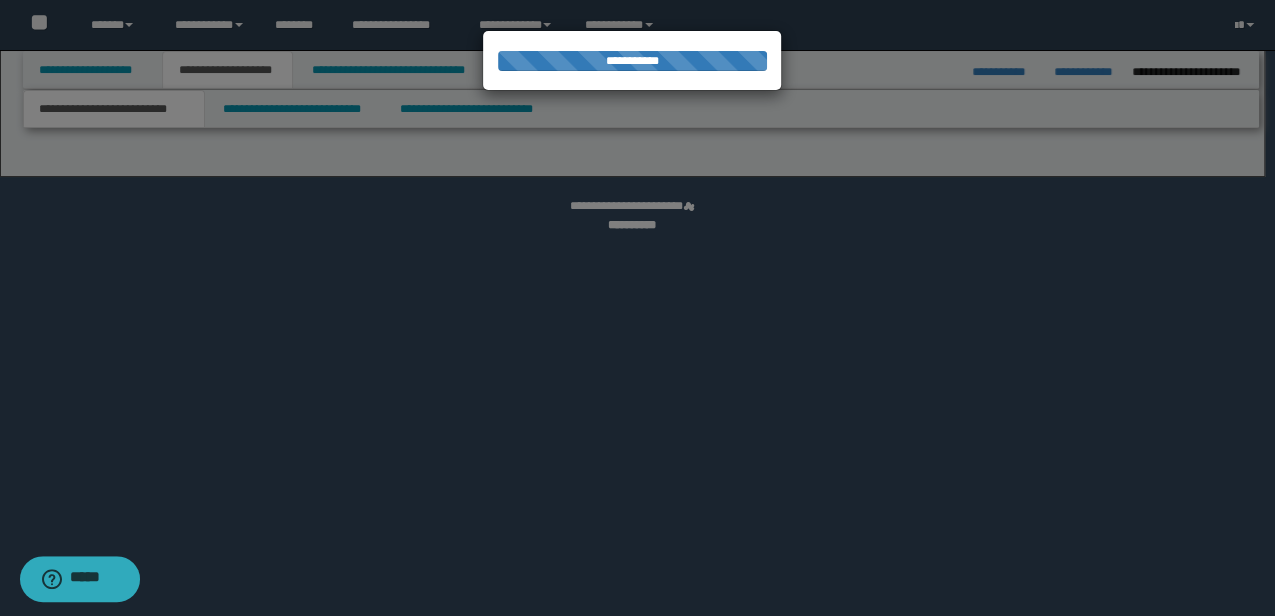 click at bounding box center (637, 308) 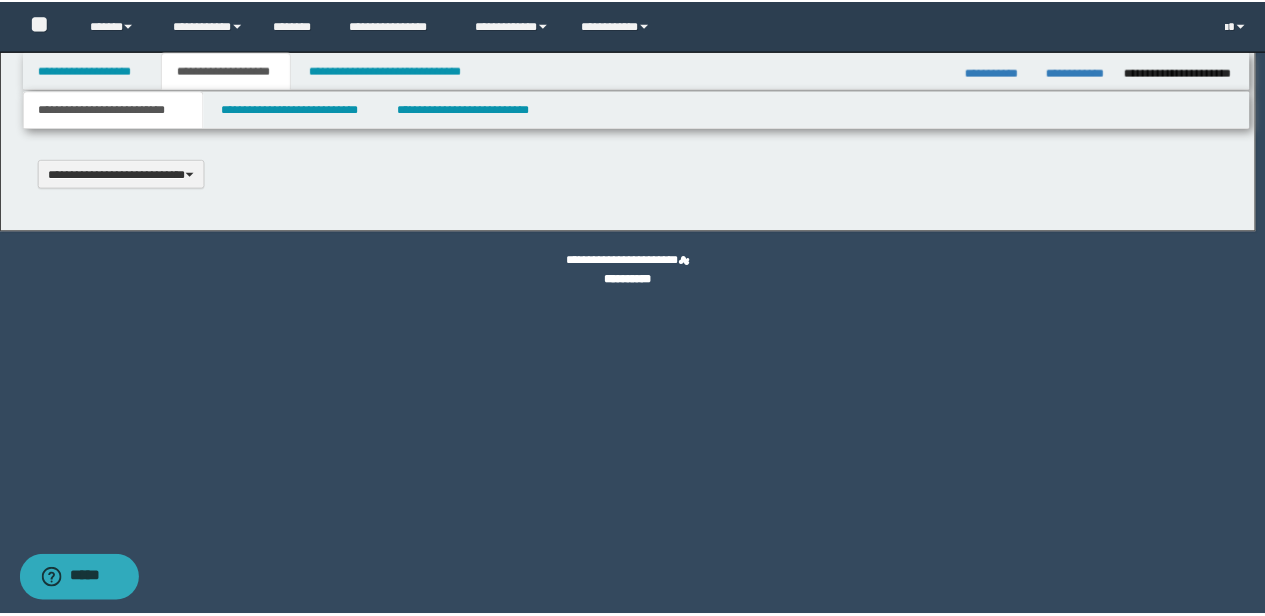 scroll, scrollTop: 0, scrollLeft: 0, axis: both 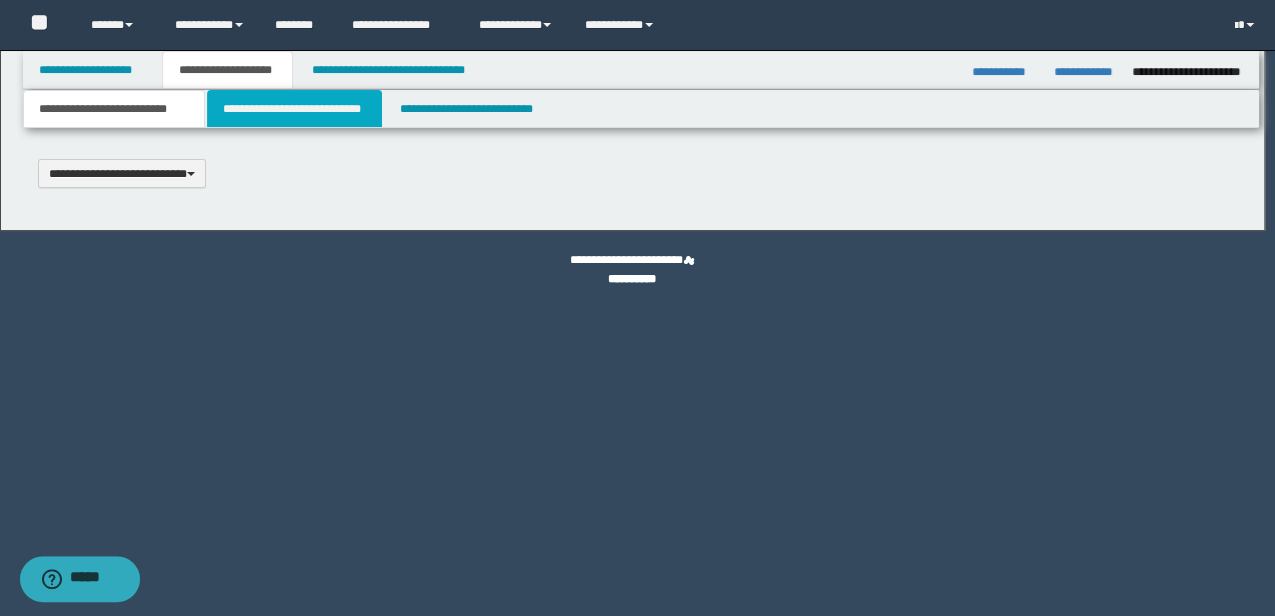click on "**********" at bounding box center [294, 109] 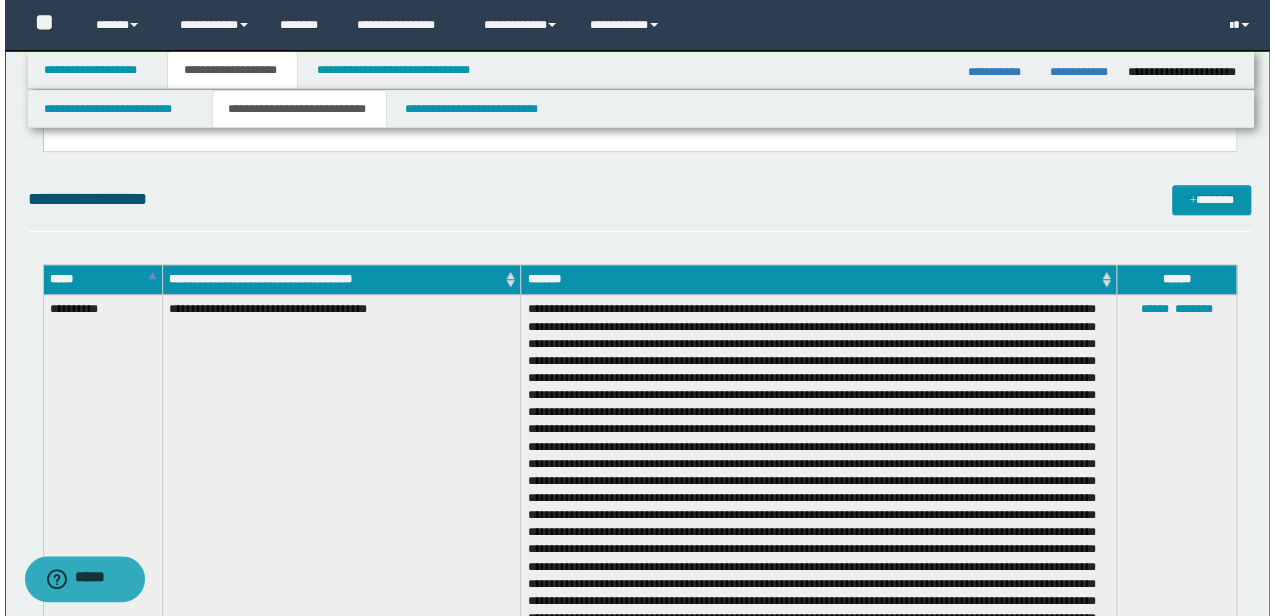 scroll, scrollTop: 3720, scrollLeft: 0, axis: vertical 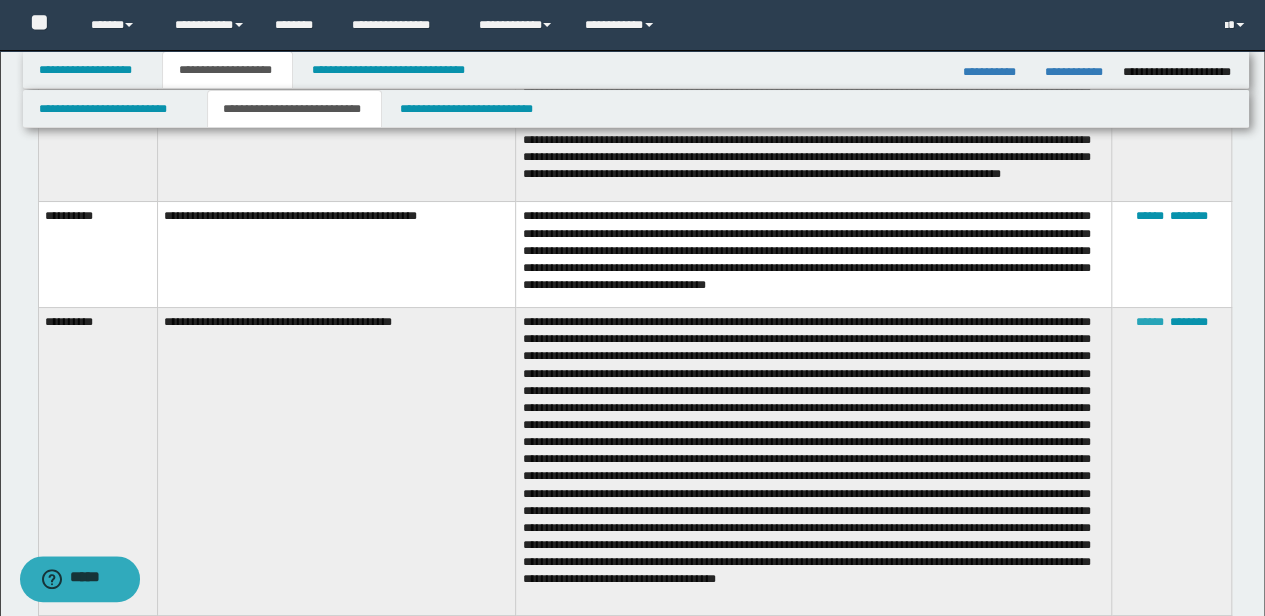 click on "******" at bounding box center [1150, 322] 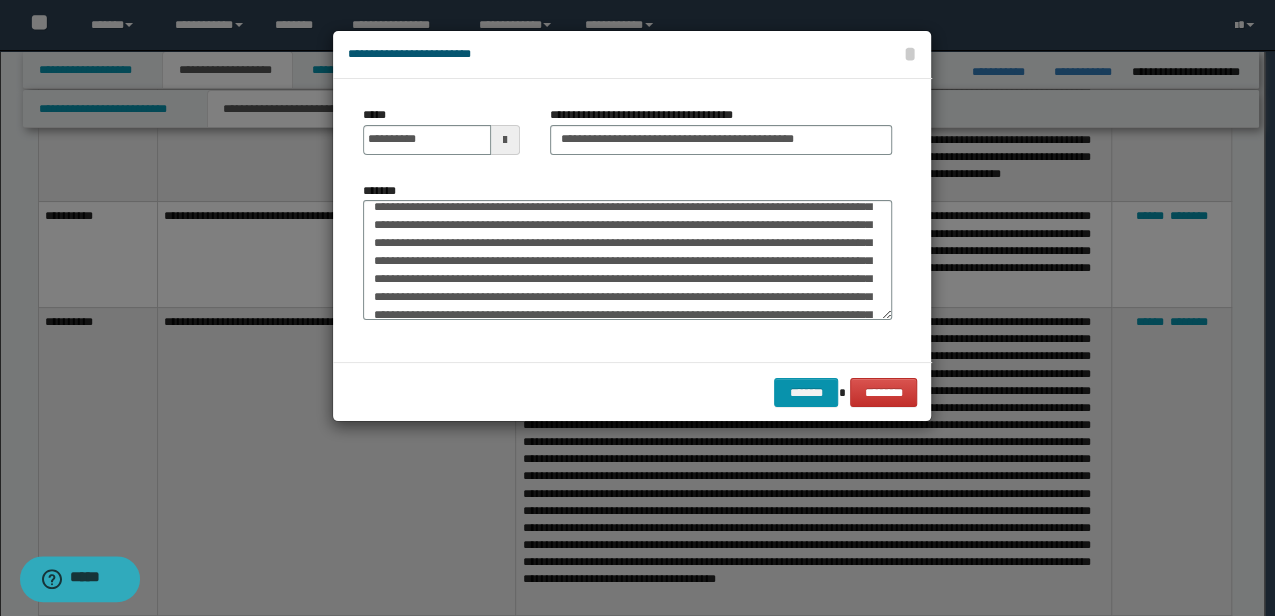 scroll, scrollTop: 270, scrollLeft: 0, axis: vertical 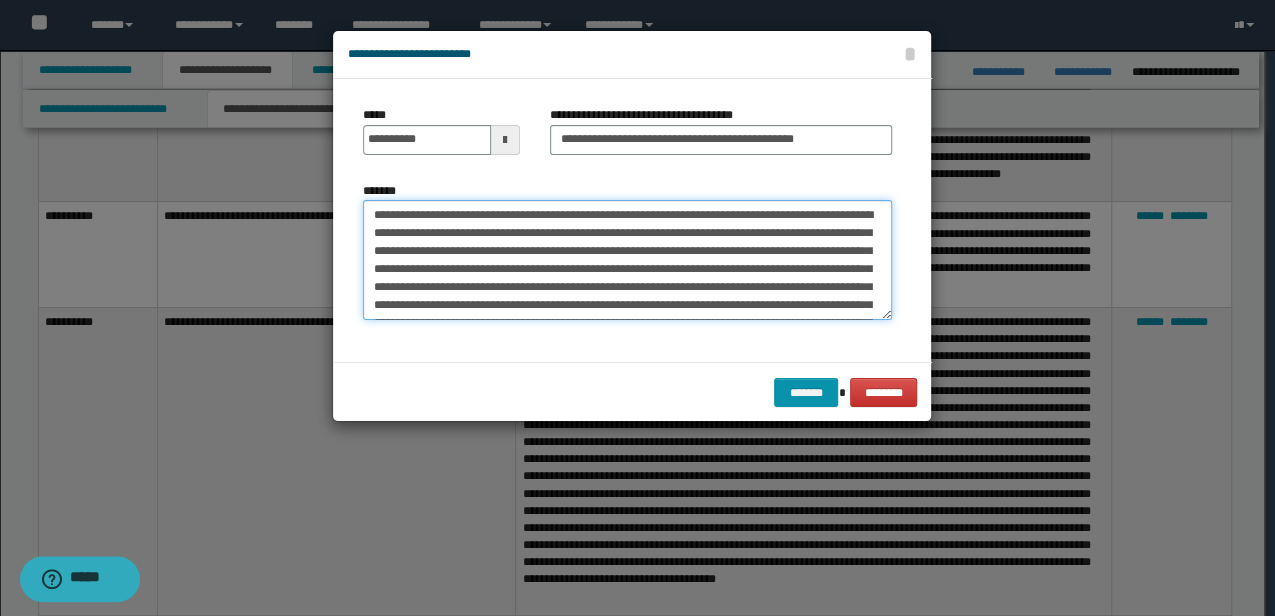 drag, startPoint x: 582, startPoint y: 304, endPoint x: -3, endPoint y: -70, distance: 694.33496 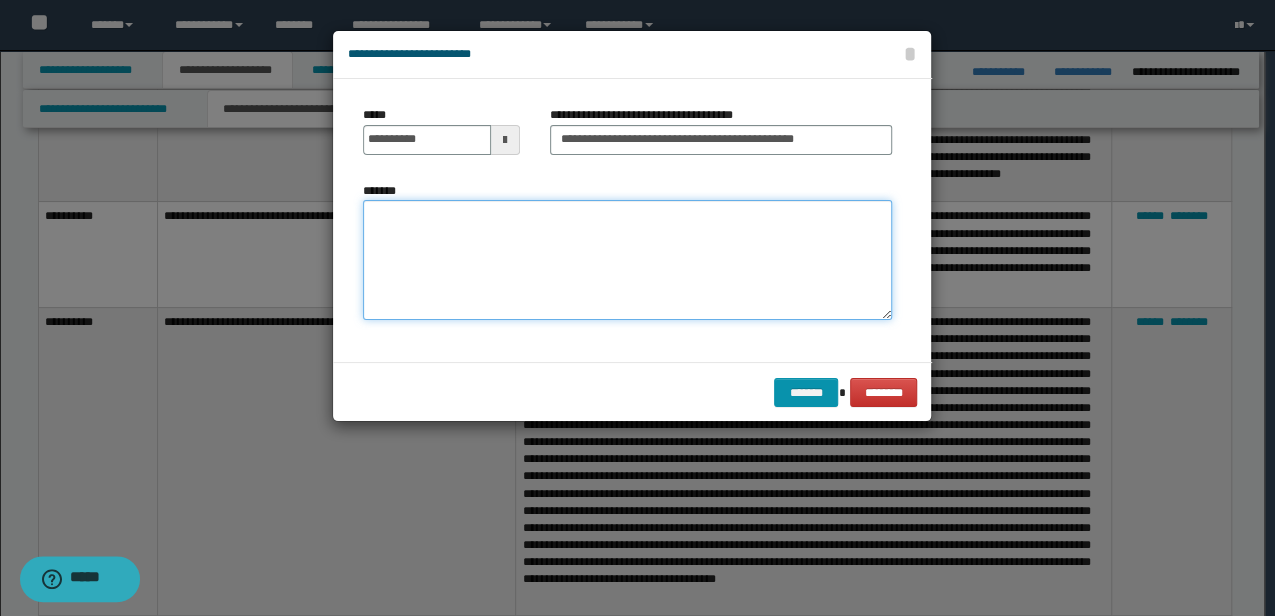 click on "*******" at bounding box center (627, 259) 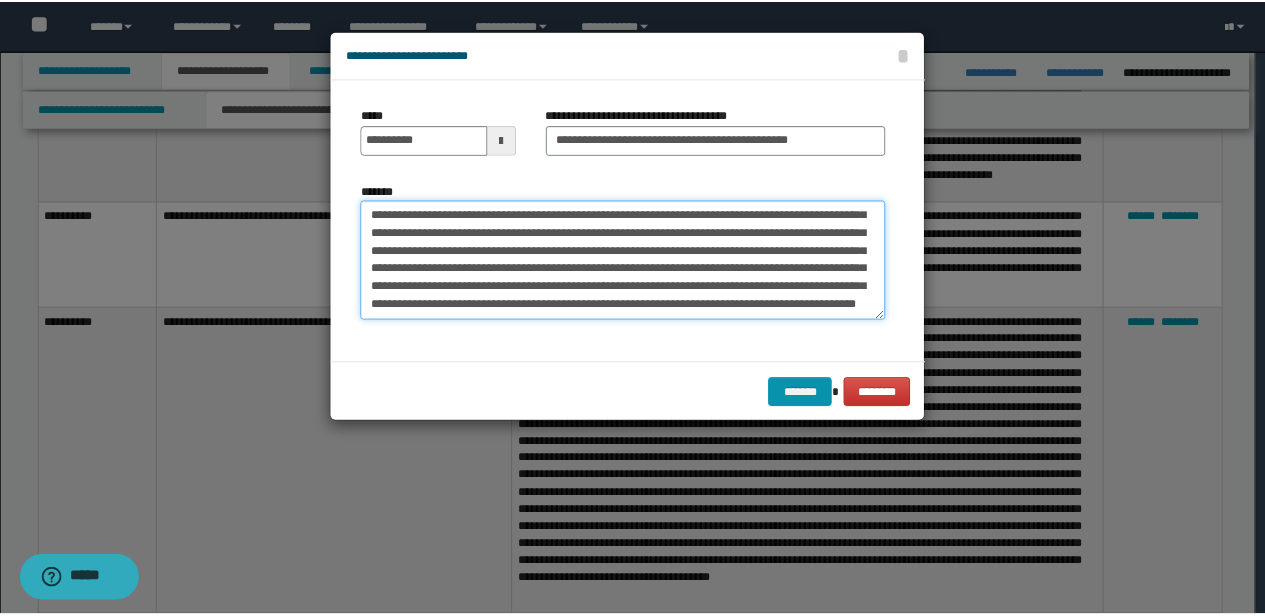 scroll, scrollTop: 0, scrollLeft: 0, axis: both 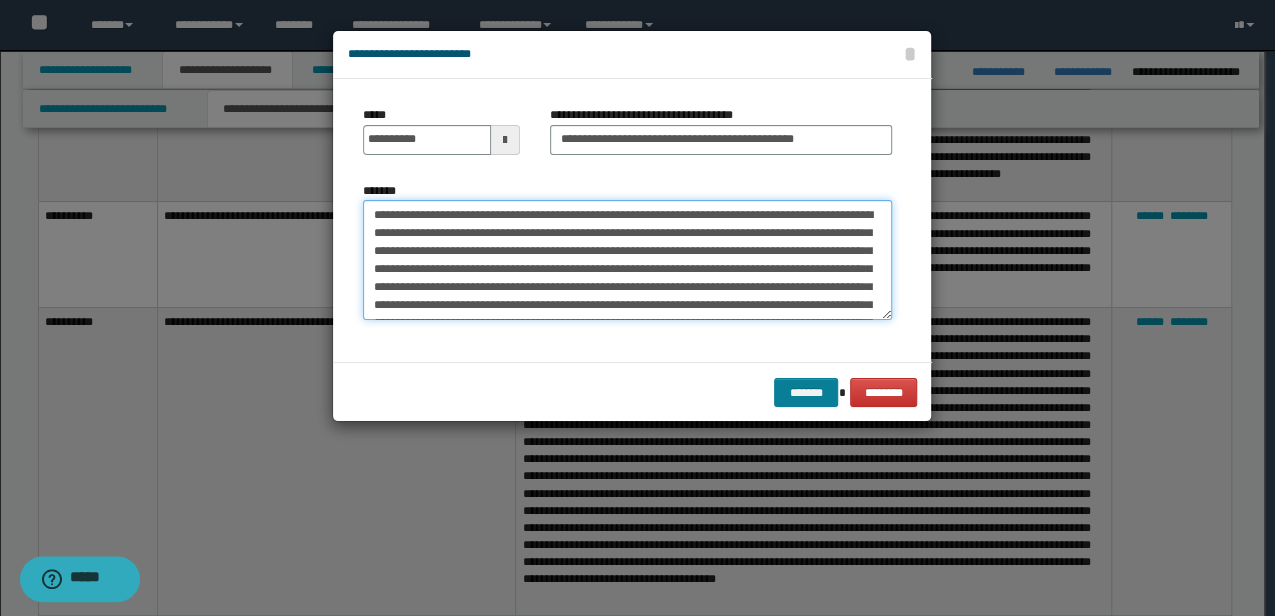 type on "**********" 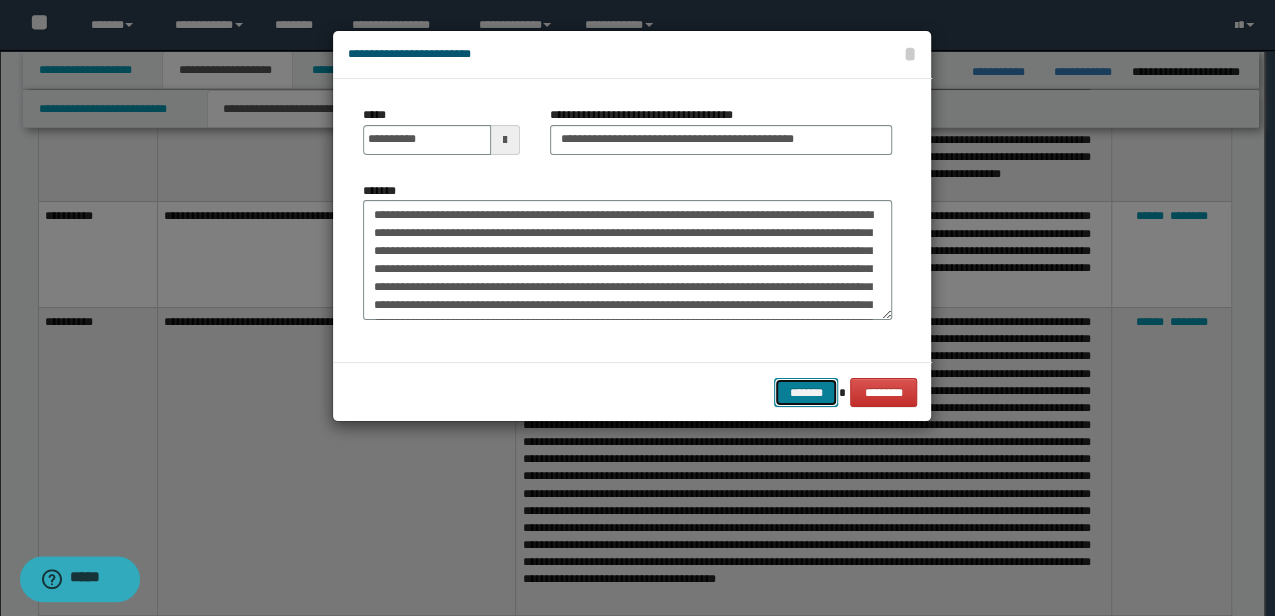 click on "*******" at bounding box center [806, 392] 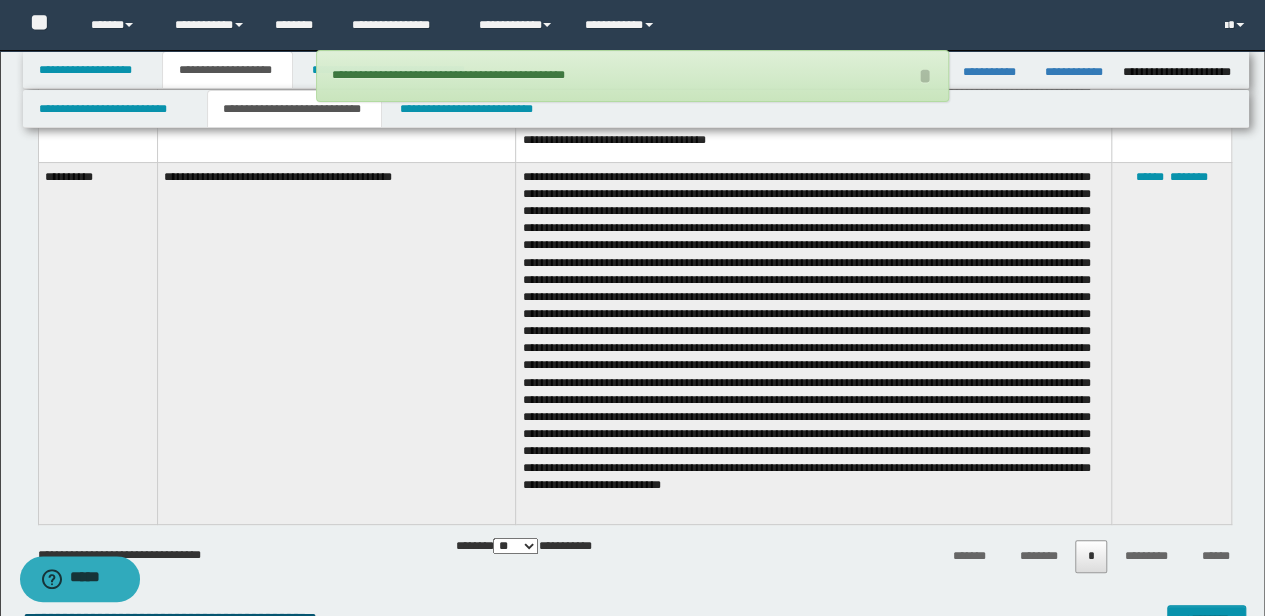 scroll, scrollTop: 4054, scrollLeft: 0, axis: vertical 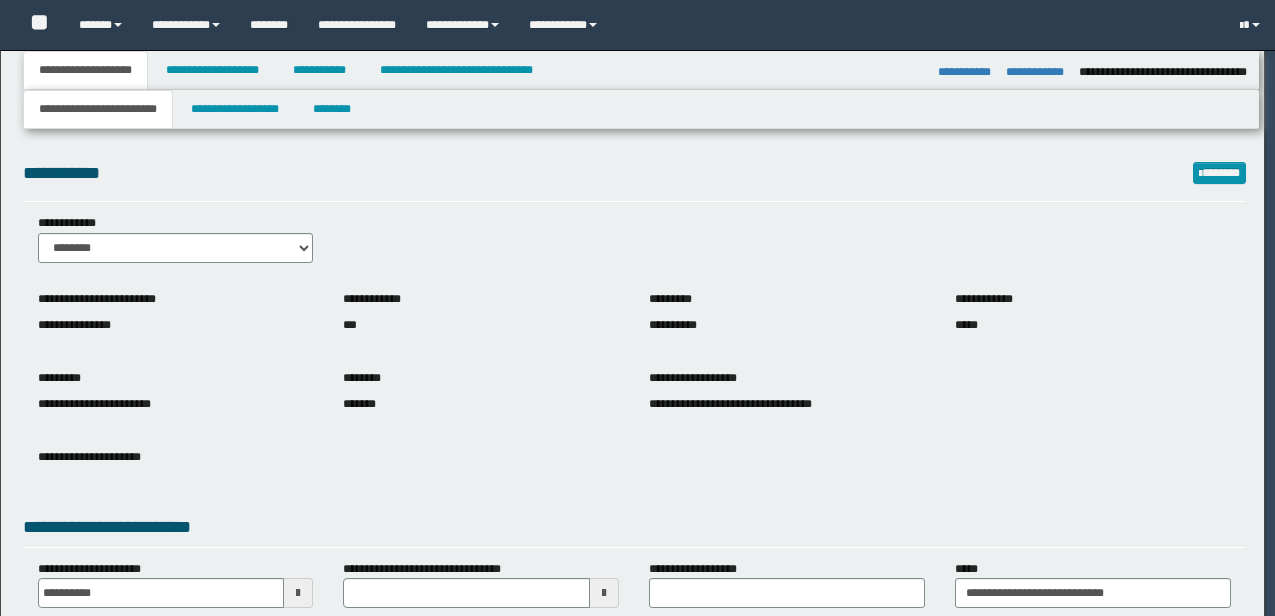 select on "*" 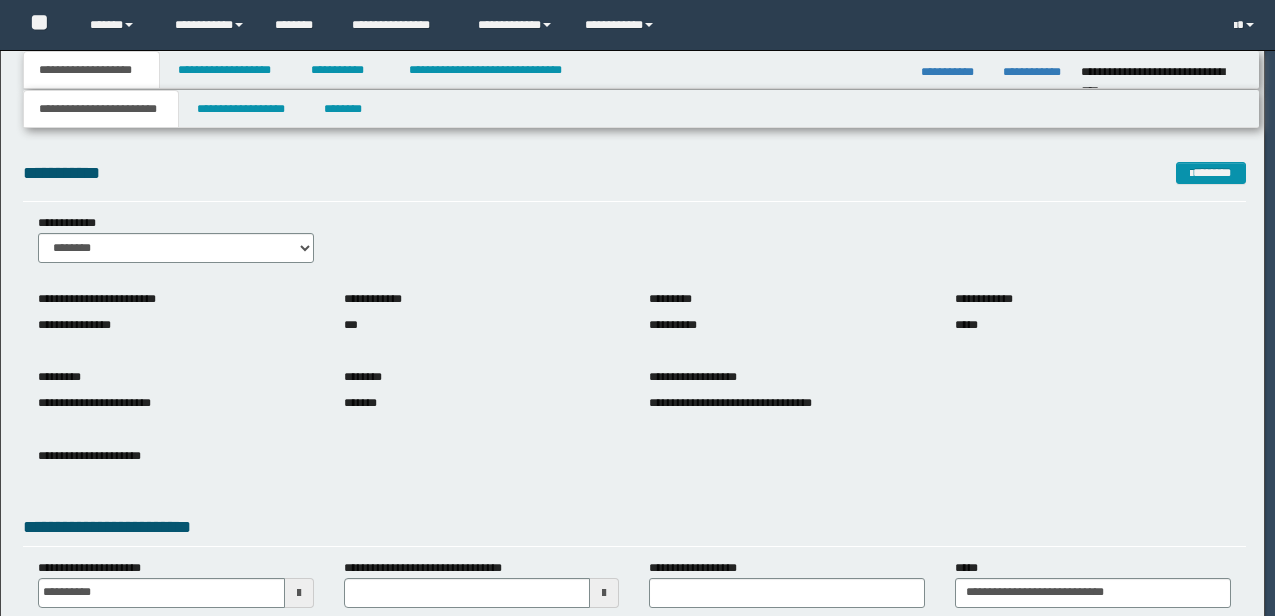 scroll, scrollTop: 0, scrollLeft: 0, axis: both 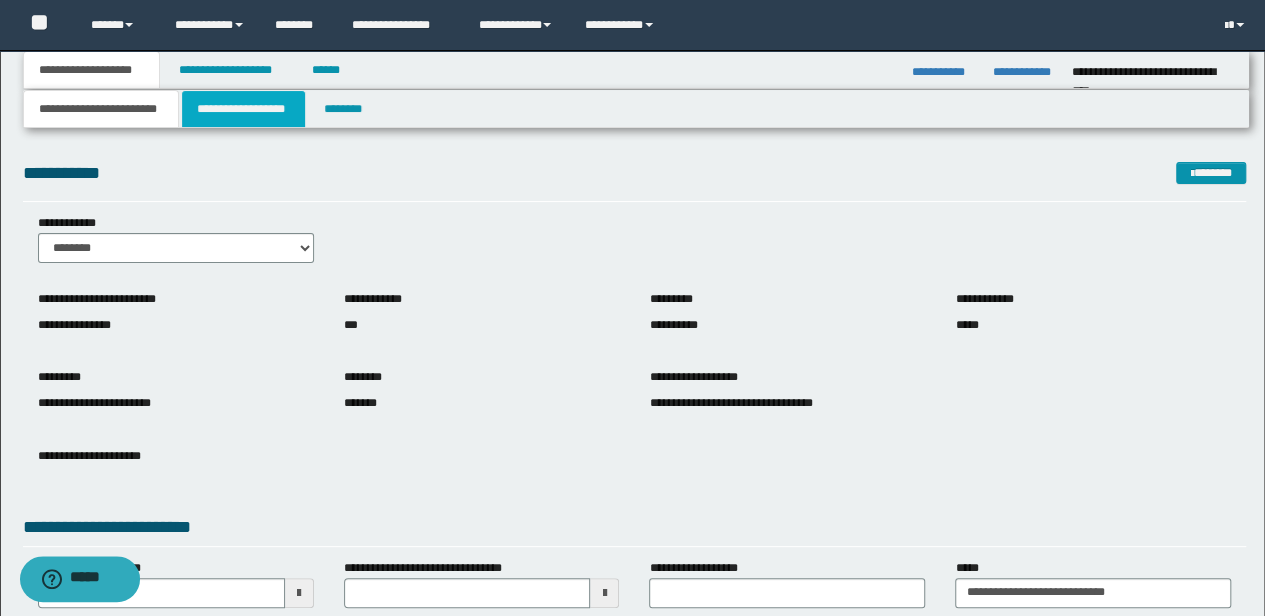 click on "**********" at bounding box center (243, 109) 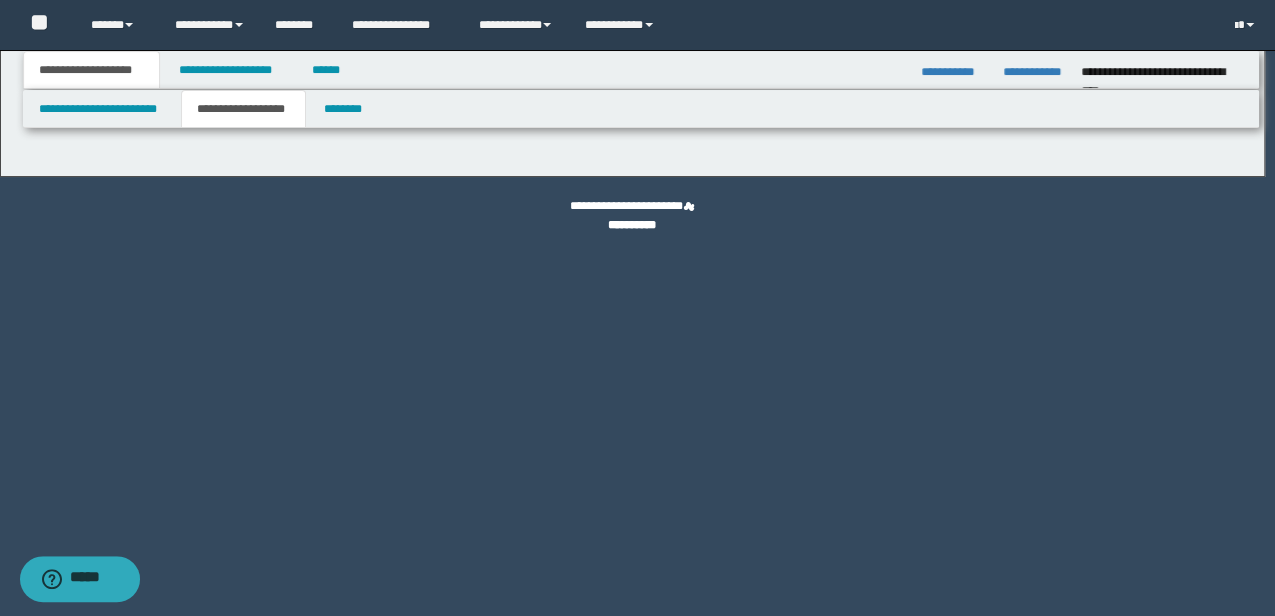 type on "********" 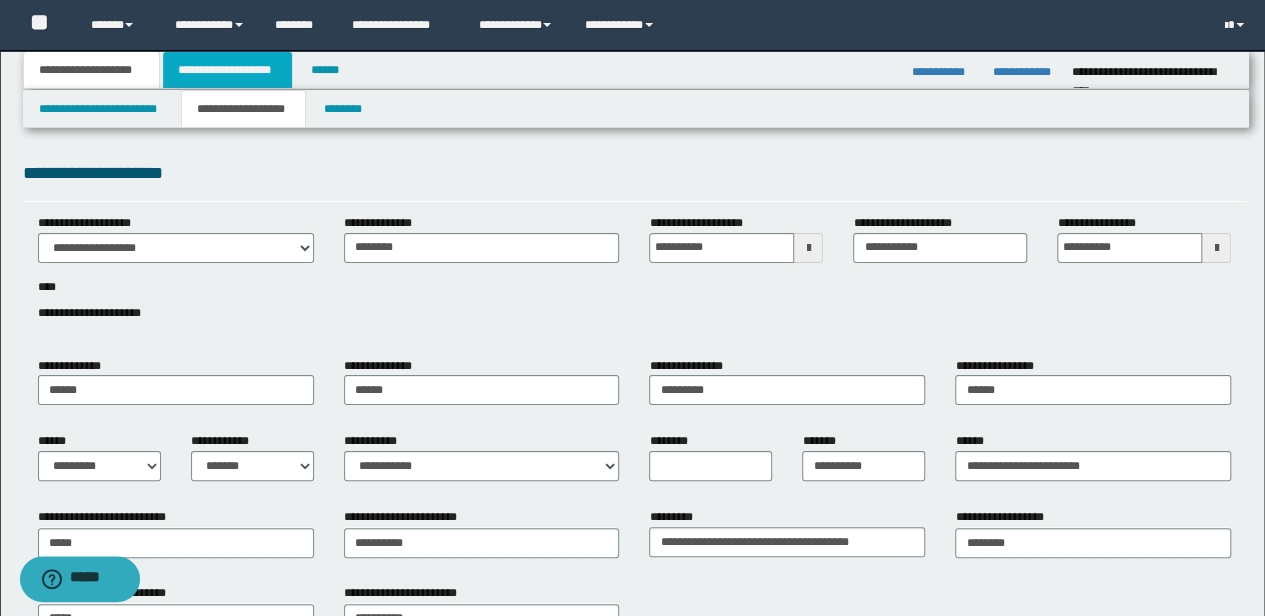 click on "**********" at bounding box center (227, 70) 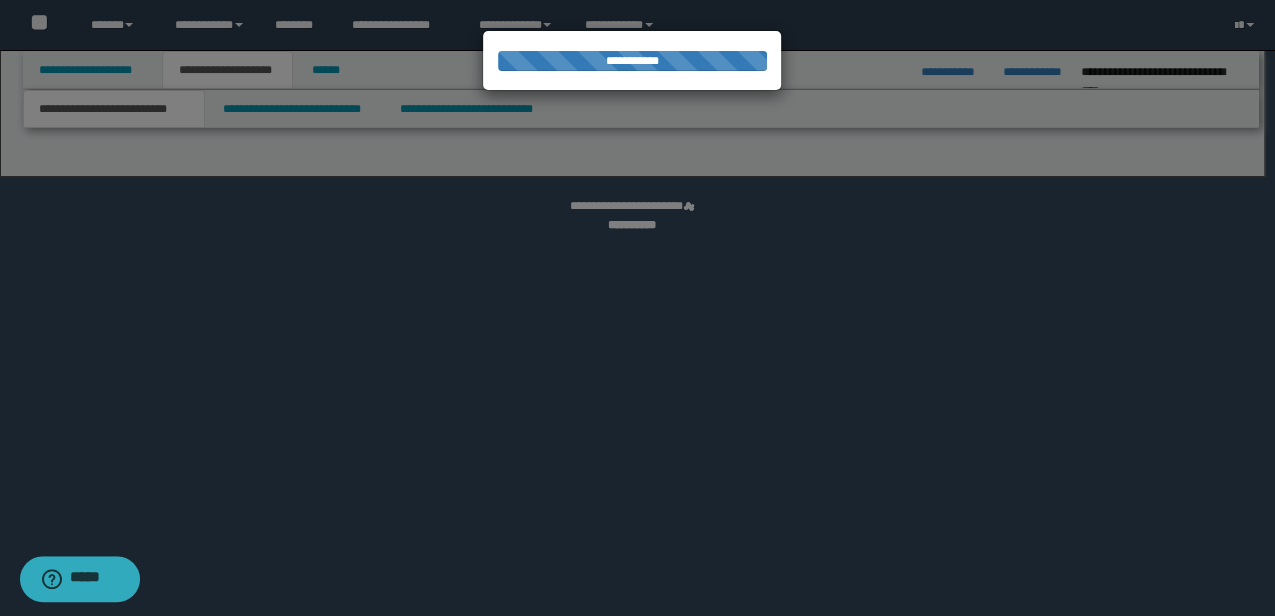 drag, startPoint x: 120, startPoint y: 93, endPoint x: 307, endPoint y: 128, distance: 190.24721 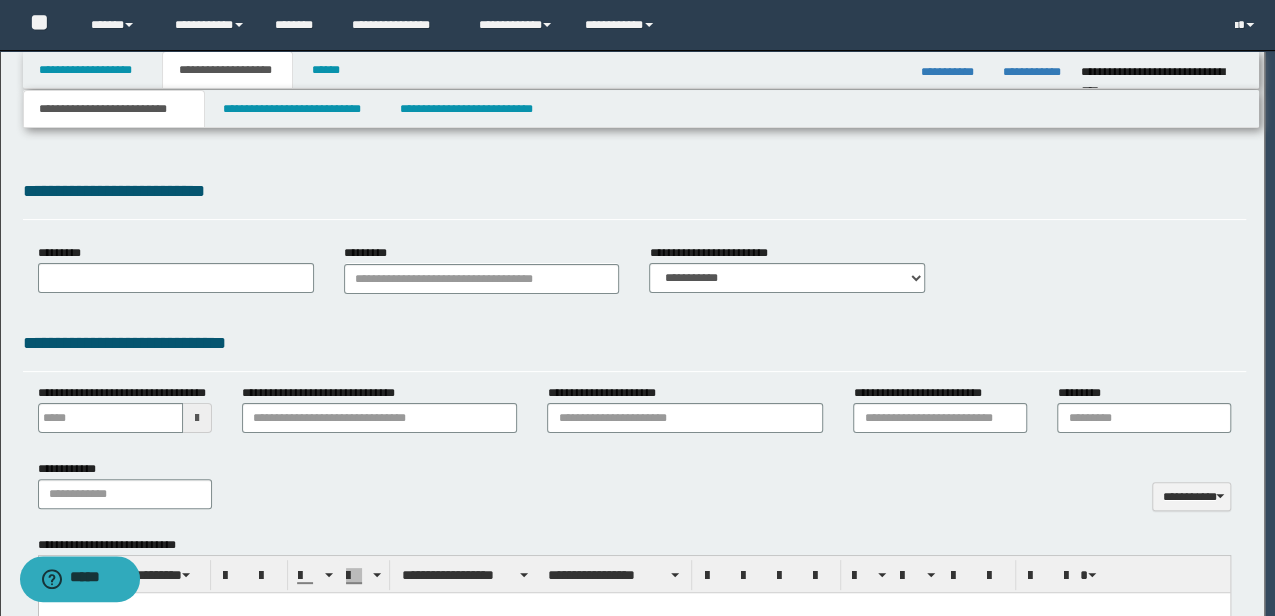 type on "*********" 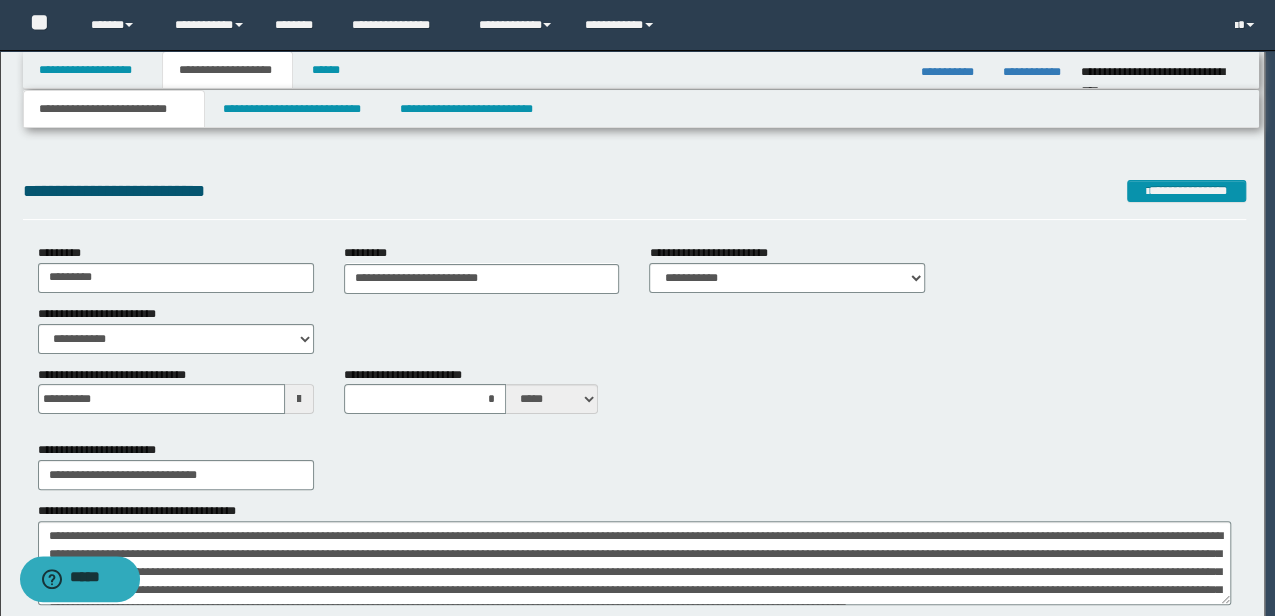 type on "**********" 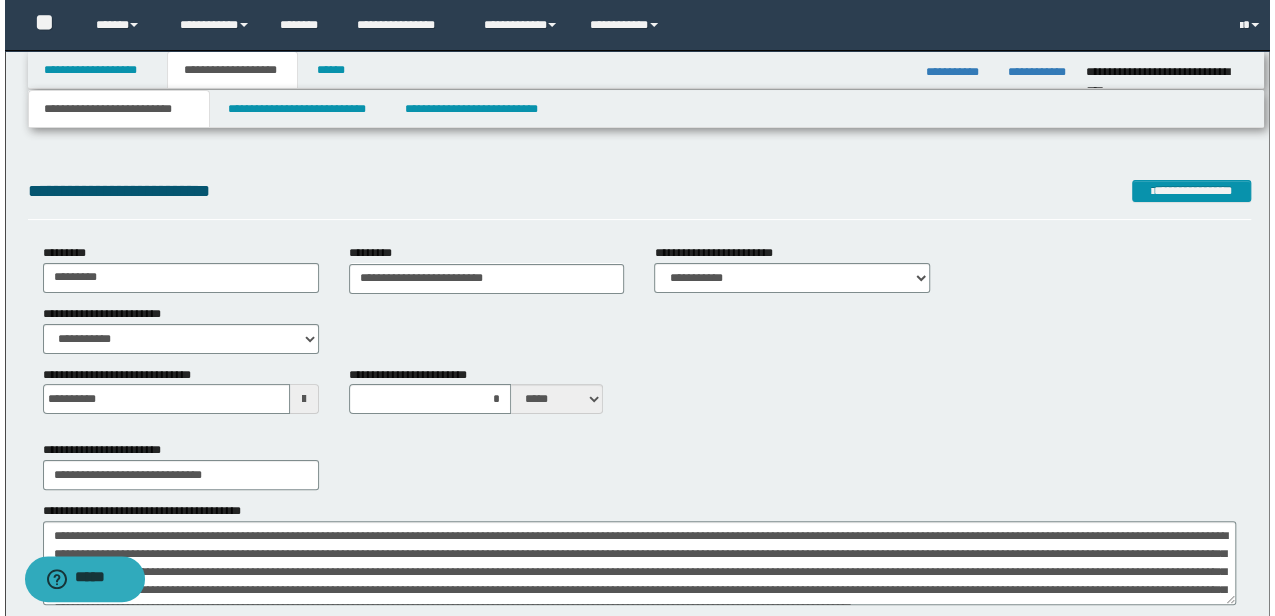 scroll, scrollTop: 0, scrollLeft: 0, axis: both 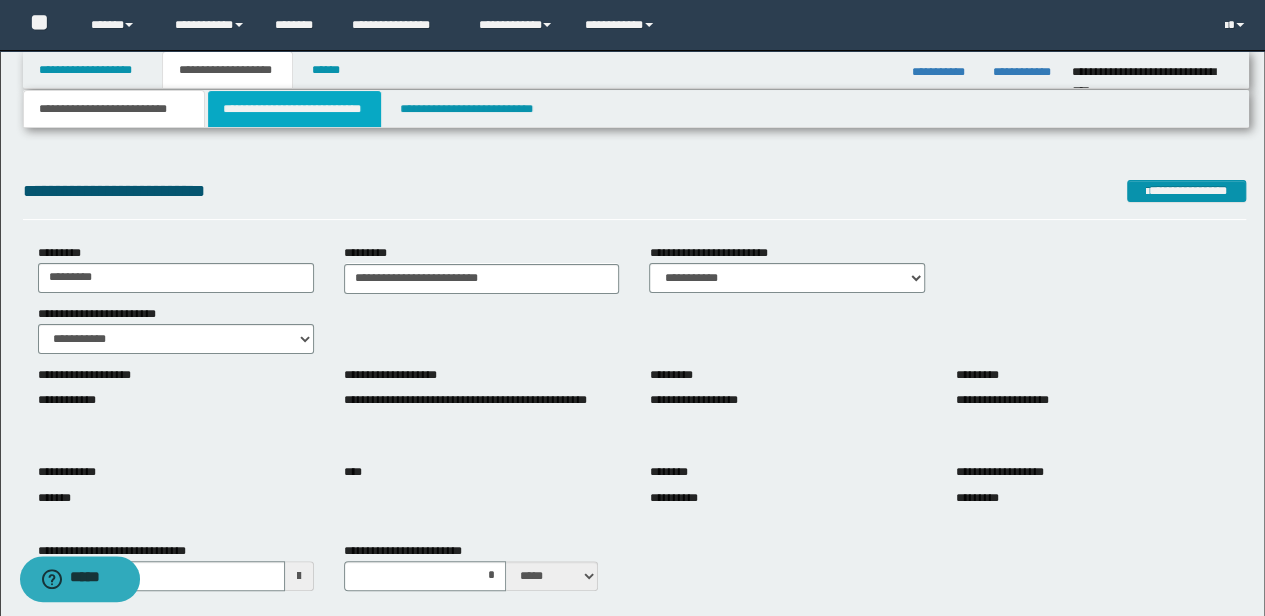 click on "**********" at bounding box center (294, 109) 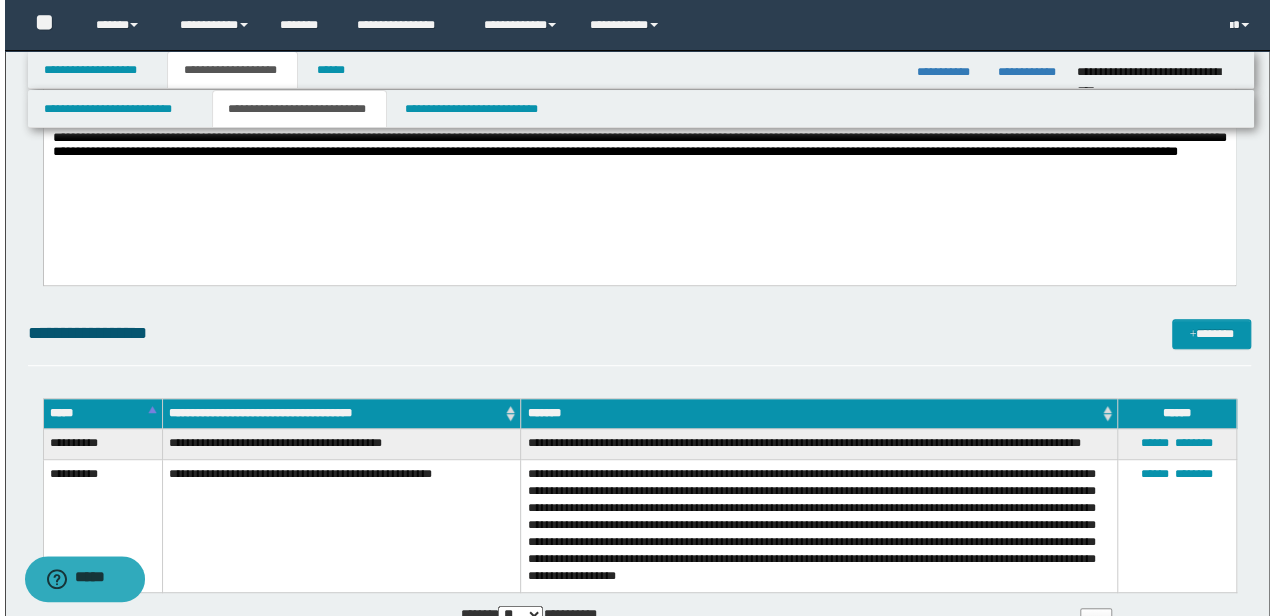 scroll, scrollTop: 266, scrollLeft: 0, axis: vertical 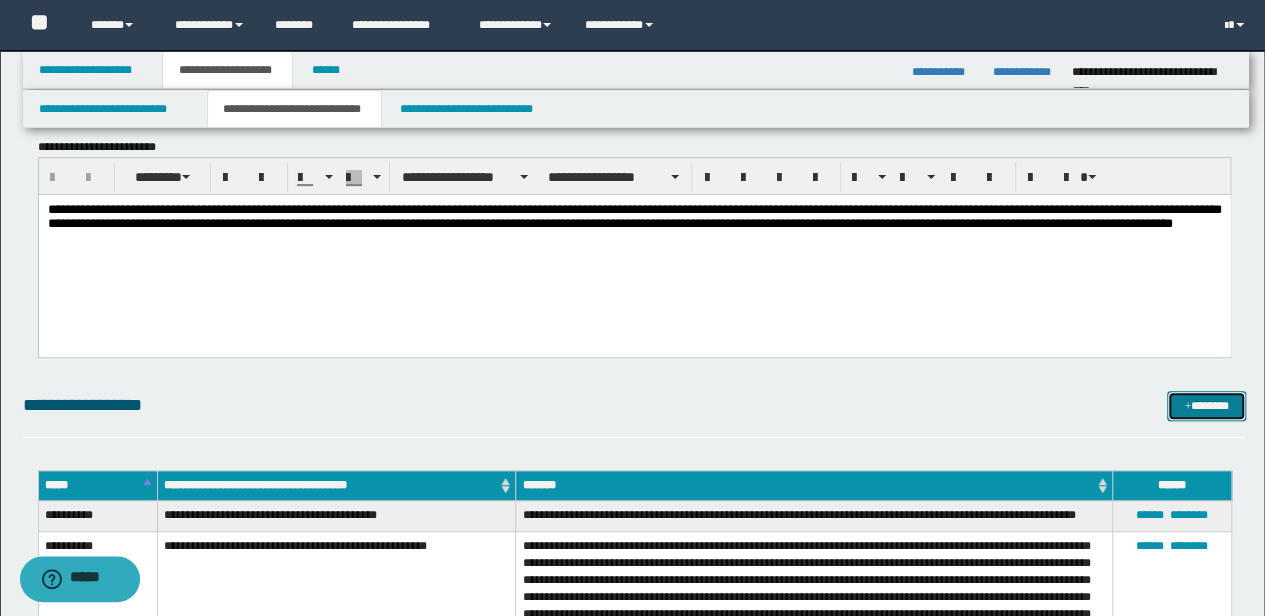 click on "*******" at bounding box center [1206, 405] 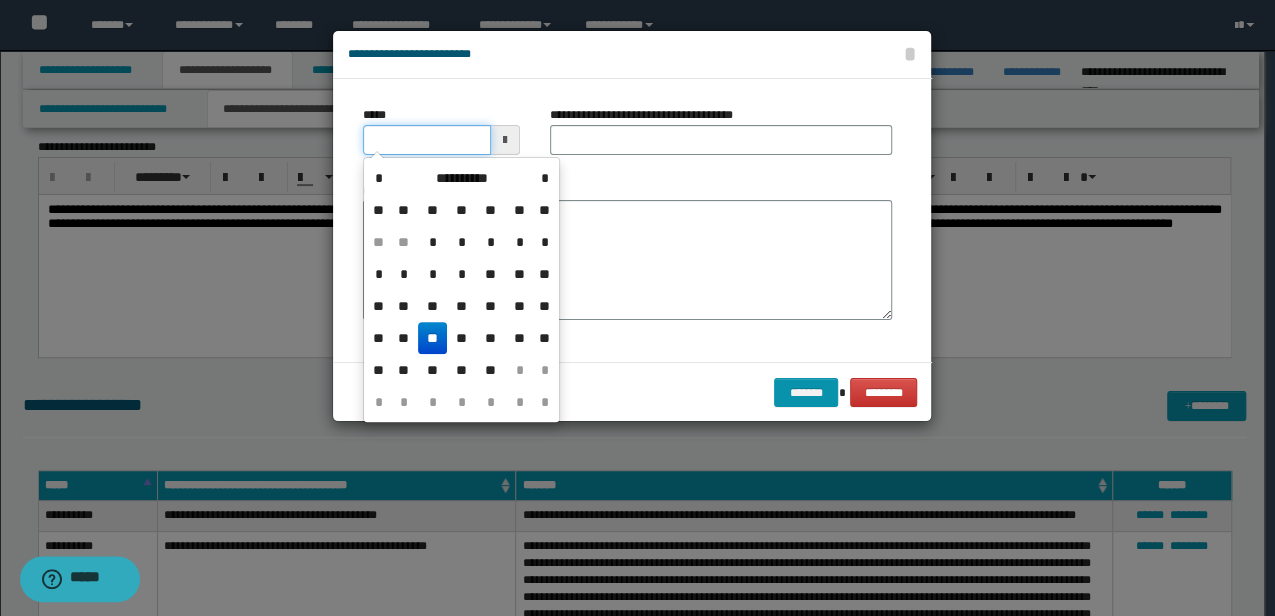 drag, startPoint x: 440, startPoint y: 142, endPoint x: 40, endPoint y: 132, distance: 400.12497 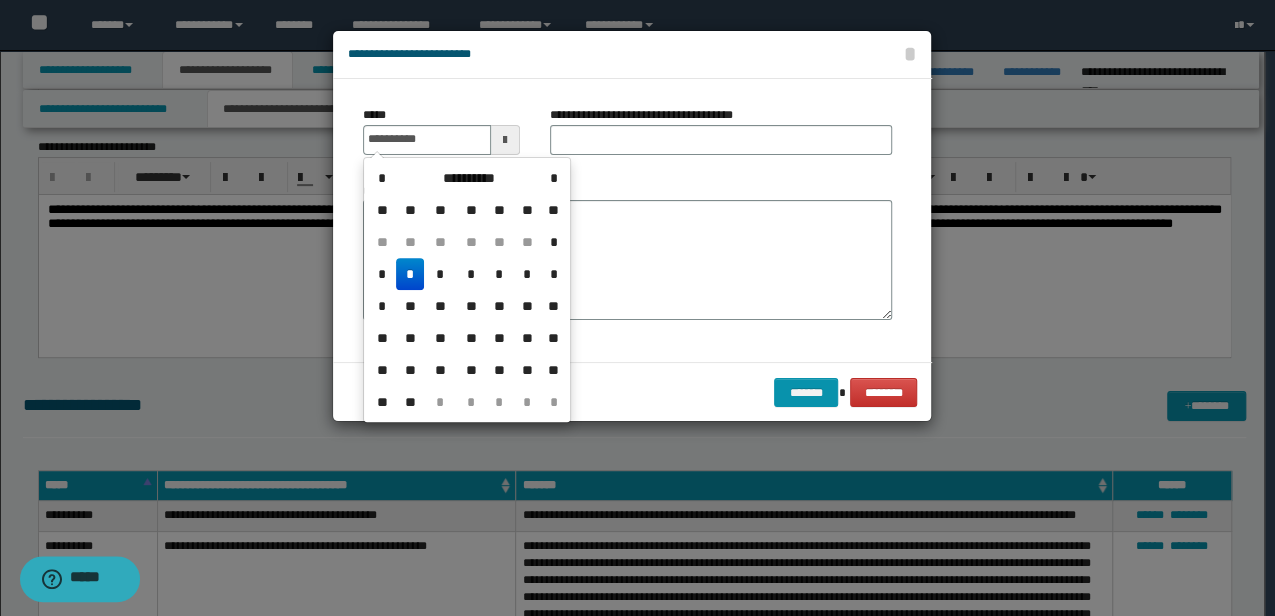 click at bounding box center (637, 308) 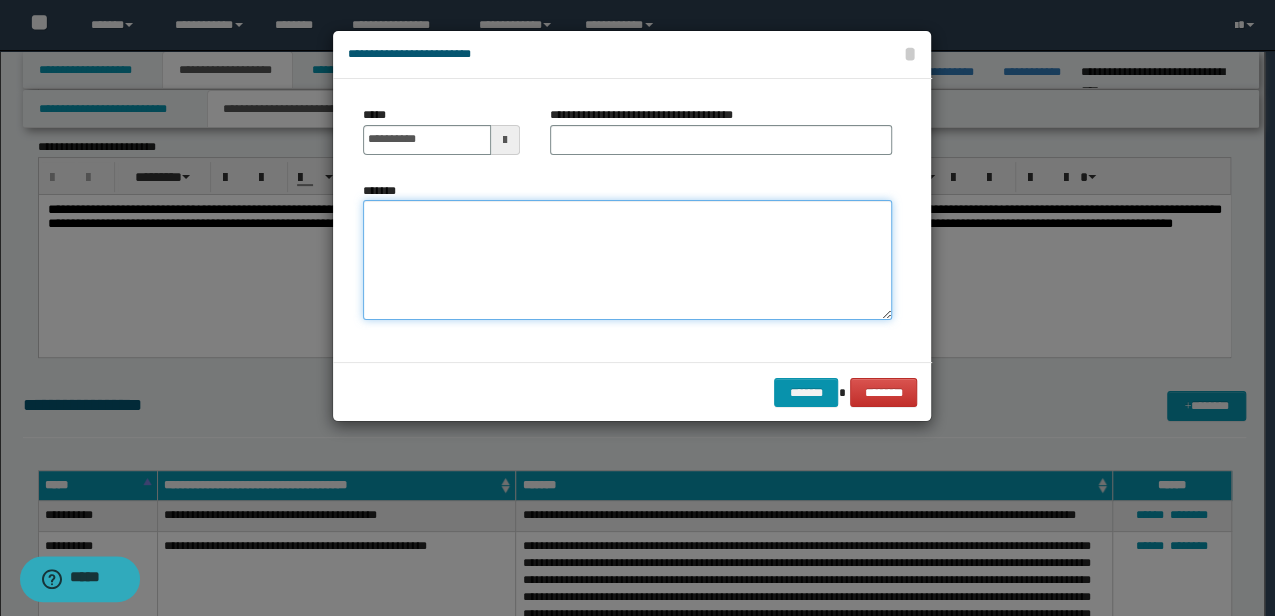 click on "*******" at bounding box center [627, 260] 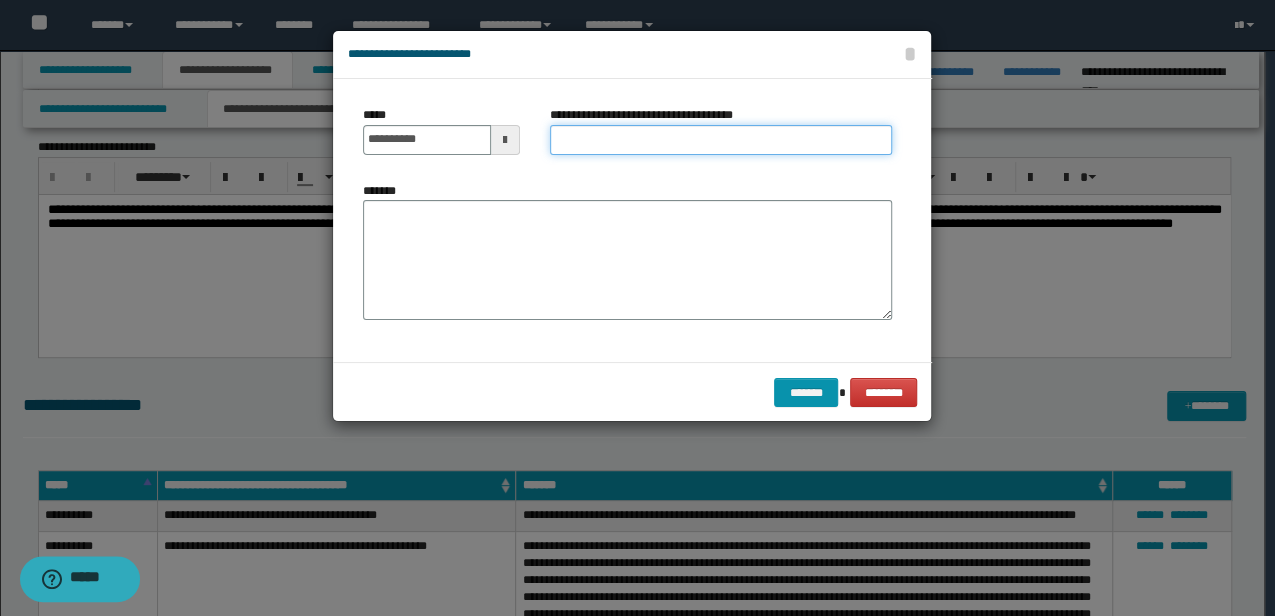 click on "**********" at bounding box center (721, 140) 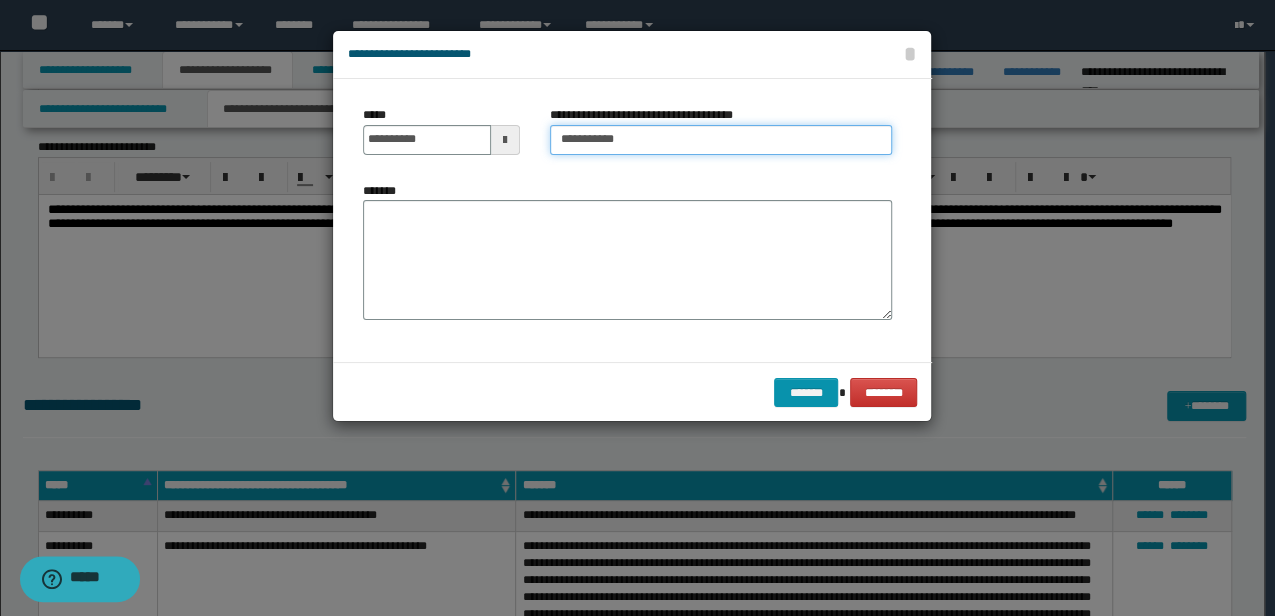 type on "**********" 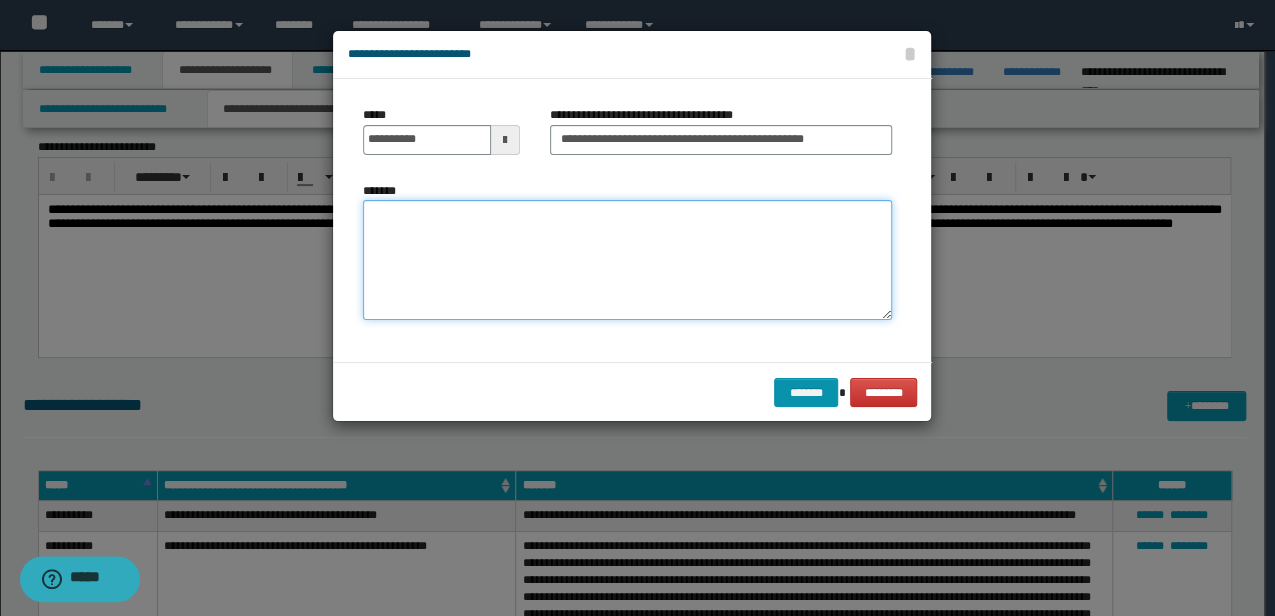 click on "*******" at bounding box center (627, 260) 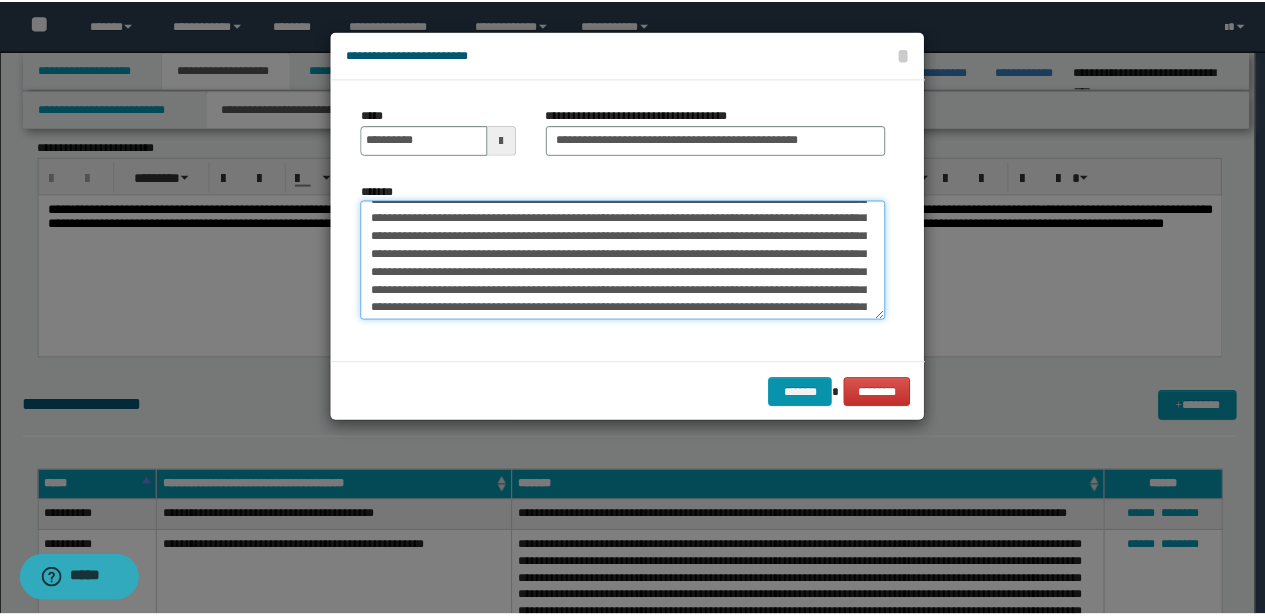 scroll, scrollTop: 466, scrollLeft: 0, axis: vertical 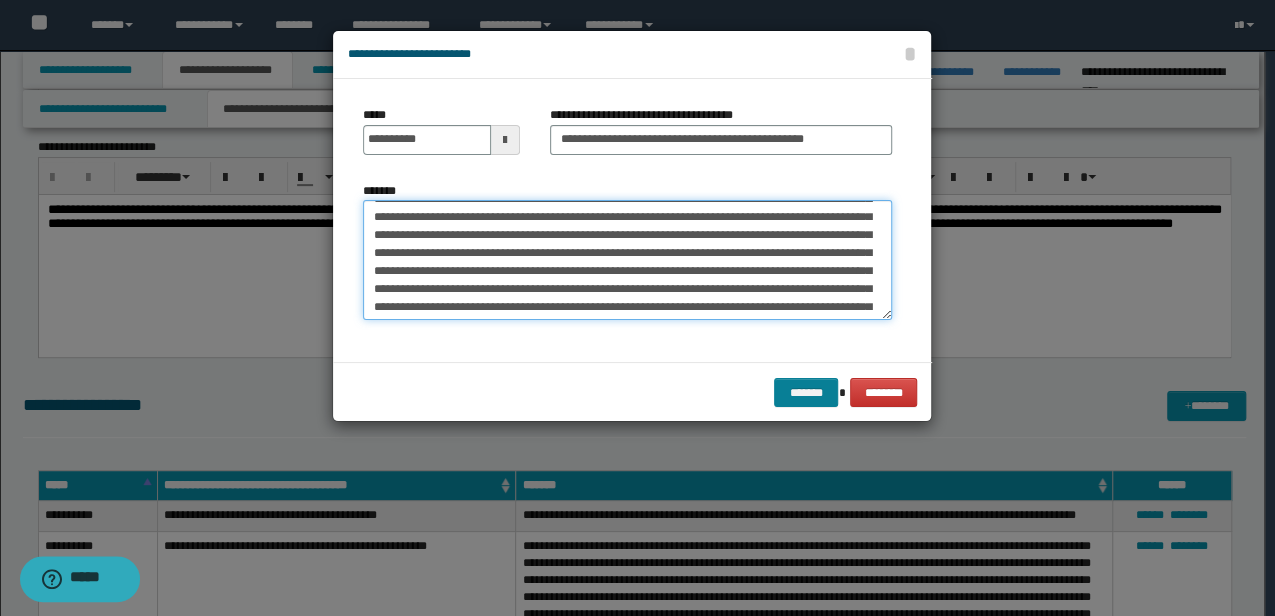type on "**********" 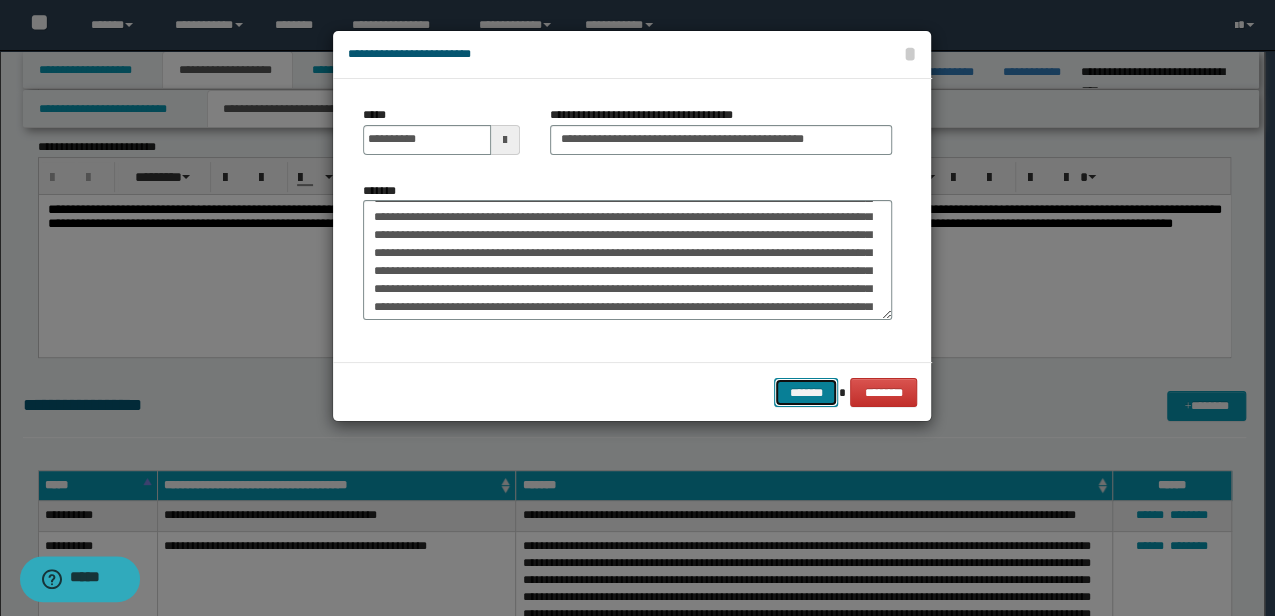 click on "*******" at bounding box center [806, 392] 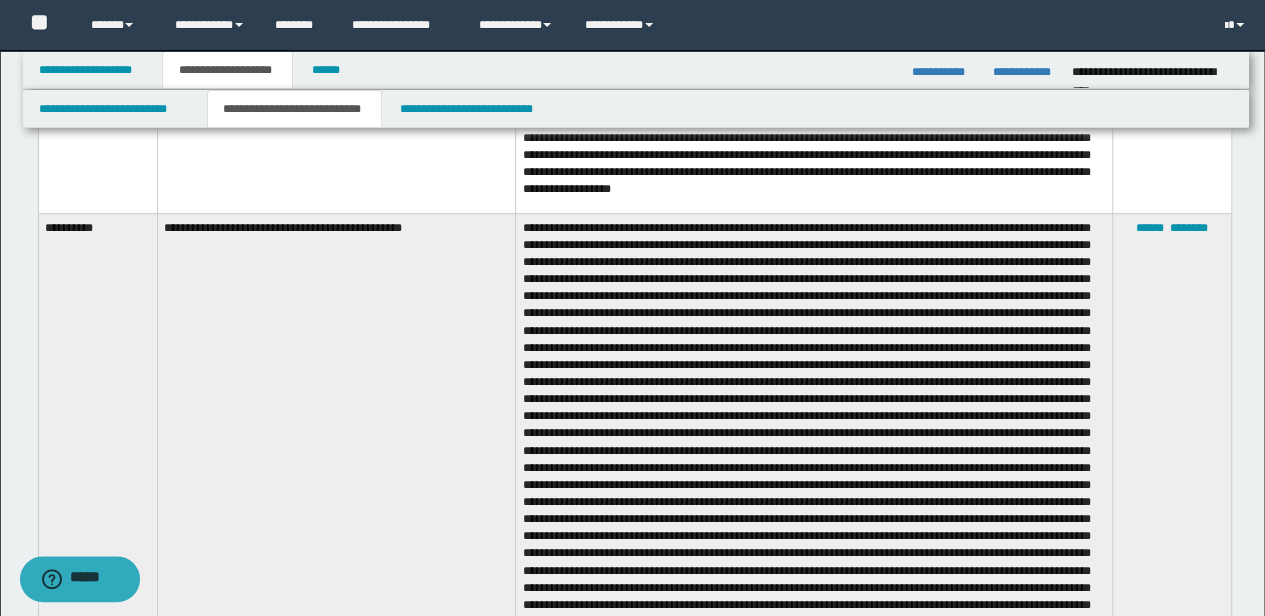 scroll, scrollTop: 600, scrollLeft: 0, axis: vertical 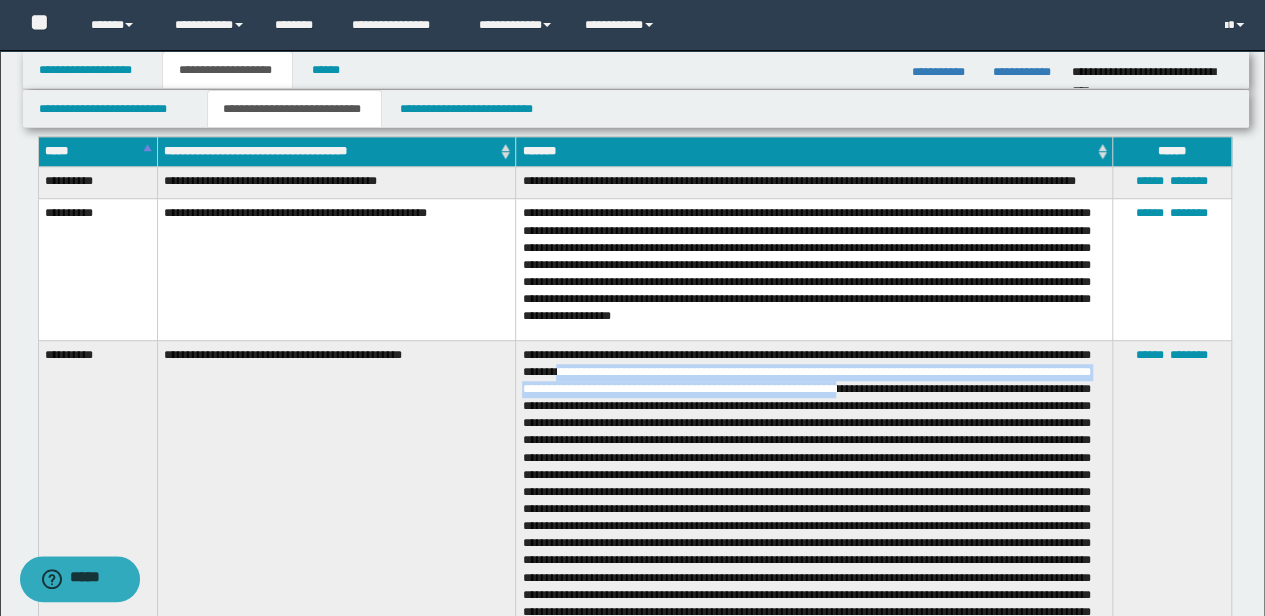 drag, startPoint x: 604, startPoint y: 361, endPoint x: 978, endPoint y: 384, distance: 374.70654 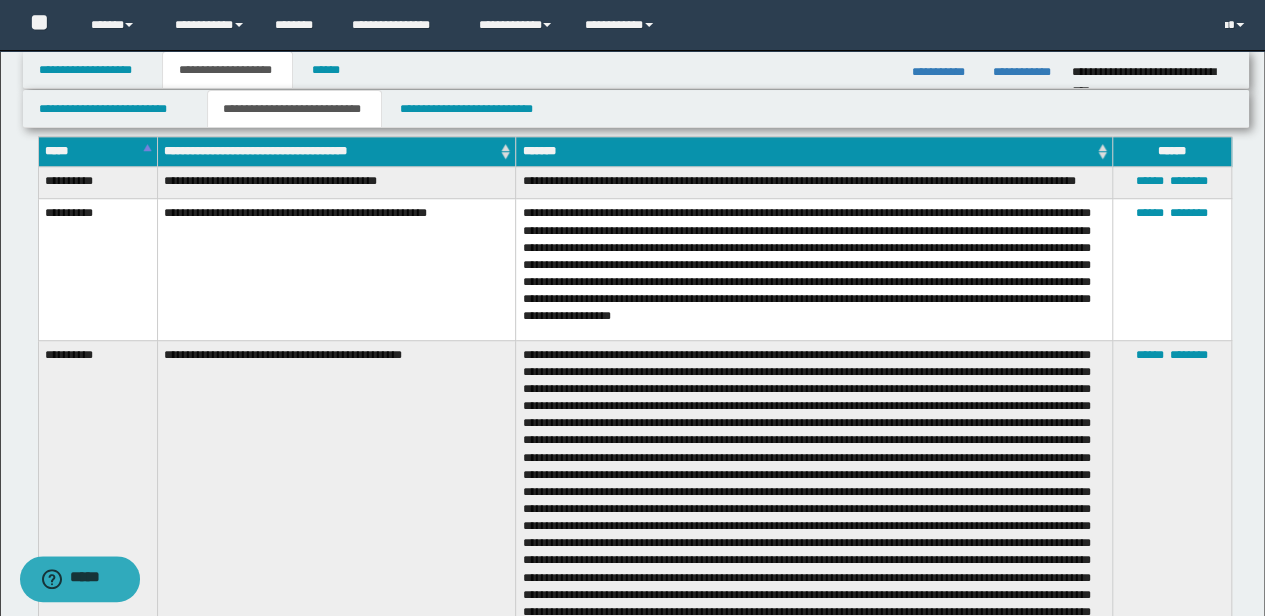 click at bounding box center (814, 674) 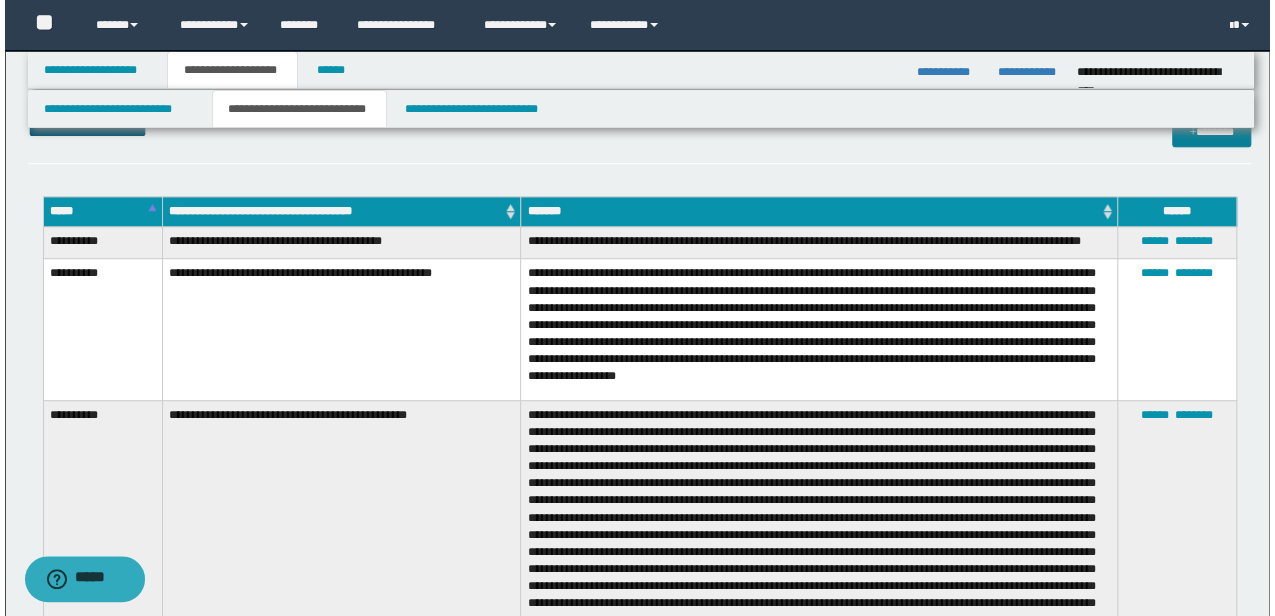 scroll, scrollTop: 466, scrollLeft: 0, axis: vertical 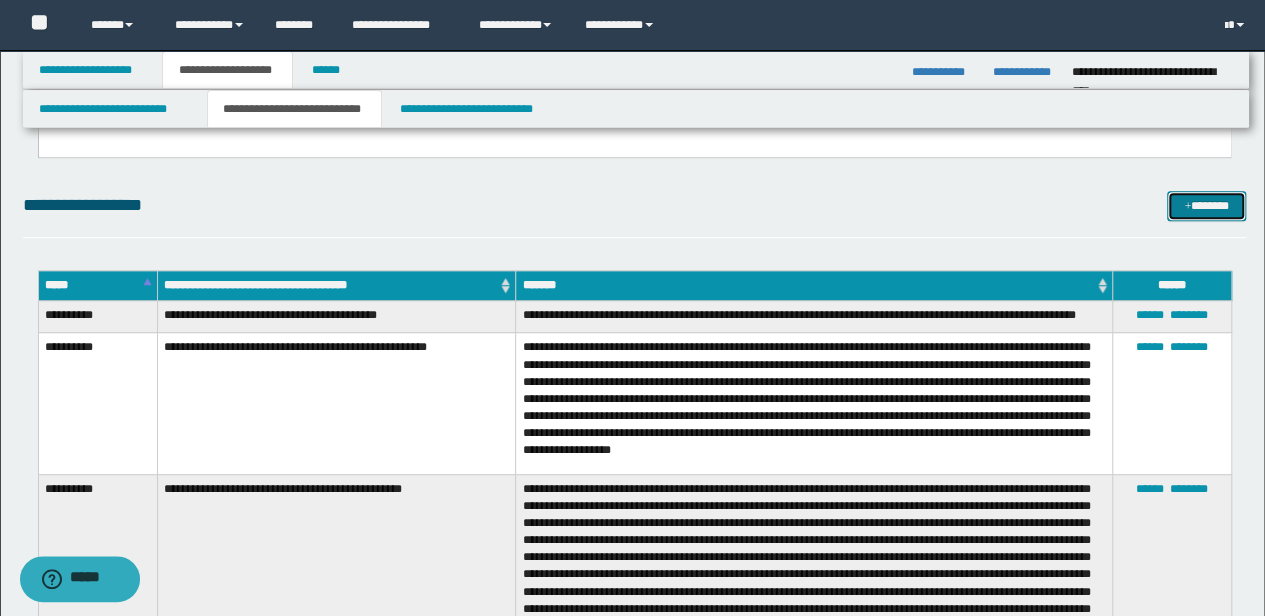 click on "*******" at bounding box center (1206, 205) 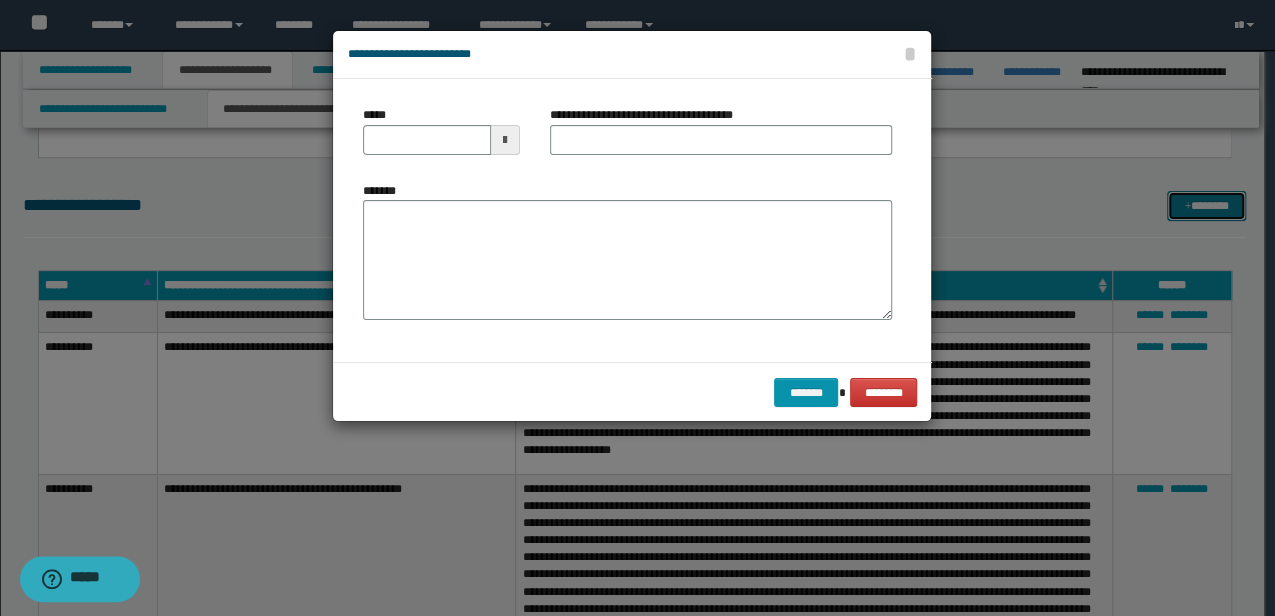 scroll, scrollTop: 0, scrollLeft: 0, axis: both 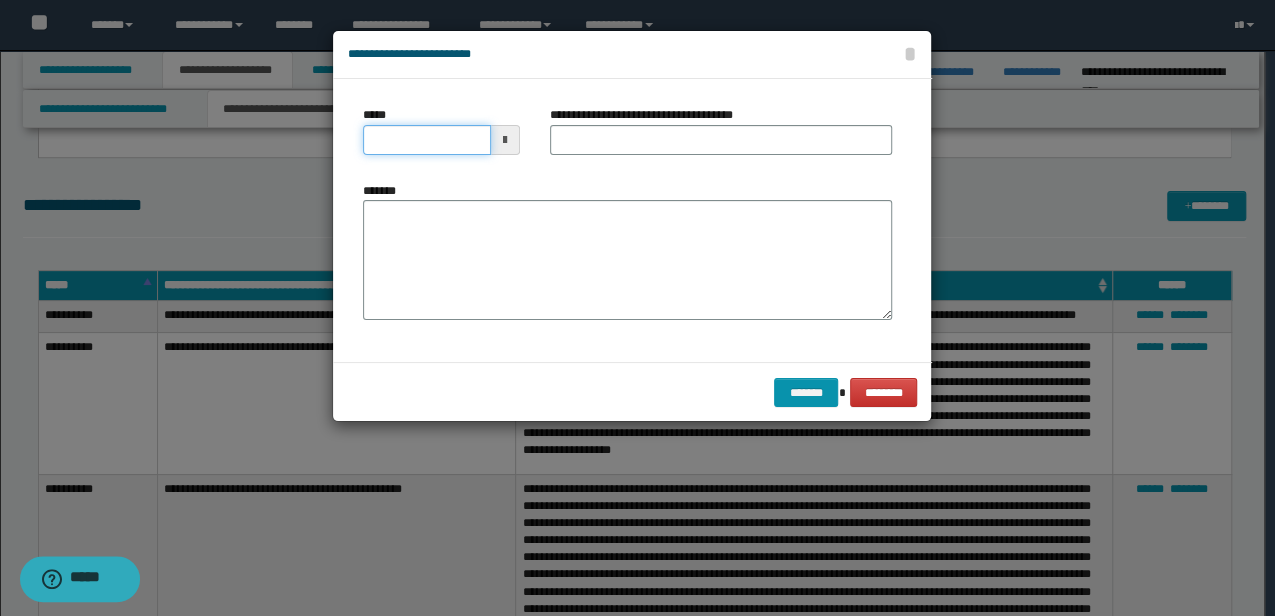 click on "*****" at bounding box center [426, 140] 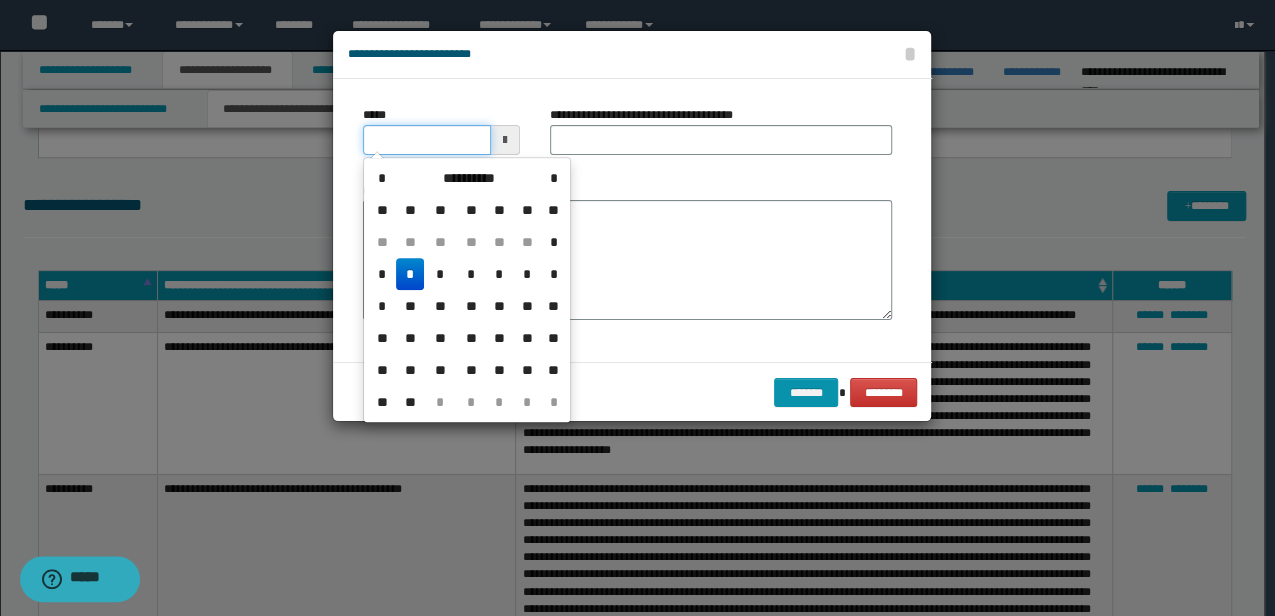 click on "*****" at bounding box center [426, 140] 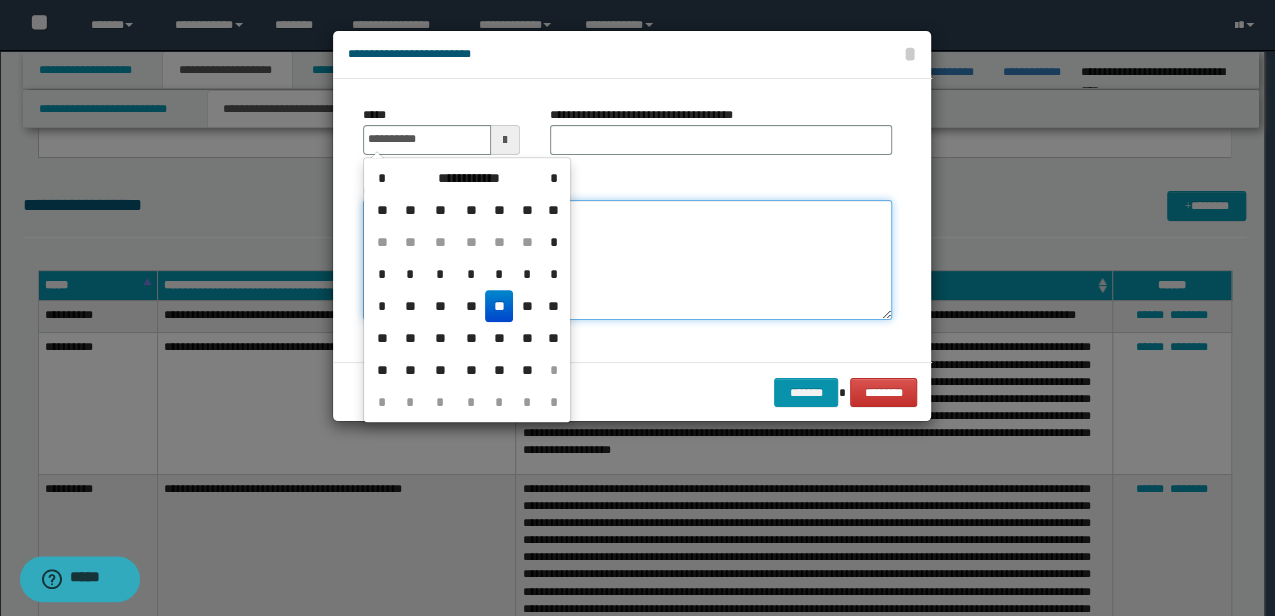 type on "**********" 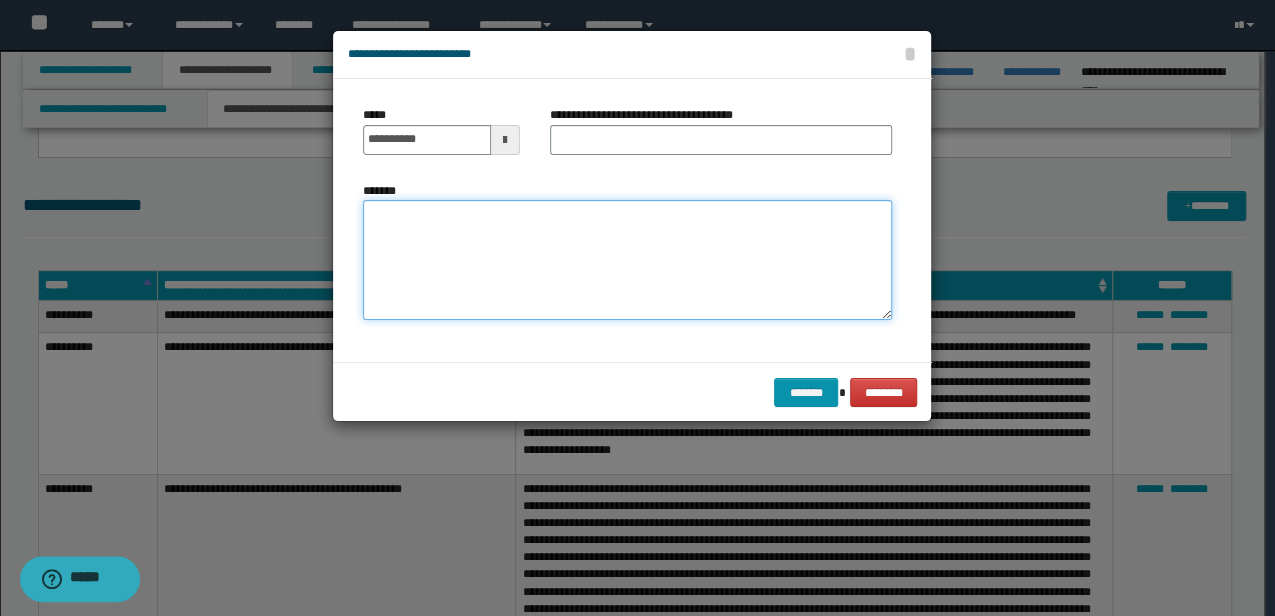 click on "*******" at bounding box center (627, 259) 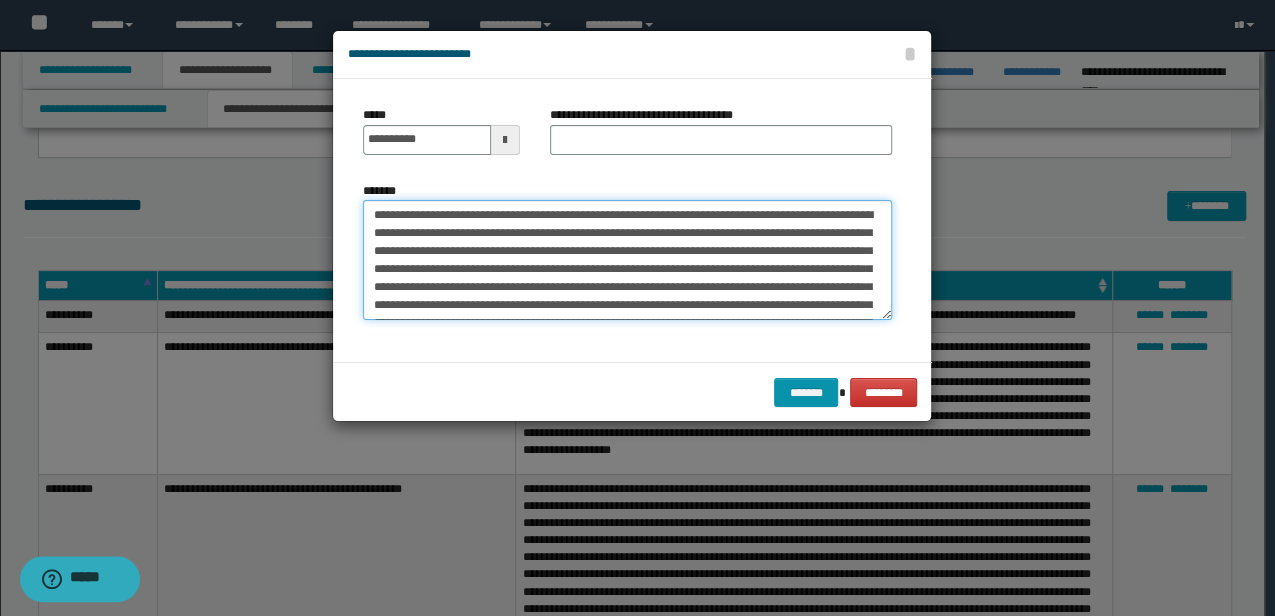 scroll, scrollTop: 156, scrollLeft: 0, axis: vertical 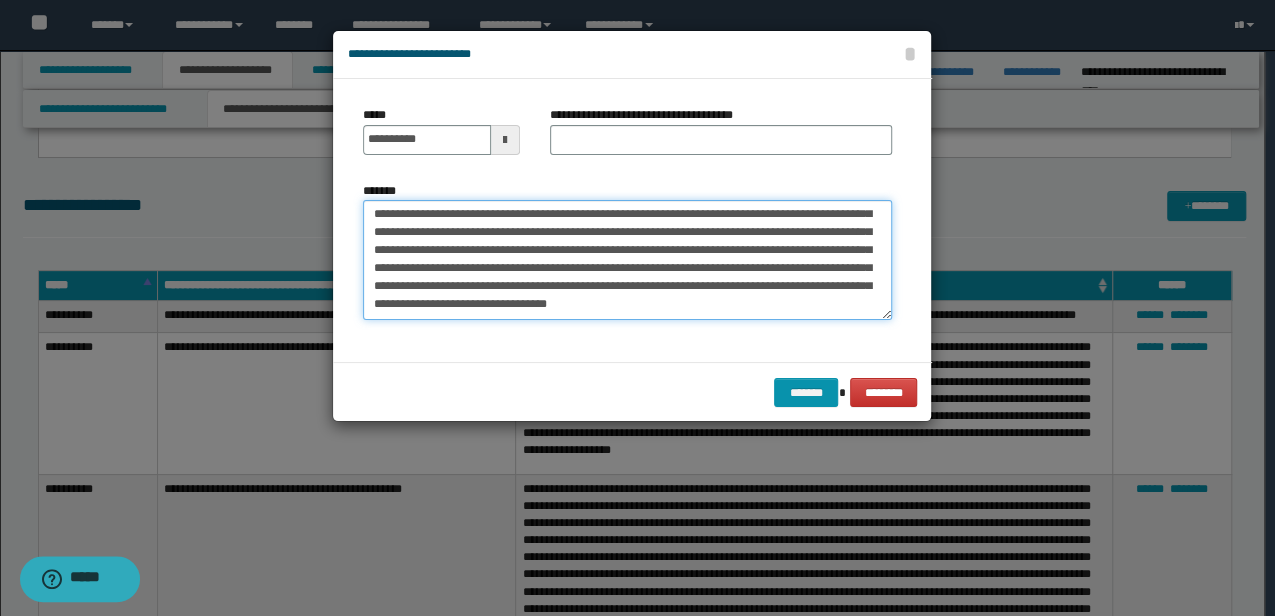 type on "**********" 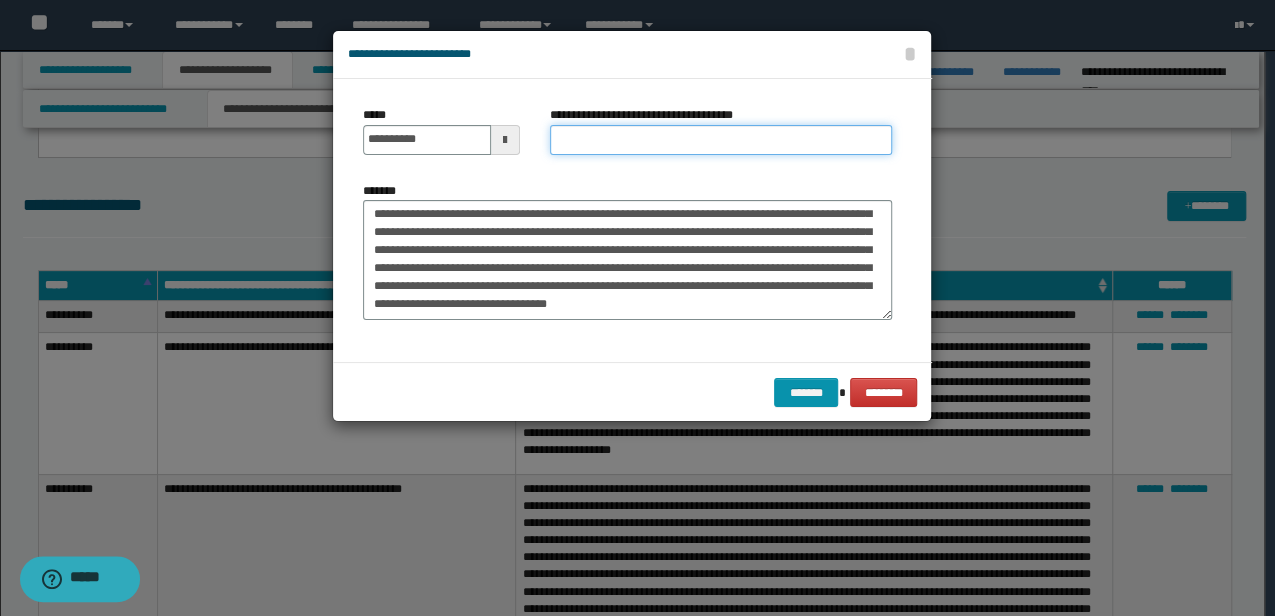 click on "**********" at bounding box center (721, 140) 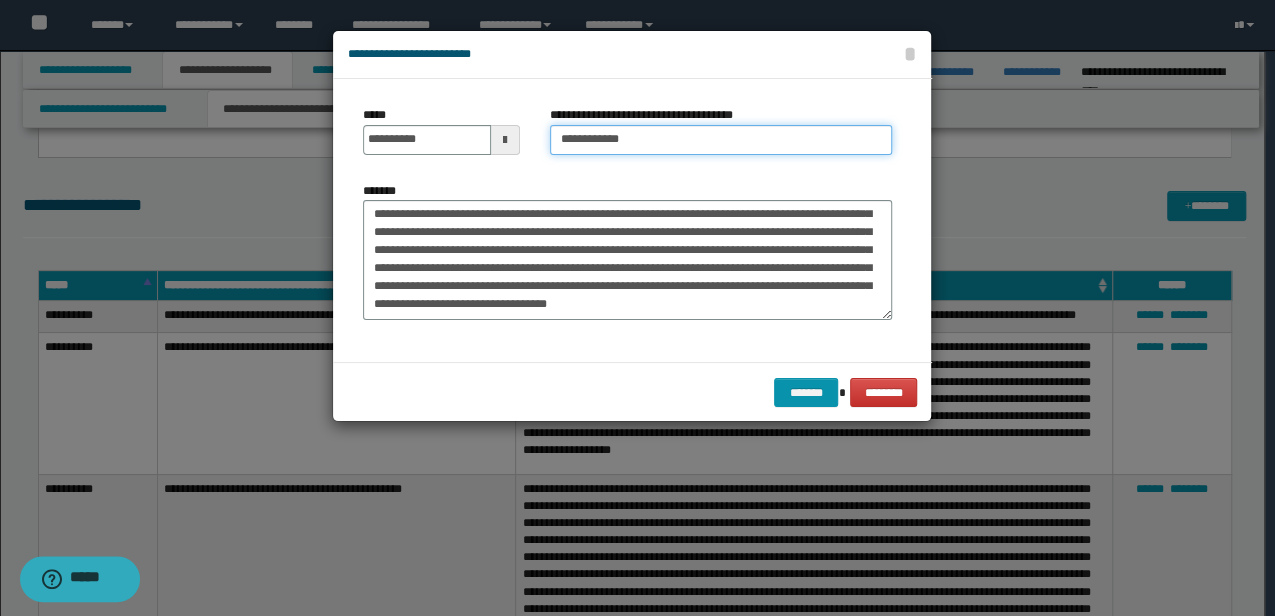 type on "**********" 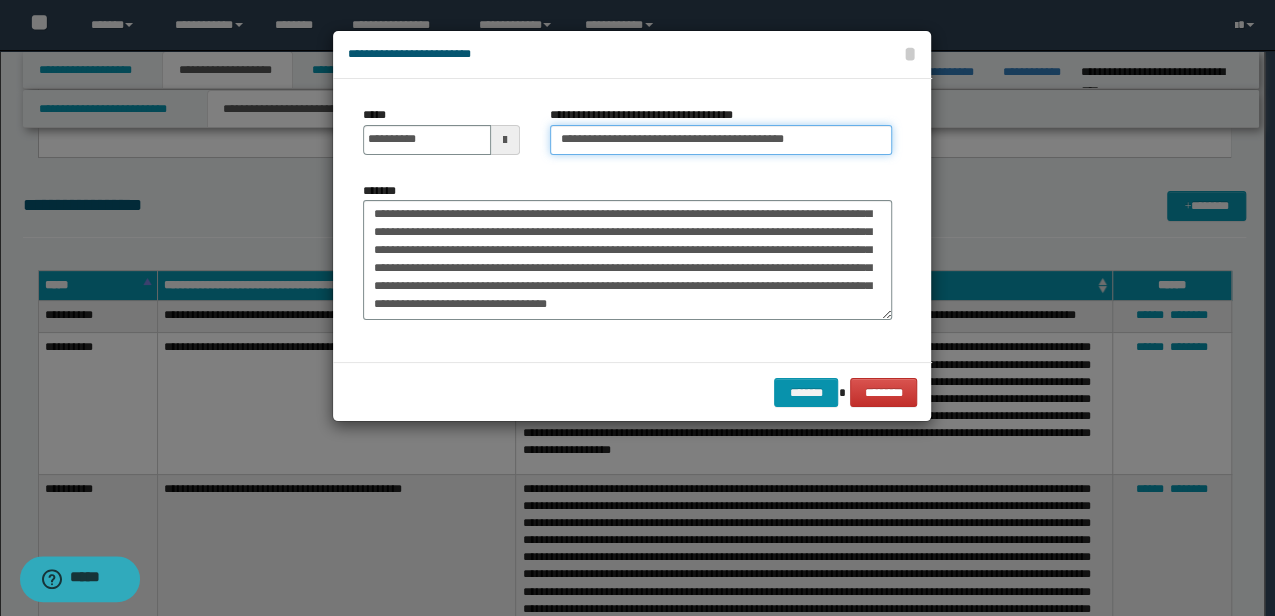 click on "*******" at bounding box center (806, 392) 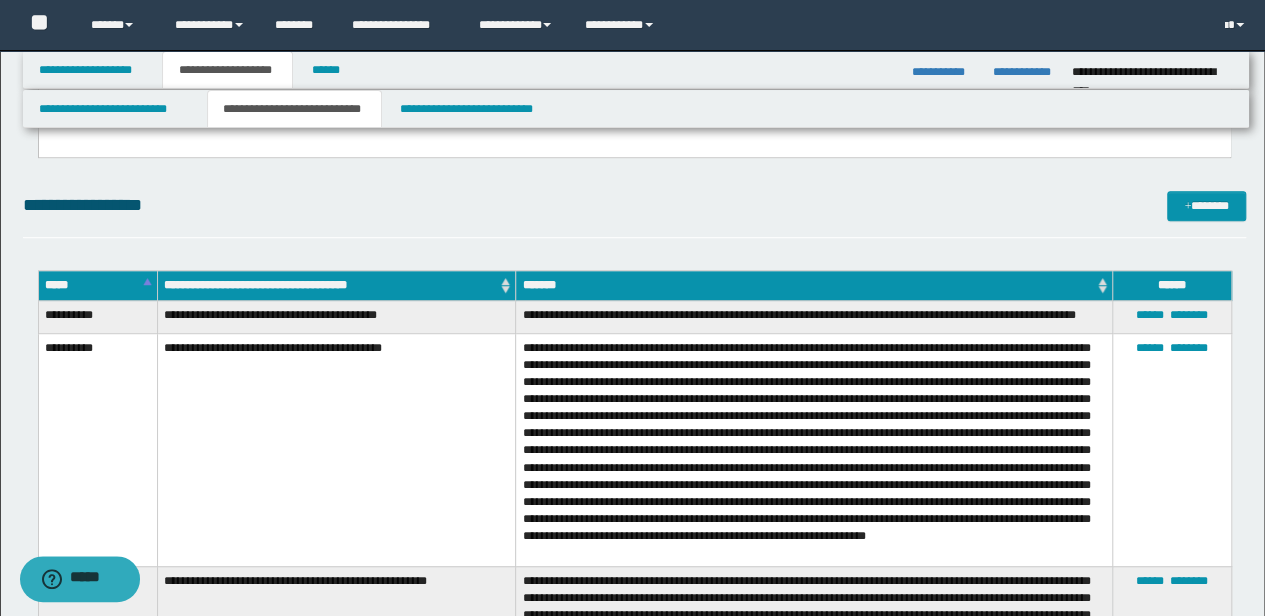 click at bounding box center [814, 449] 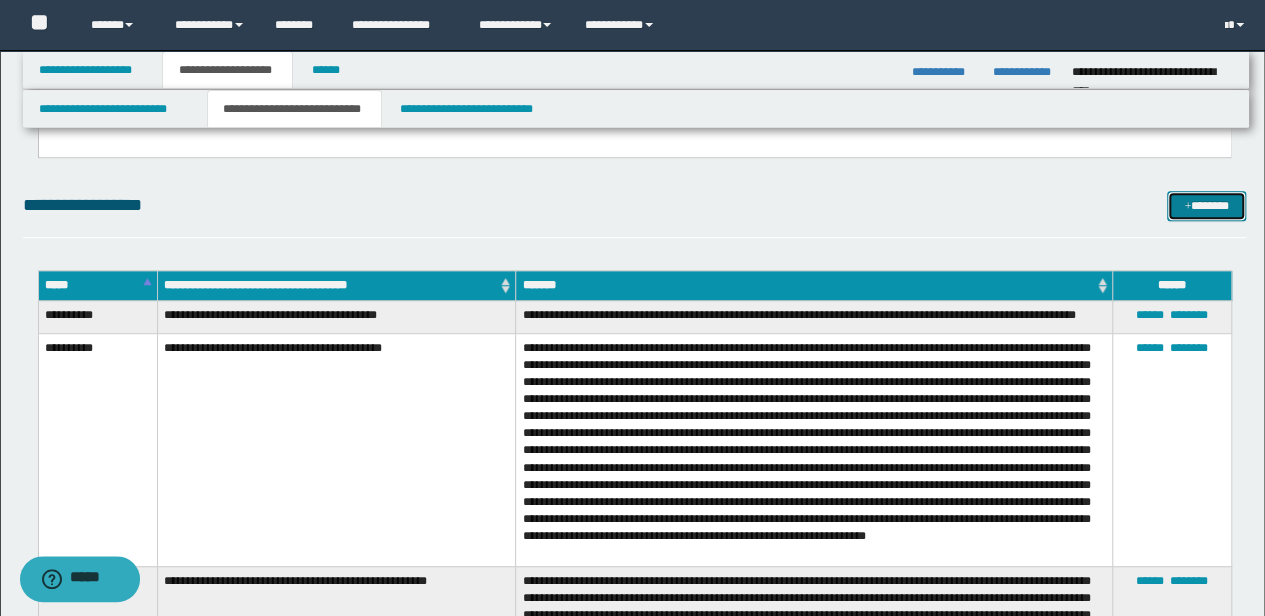 click on "*******" at bounding box center (1206, 205) 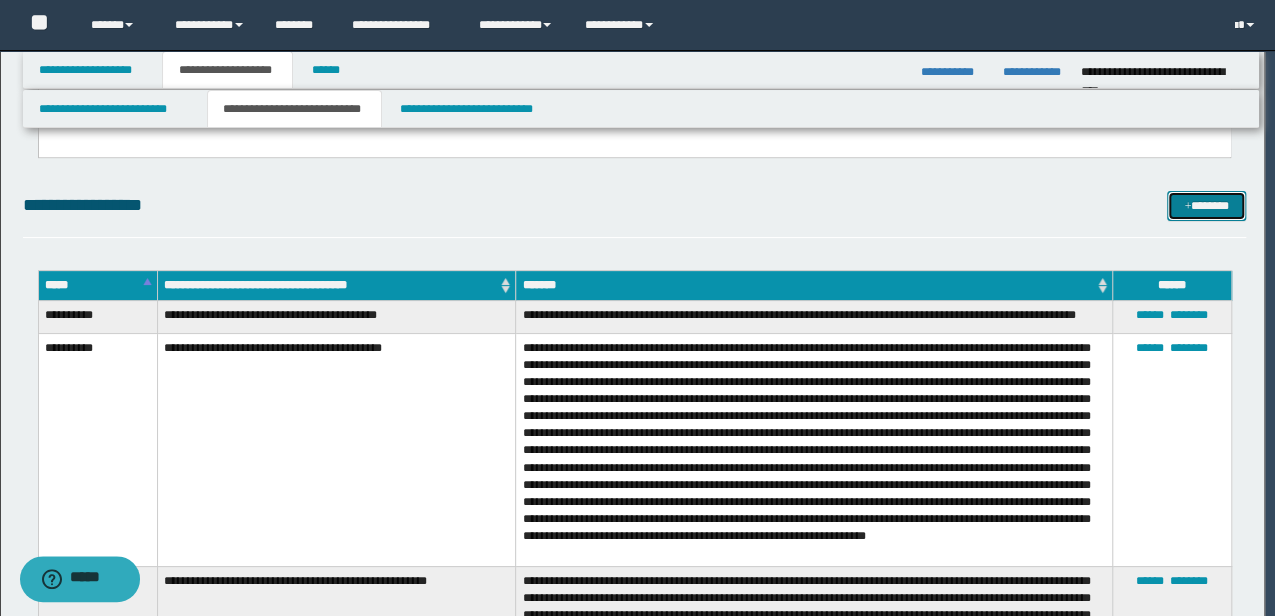 scroll, scrollTop: 0, scrollLeft: 0, axis: both 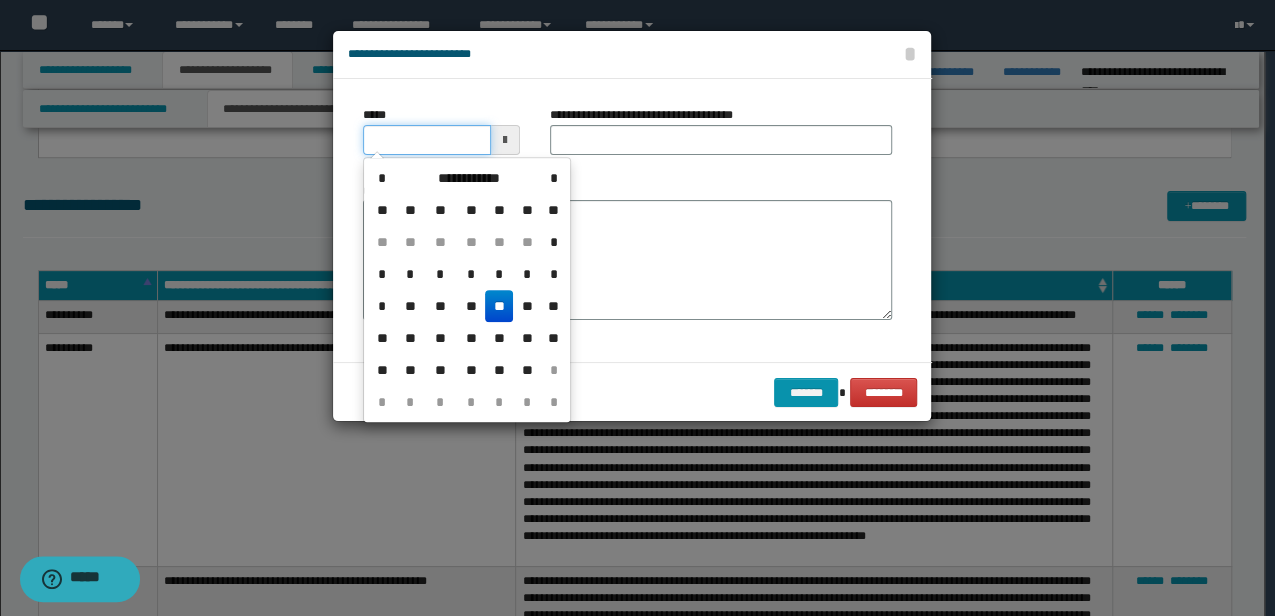 drag, startPoint x: 453, startPoint y: 135, endPoint x: 315, endPoint y: 148, distance: 138.61096 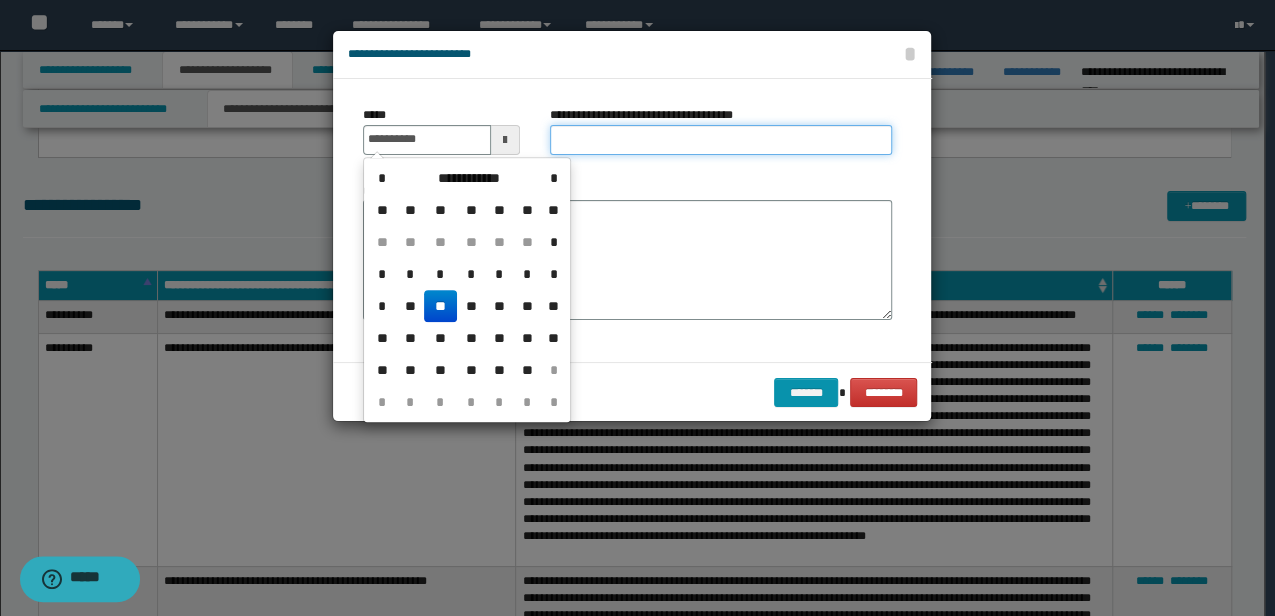 click on "**********" at bounding box center [721, 140] 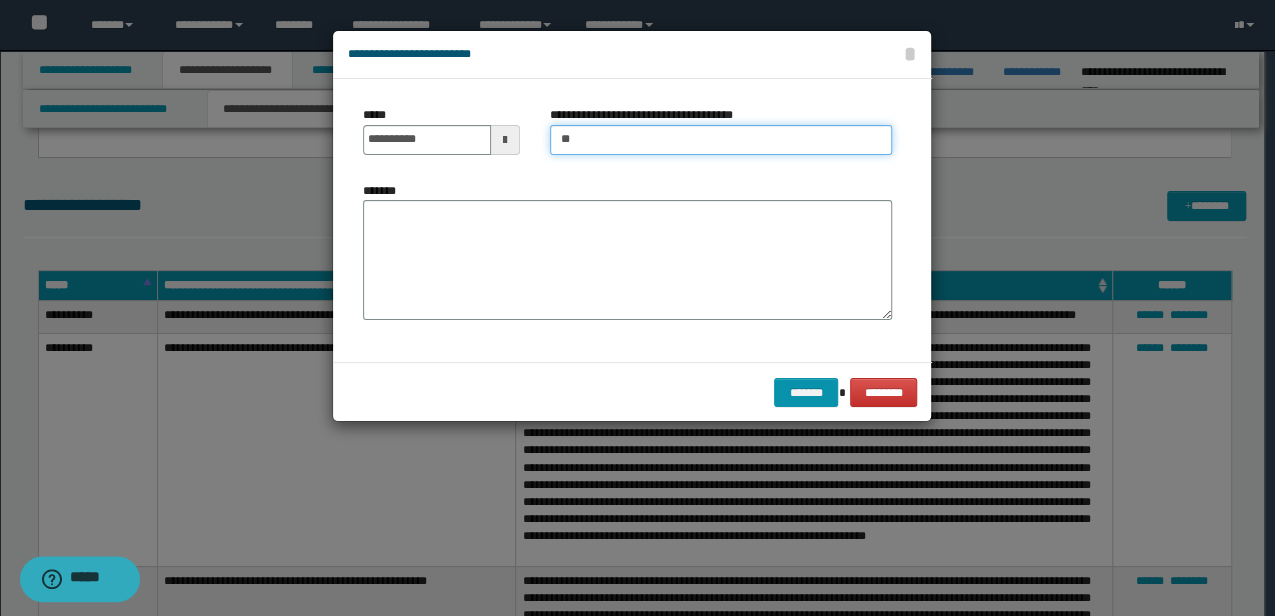 type on "*" 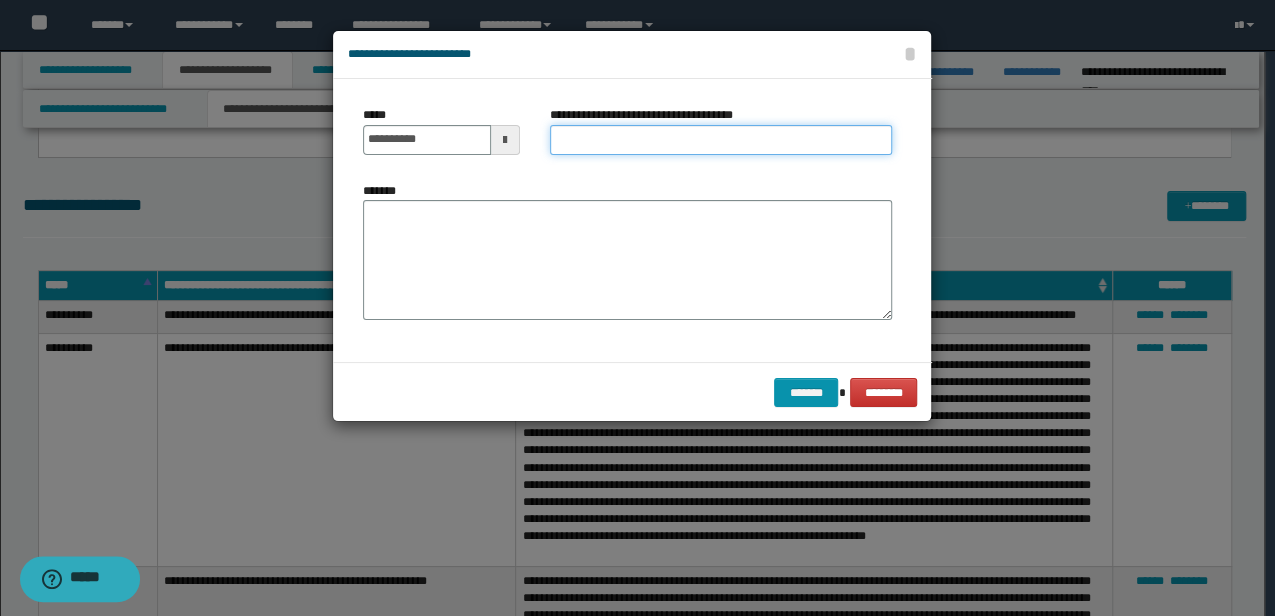 type on "*" 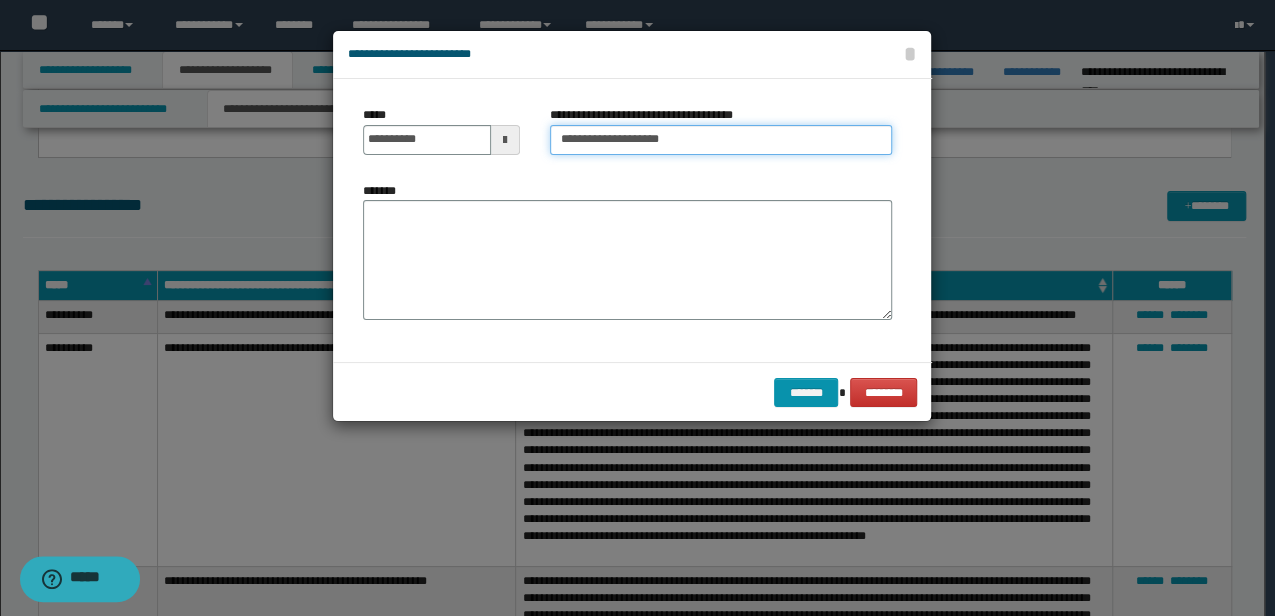 type on "**********" 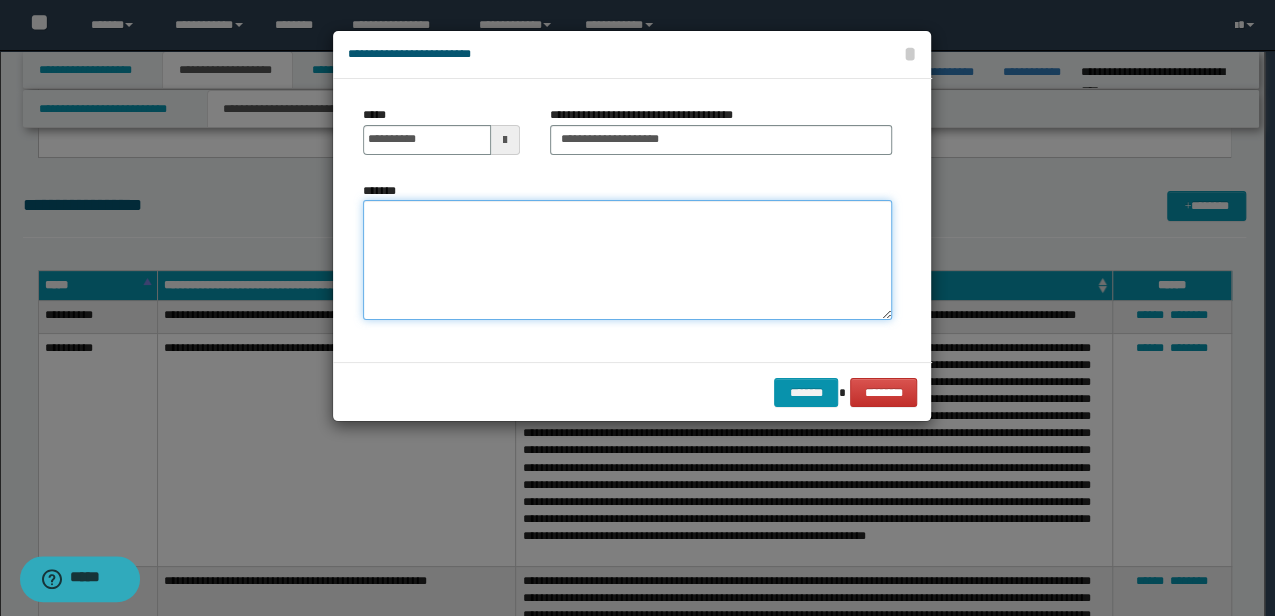 click on "*******" at bounding box center (627, 259) 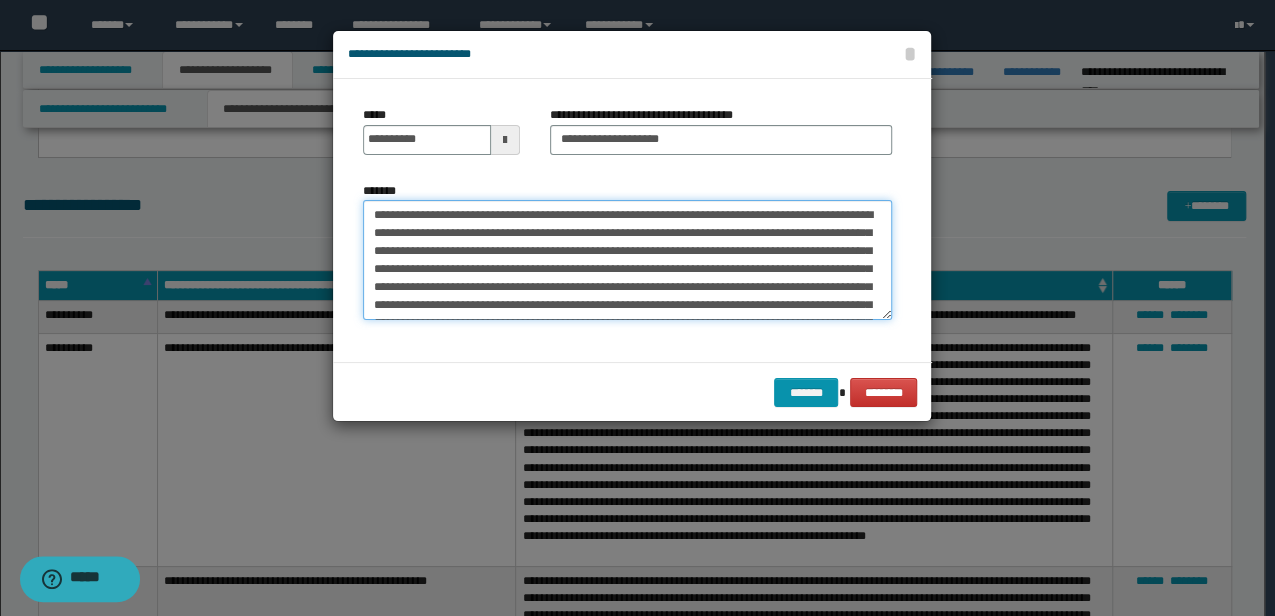 scroll, scrollTop: 192, scrollLeft: 0, axis: vertical 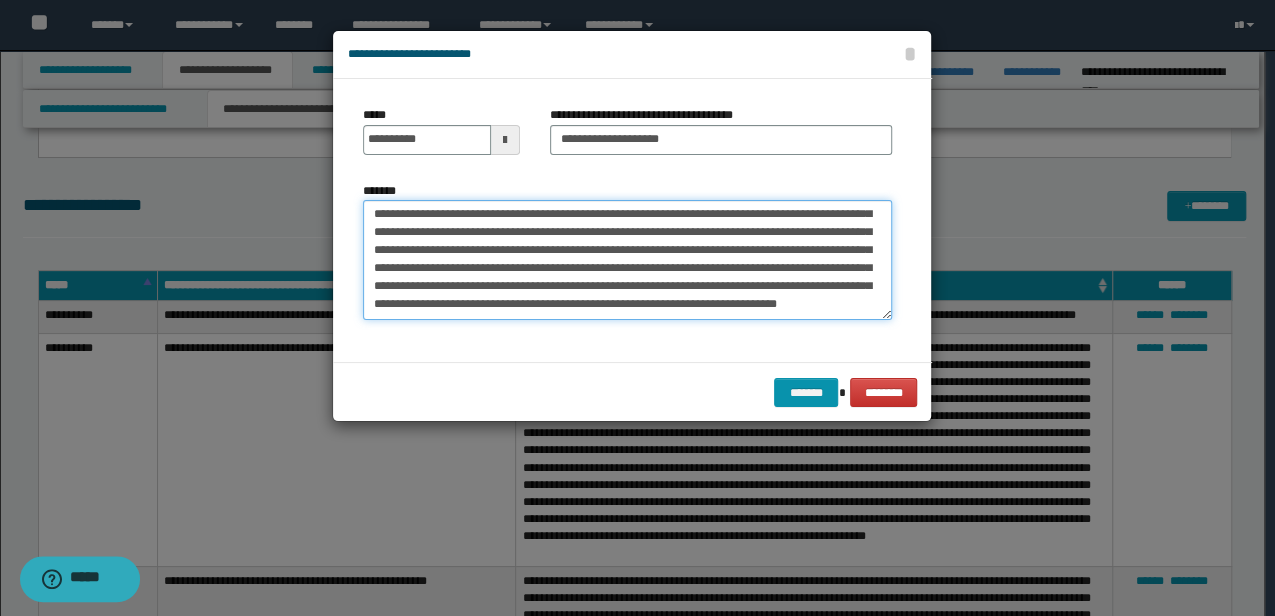type on "**********" 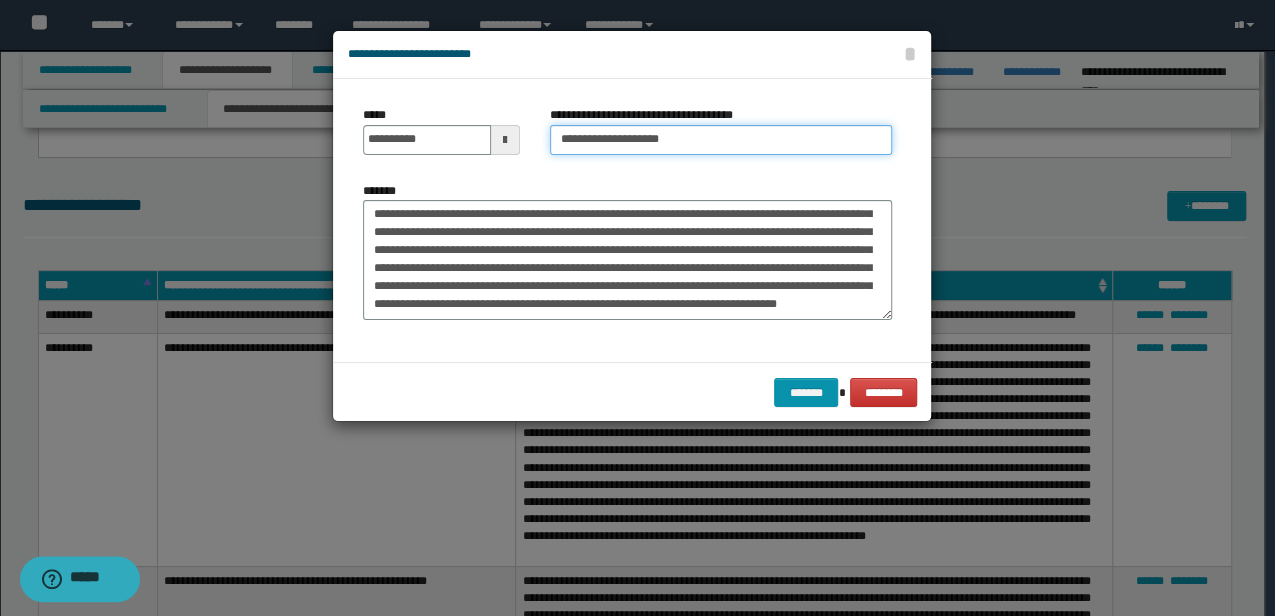 click on "**********" at bounding box center (721, 140) 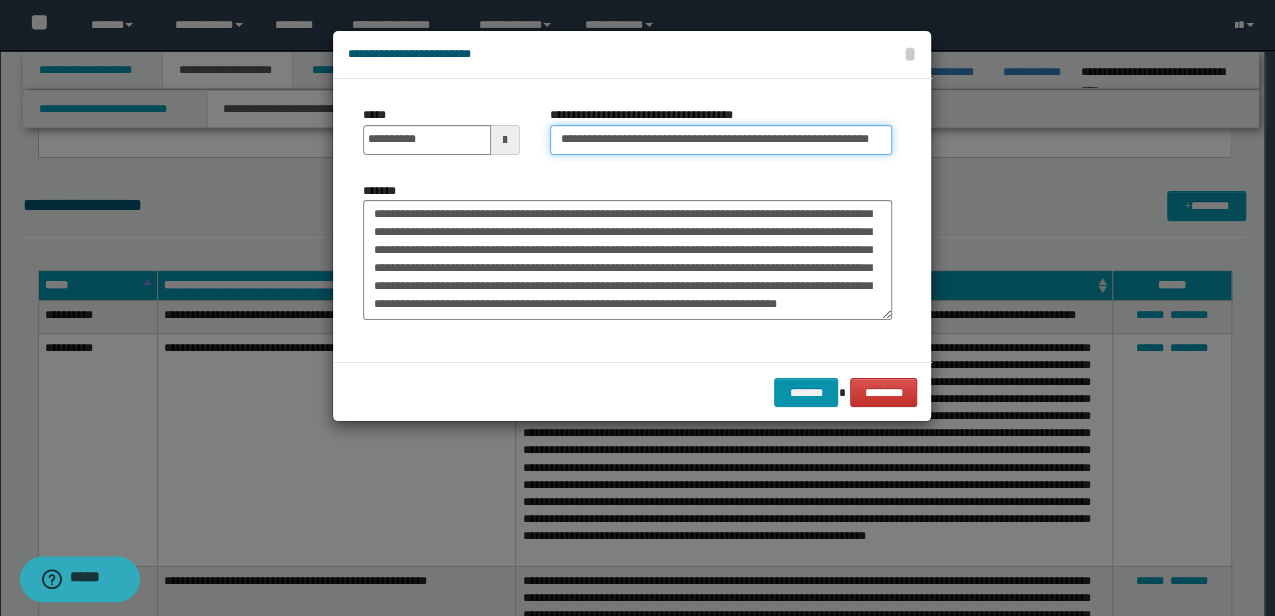 scroll, scrollTop: 0, scrollLeft: 15, axis: horizontal 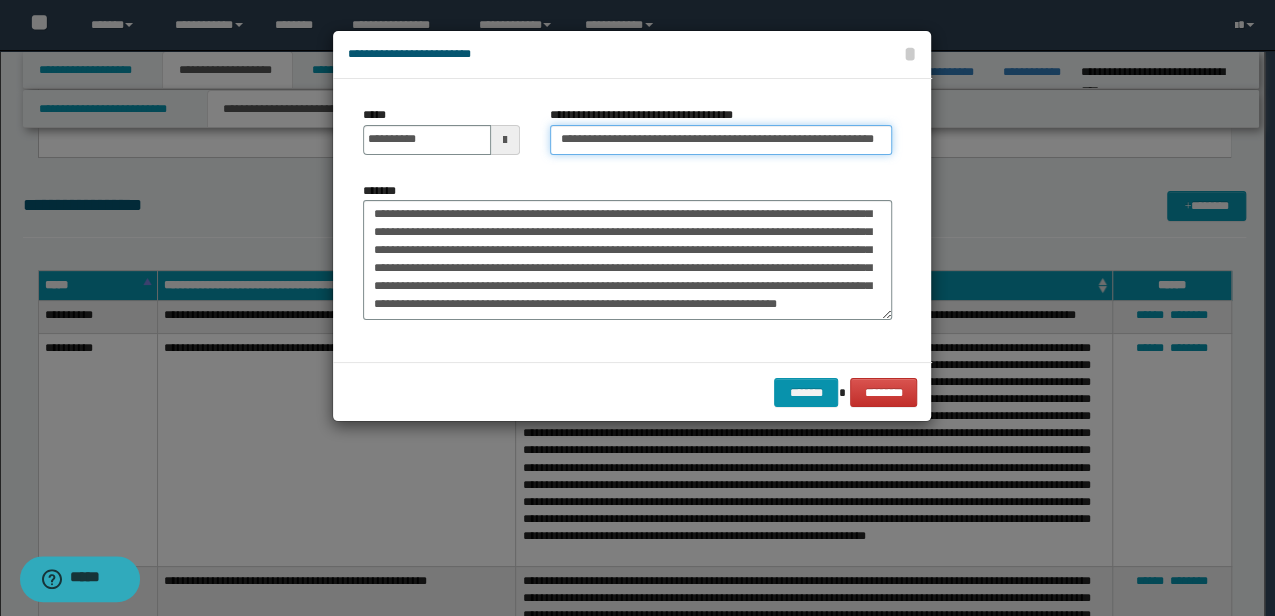 type on "**********" 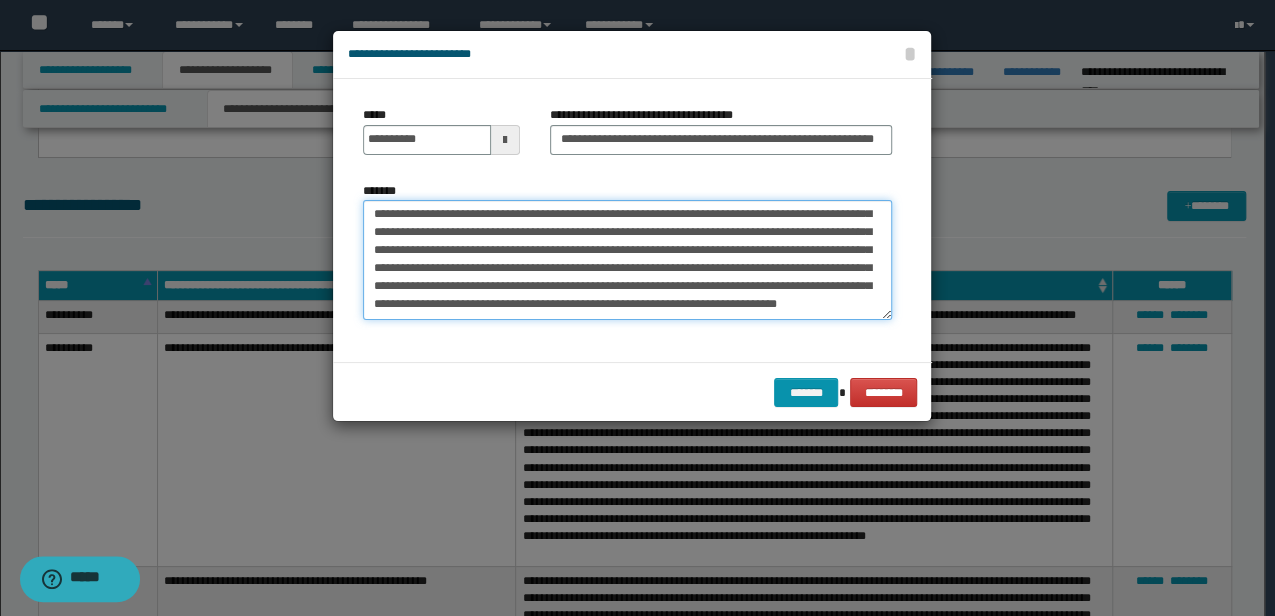 scroll, scrollTop: 0, scrollLeft: 0, axis: both 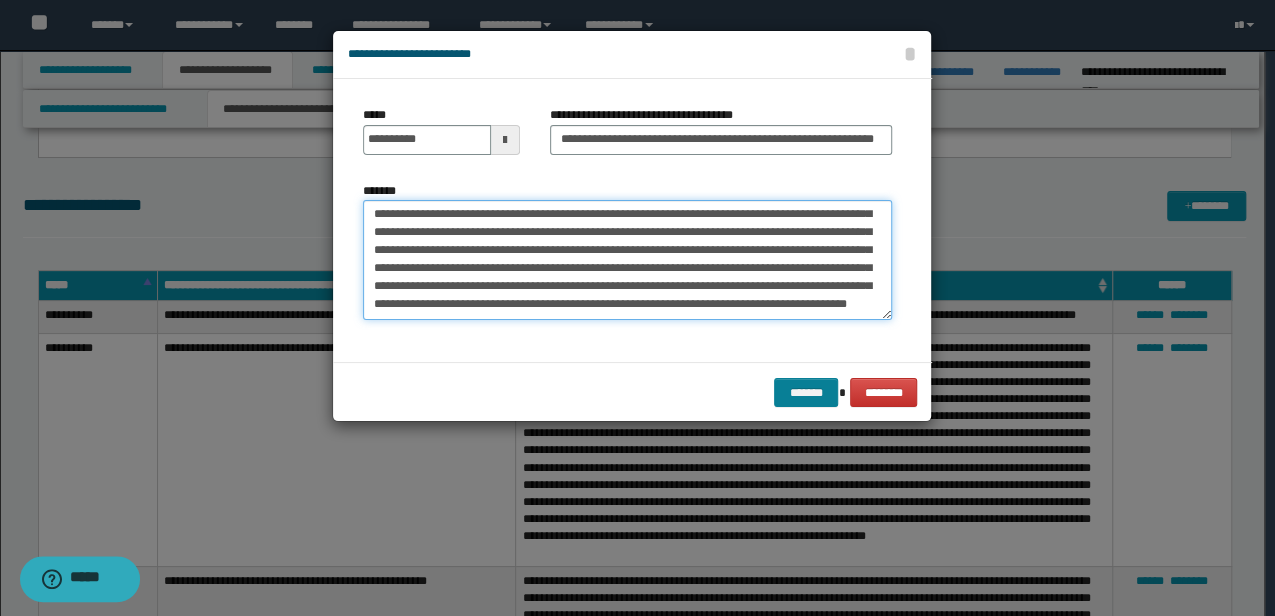 type on "**********" 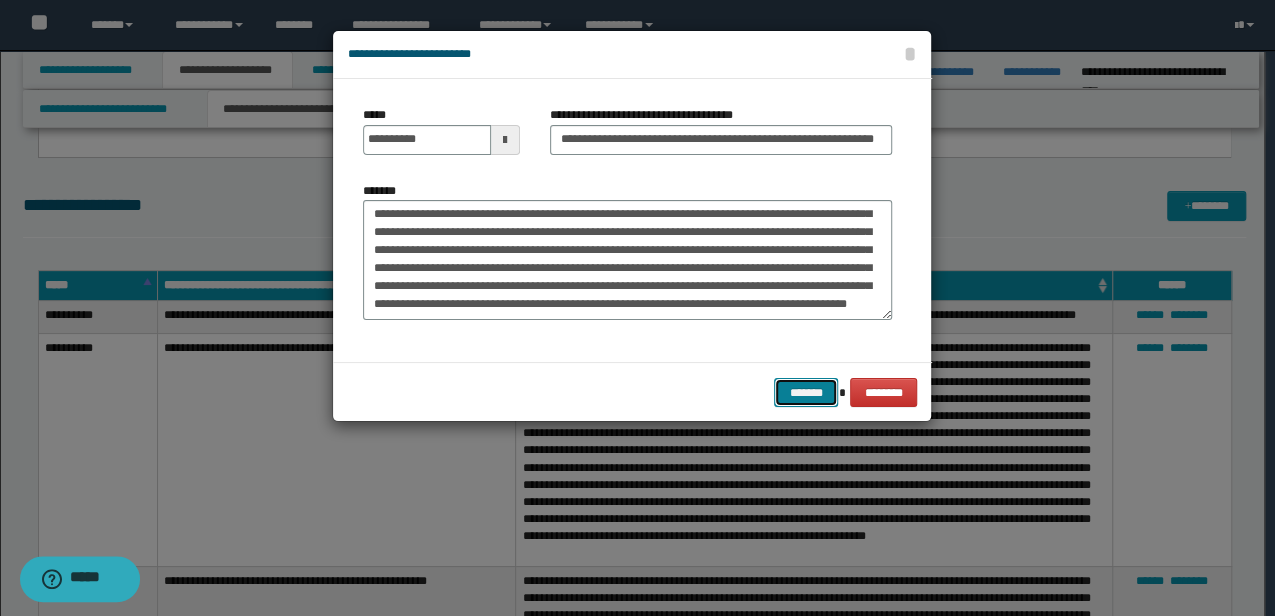 click on "*******" at bounding box center [806, 392] 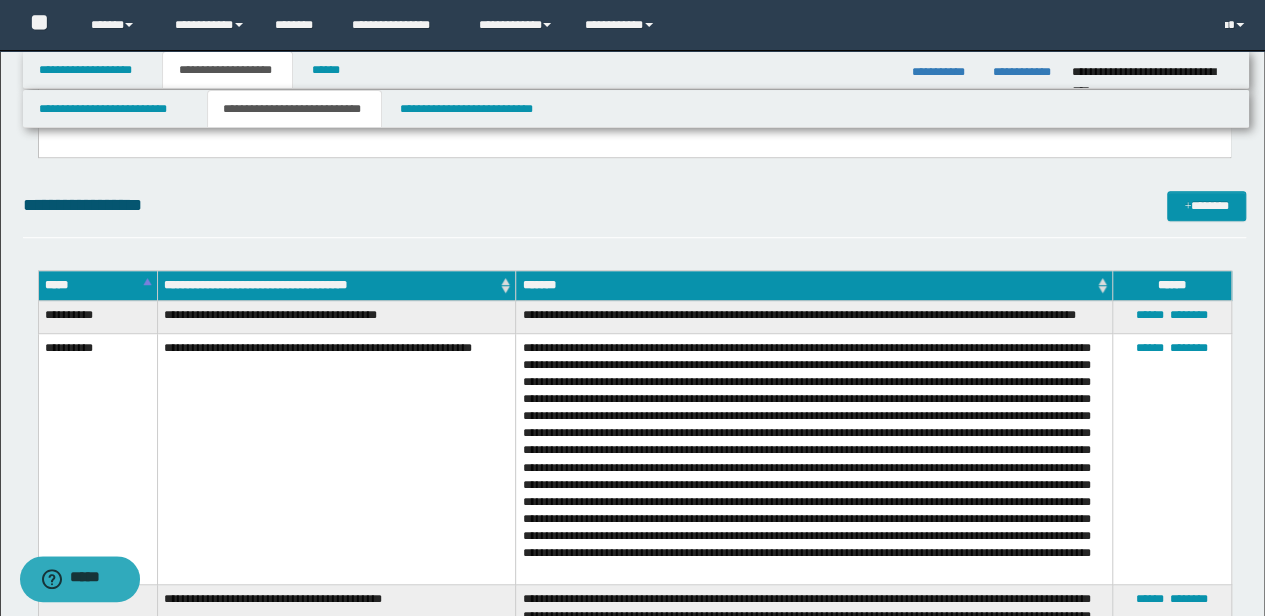 click on "**********" at bounding box center [336, 459] 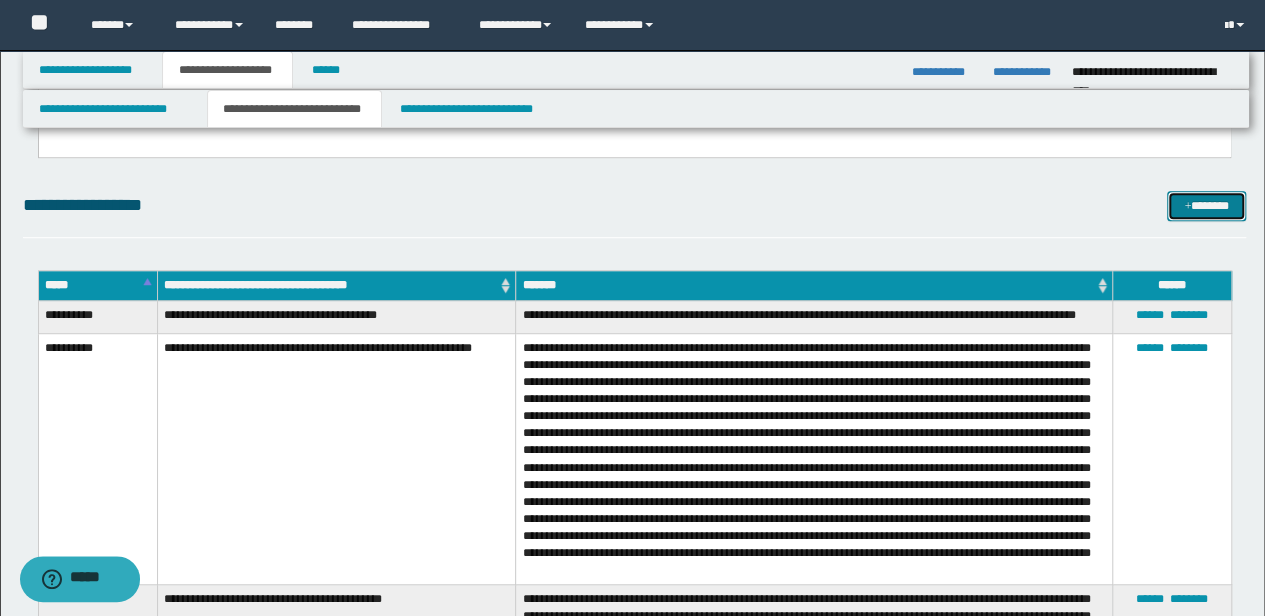 click on "*******" at bounding box center (1206, 205) 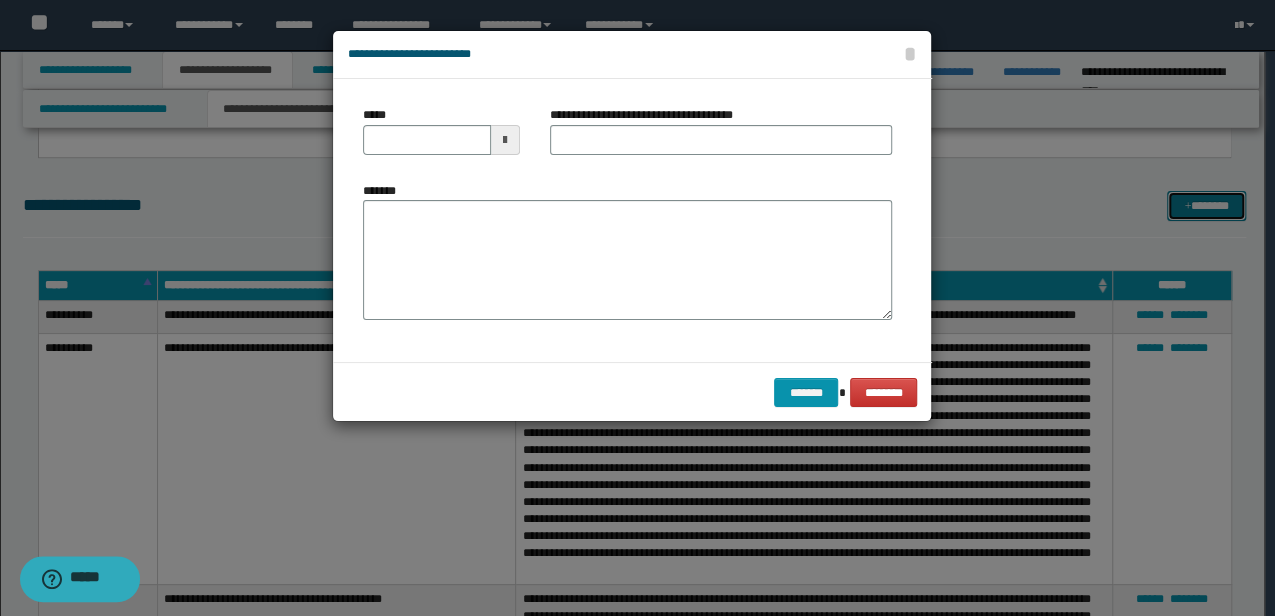 scroll, scrollTop: 0, scrollLeft: 0, axis: both 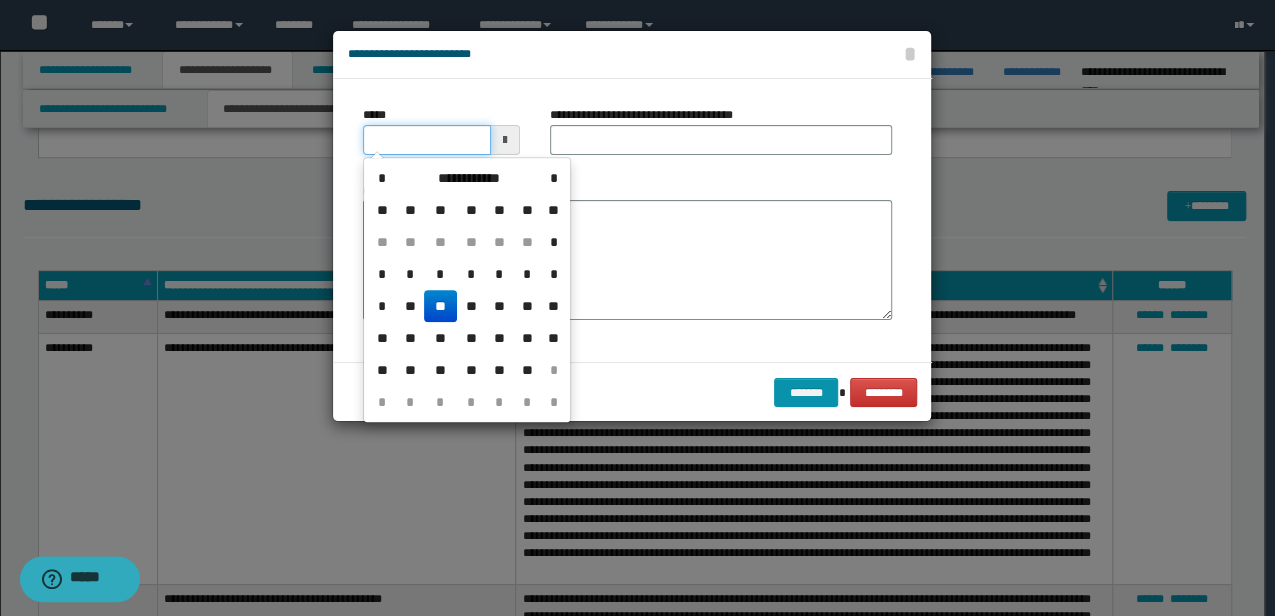 drag, startPoint x: 464, startPoint y: 128, endPoint x: 86, endPoint y: 158, distance: 379.1886 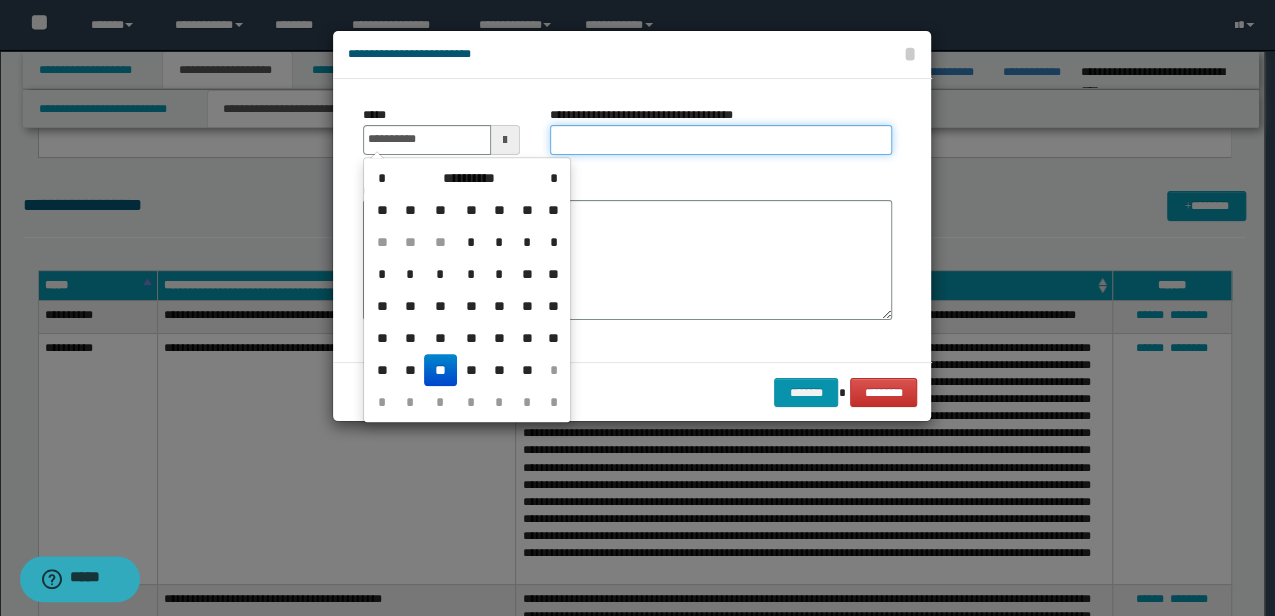 type on "**********" 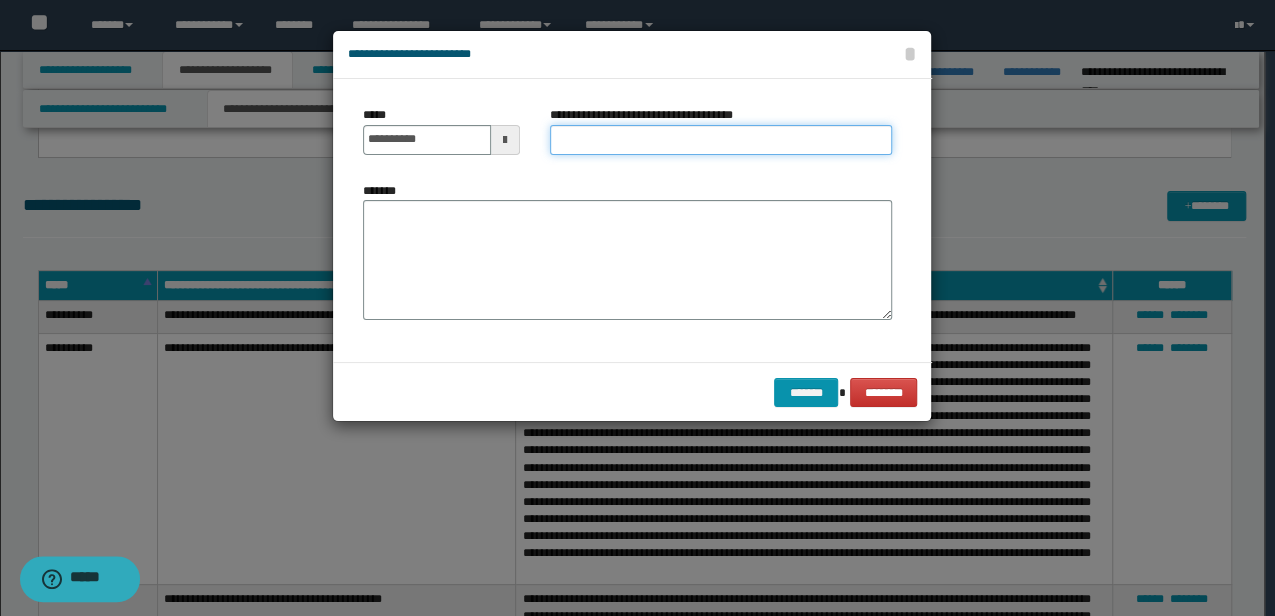 click on "**********" at bounding box center (721, 140) 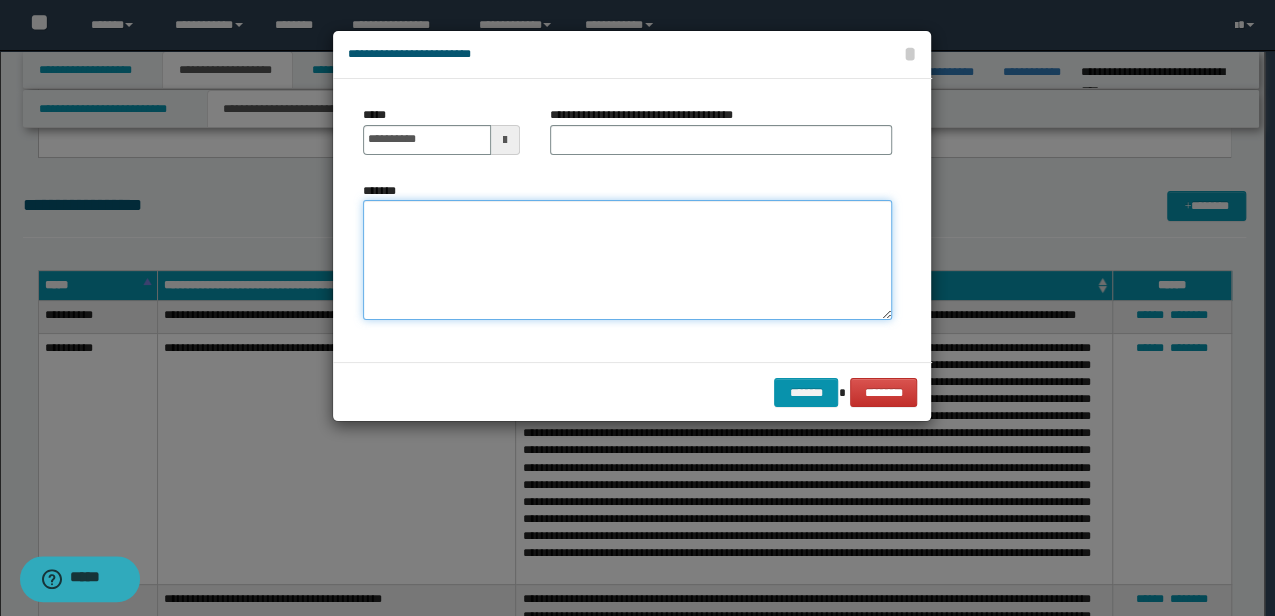 click on "*******" at bounding box center (627, 259) 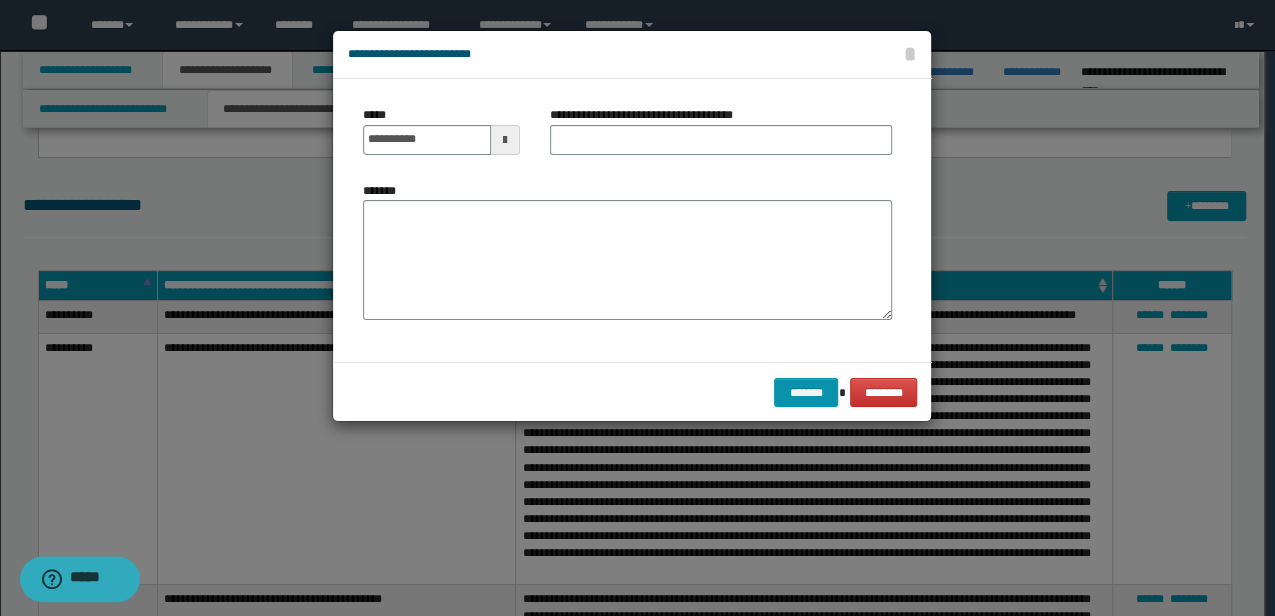 click on "*******" at bounding box center [627, 258] 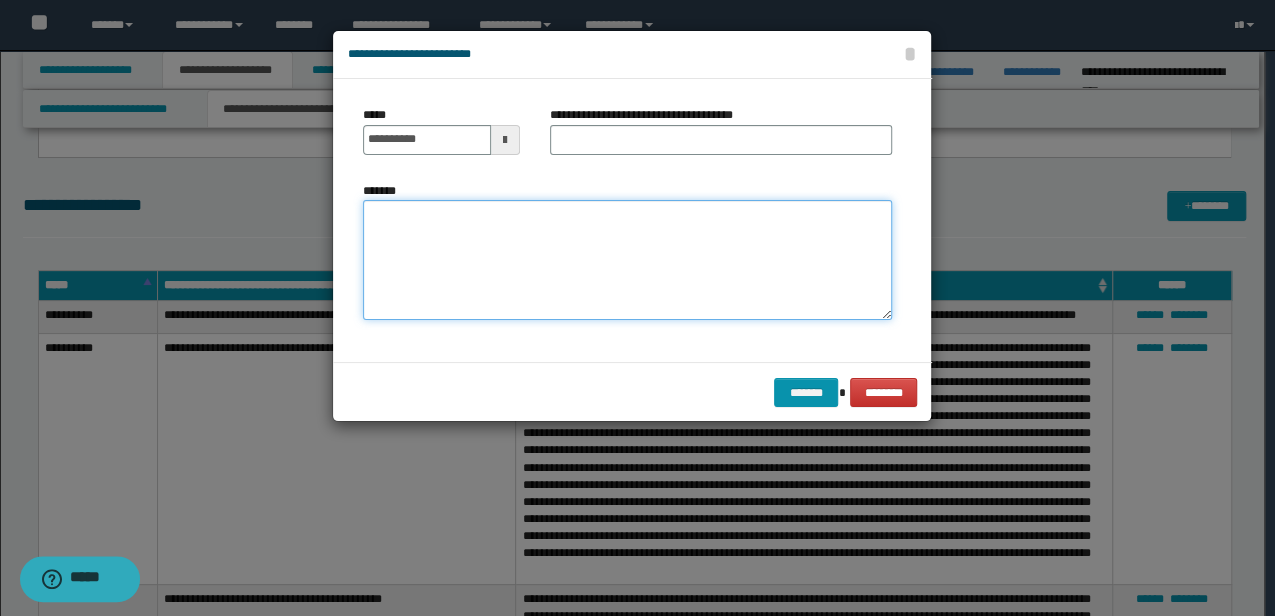 click on "*******" at bounding box center (627, 259) 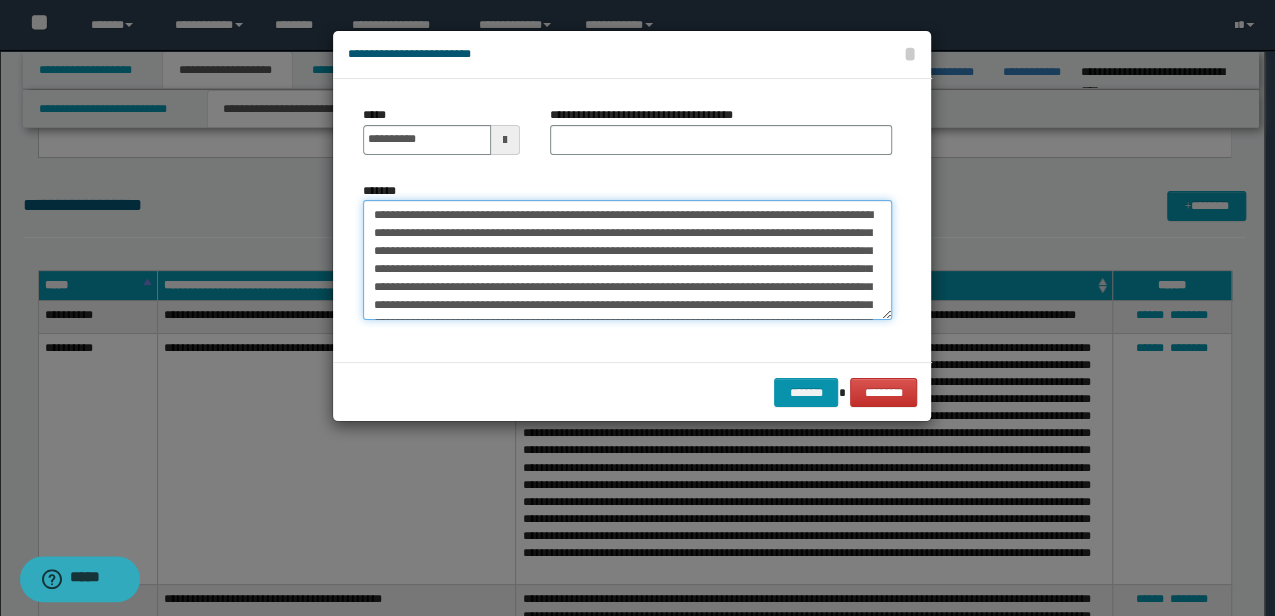 type on "**********" 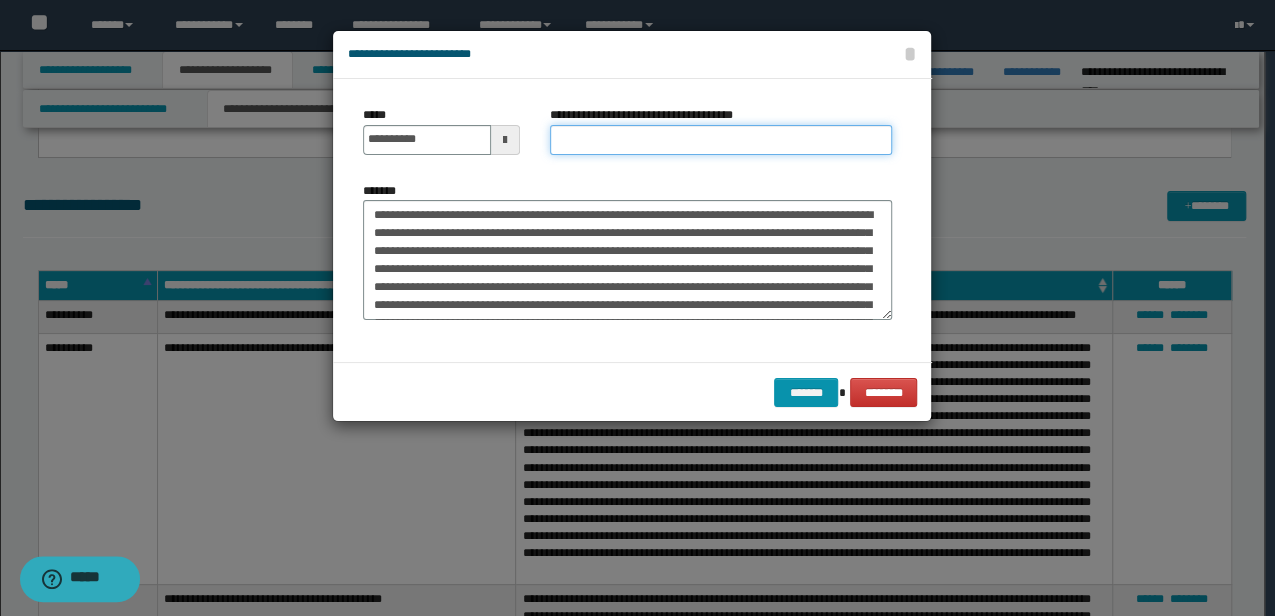 scroll, scrollTop: 84, scrollLeft: 0, axis: vertical 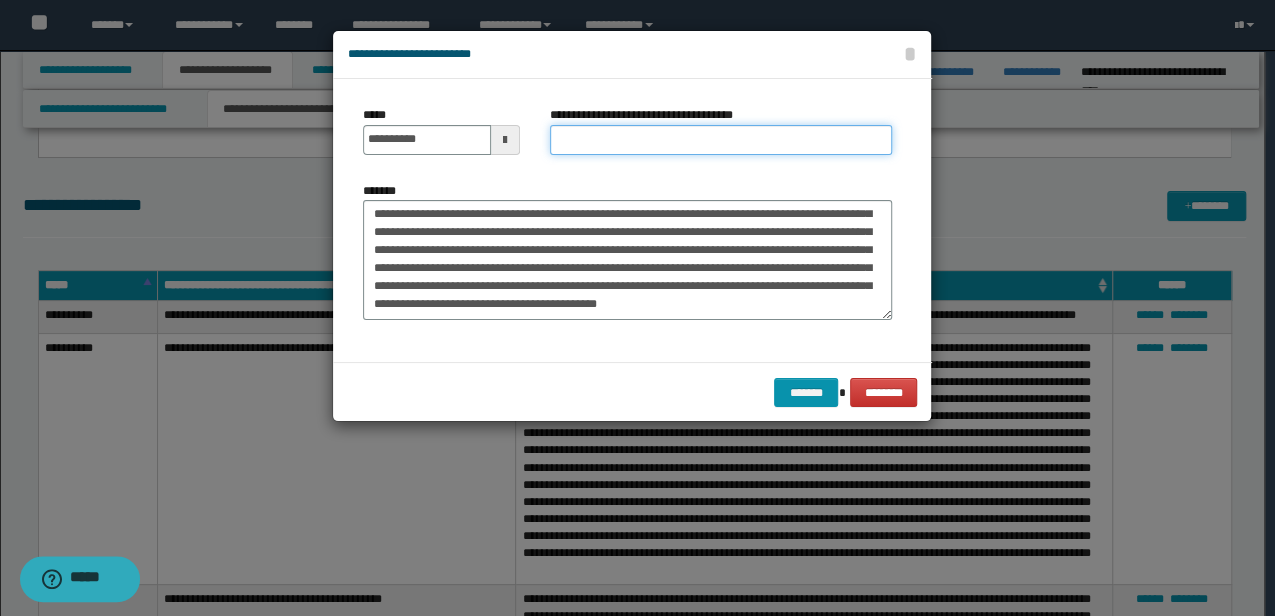 click on "**********" at bounding box center [721, 140] 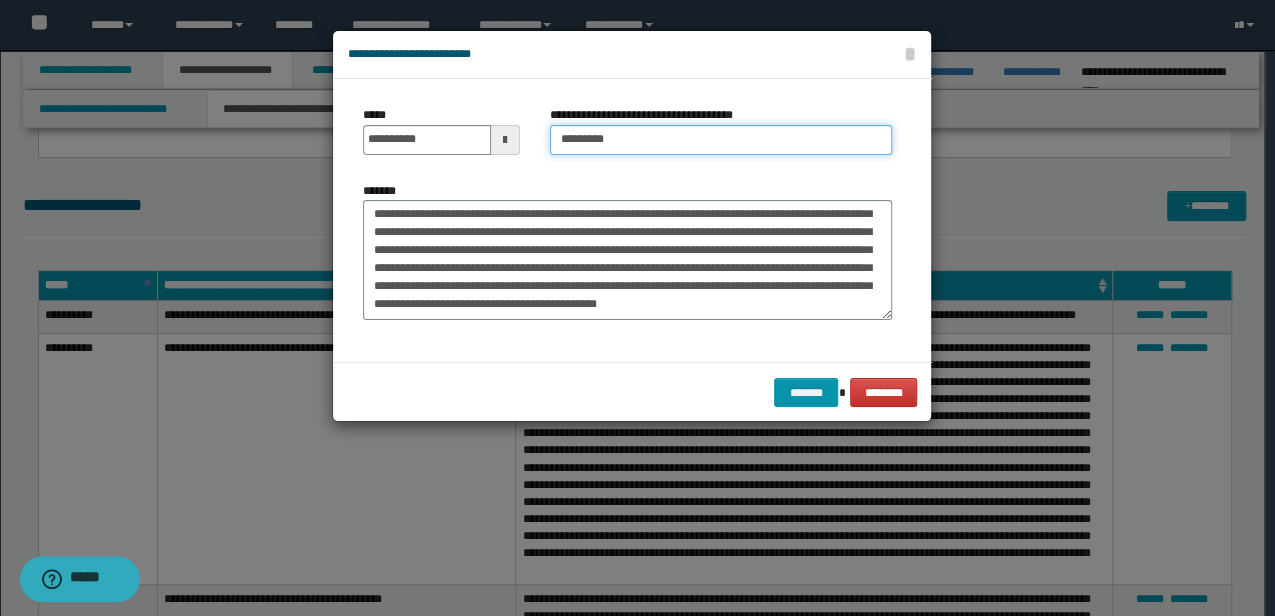 type on "**********" 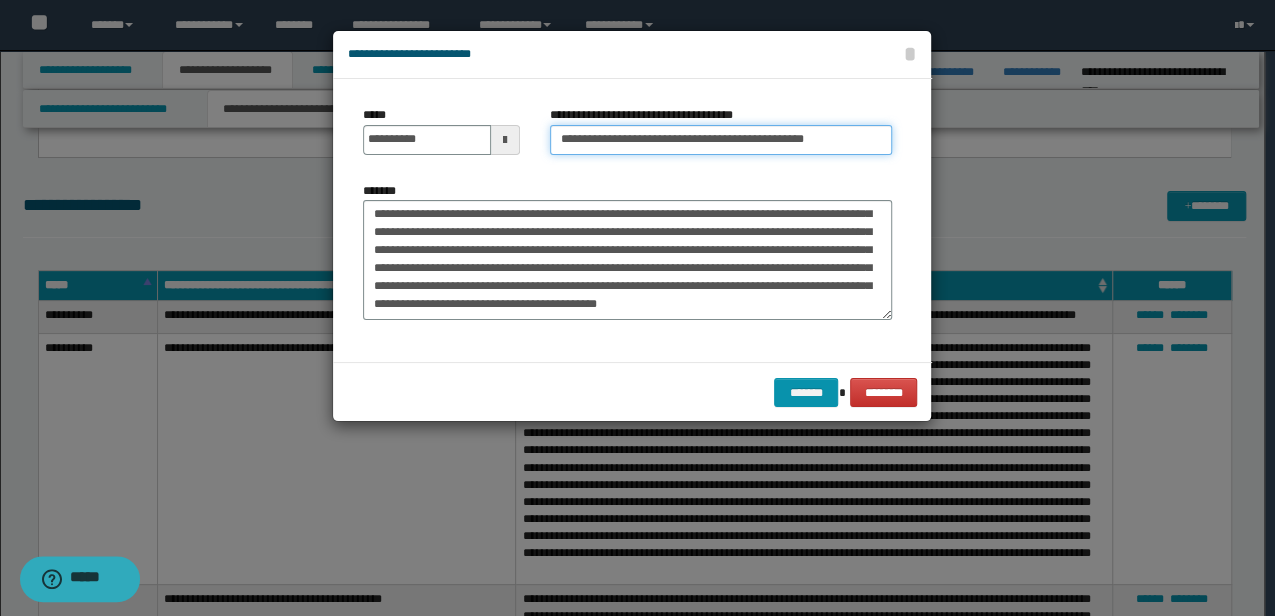 click on "*******" at bounding box center [806, 392] 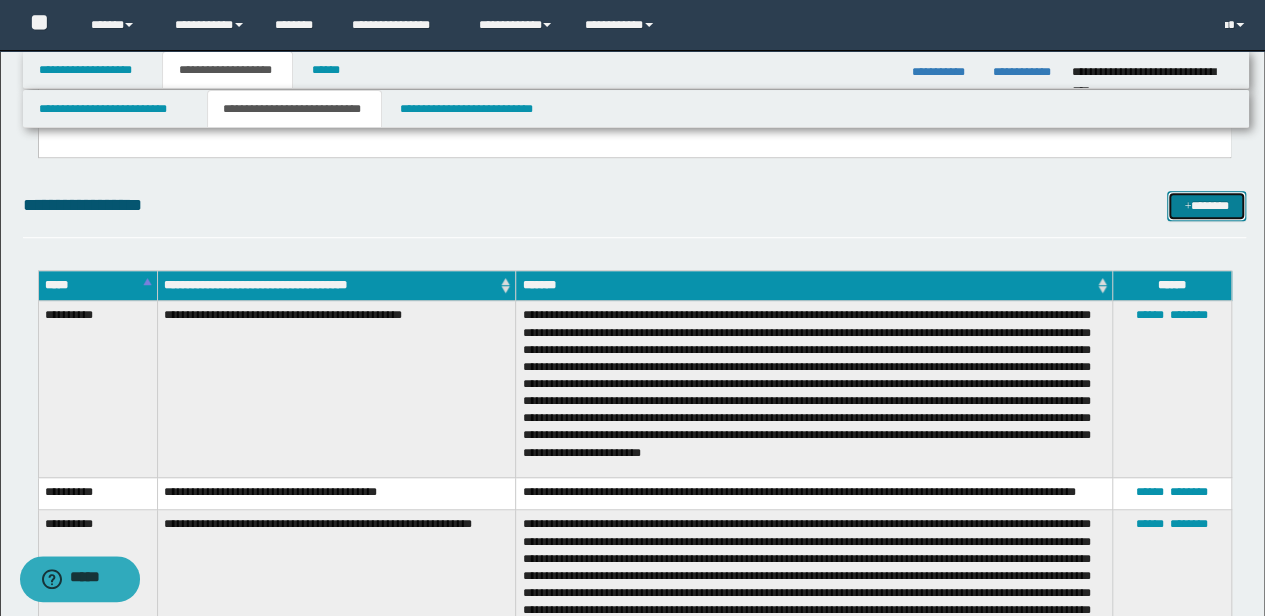 click on "*******" at bounding box center (1206, 205) 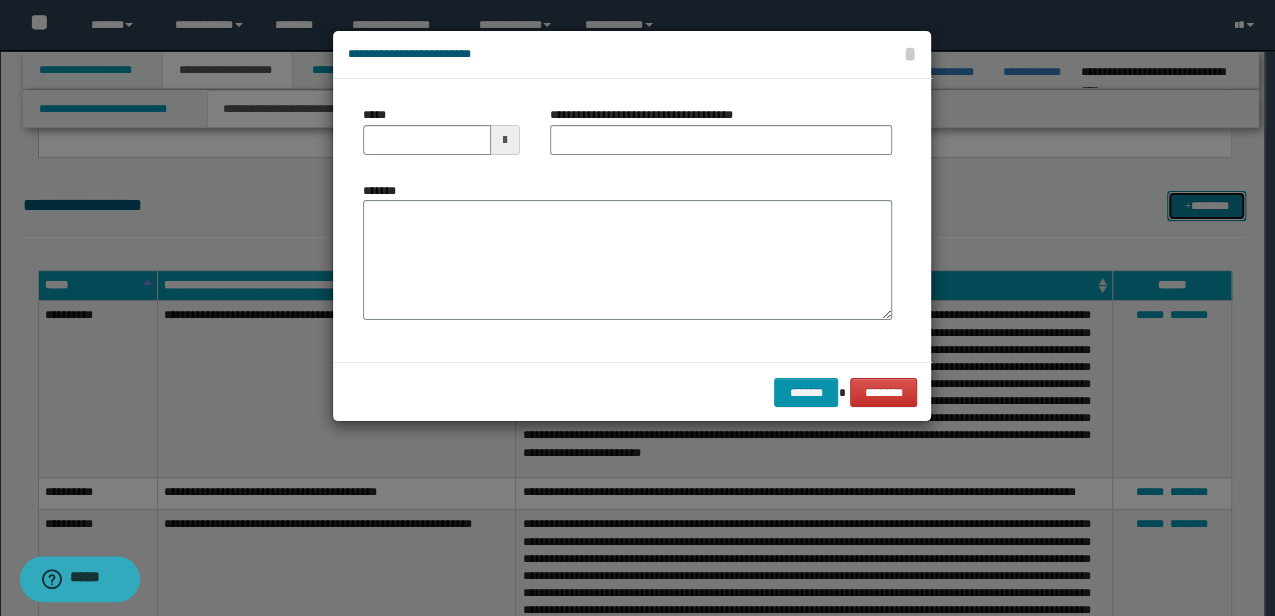 scroll, scrollTop: 0, scrollLeft: 0, axis: both 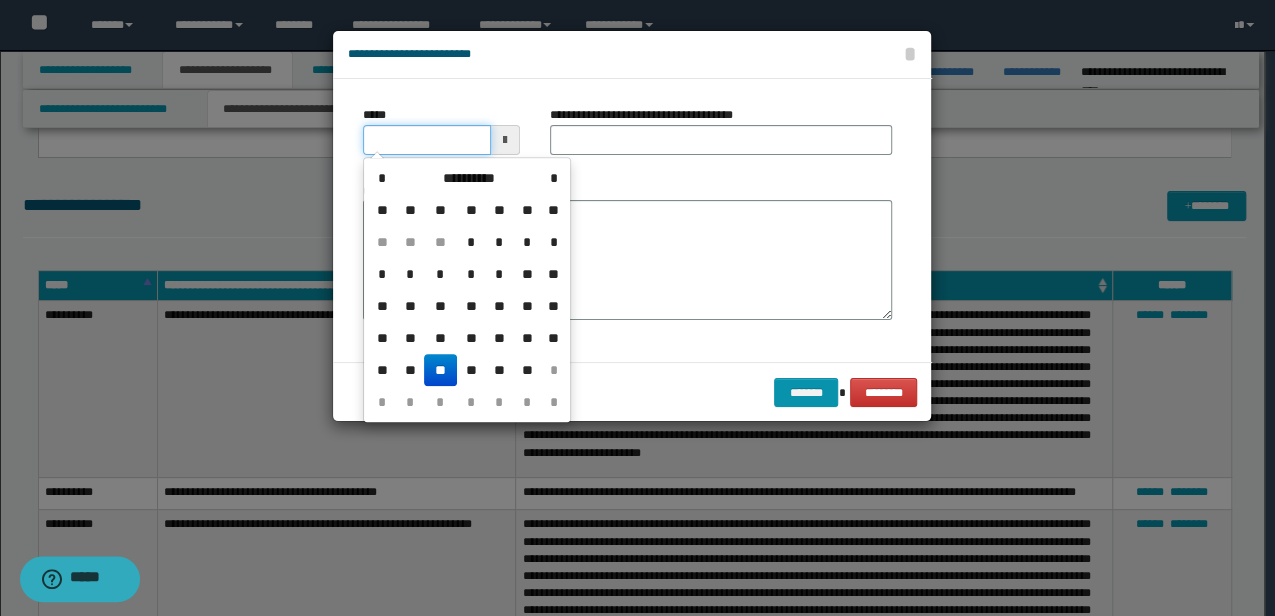 drag, startPoint x: 453, startPoint y: 137, endPoint x: 273, endPoint y: 134, distance: 180.025 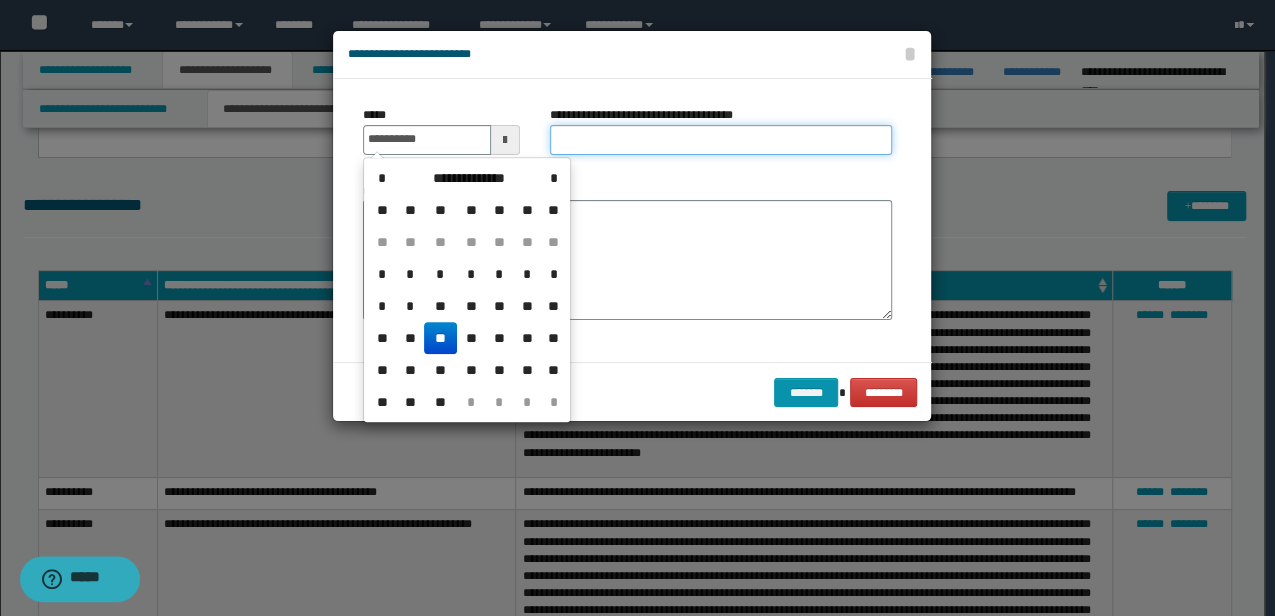 type on "**********" 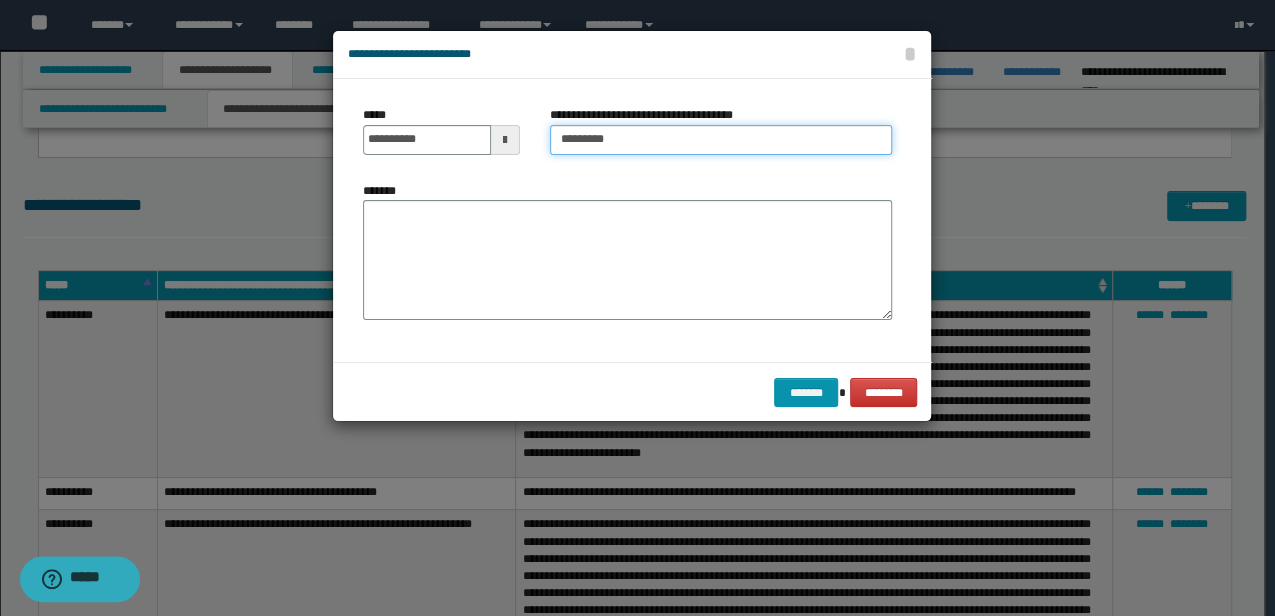 type on "**********" 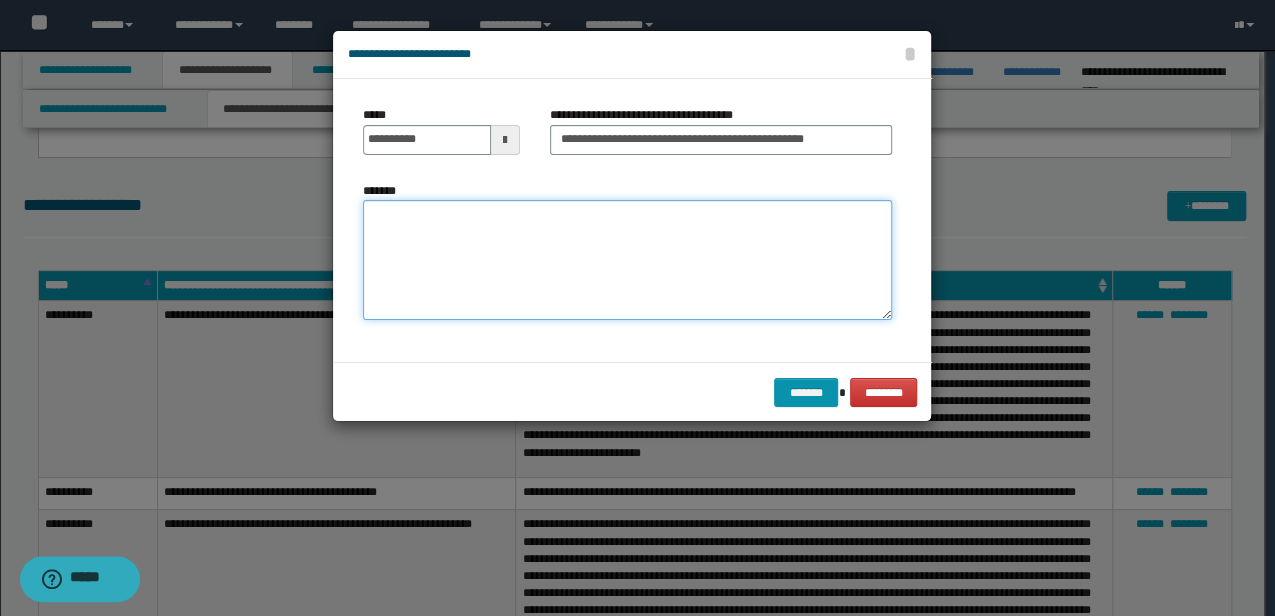 click on "*******" at bounding box center [627, 259] 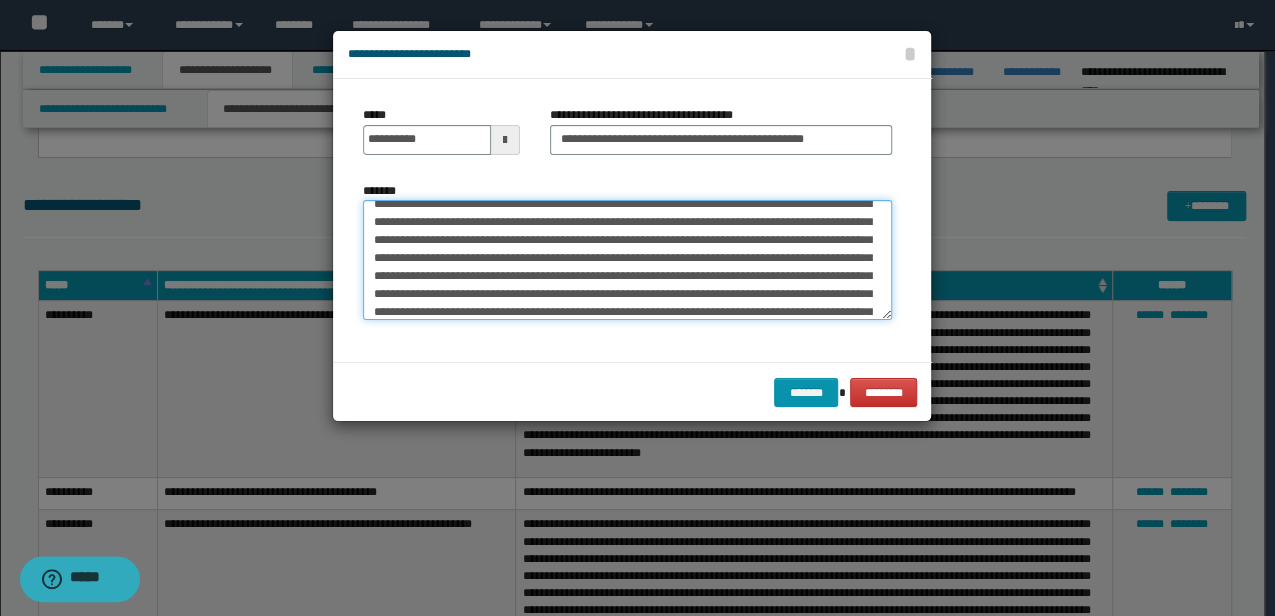 scroll, scrollTop: 0, scrollLeft: 0, axis: both 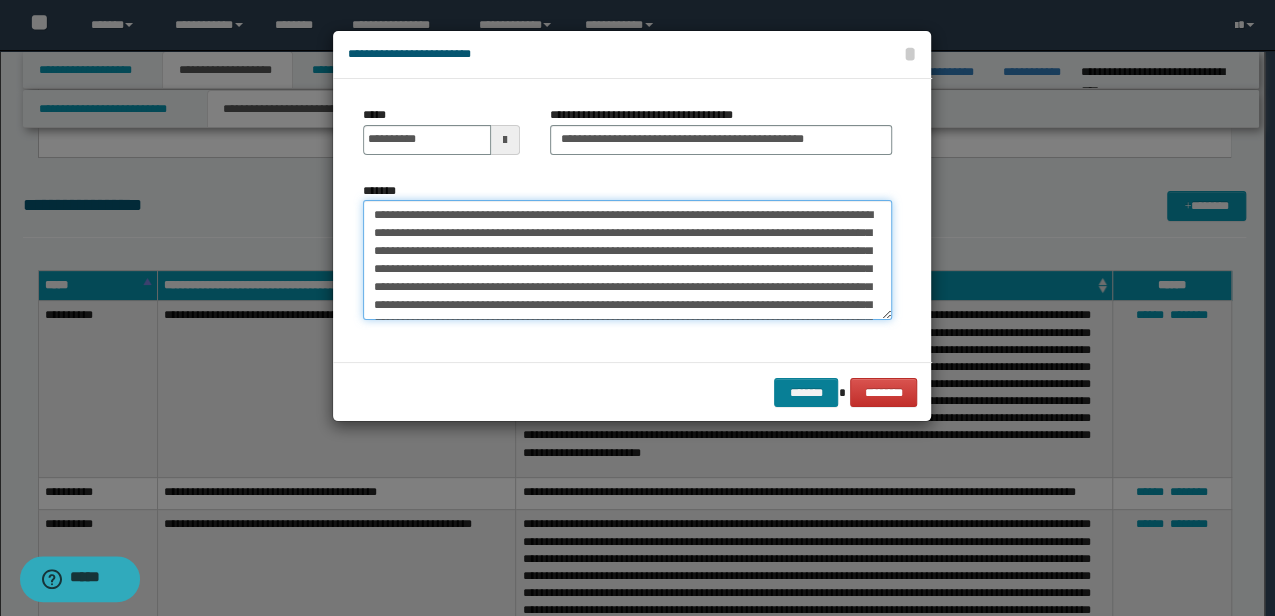 type on "**********" 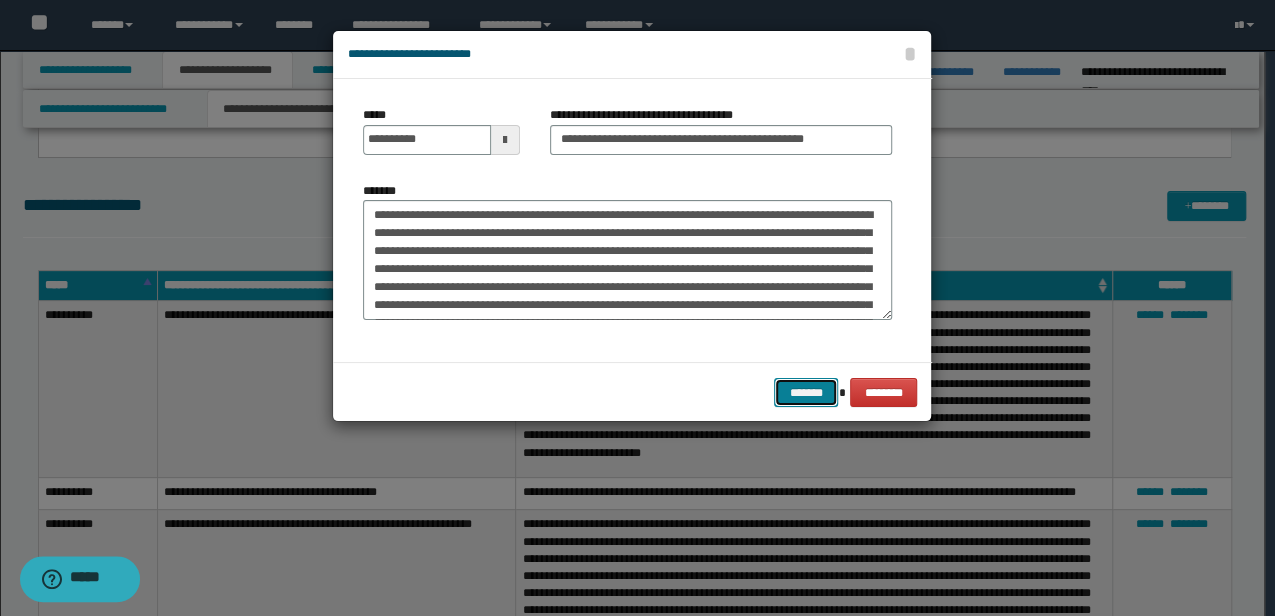 click on "*******" at bounding box center (806, 392) 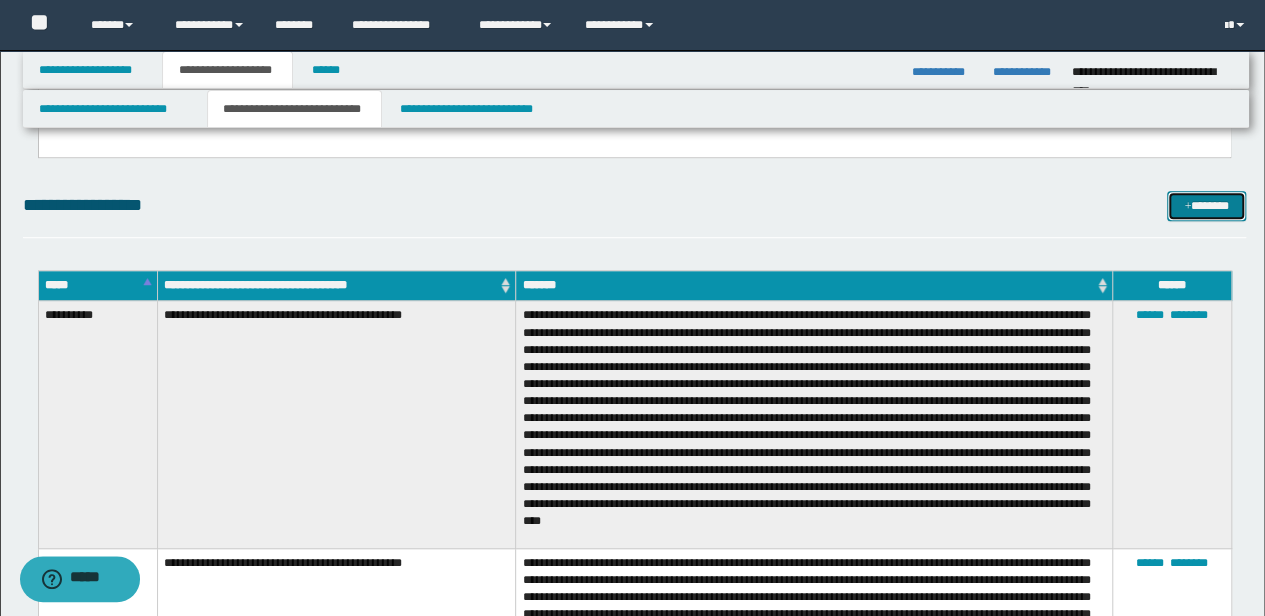 click on "*******" at bounding box center (1206, 205) 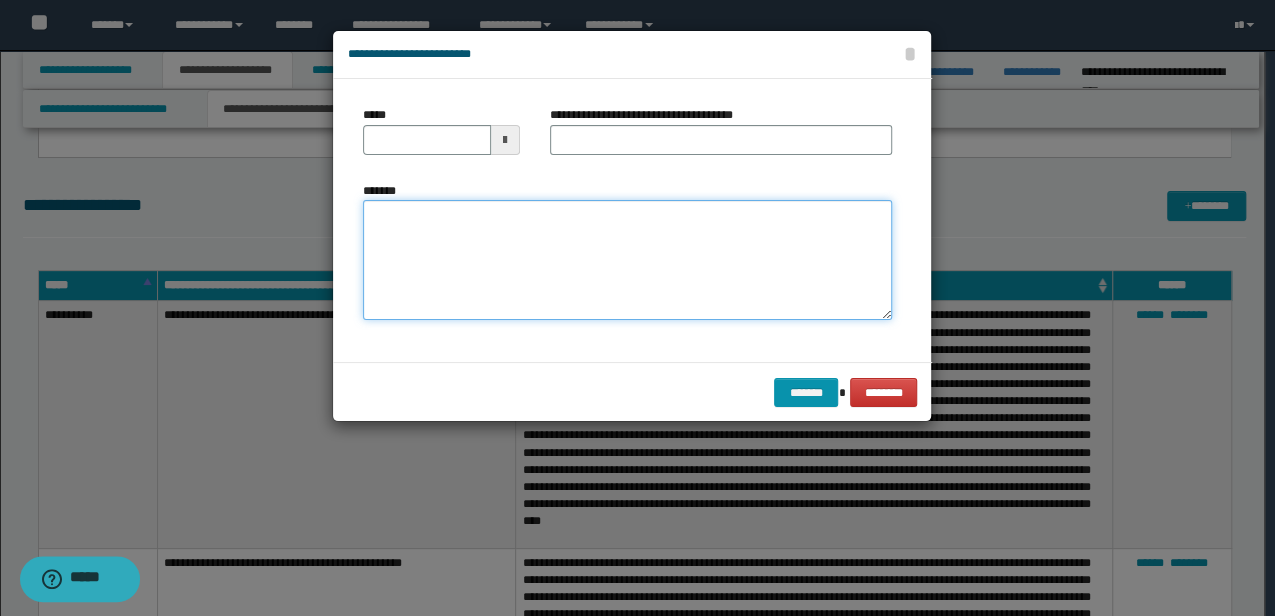 click on "*******" at bounding box center (627, 259) 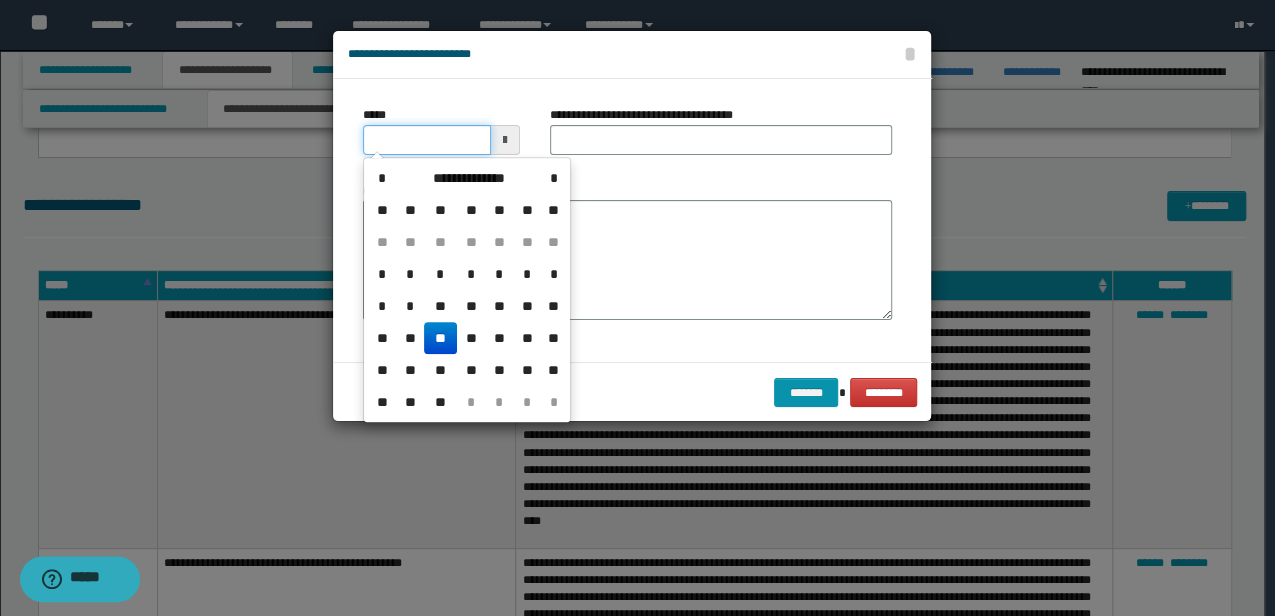 drag, startPoint x: 445, startPoint y: 136, endPoint x: 294, endPoint y: 150, distance: 151.64761 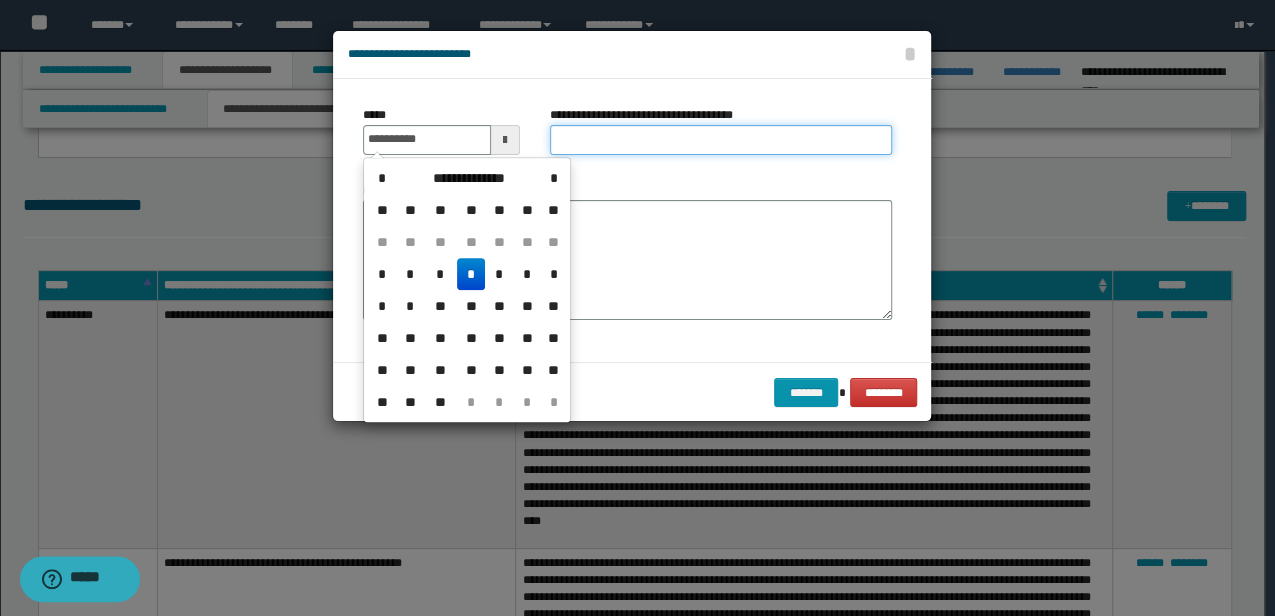type on "**********" 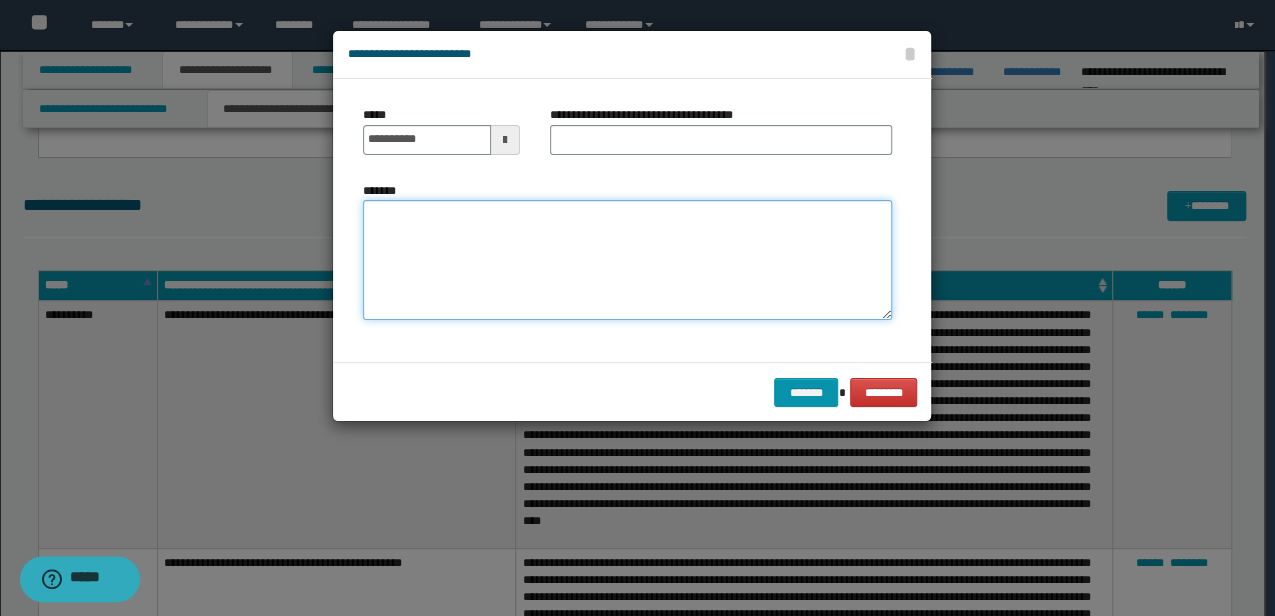 click on "*******" at bounding box center [627, 259] 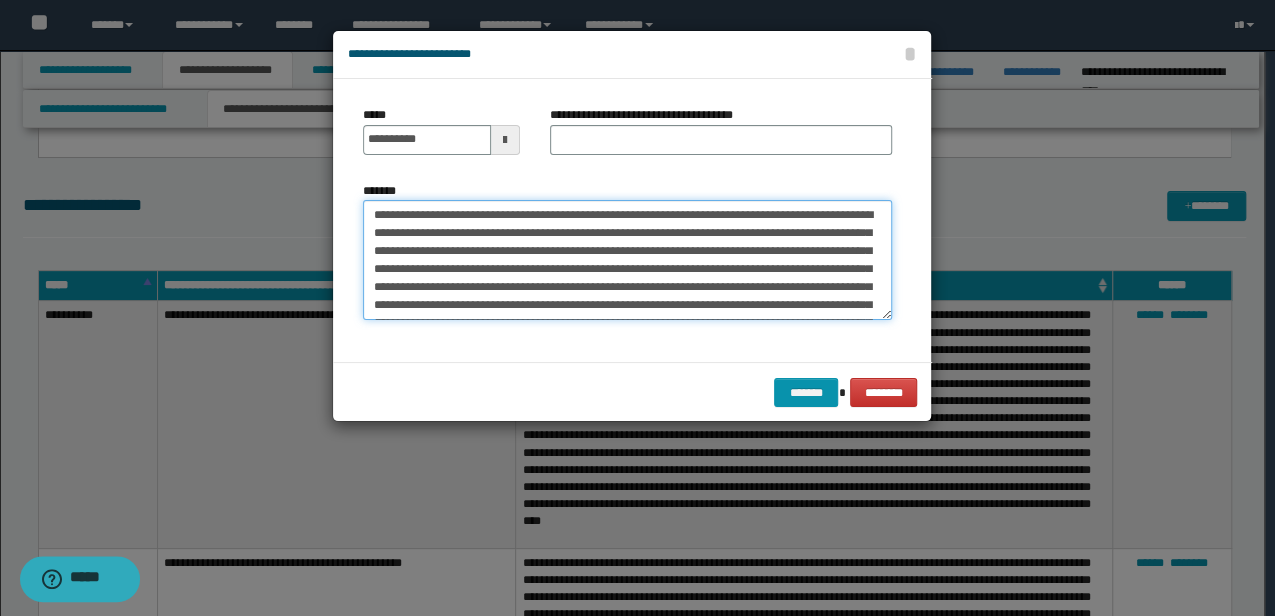scroll, scrollTop: 336, scrollLeft: 0, axis: vertical 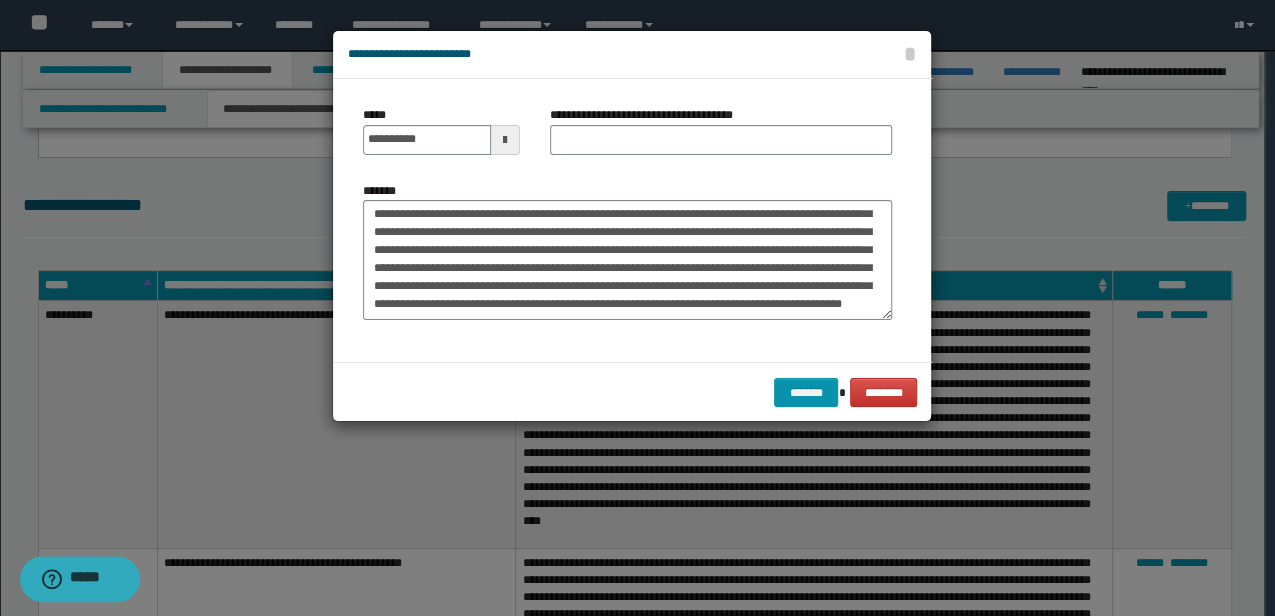 click on "*******" at bounding box center [627, 258] 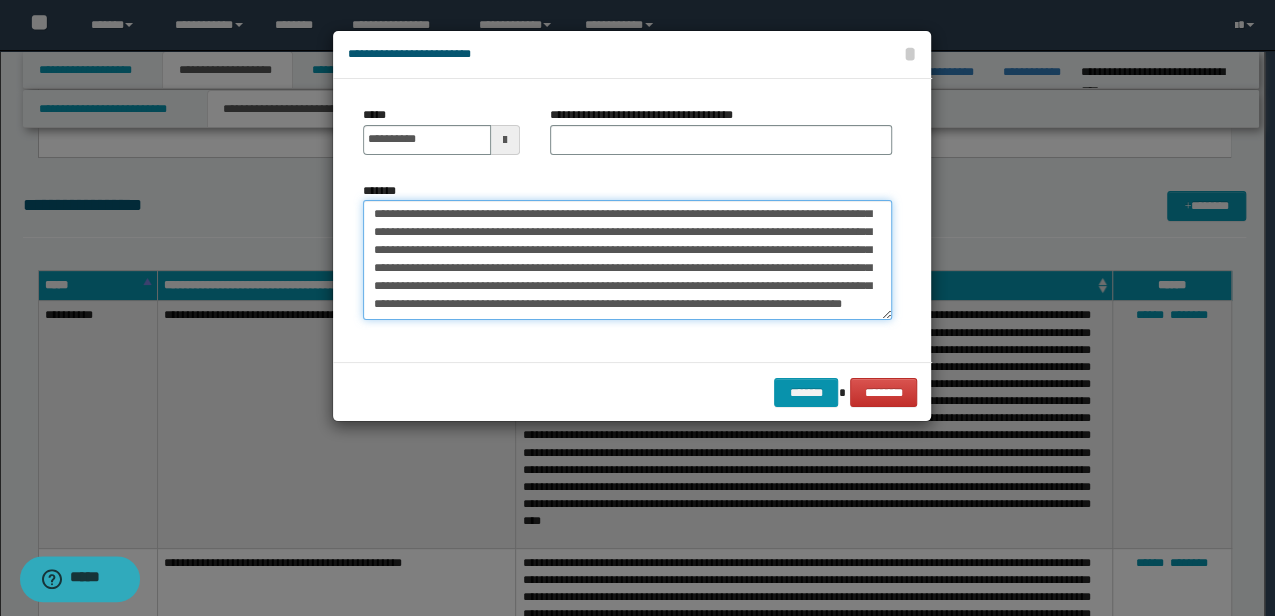 click on "*******" at bounding box center [627, 259] 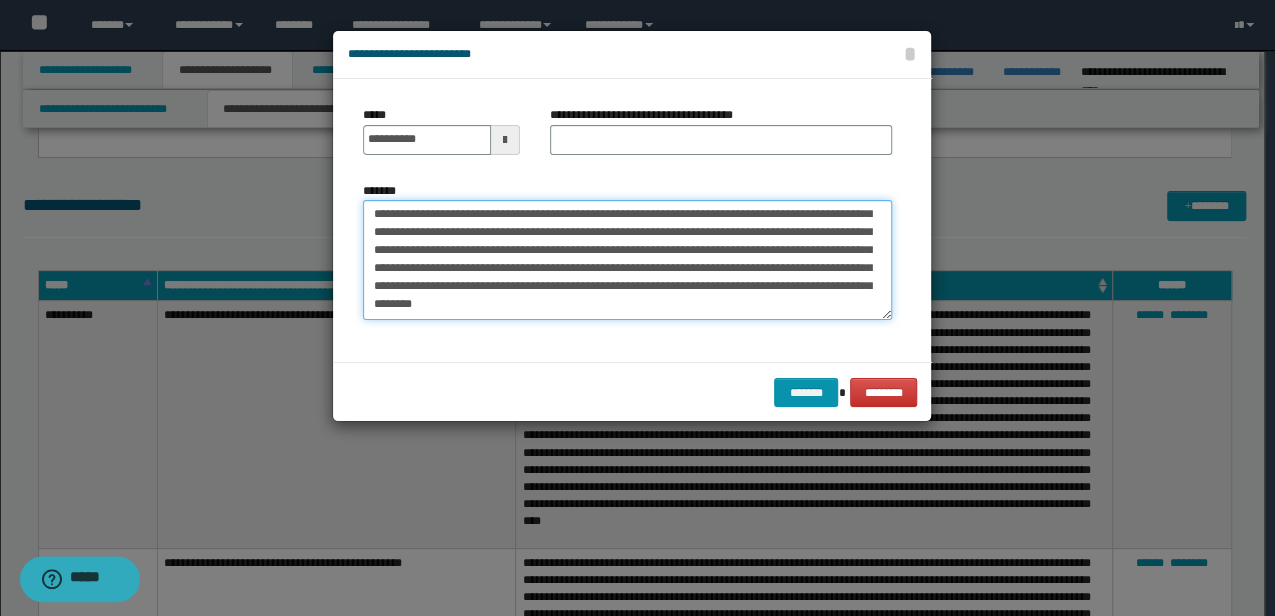 type on "**********" 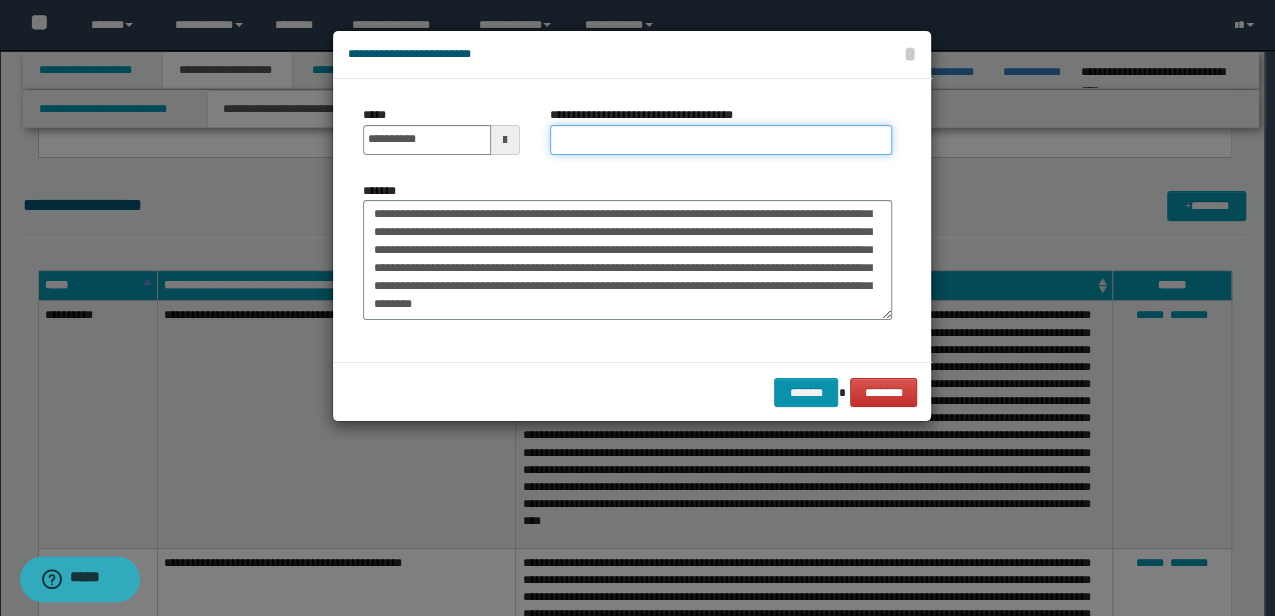 click on "**********" at bounding box center (721, 140) 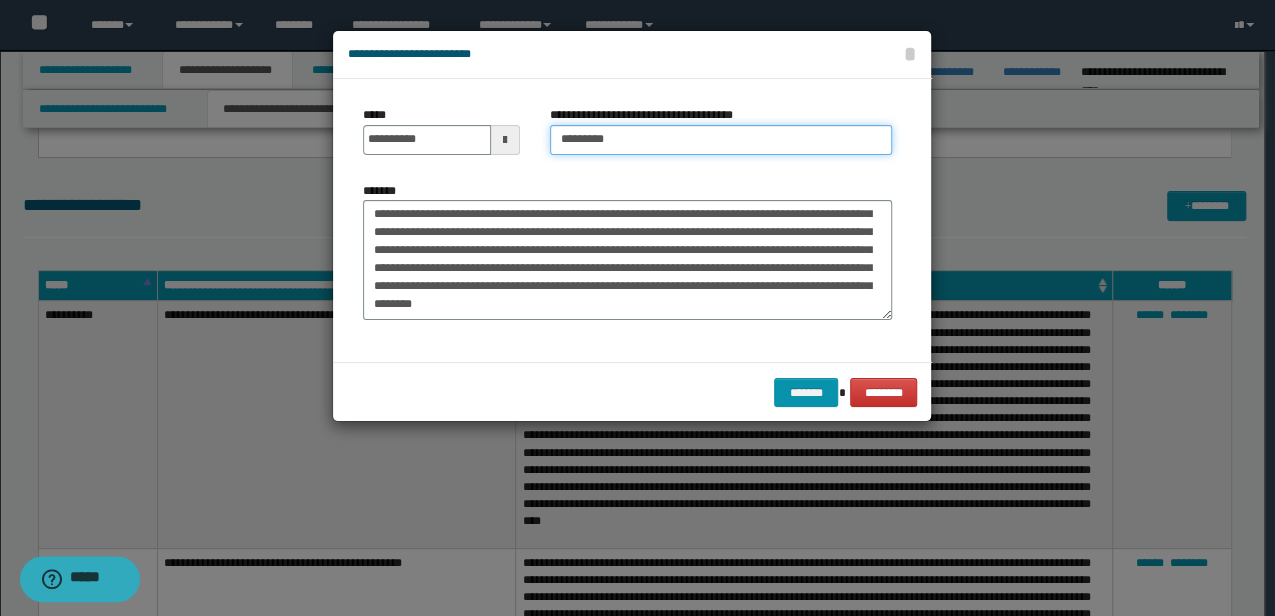type on "**********" 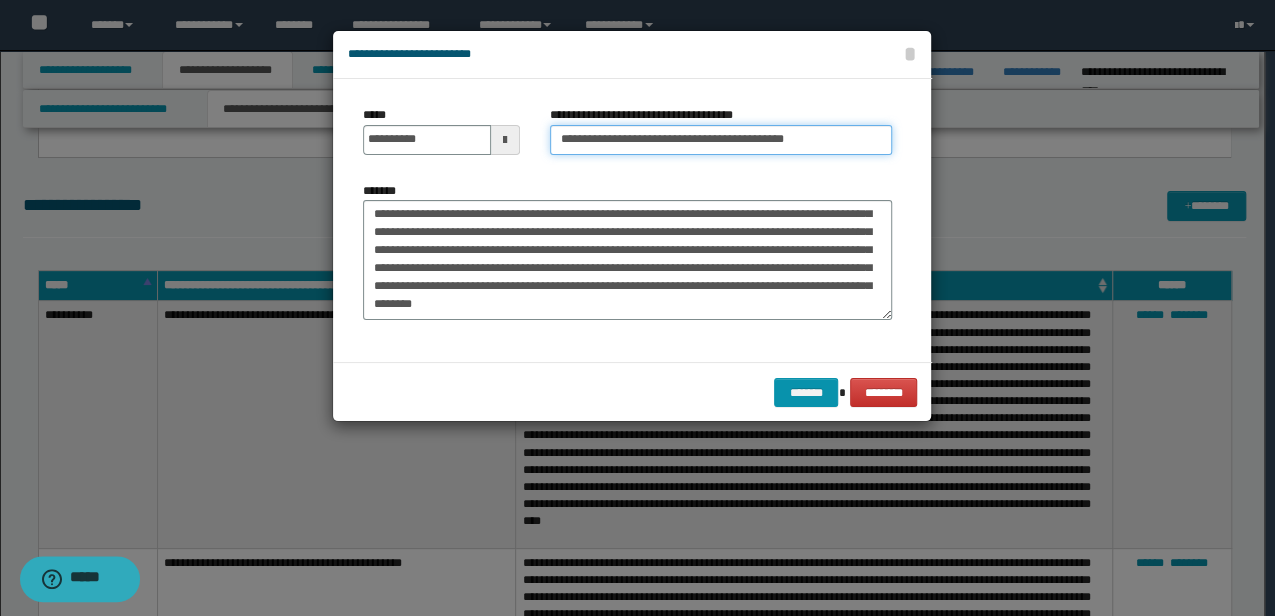 click on "*******" at bounding box center [806, 392] 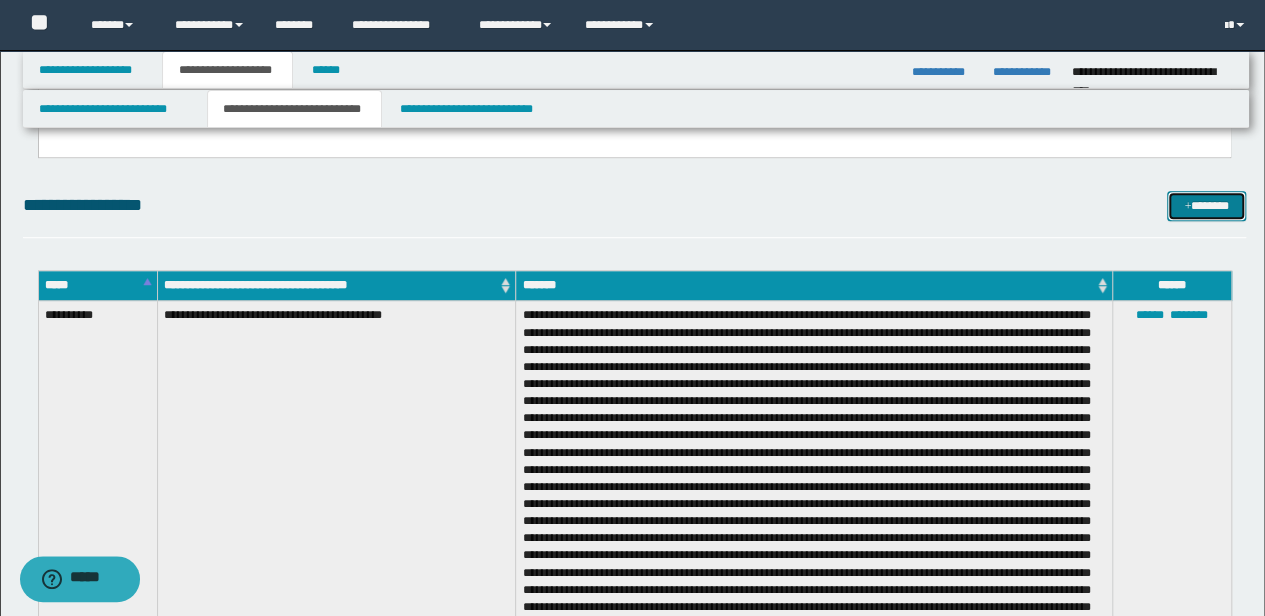 click on "*******" at bounding box center [1206, 205] 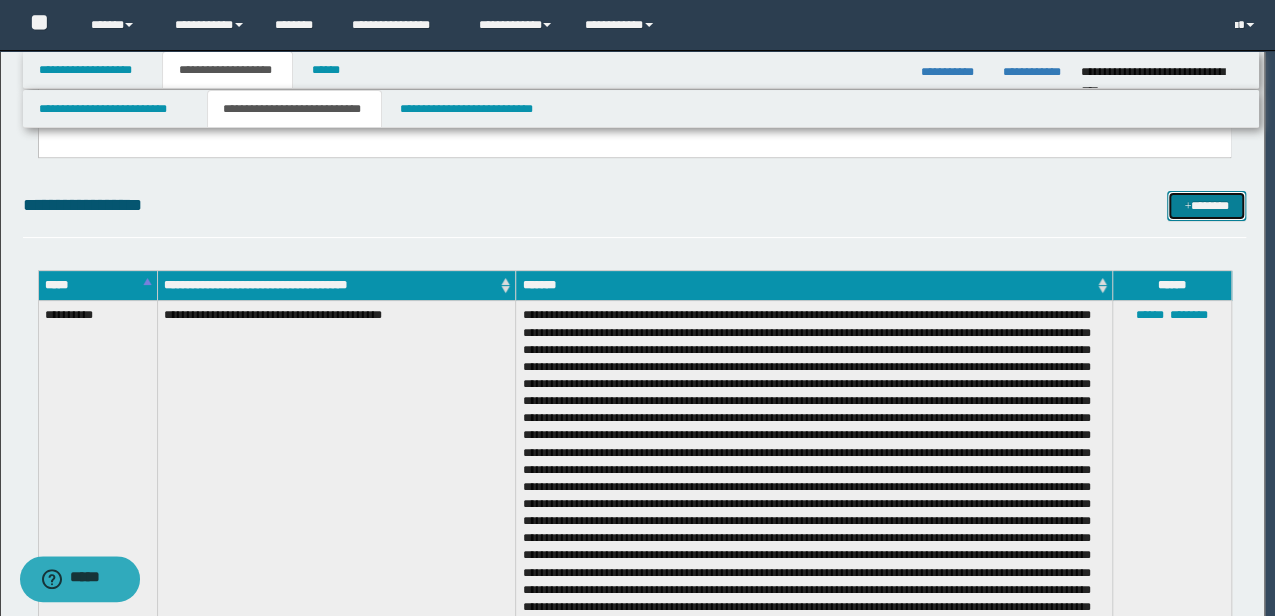 scroll, scrollTop: 0, scrollLeft: 0, axis: both 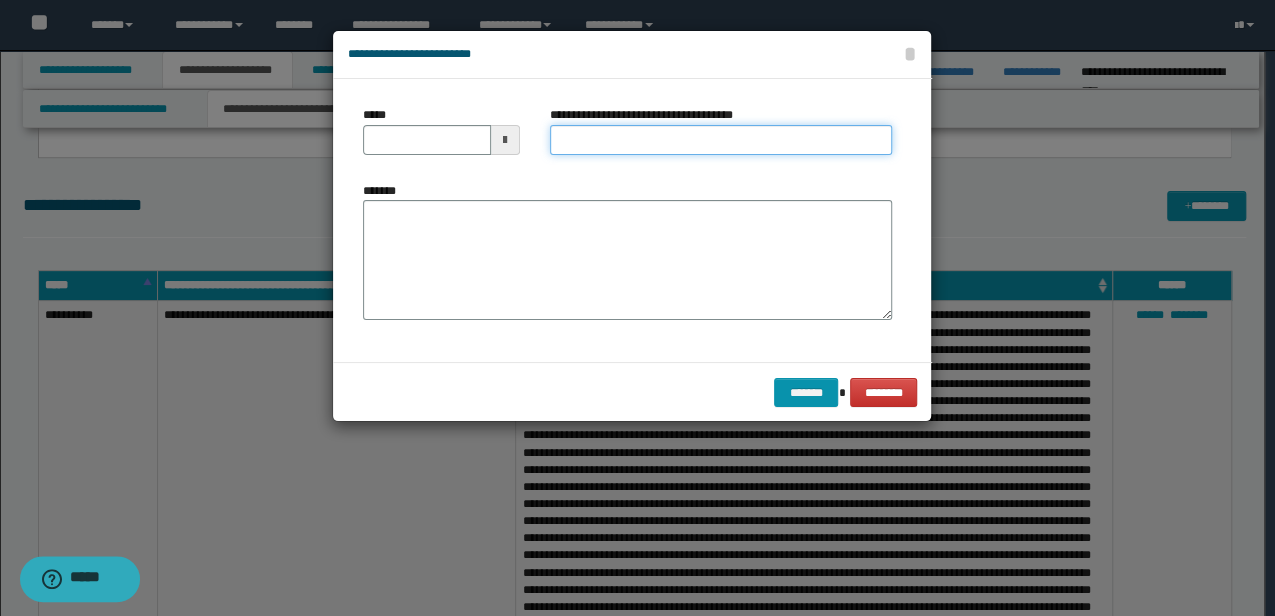 click on "**********" at bounding box center [721, 140] 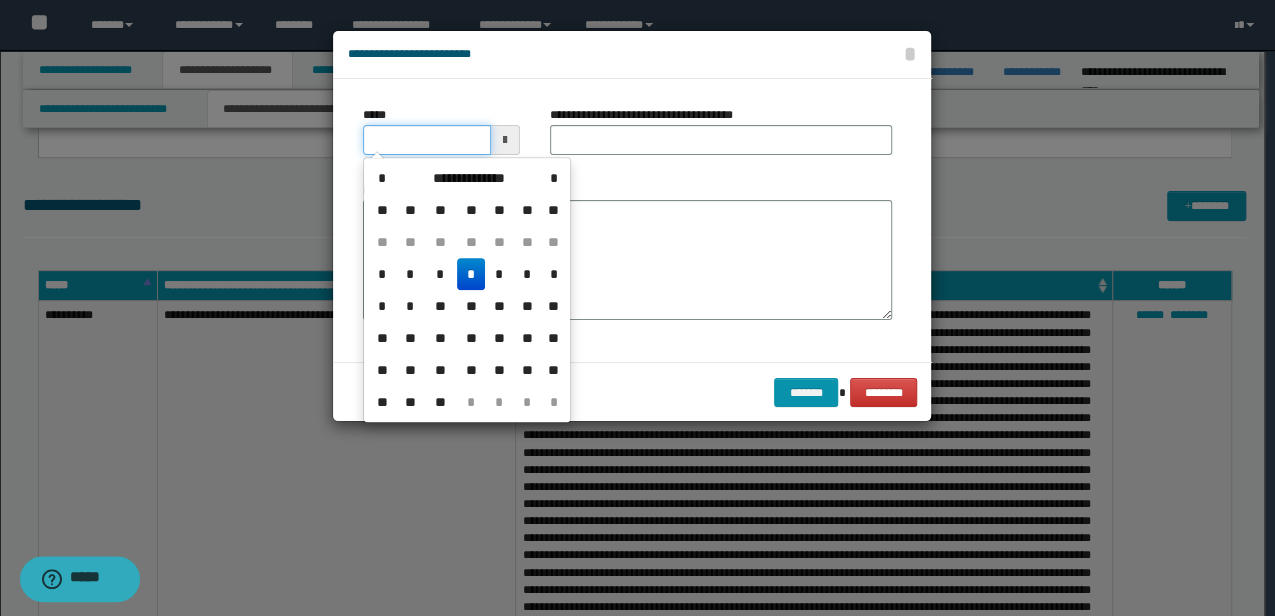 drag, startPoint x: 456, startPoint y: 140, endPoint x: 0, endPoint y: 176, distance: 457.41885 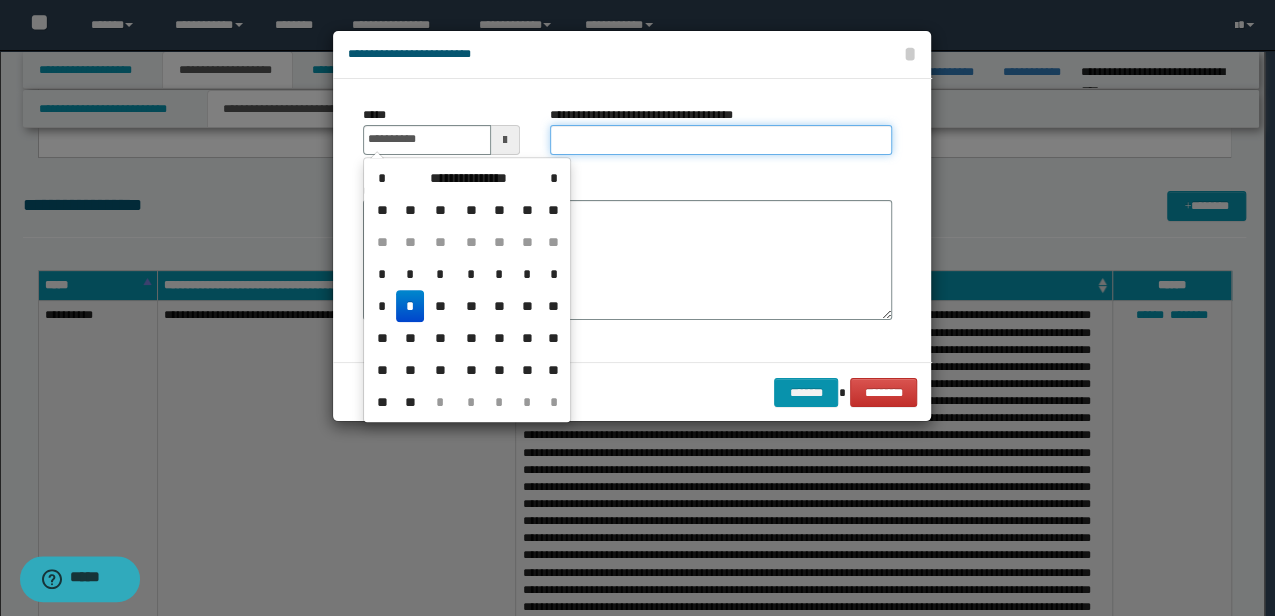 type on "**********" 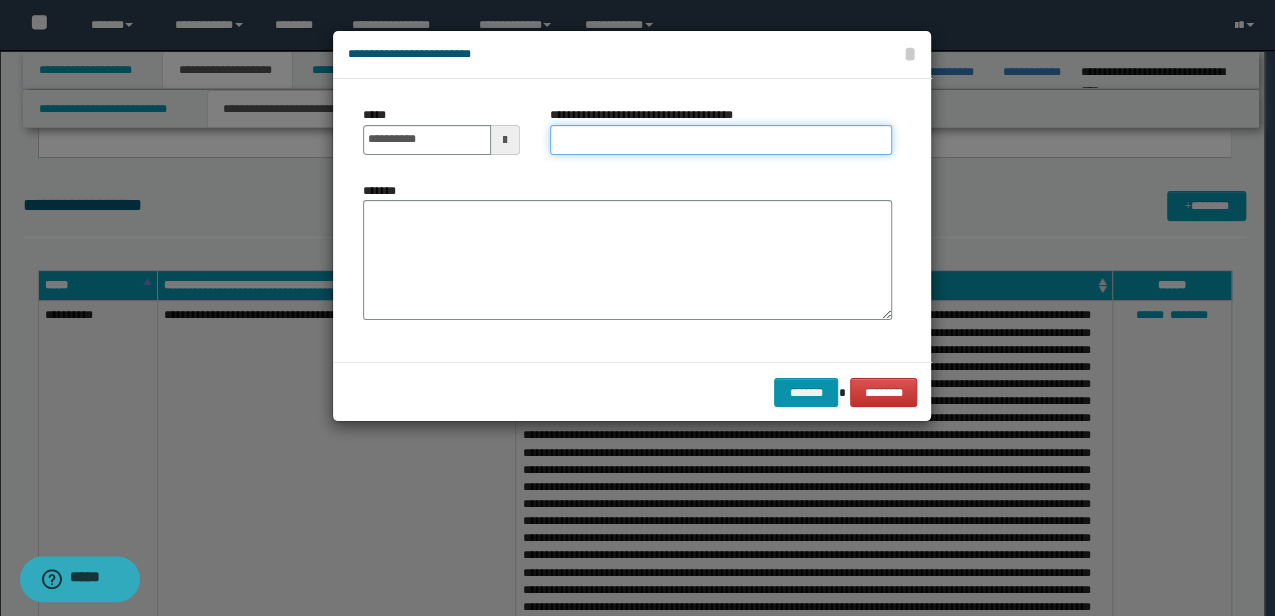 type on "**********" 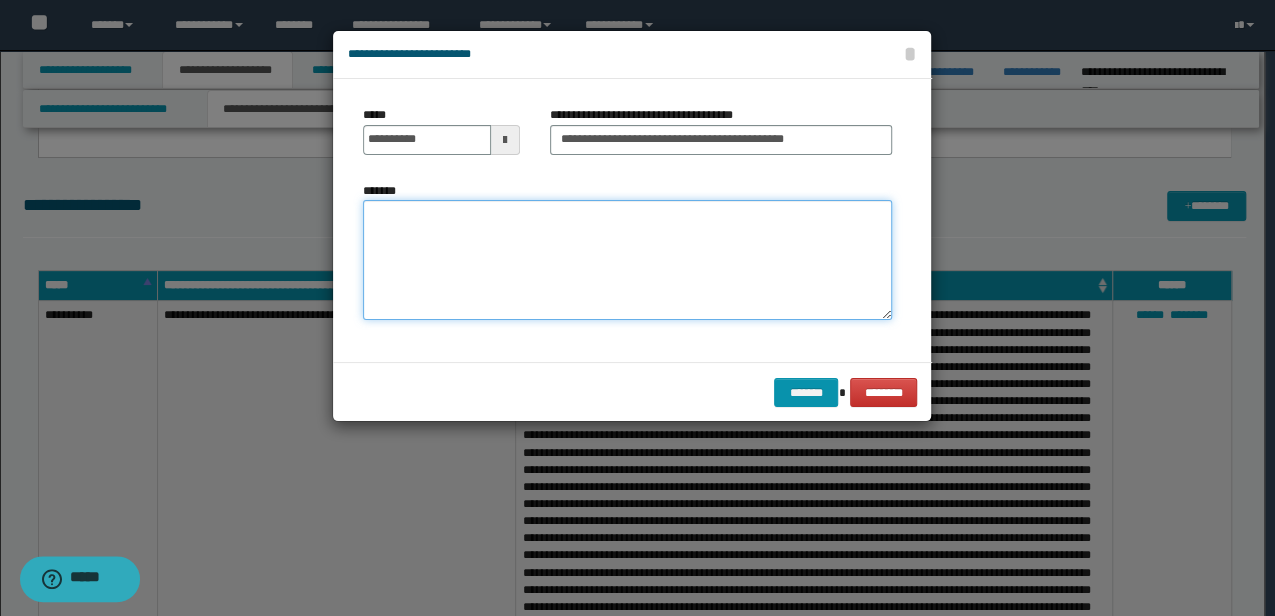 click on "*******" at bounding box center (627, 259) 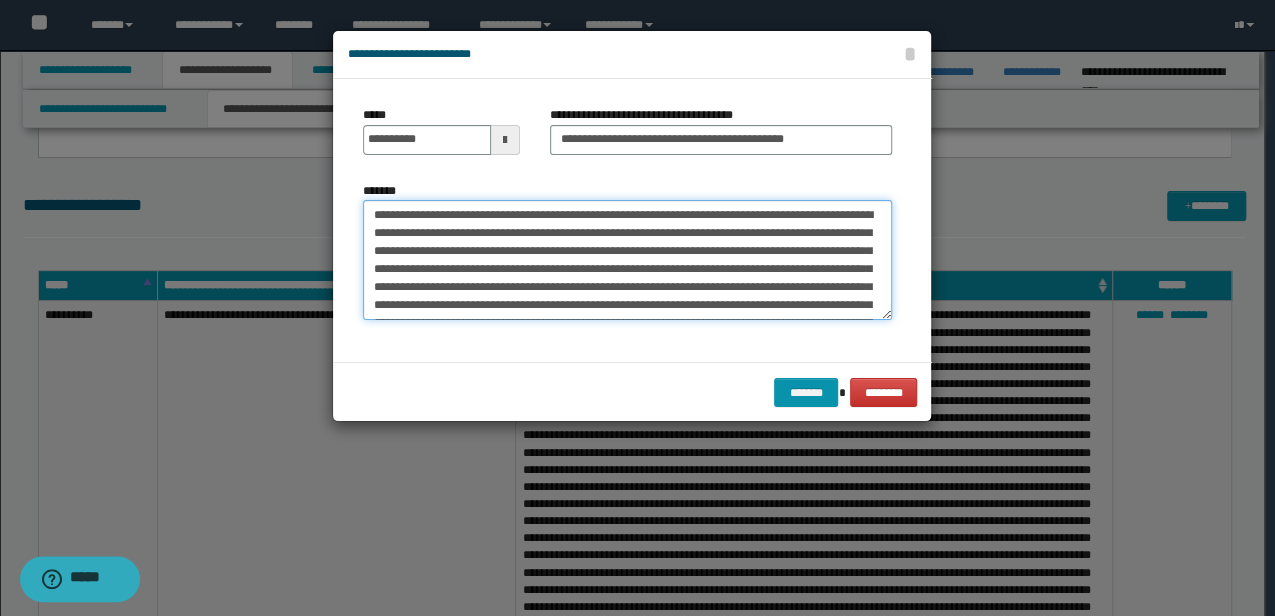scroll, scrollTop: 318, scrollLeft: 0, axis: vertical 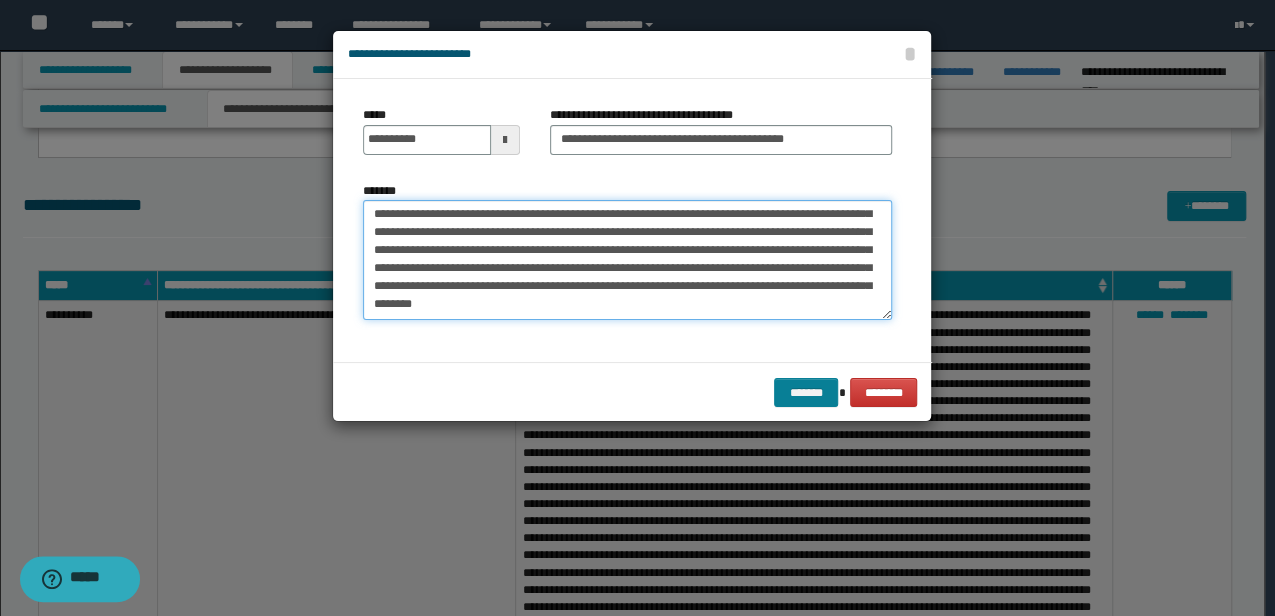 type on "**********" 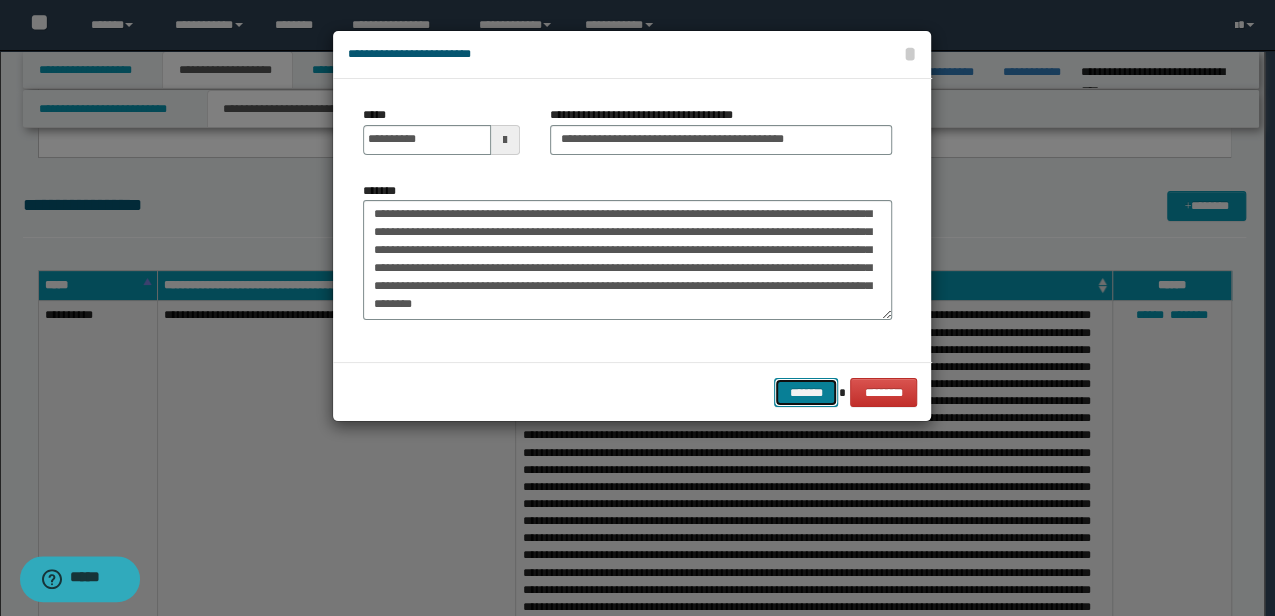click on "*******" at bounding box center [806, 392] 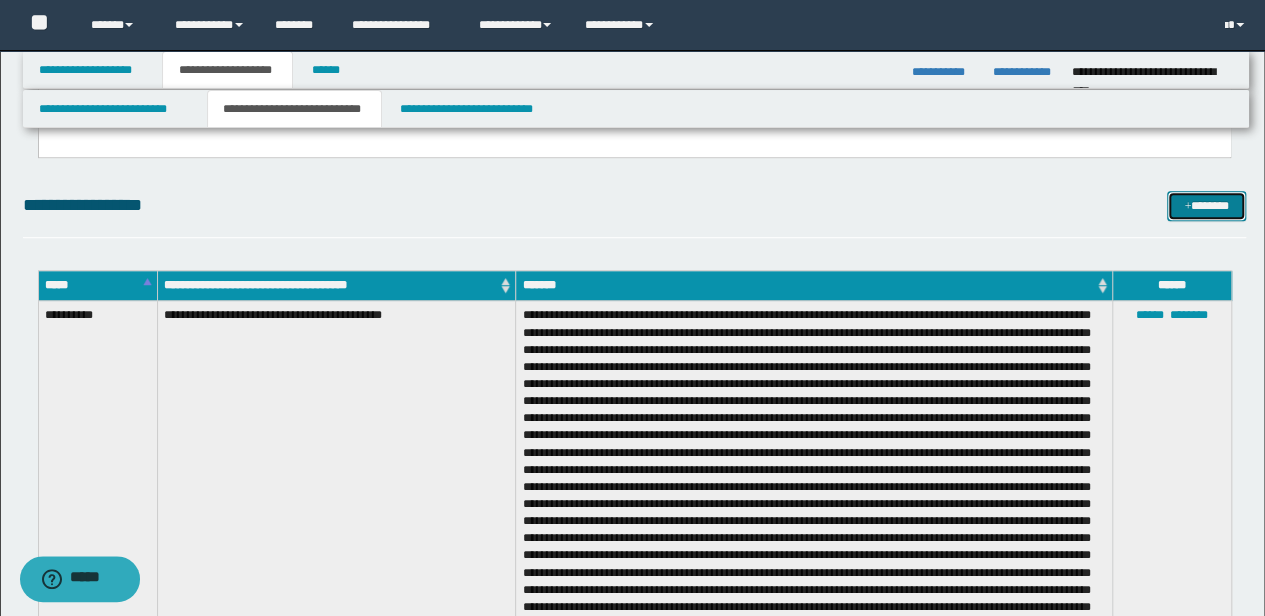 click on "*******" at bounding box center [1206, 205] 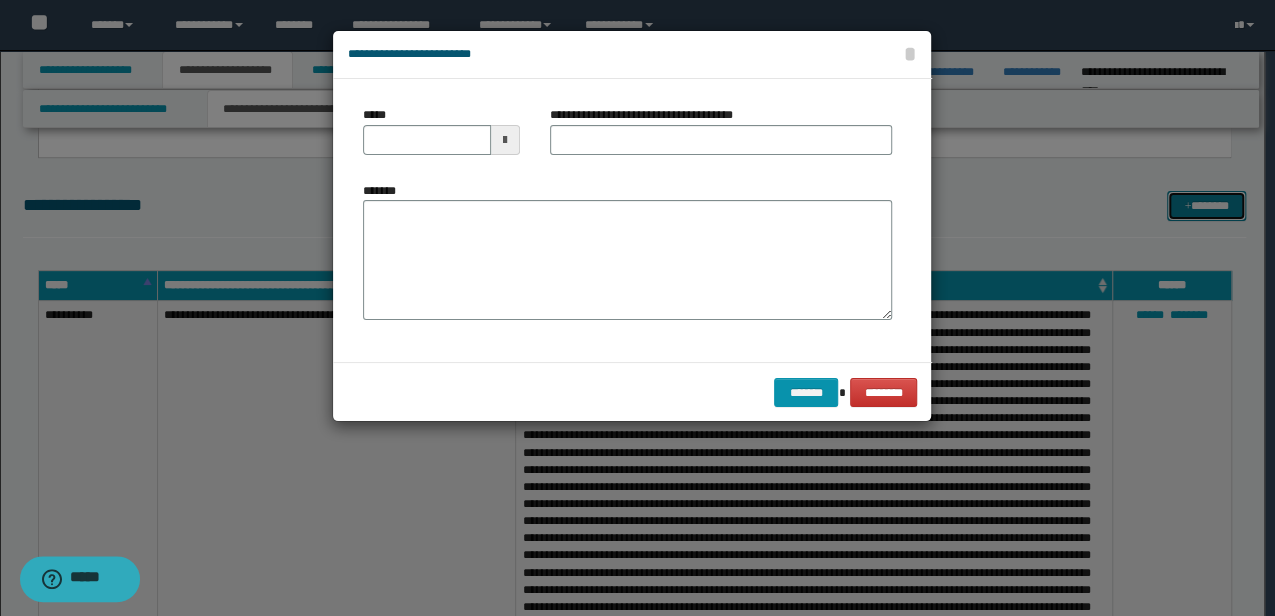 scroll, scrollTop: 0, scrollLeft: 0, axis: both 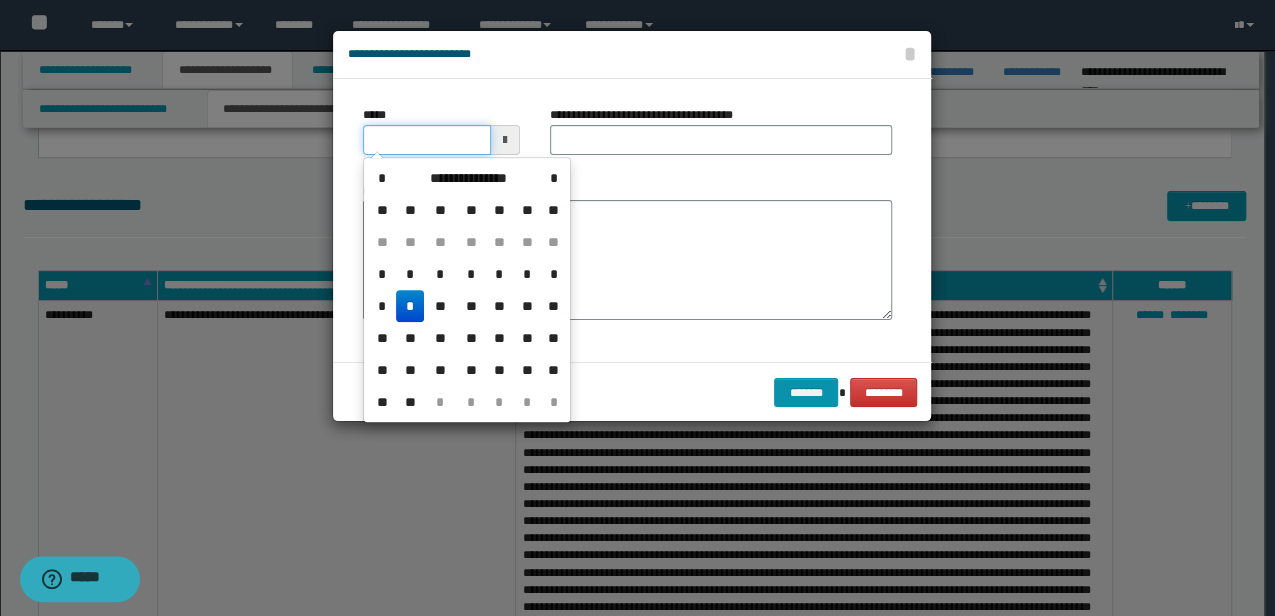 drag, startPoint x: 435, startPoint y: 144, endPoint x: 0, endPoint y: 142, distance: 435.0046 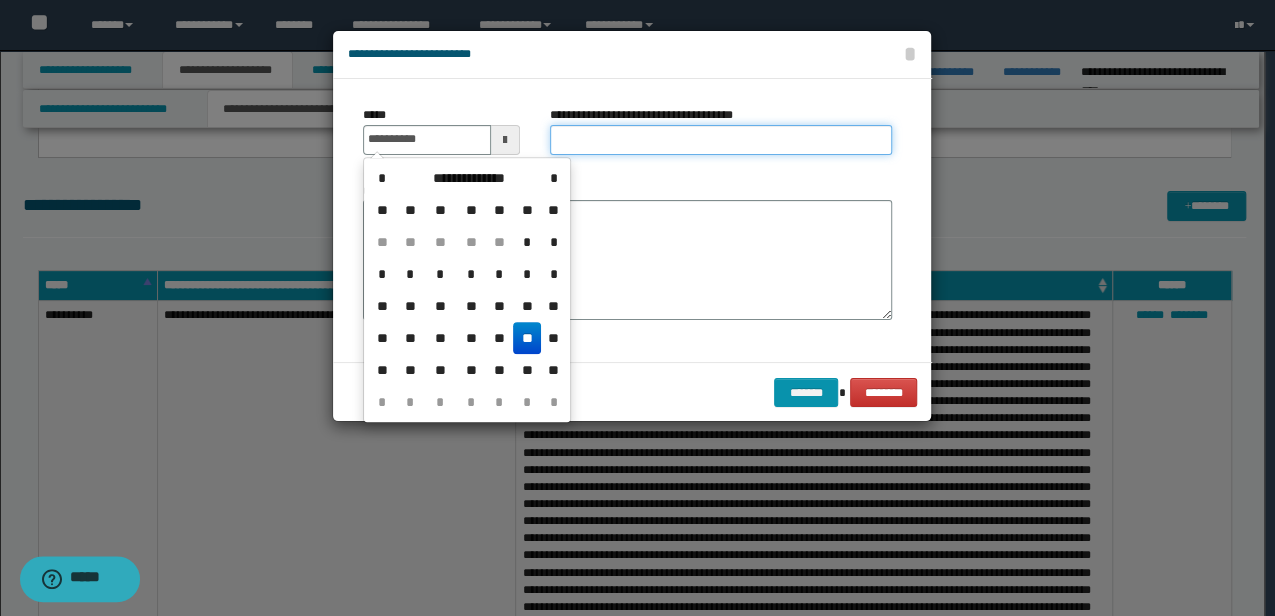 type on "**********" 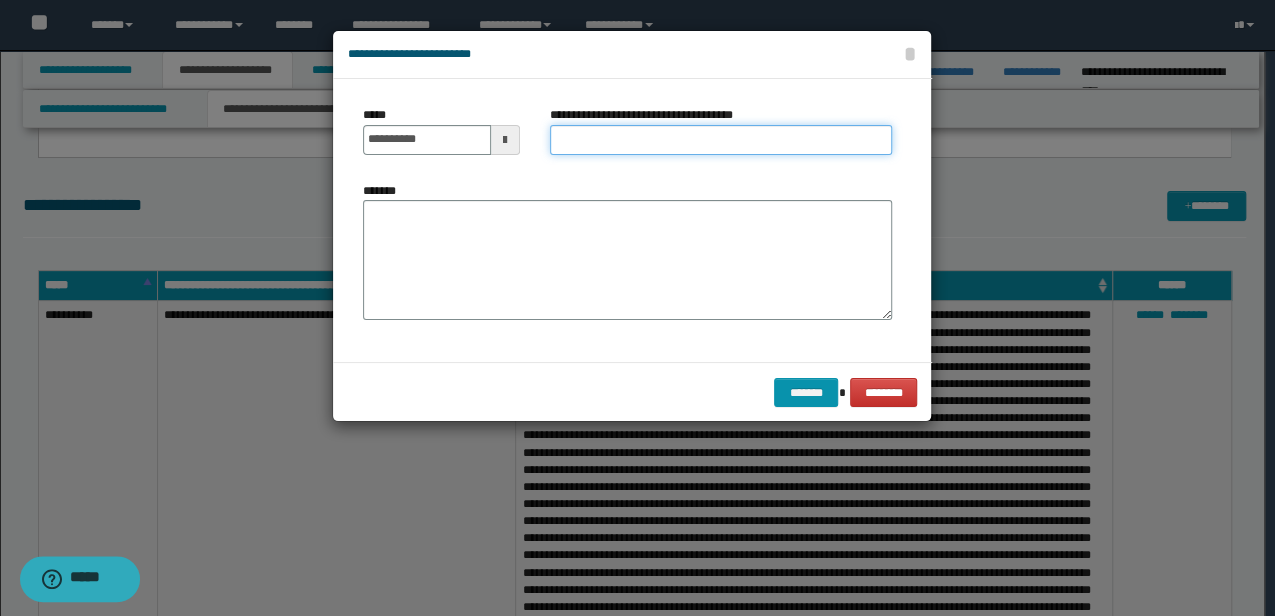 type on "*" 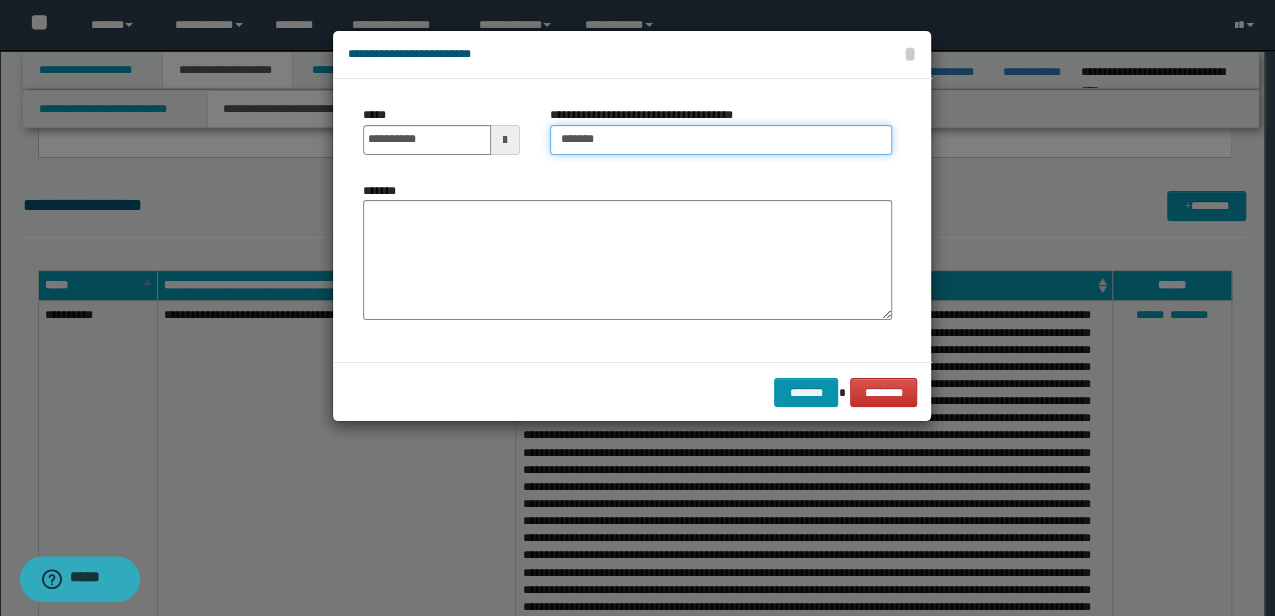 type on "**********" 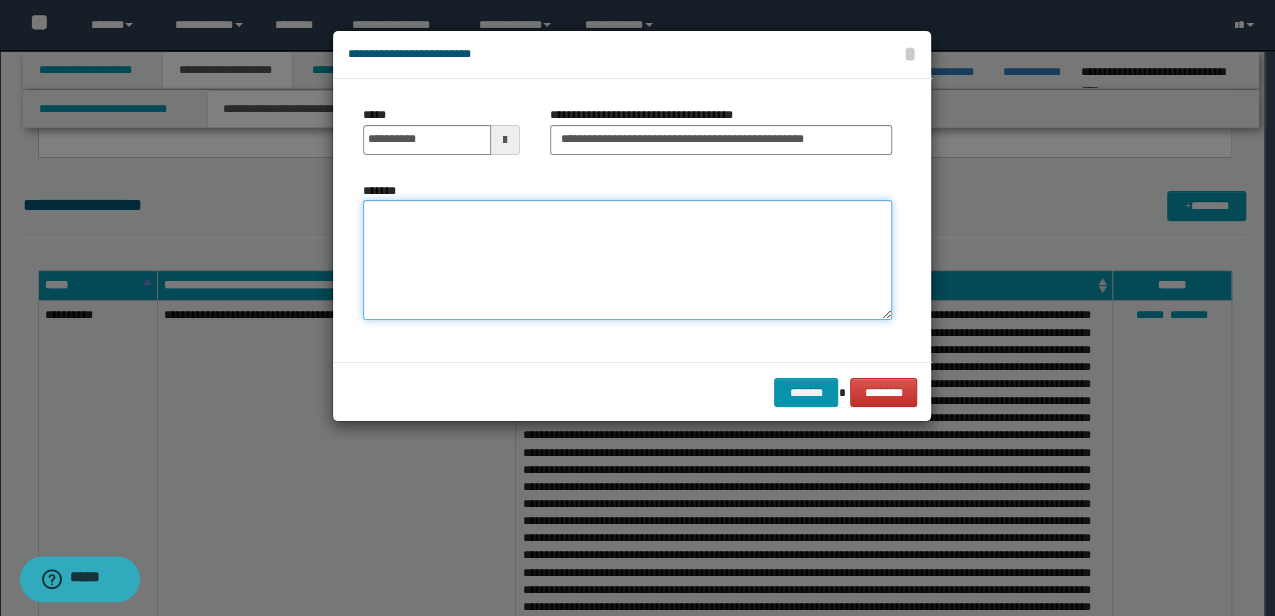click on "*******" at bounding box center (627, 259) 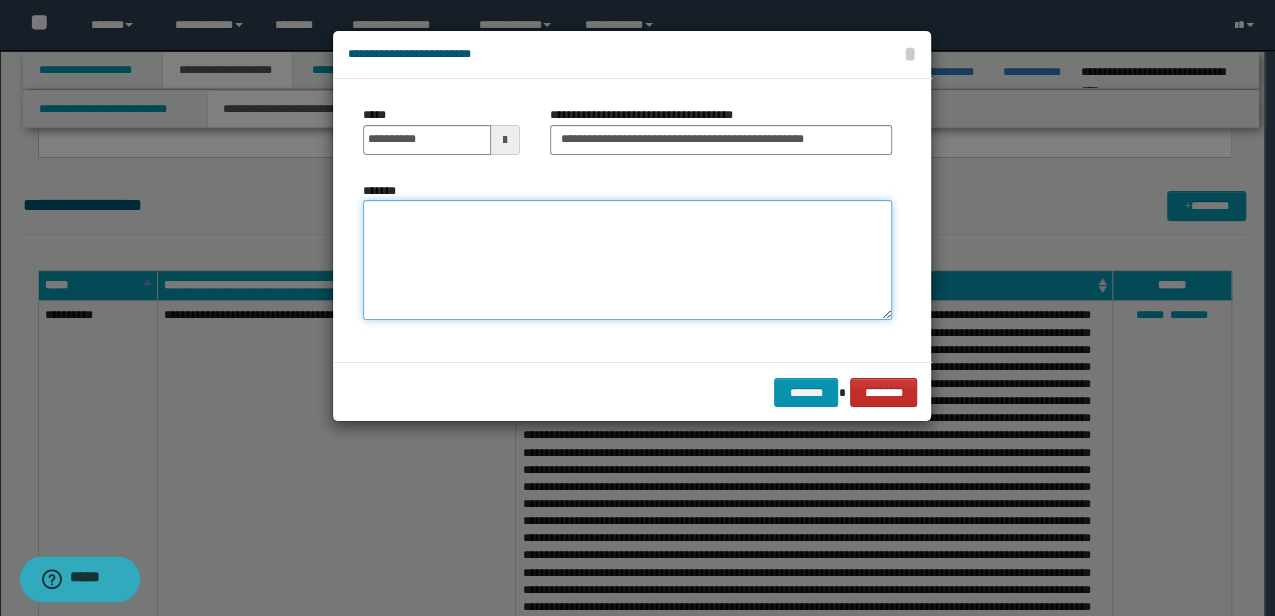 paste on "**********" 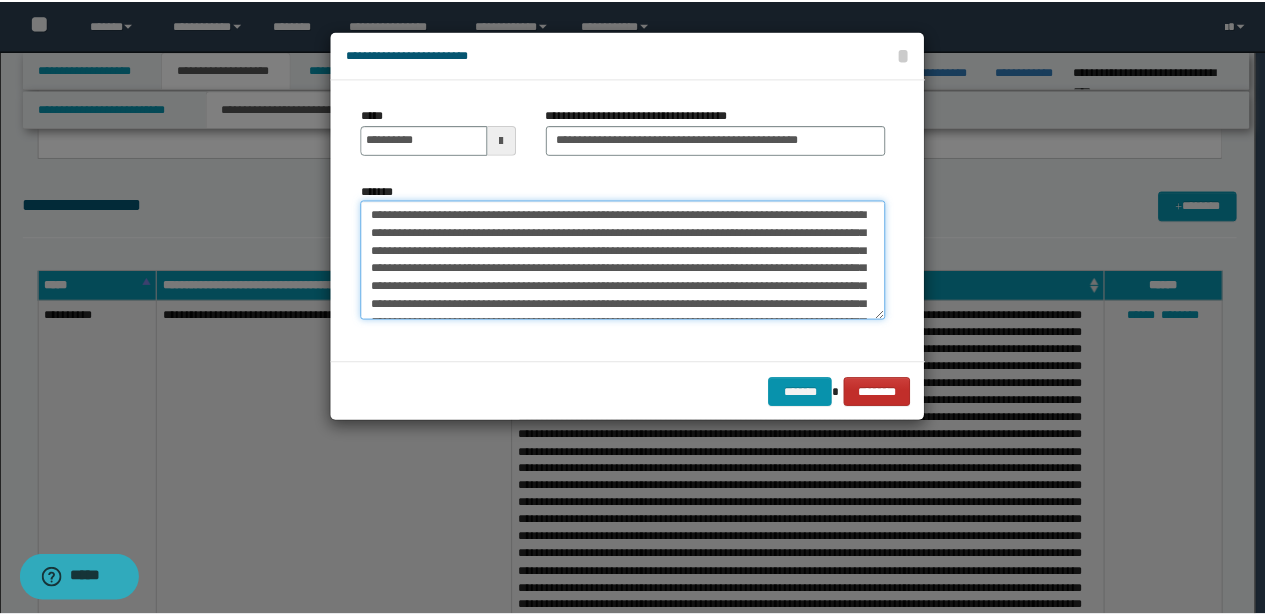 scroll, scrollTop: 84, scrollLeft: 0, axis: vertical 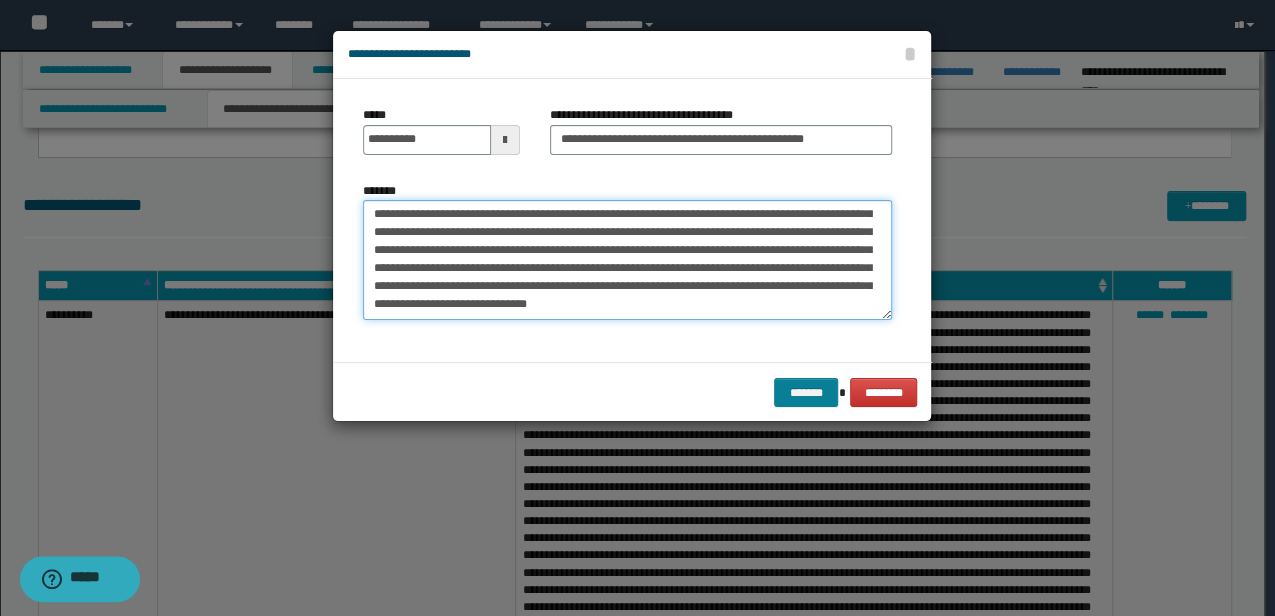 type on "**********" 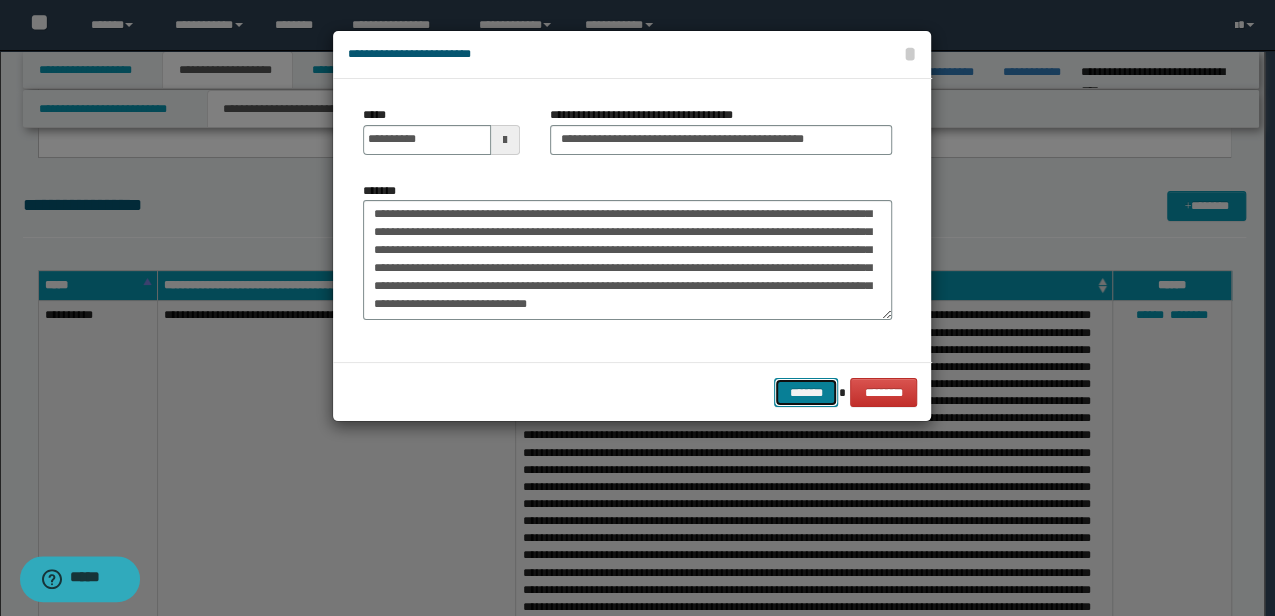 click on "*******" at bounding box center [806, 392] 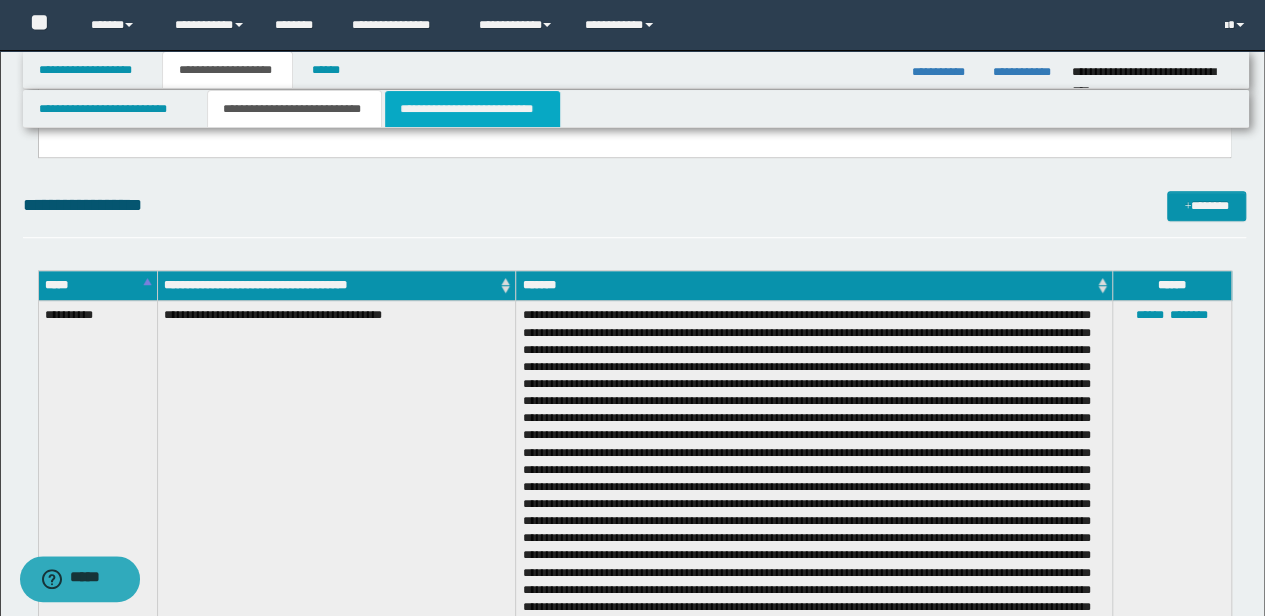 click on "**********" at bounding box center (472, 109) 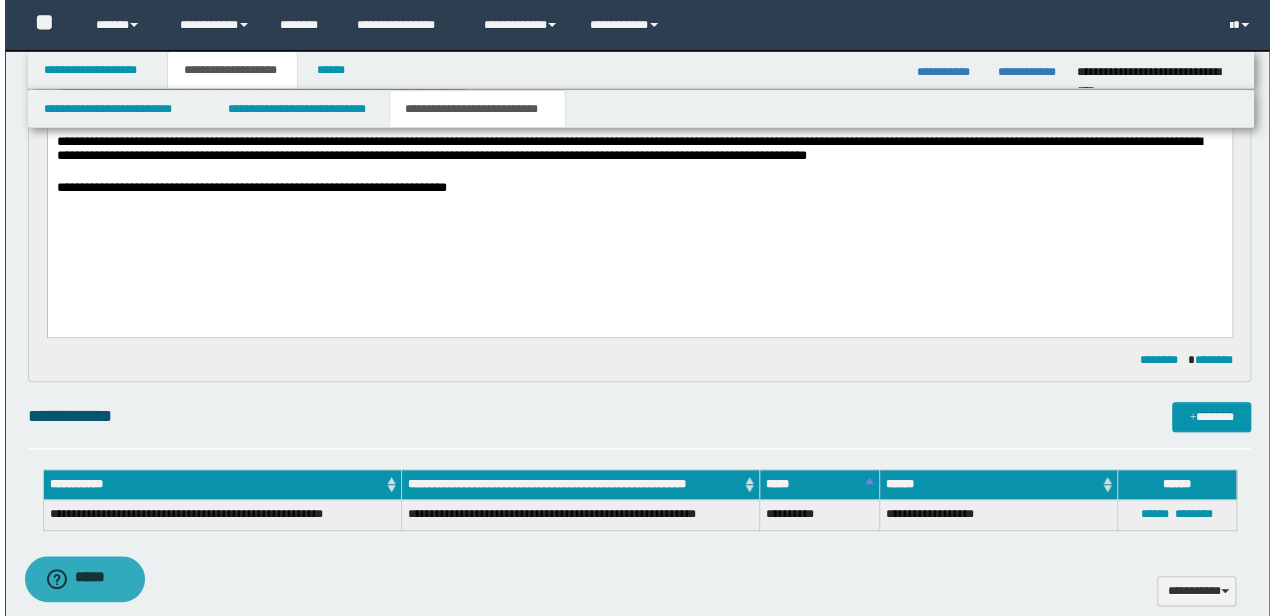 scroll, scrollTop: 400, scrollLeft: 0, axis: vertical 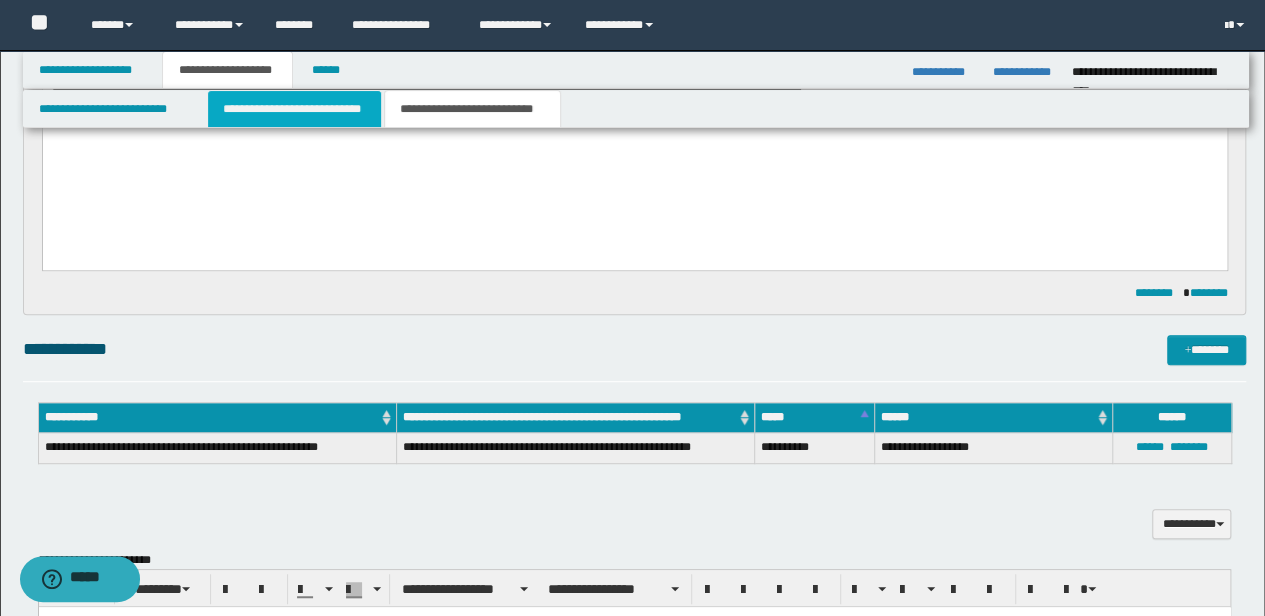 click on "**********" at bounding box center (294, 109) 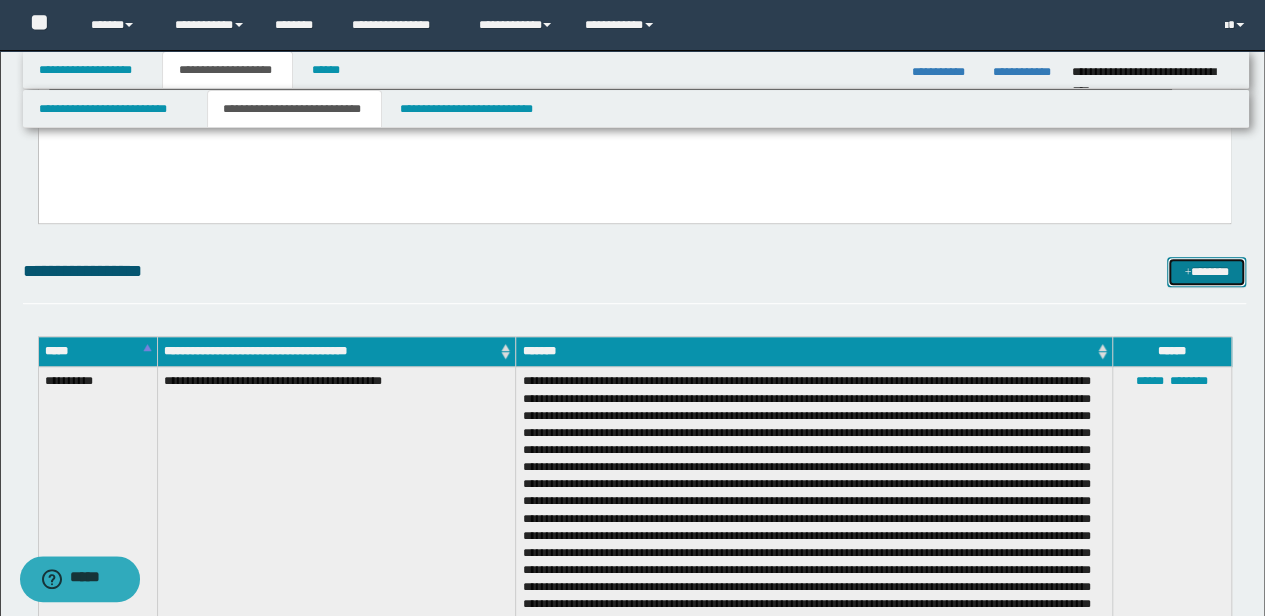 click on "*******" at bounding box center [1206, 271] 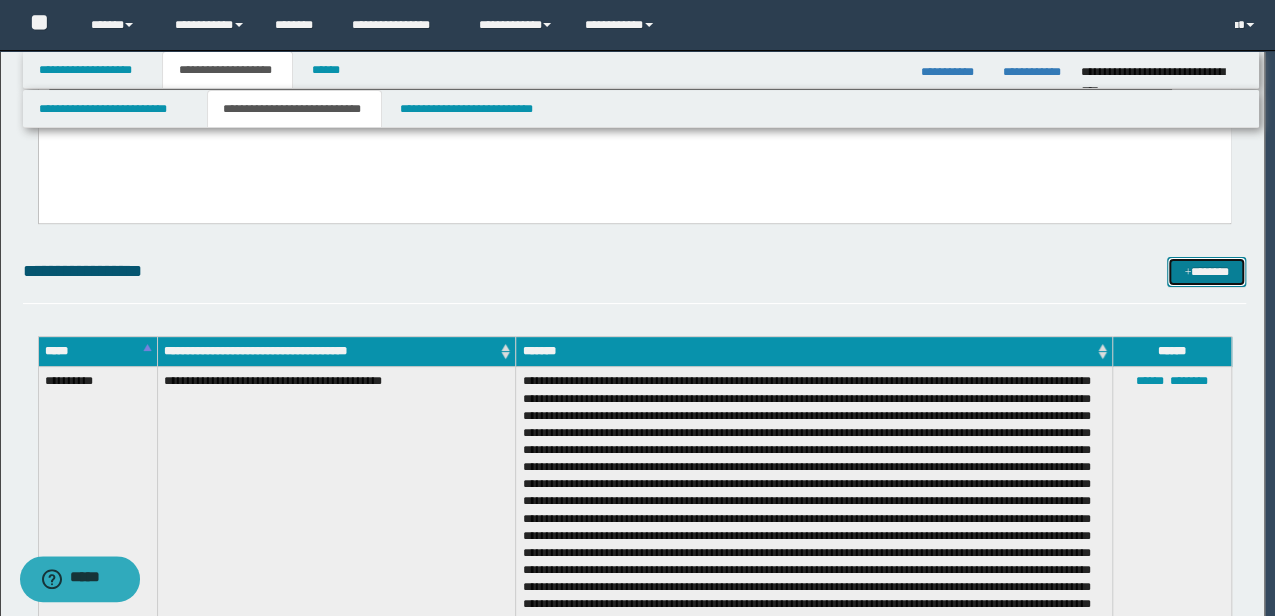 scroll, scrollTop: 0, scrollLeft: 0, axis: both 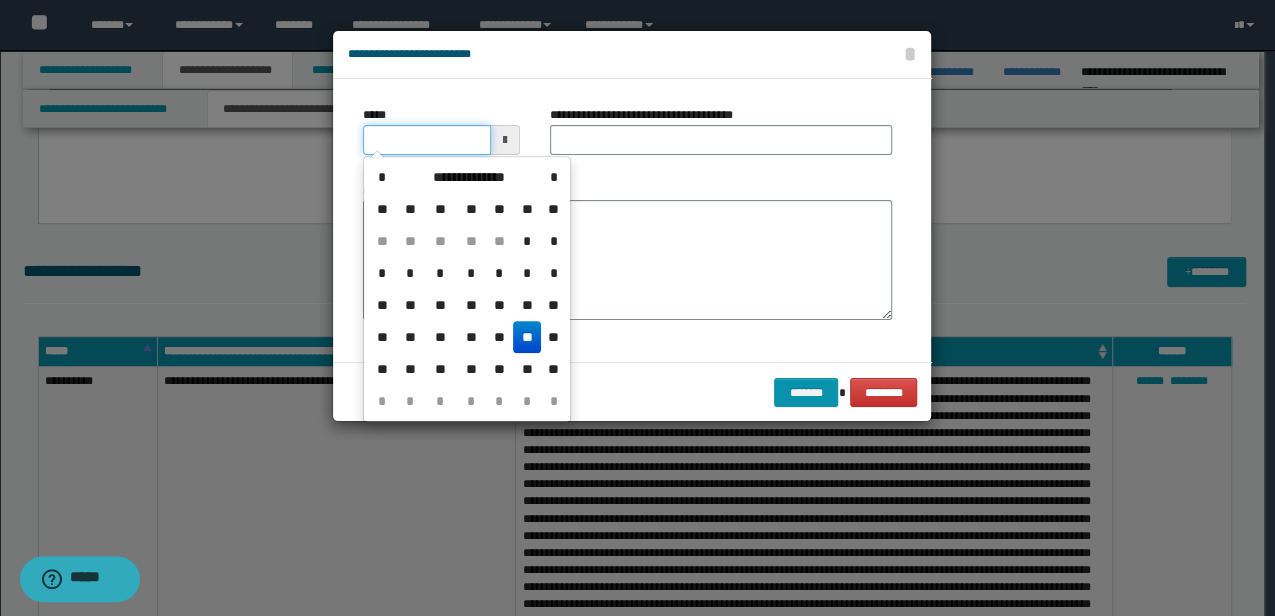 drag, startPoint x: 454, startPoint y: 138, endPoint x: 180, endPoint y: 77, distance: 280.70804 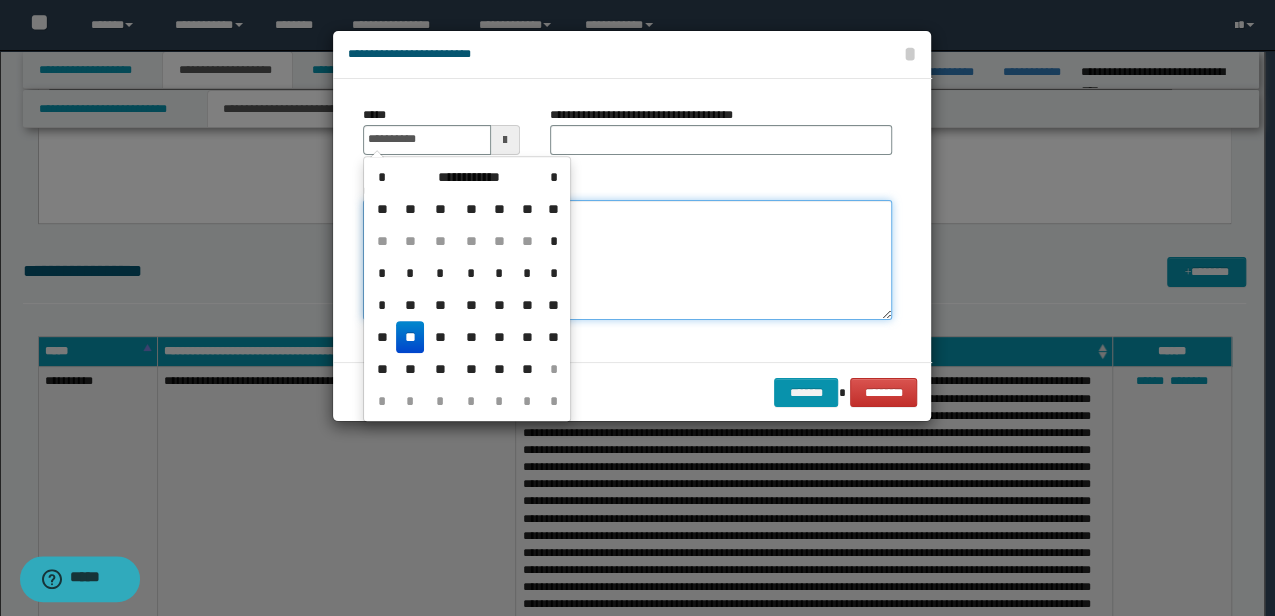 type on "**********" 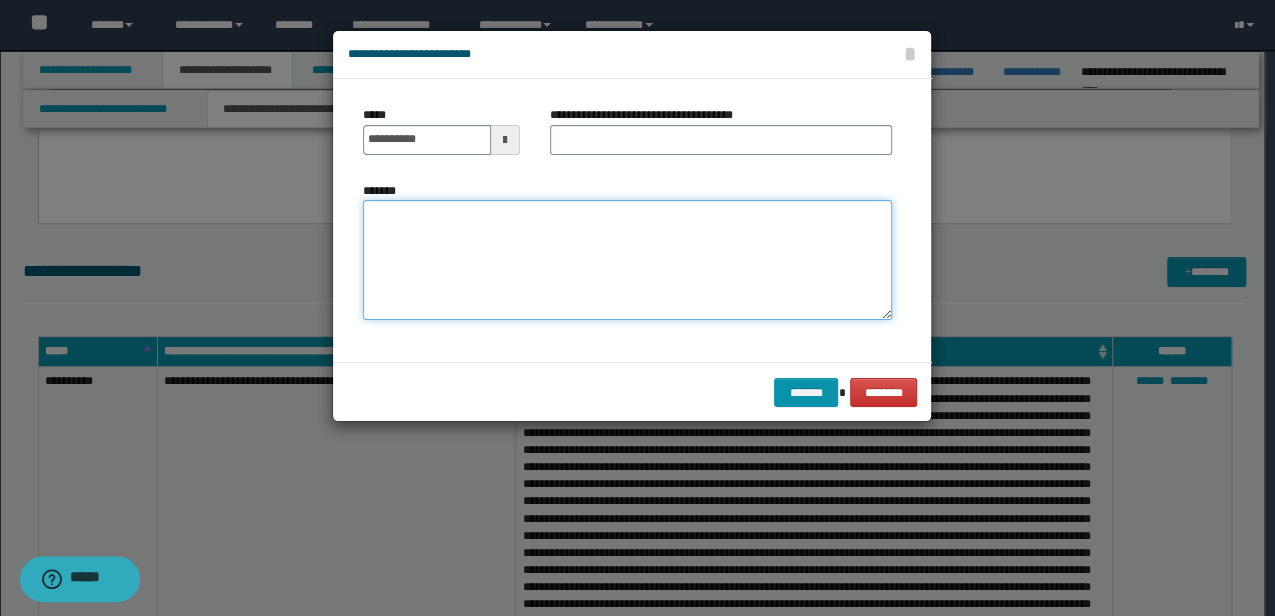 paste on "**********" 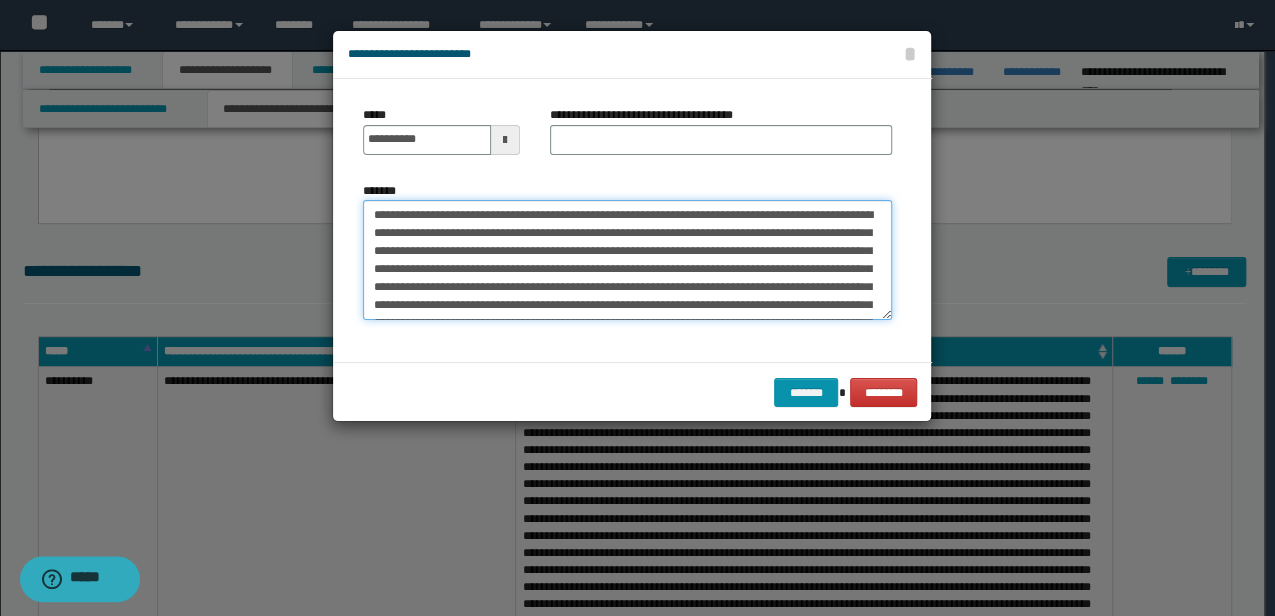 scroll, scrollTop: 66, scrollLeft: 0, axis: vertical 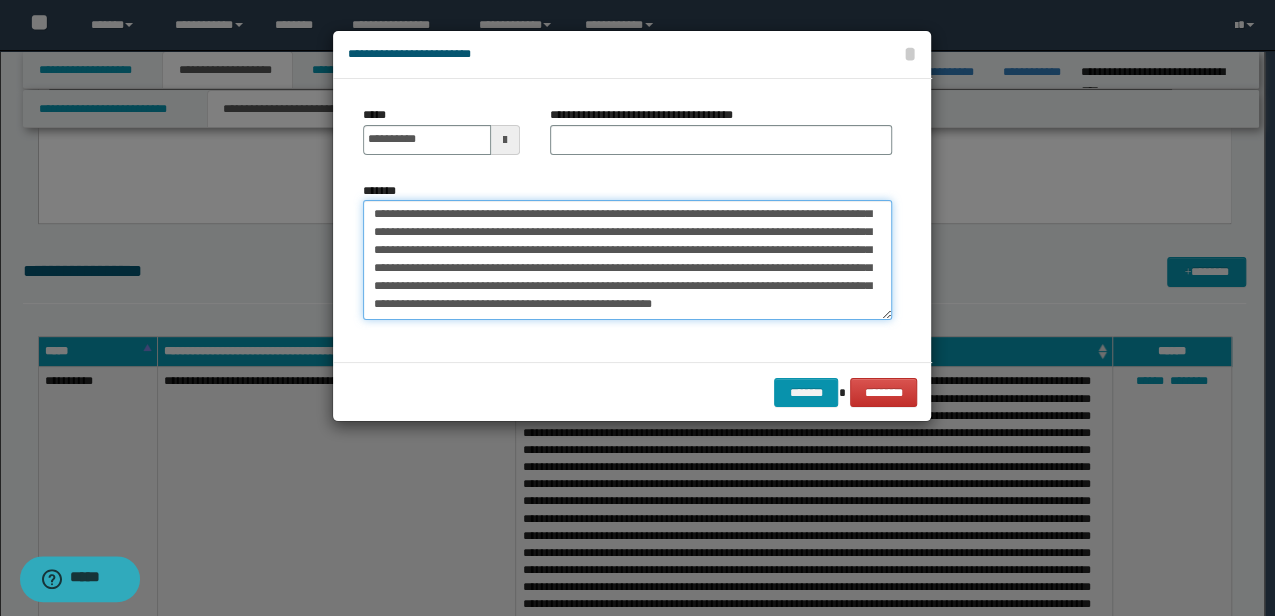 type on "**********" 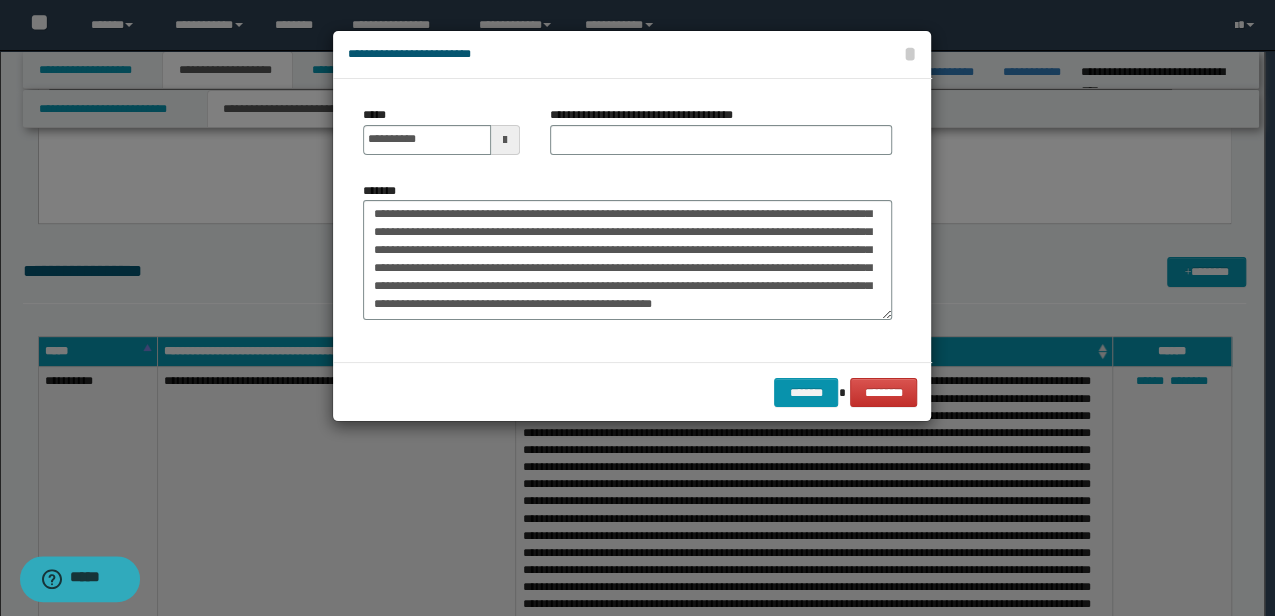 drag, startPoint x: 656, startPoint y: 171, endPoint x: 658, endPoint y: 156, distance: 15.132746 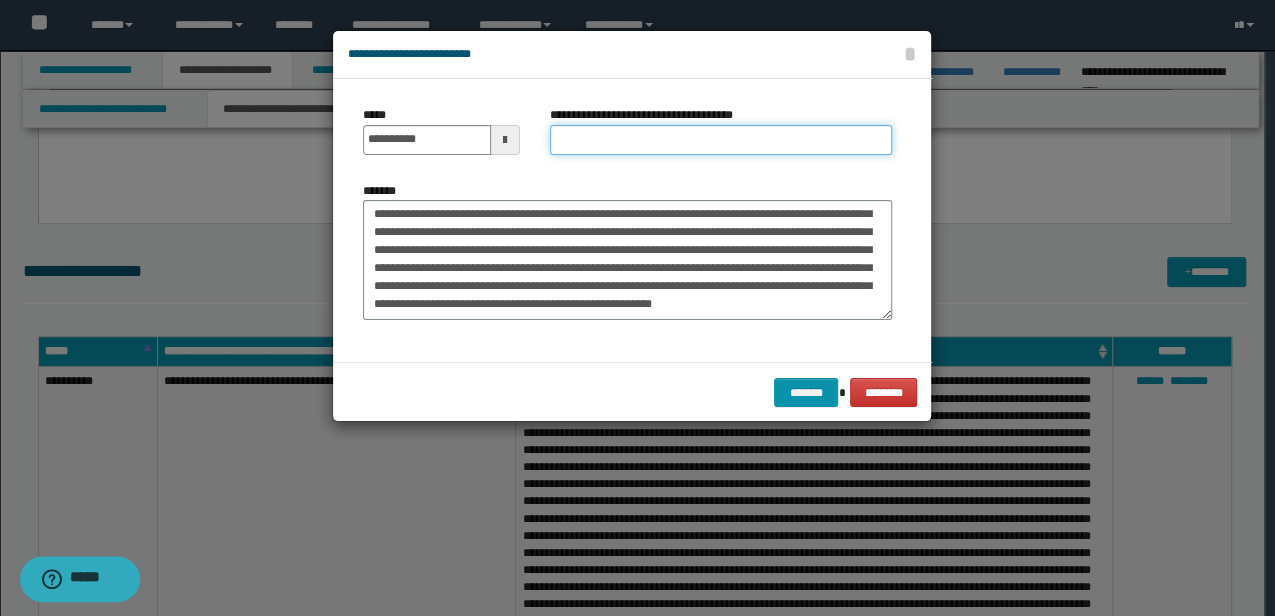 click on "**********" at bounding box center [721, 140] 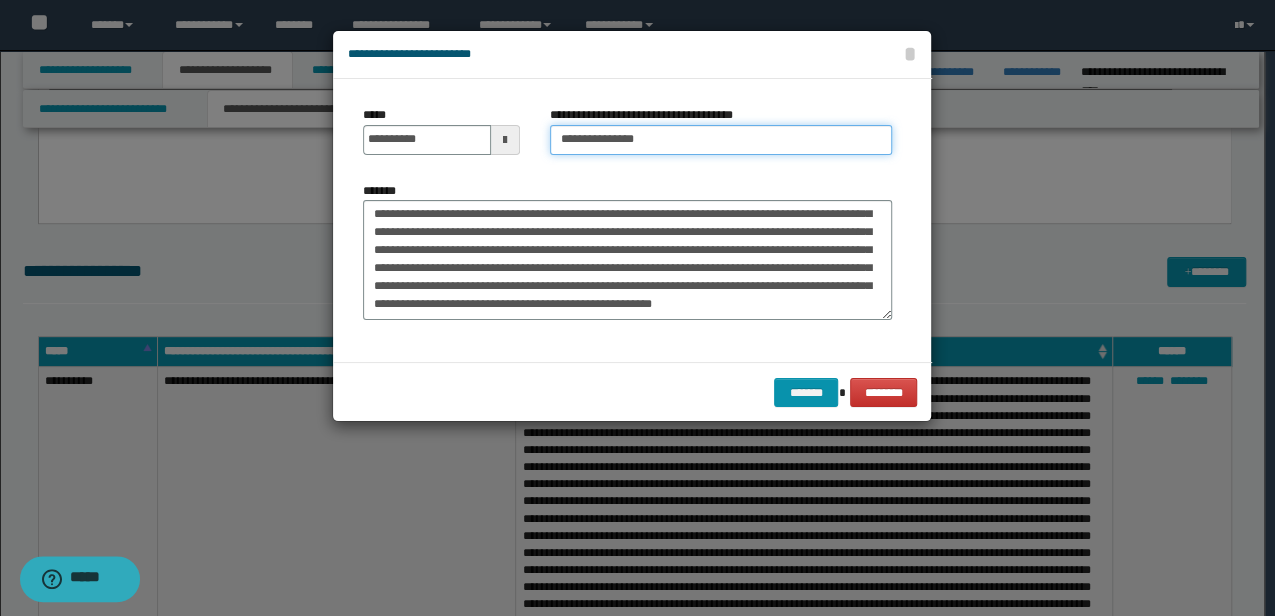type on "**********" 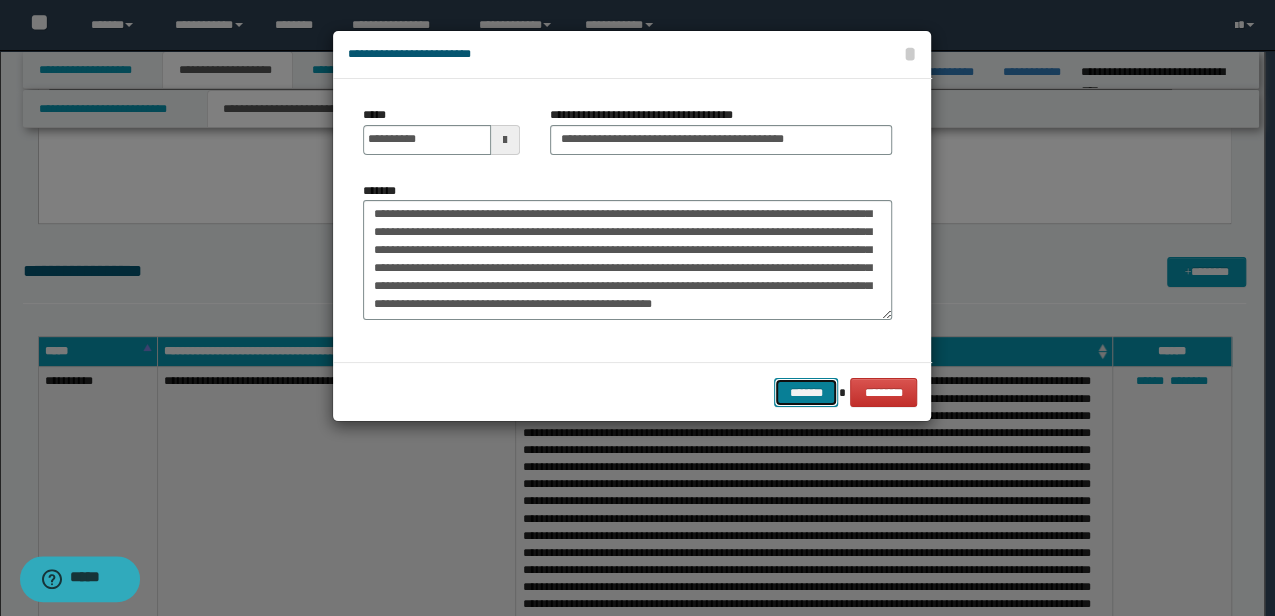click on "*******" at bounding box center [806, 392] 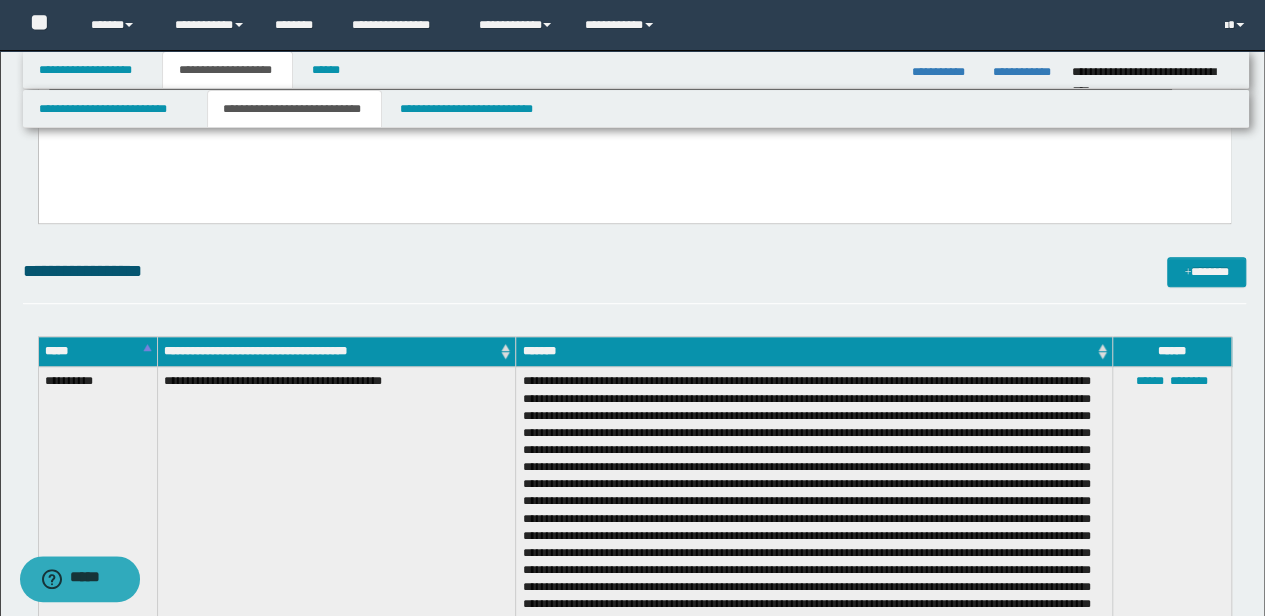 click on "**********" at bounding box center (336, 546) 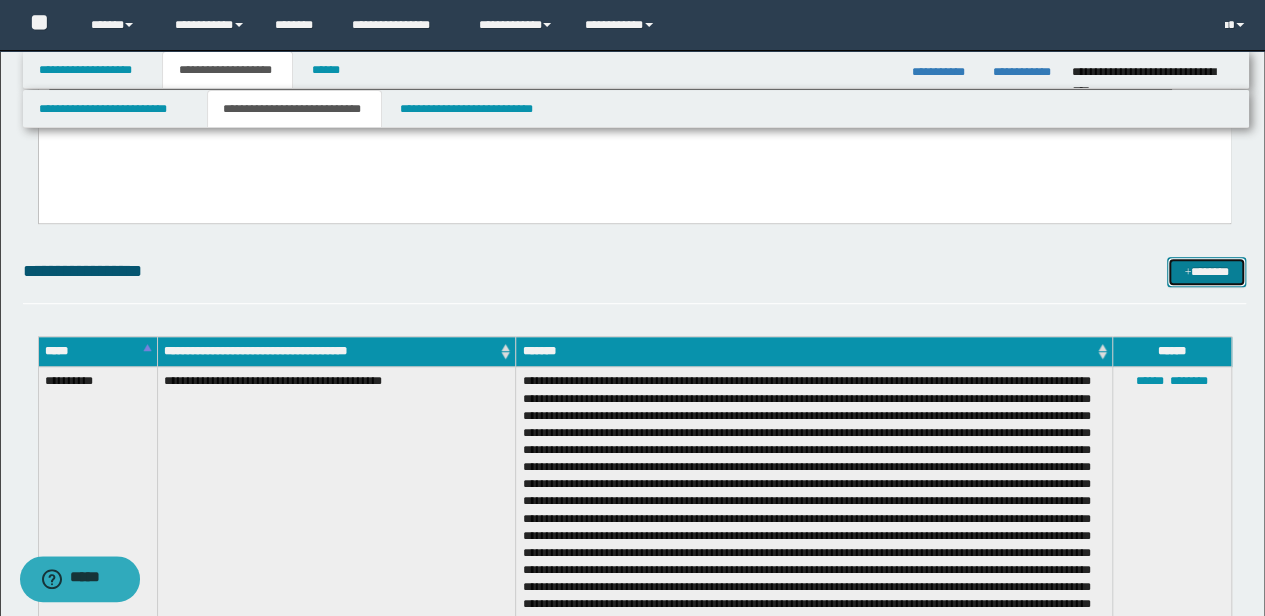 click on "*******" at bounding box center (1206, 271) 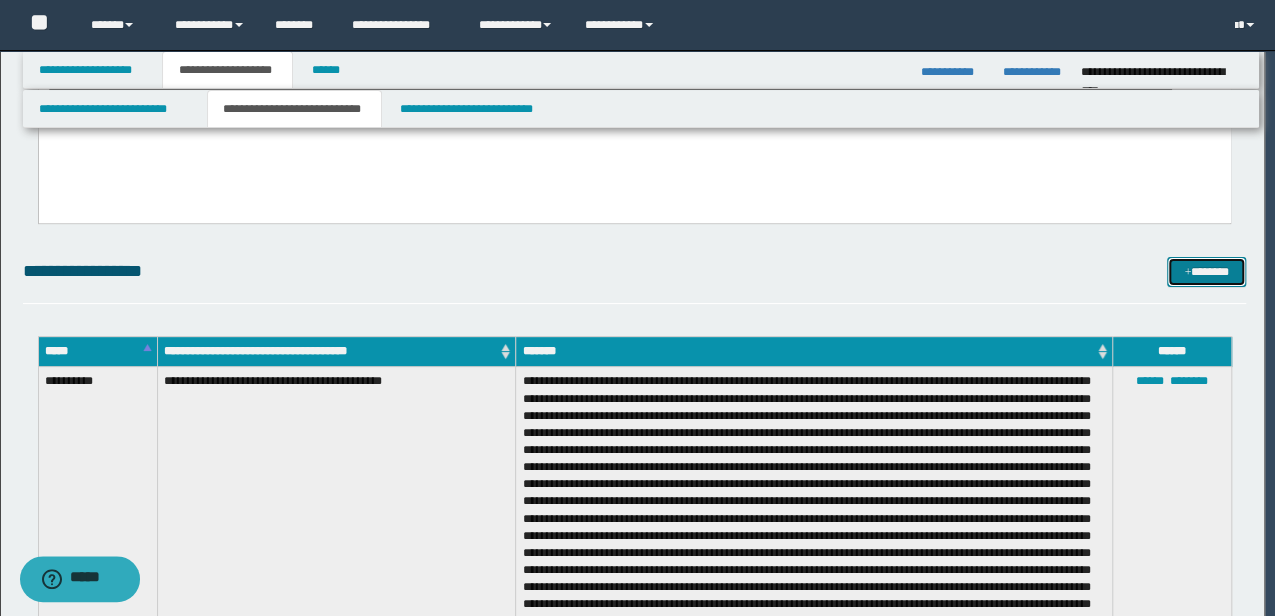 scroll, scrollTop: 0, scrollLeft: 0, axis: both 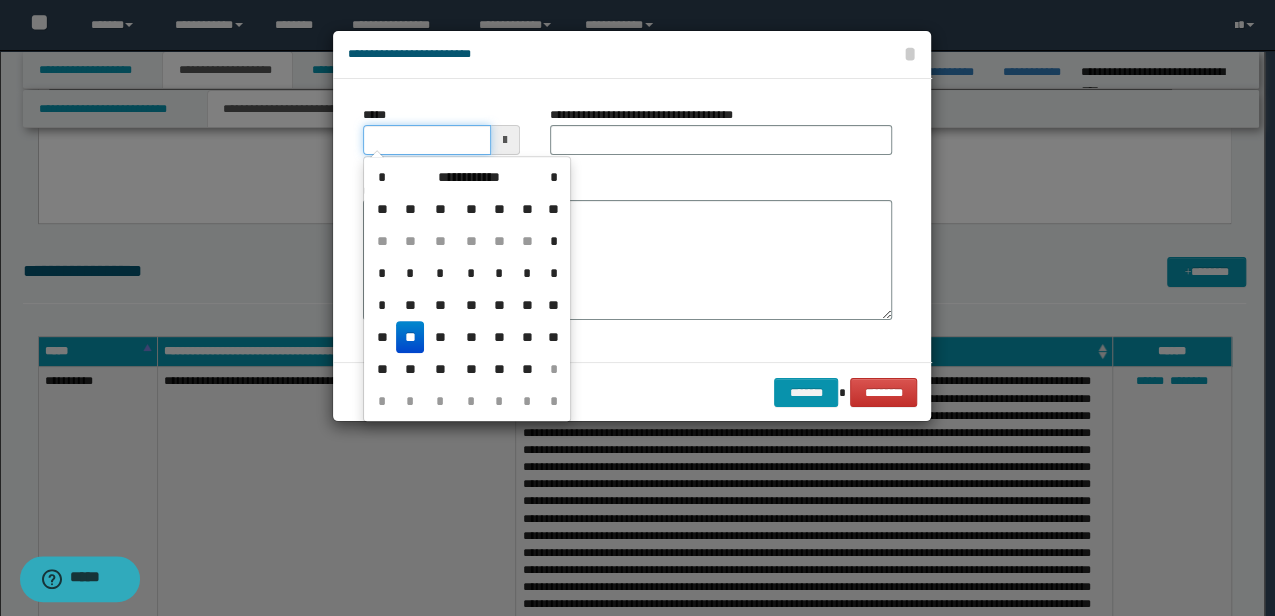 drag, startPoint x: 464, startPoint y: 131, endPoint x: 348, endPoint y: 138, distance: 116.21101 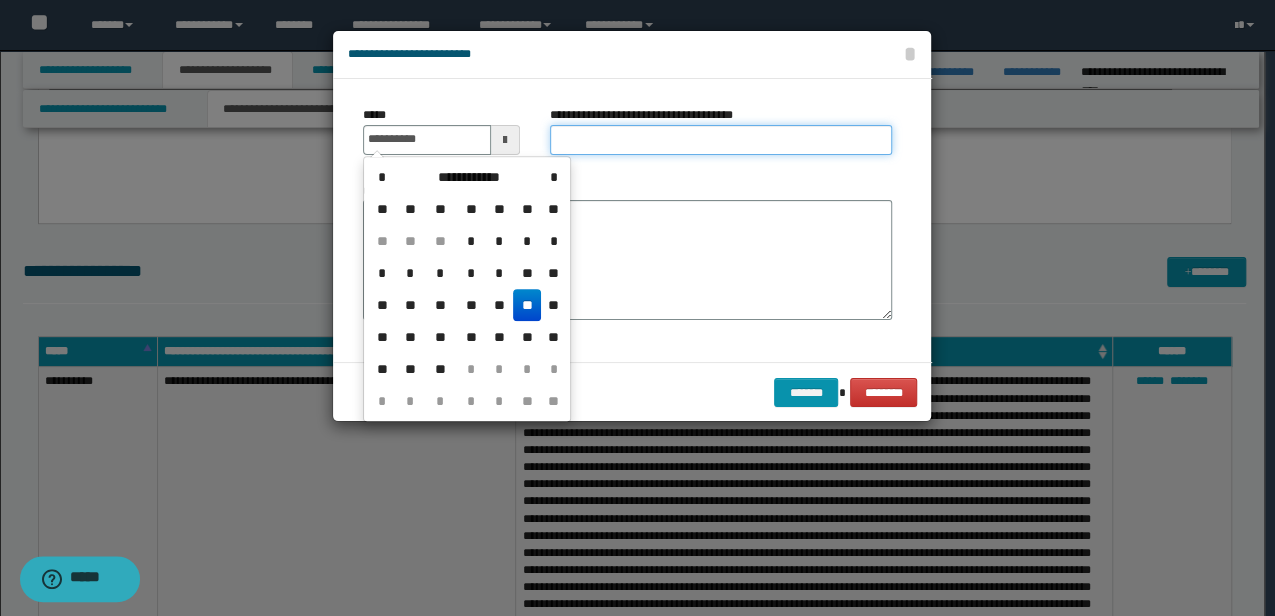 type on "**********" 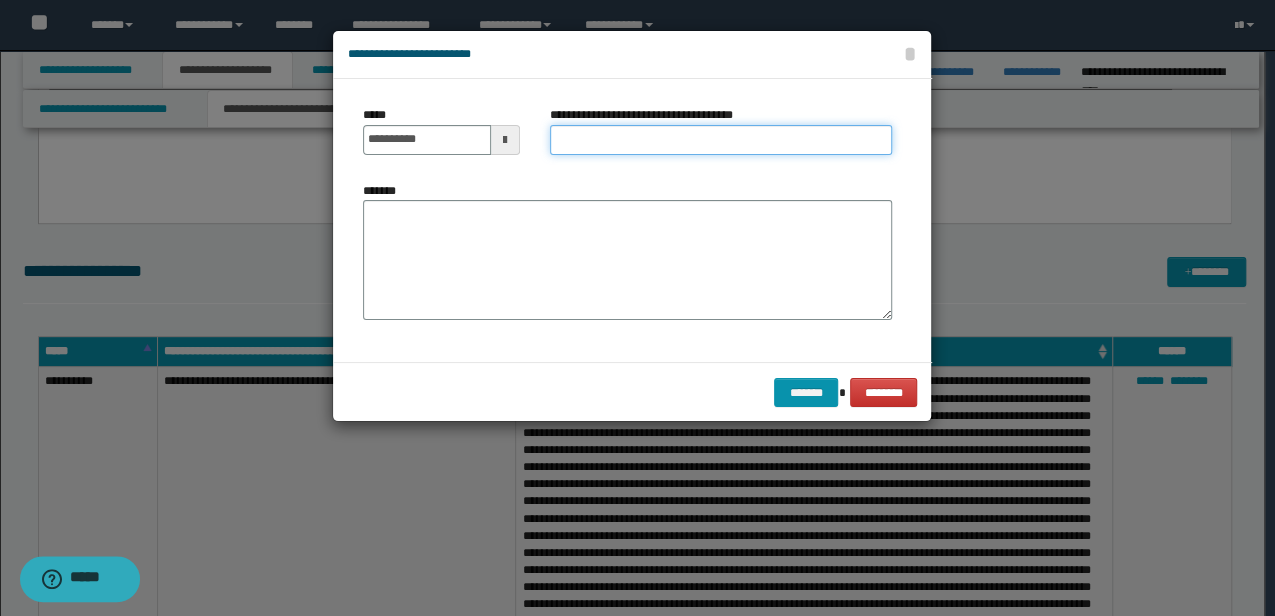 click on "**********" at bounding box center [721, 140] 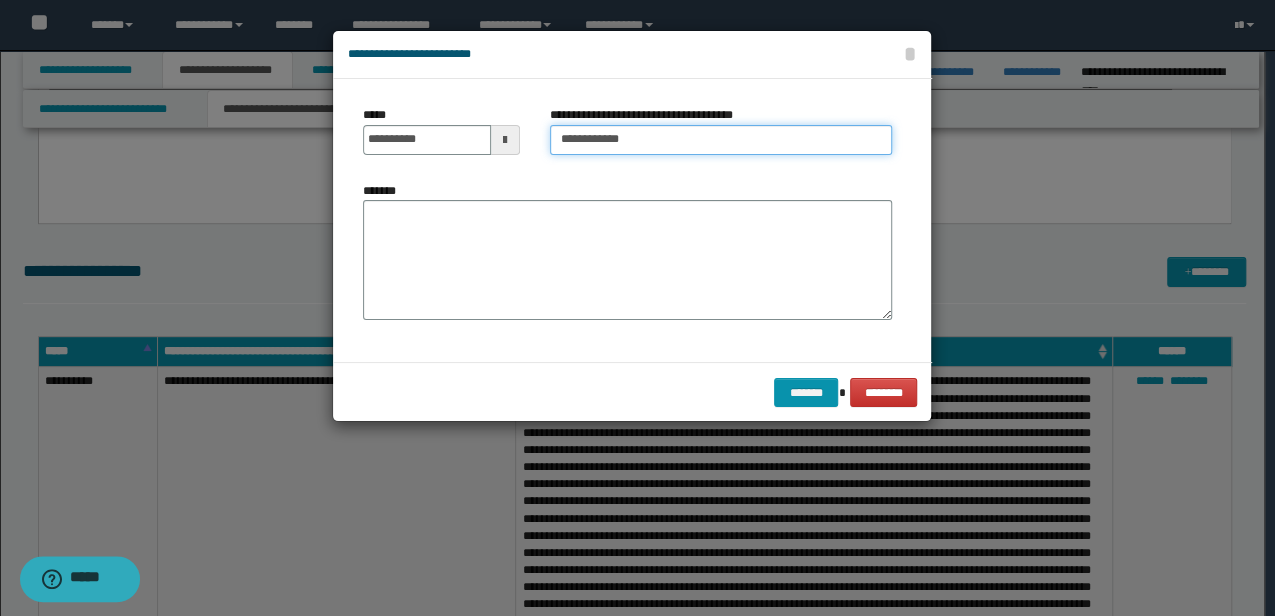 type on "**********" 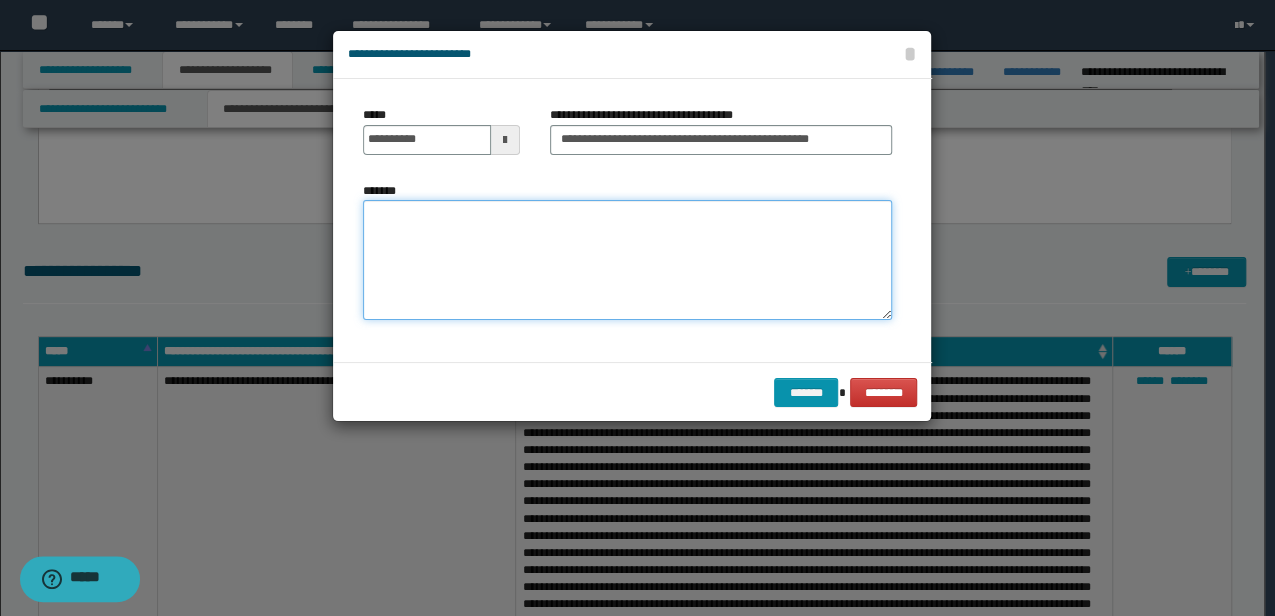 click on "*******" at bounding box center (627, 259) 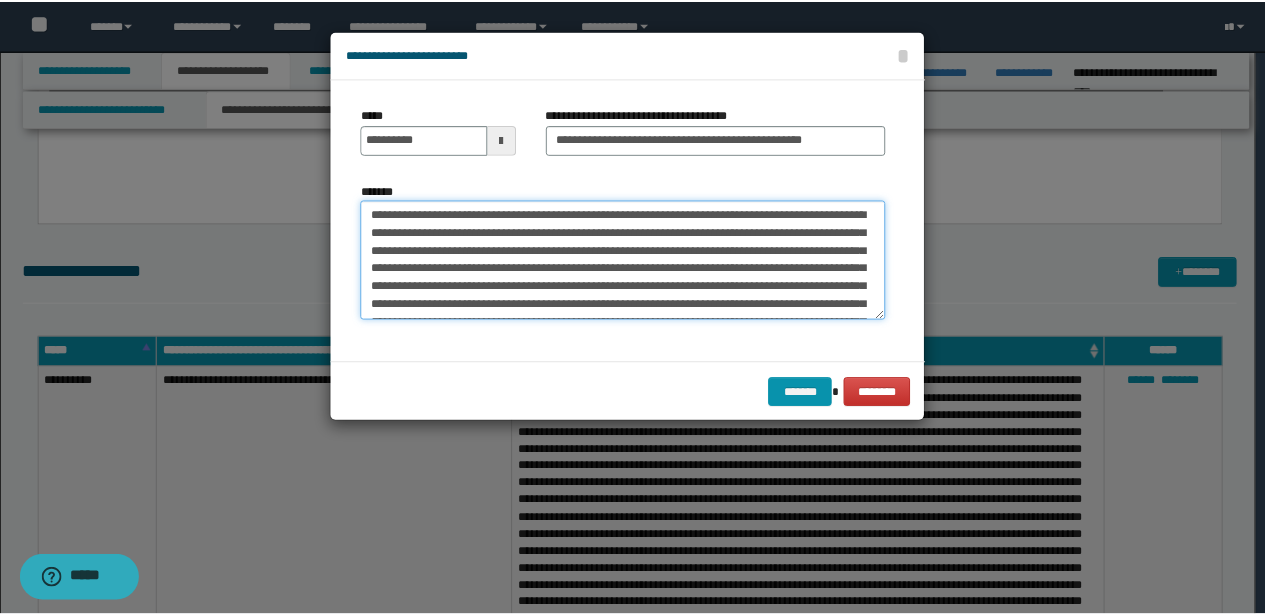 scroll, scrollTop: 138, scrollLeft: 0, axis: vertical 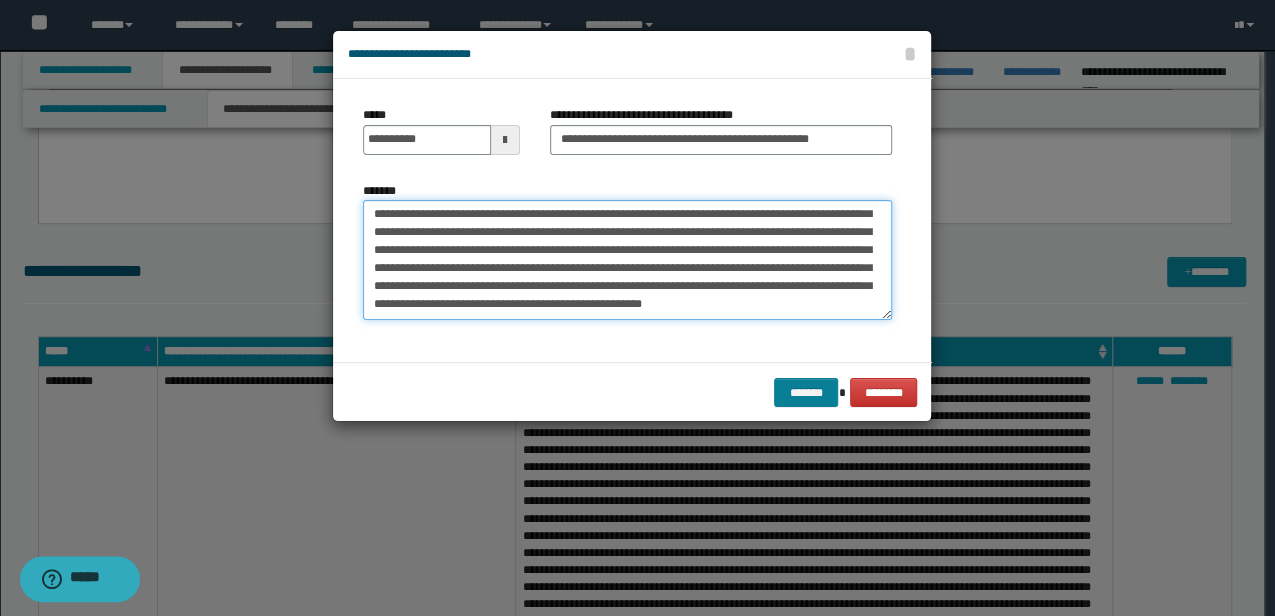 type on "**********" 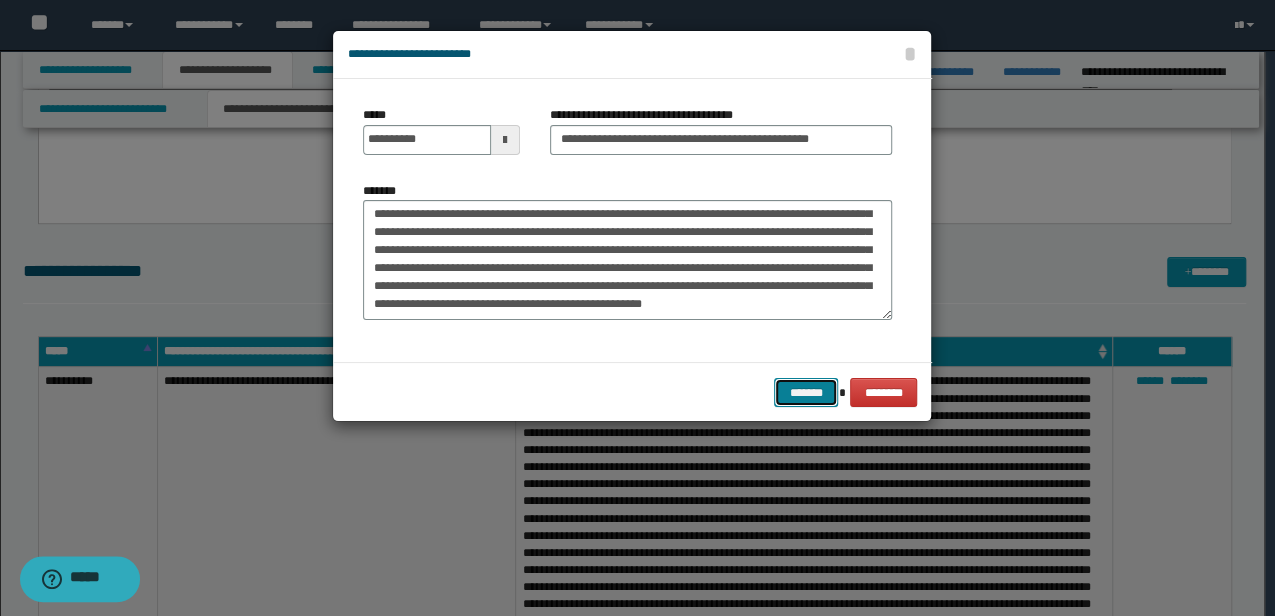 click on "*******" at bounding box center [806, 392] 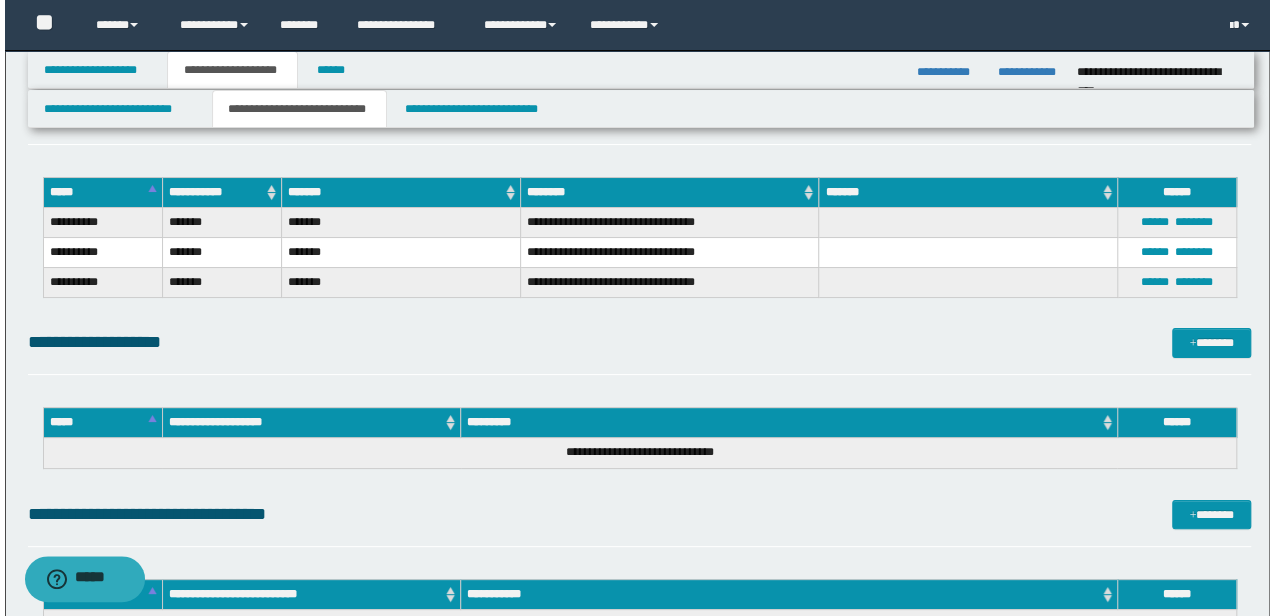 scroll, scrollTop: 3866, scrollLeft: 0, axis: vertical 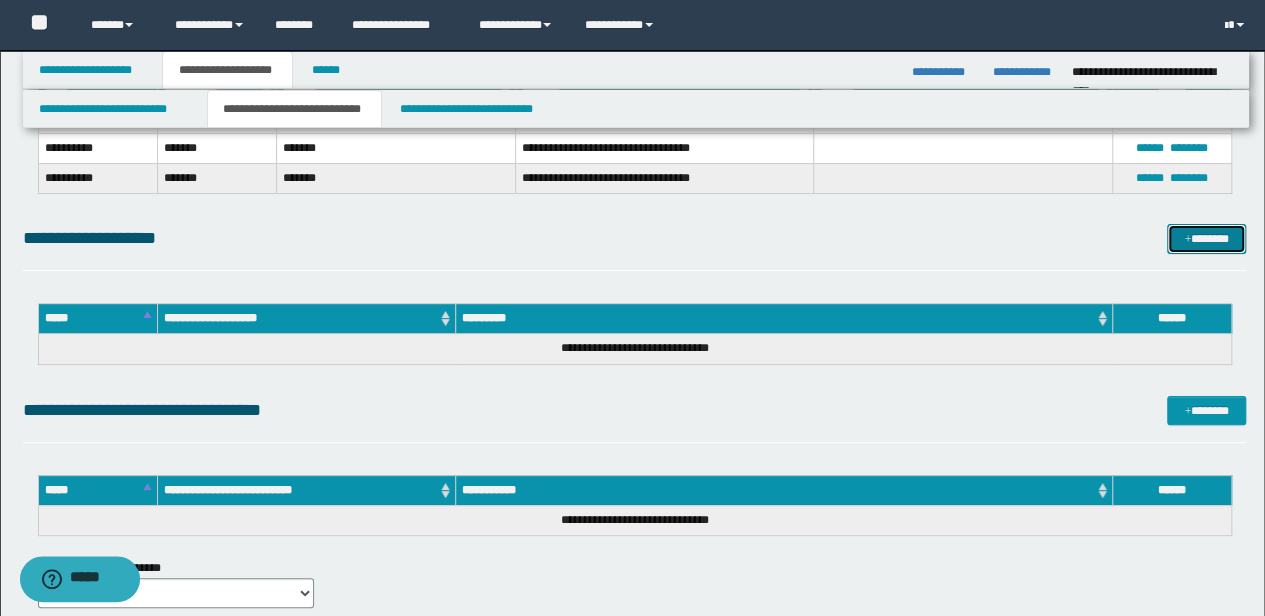 click on "*******" at bounding box center [1206, 238] 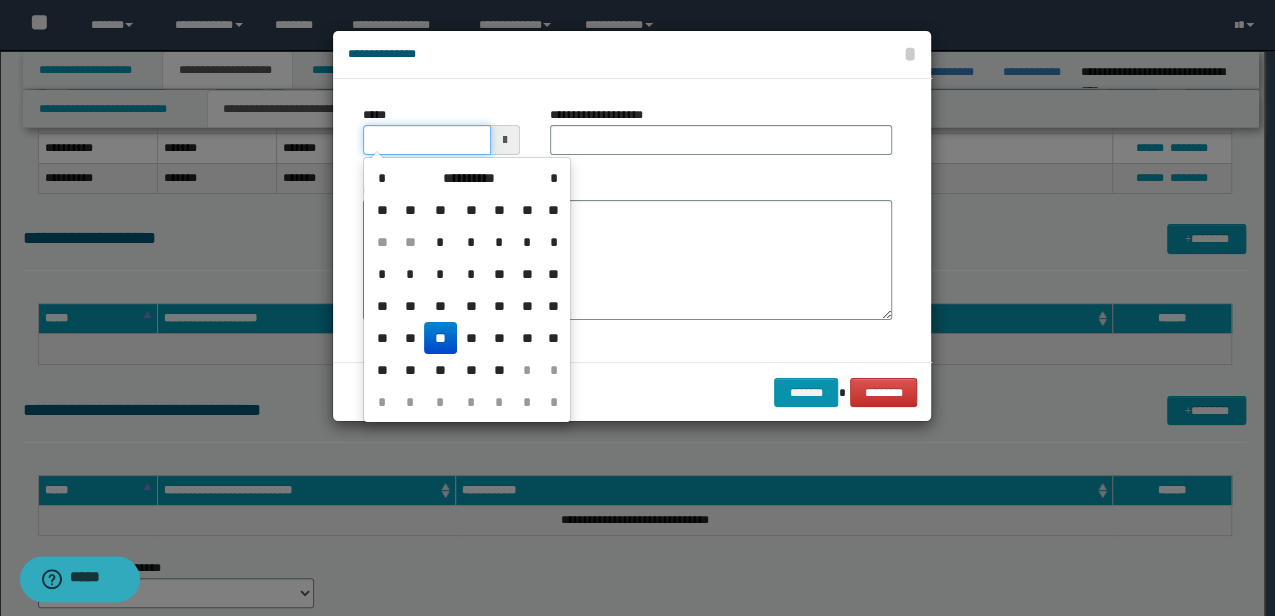 drag, startPoint x: 464, startPoint y: 124, endPoint x: 98, endPoint y: 185, distance: 371.04852 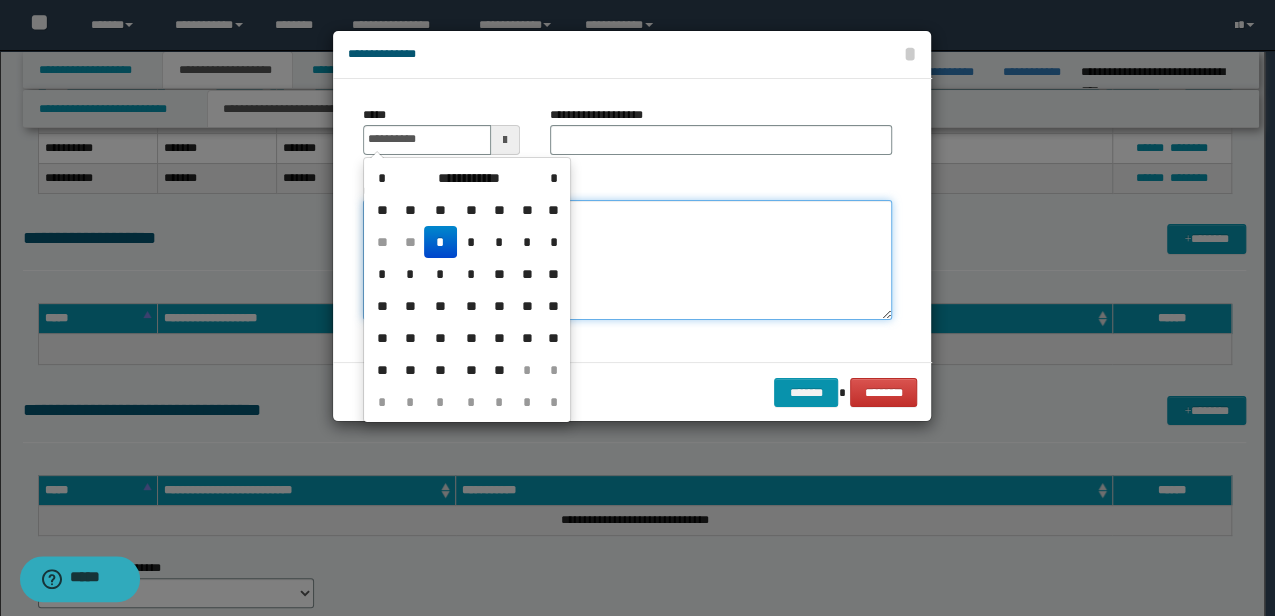 type on "**********" 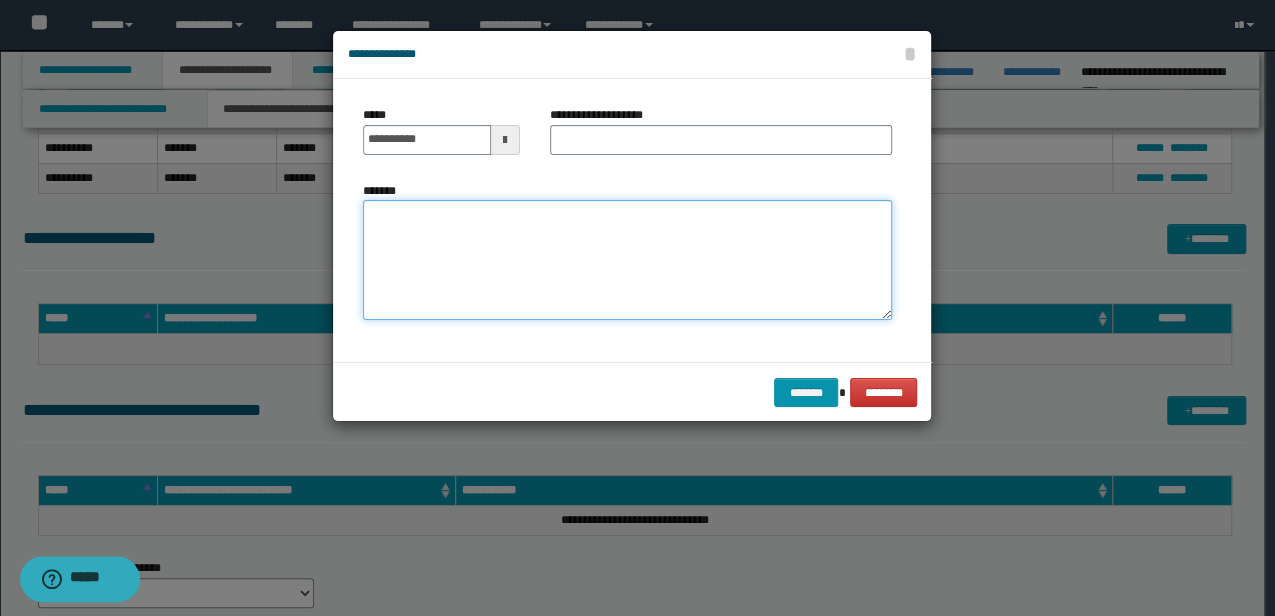 click on "*******" at bounding box center [627, 260] 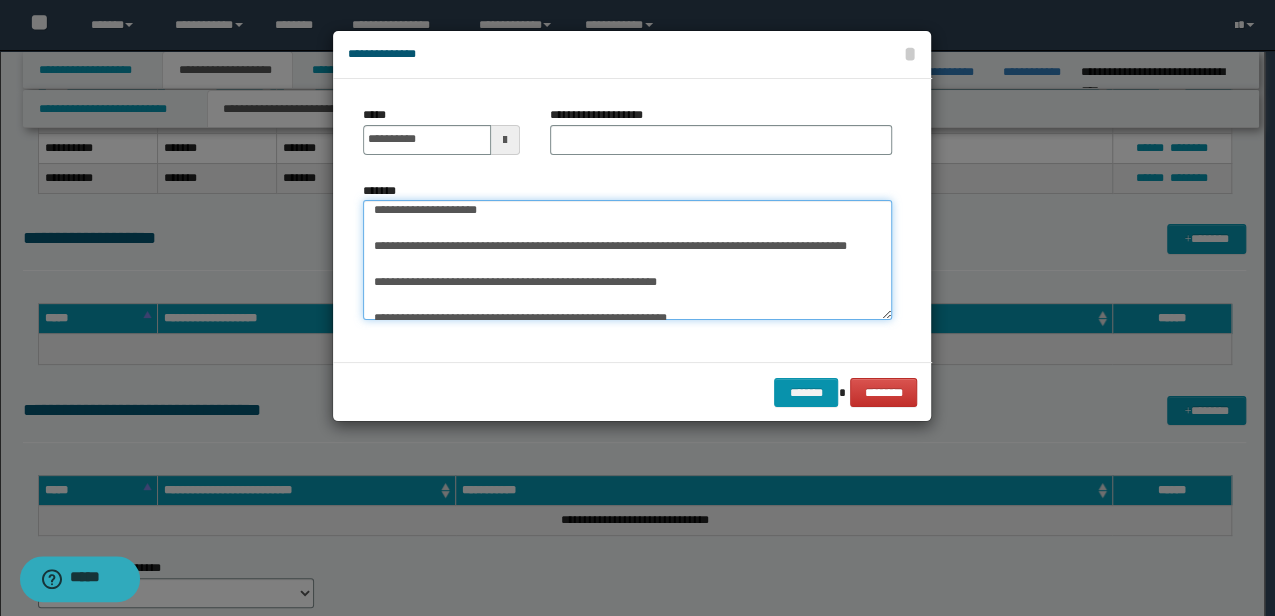 scroll, scrollTop: 0, scrollLeft: 0, axis: both 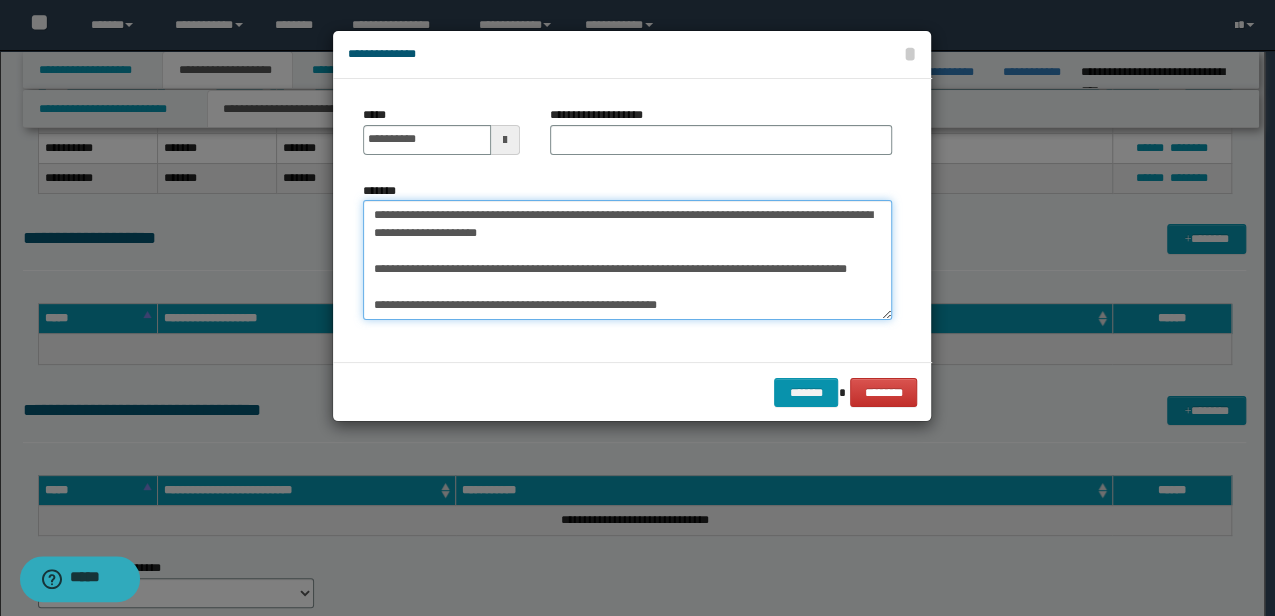 click on "**********" at bounding box center (627, 259) 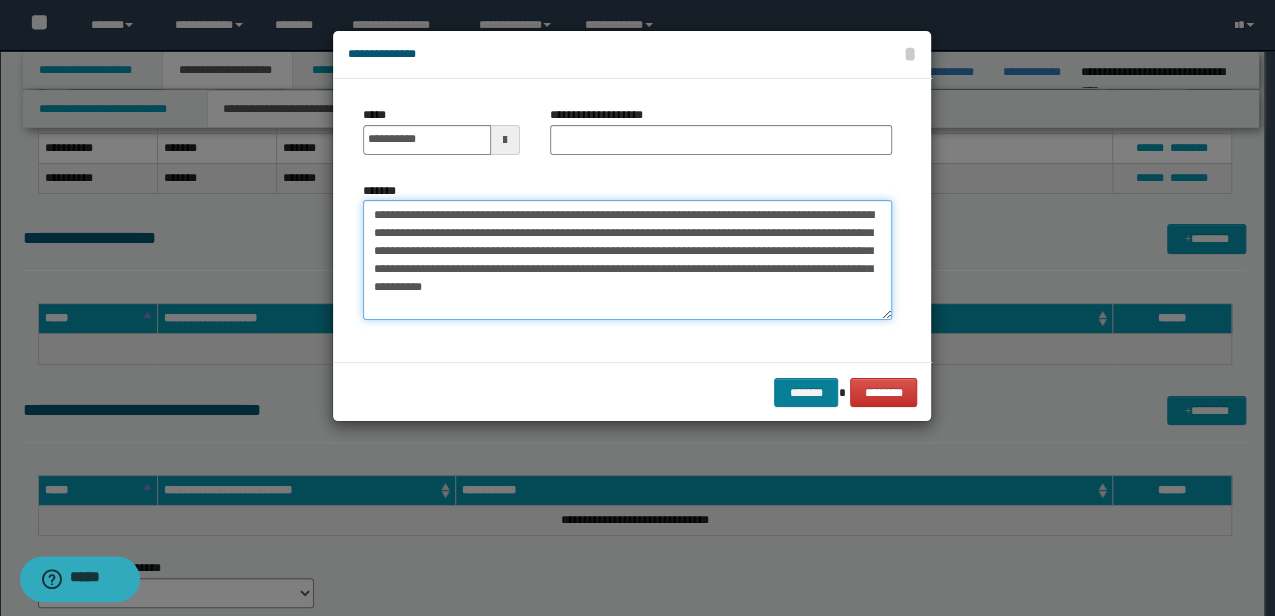 type on "**********" 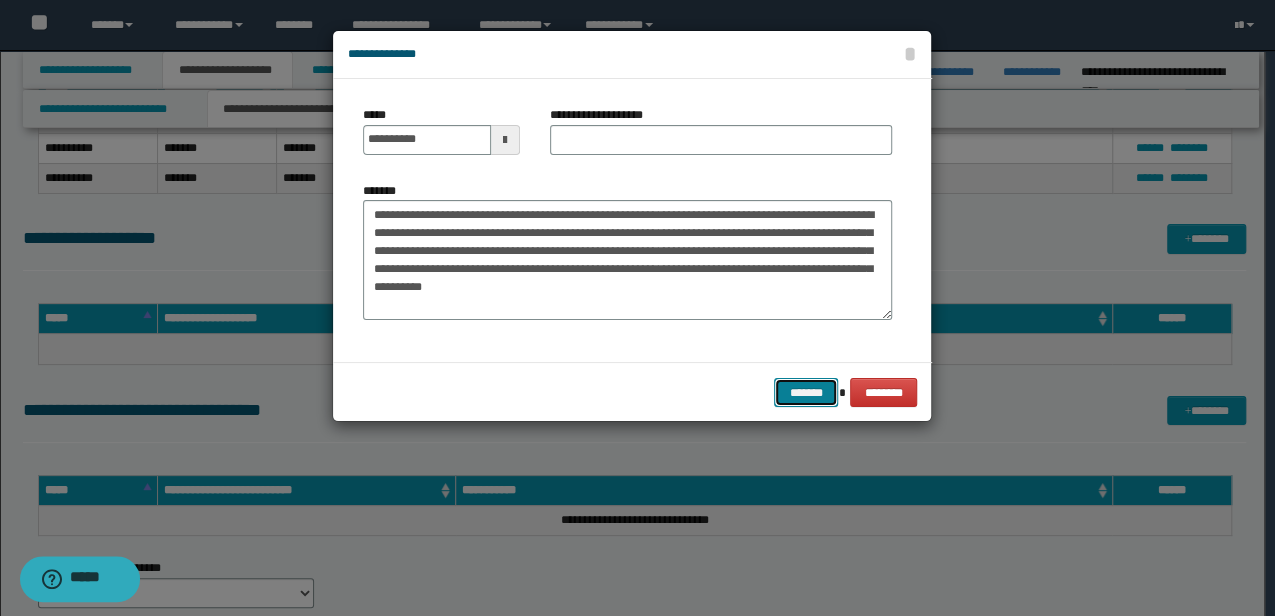 click on "*******" at bounding box center [806, 392] 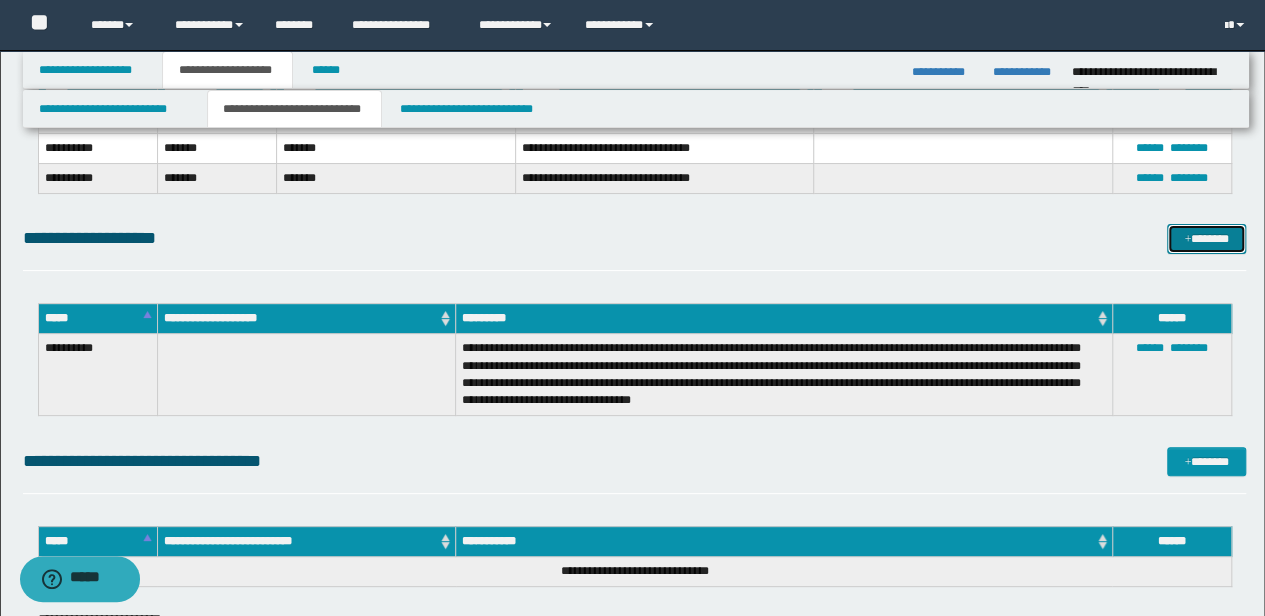click at bounding box center [1187, 240] 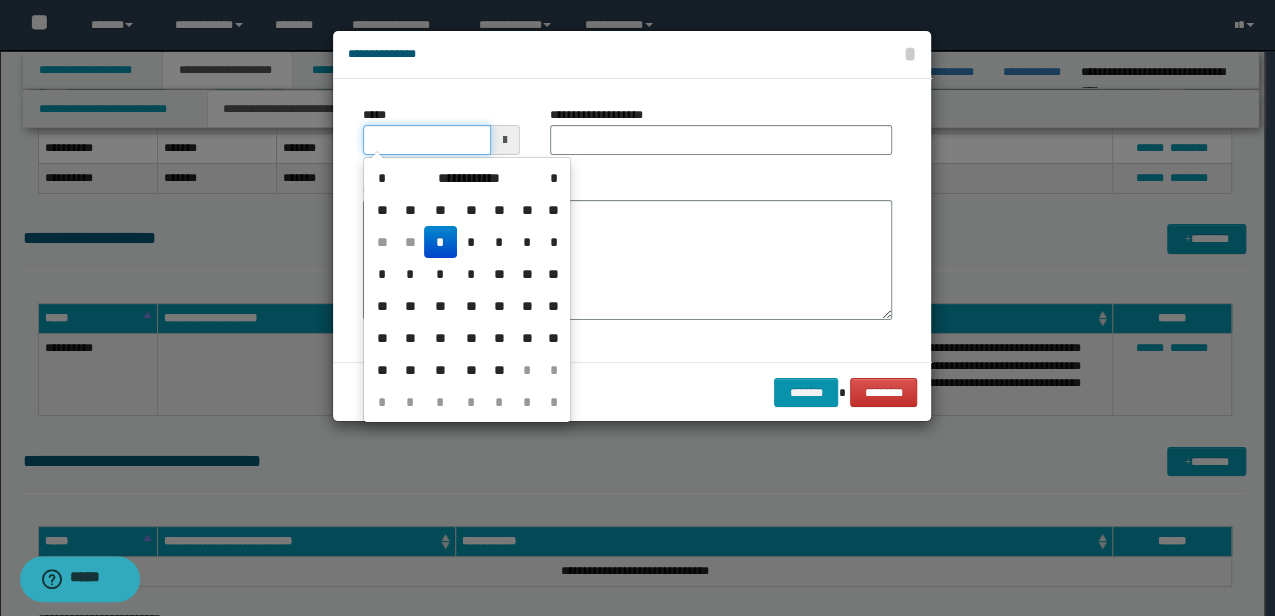 drag, startPoint x: 475, startPoint y: 135, endPoint x: 224, endPoint y: 155, distance: 251.79555 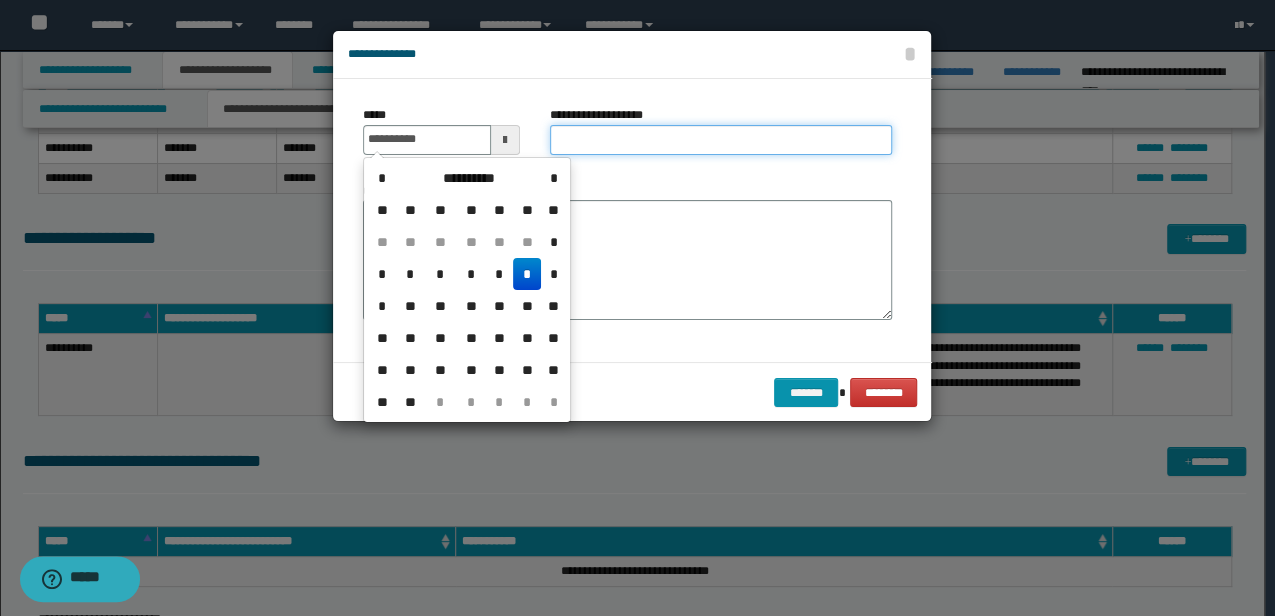 type on "**********" 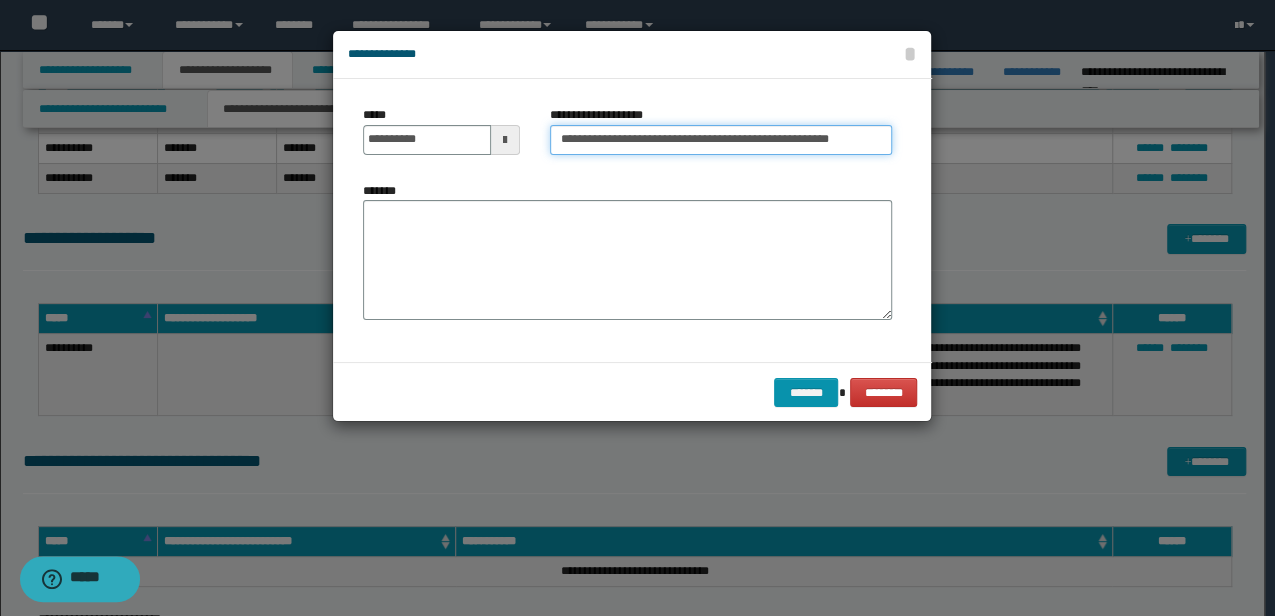 type on "**********" 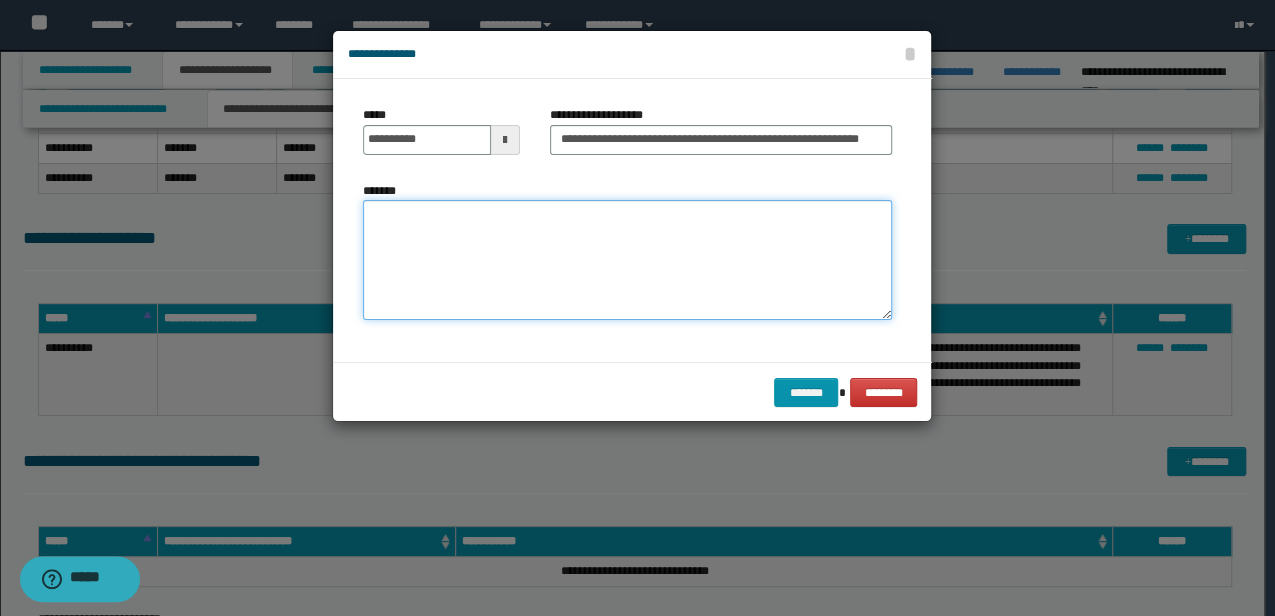click on "*******" at bounding box center (627, 259) 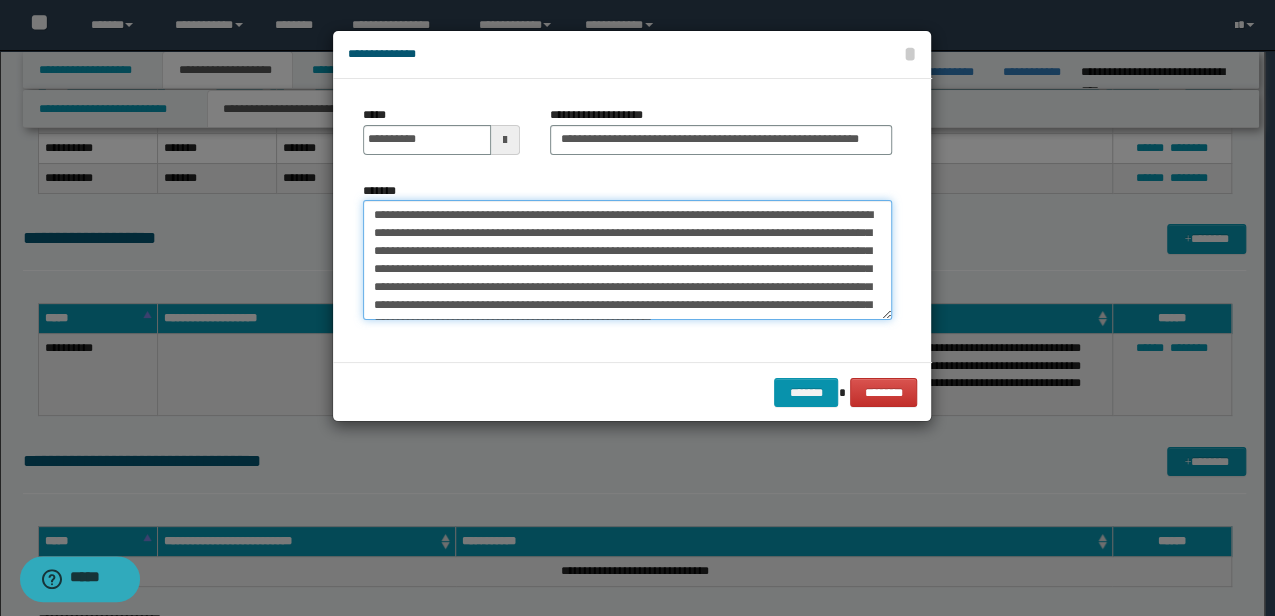 scroll, scrollTop: 30, scrollLeft: 0, axis: vertical 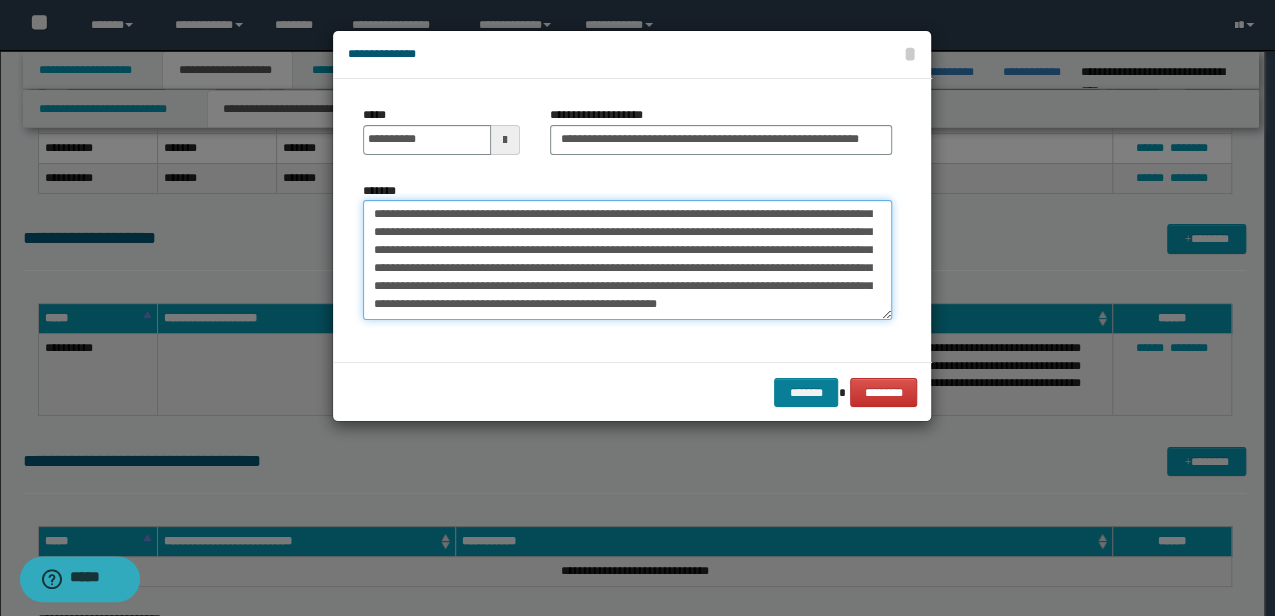 type on "**********" 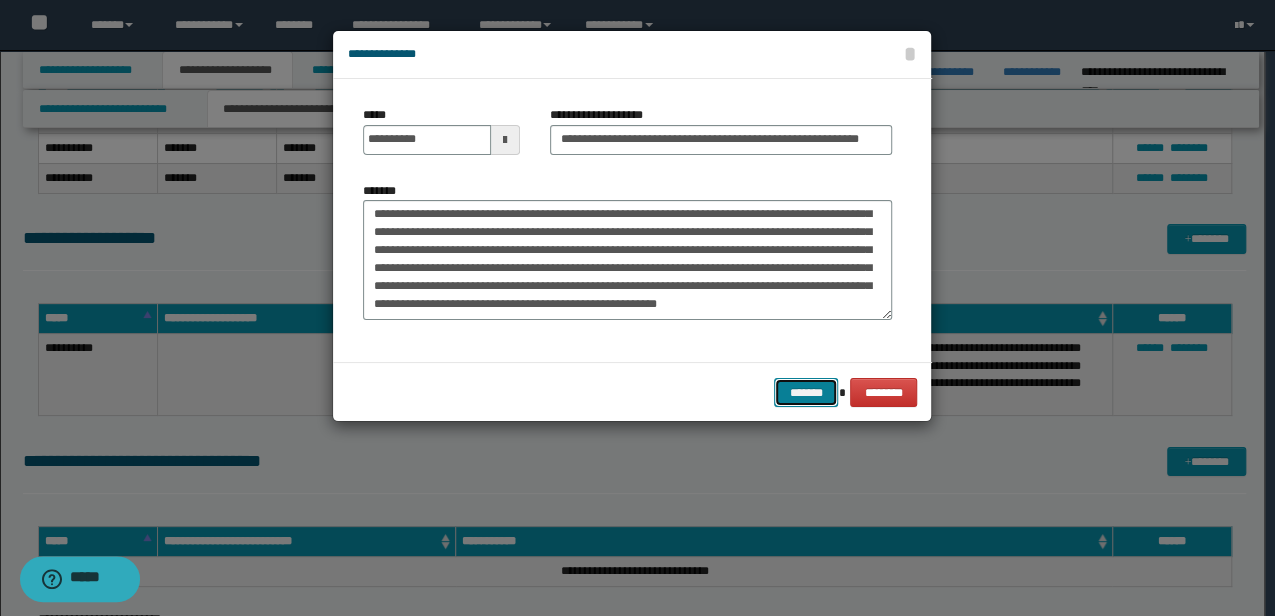 click on "*******" at bounding box center [806, 392] 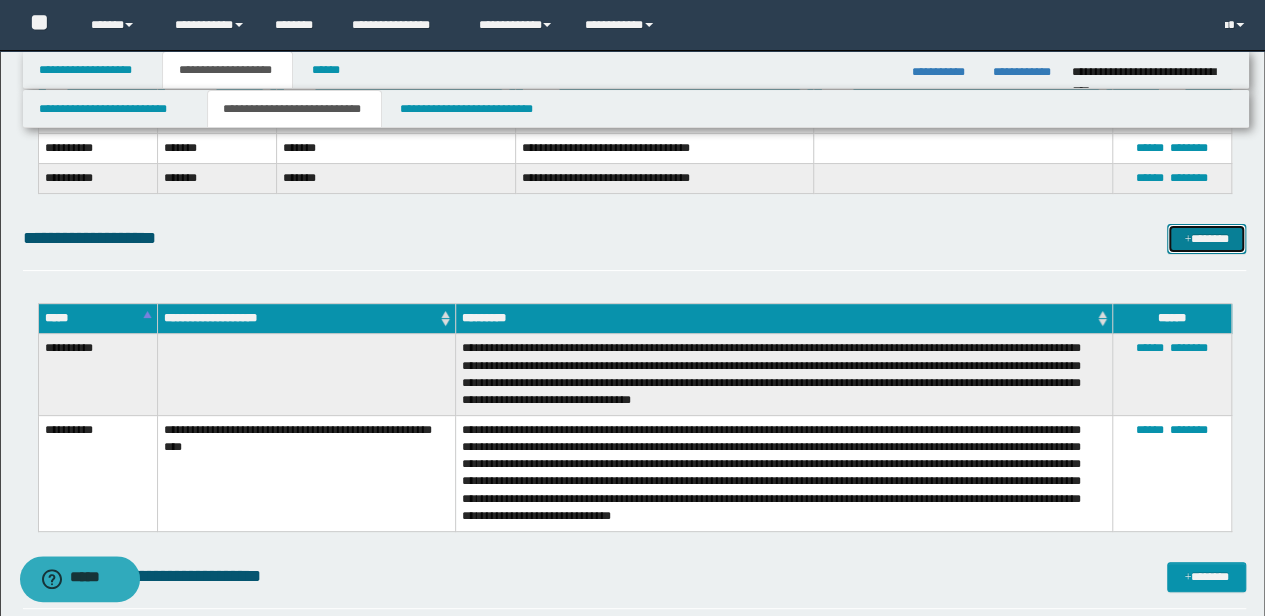 click at bounding box center (1187, 240) 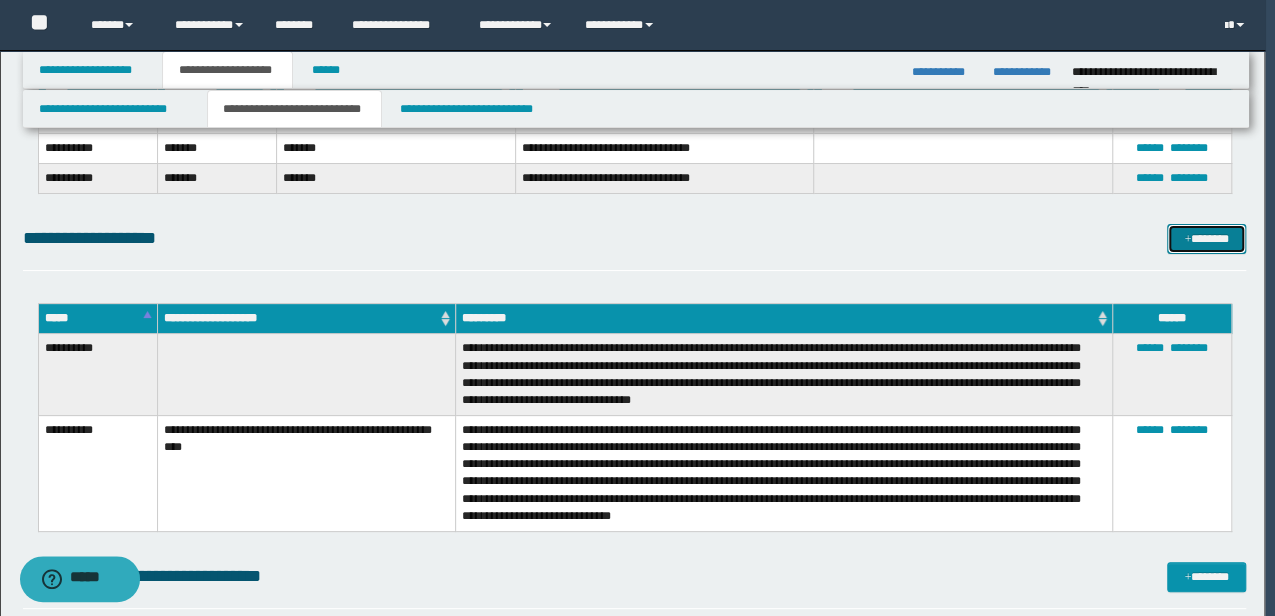 scroll, scrollTop: 0, scrollLeft: 0, axis: both 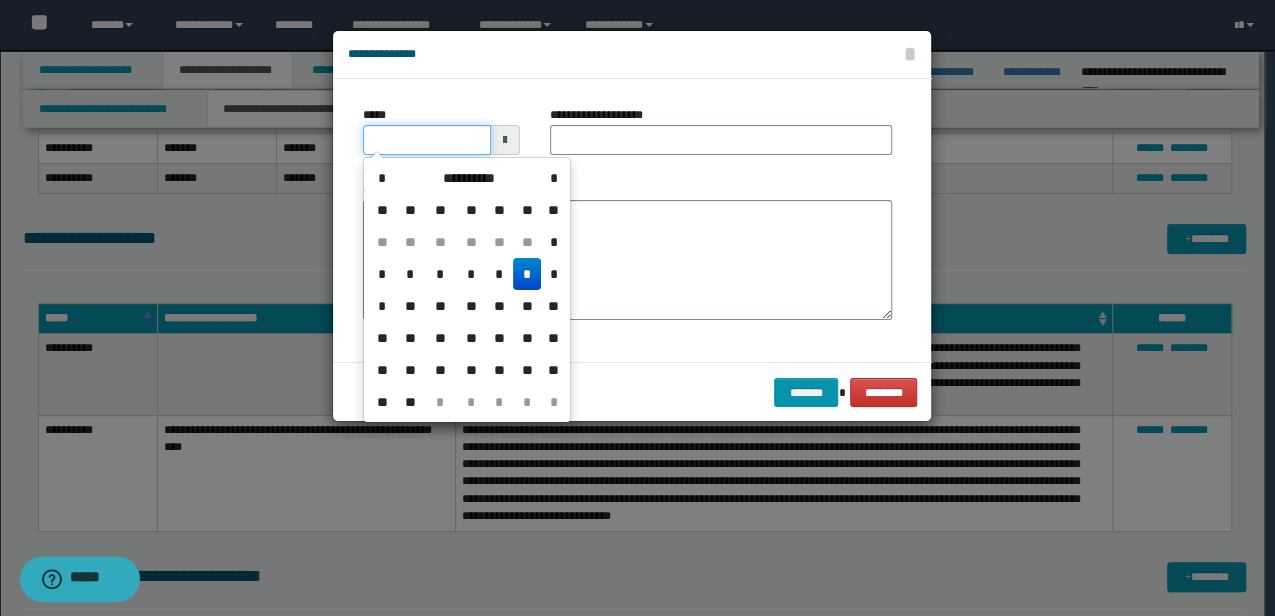 drag, startPoint x: 468, startPoint y: 125, endPoint x: 324, endPoint y: 127, distance: 144.01389 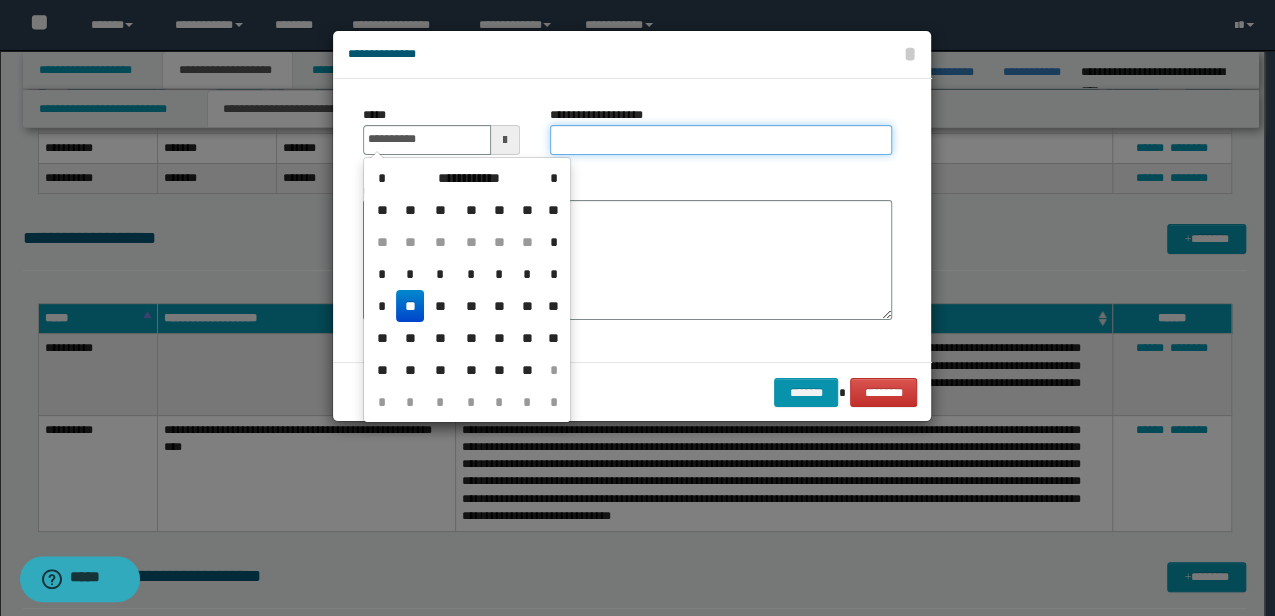 type on "**********" 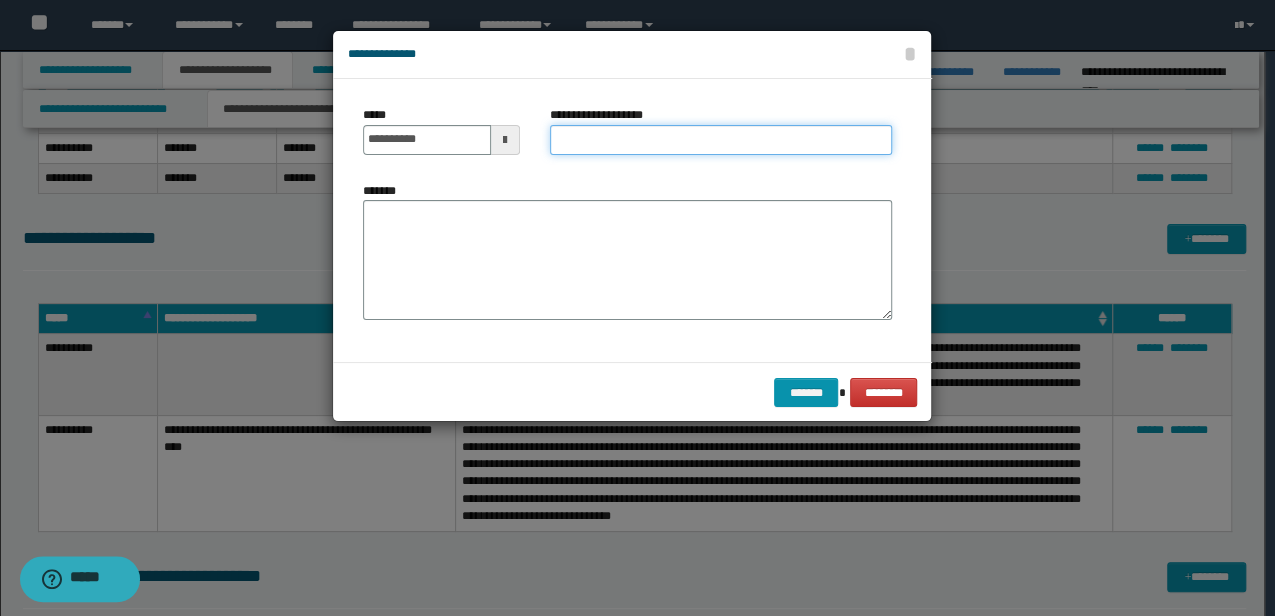 click on "**********" at bounding box center [721, 140] 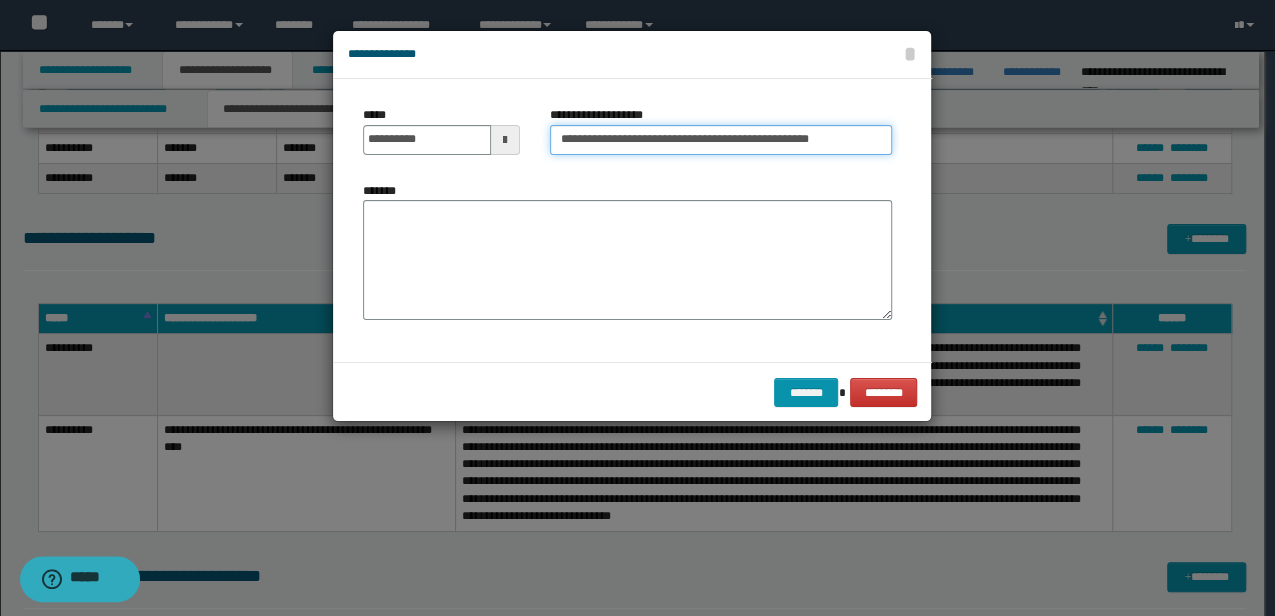 type on "**********" 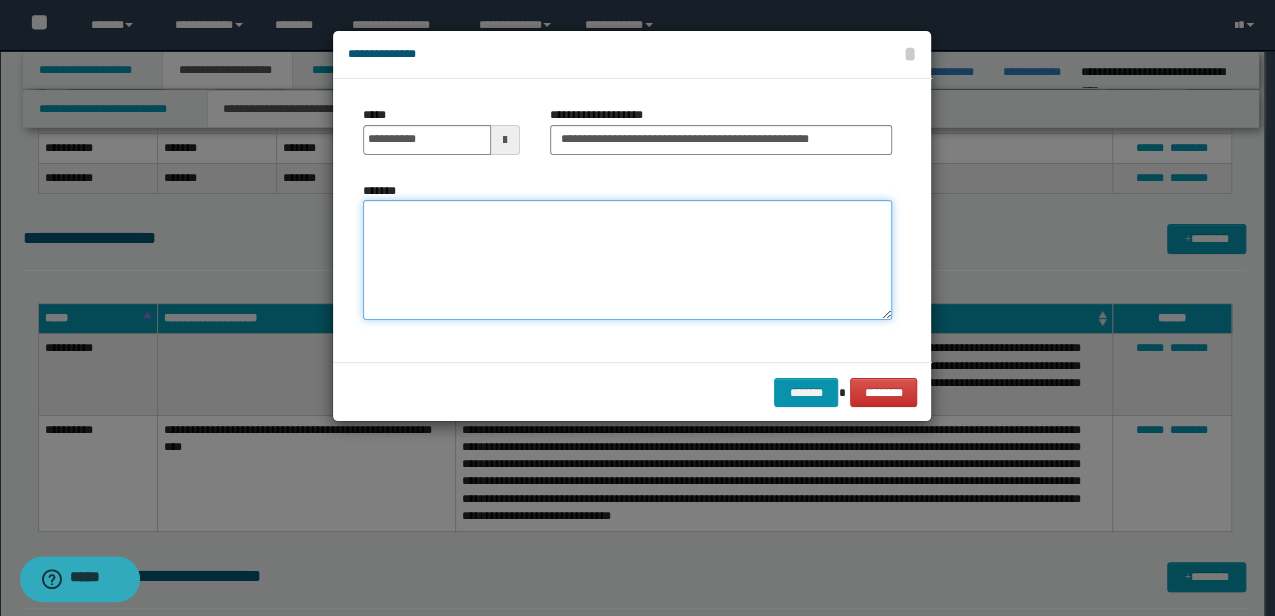 click on "*******" at bounding box center (627, 259) 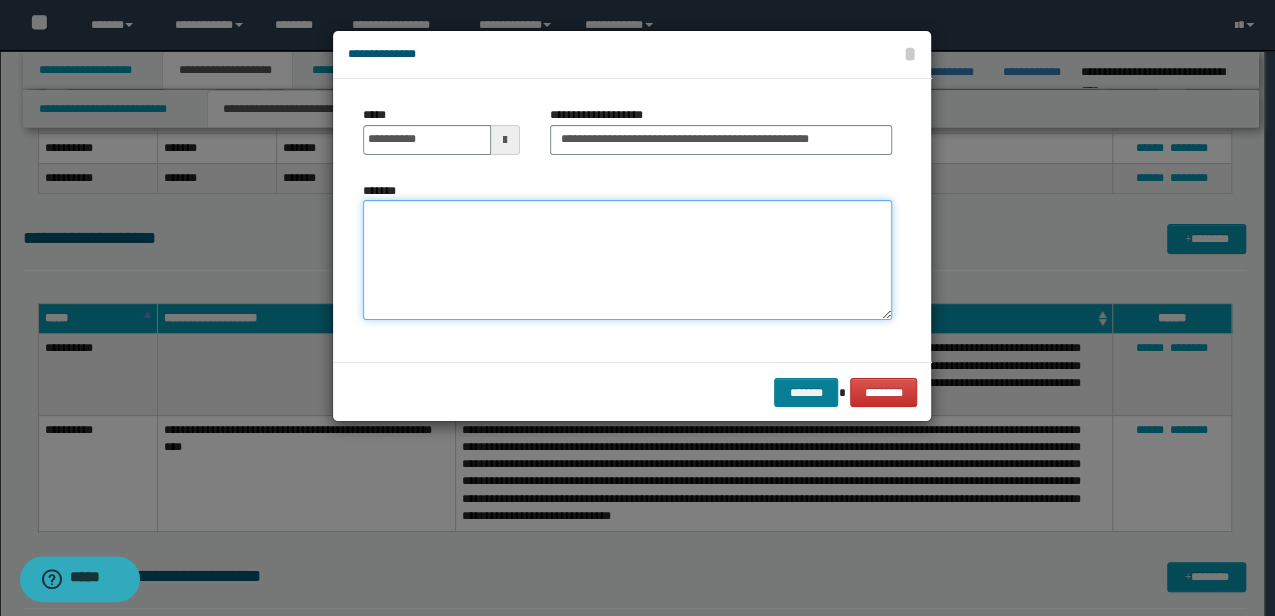 paste on "**********" 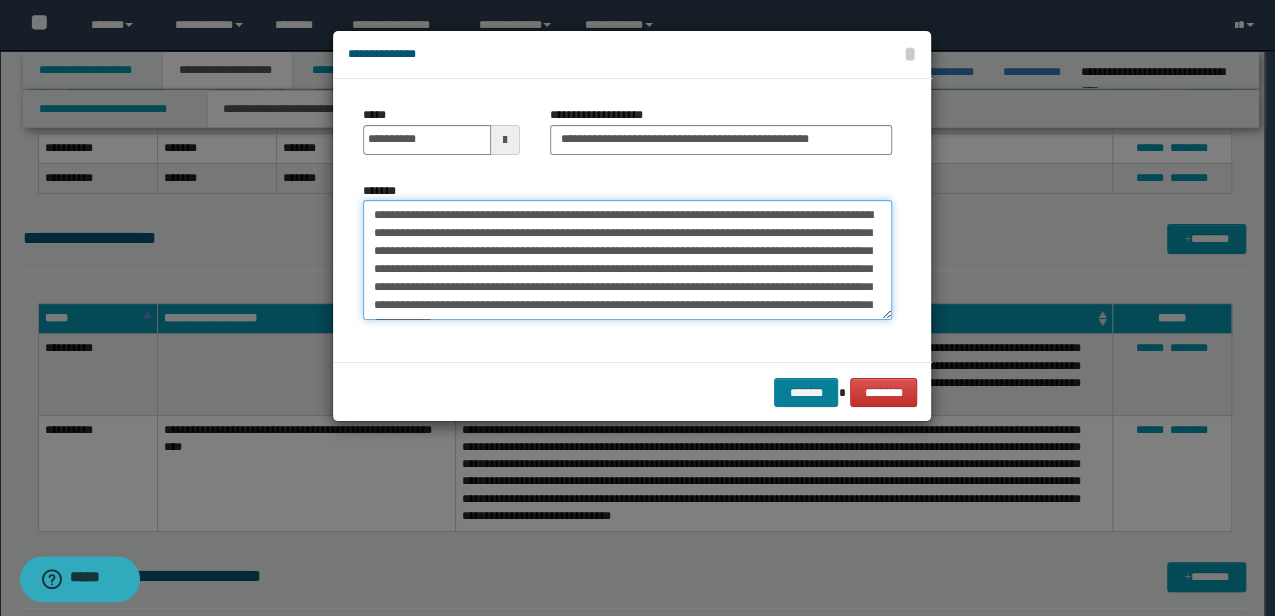 scroll, scrollTop: 12, scrollLeft: 0, axis: vertical 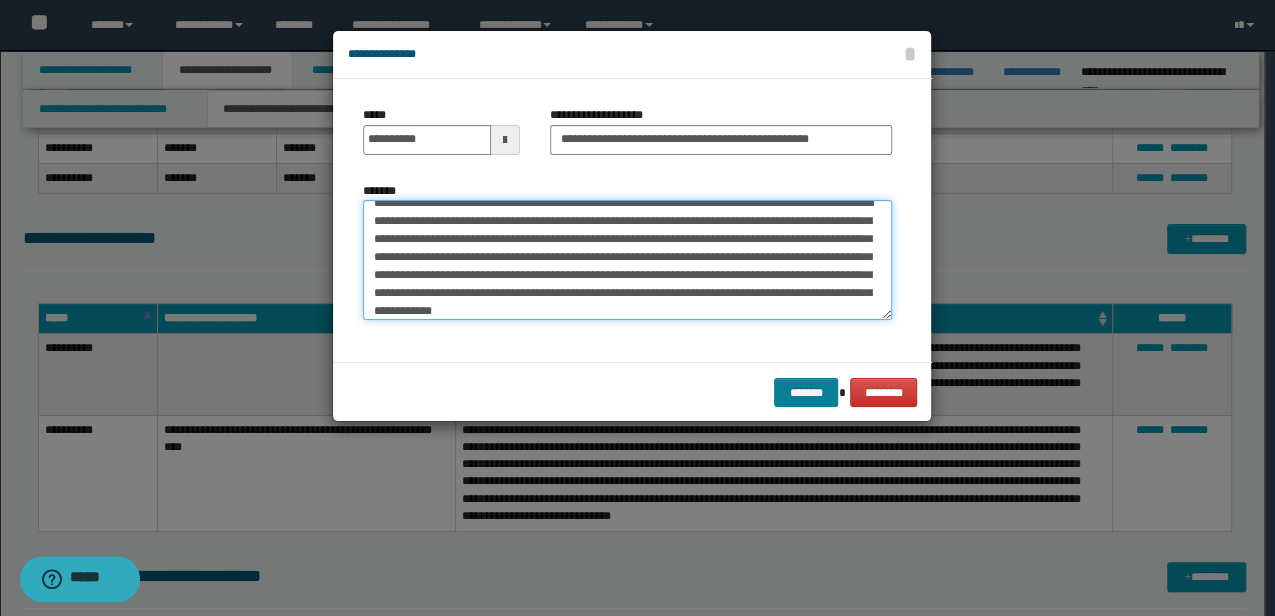 type on "**********" 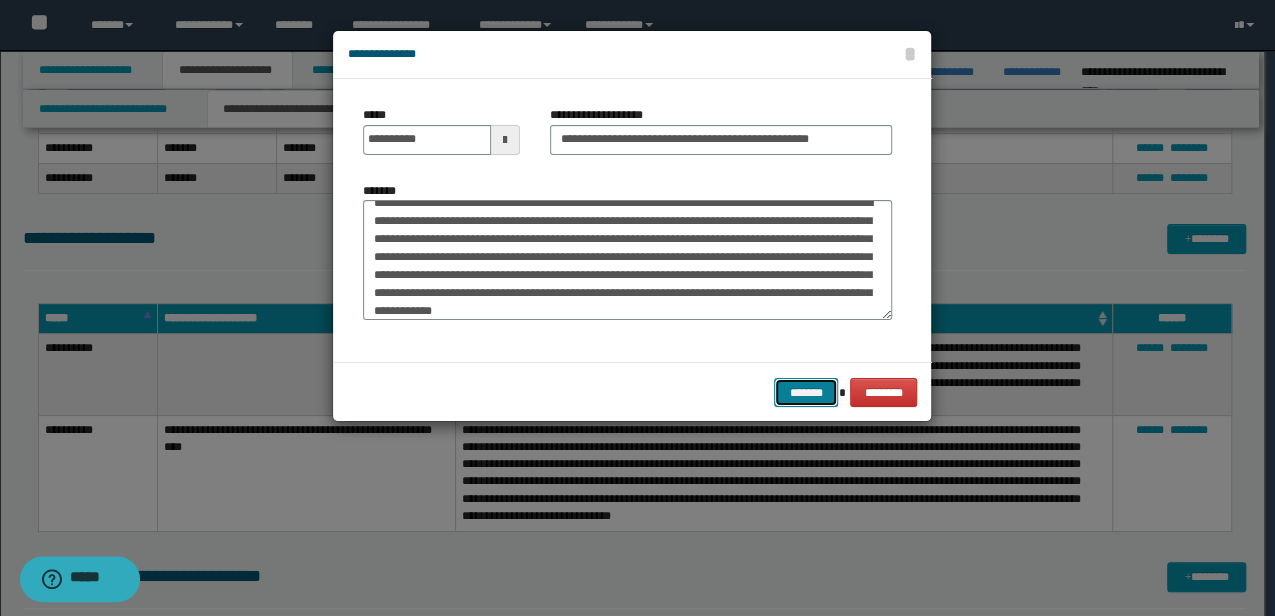 click on "*******" at bounding box center (806, 392) 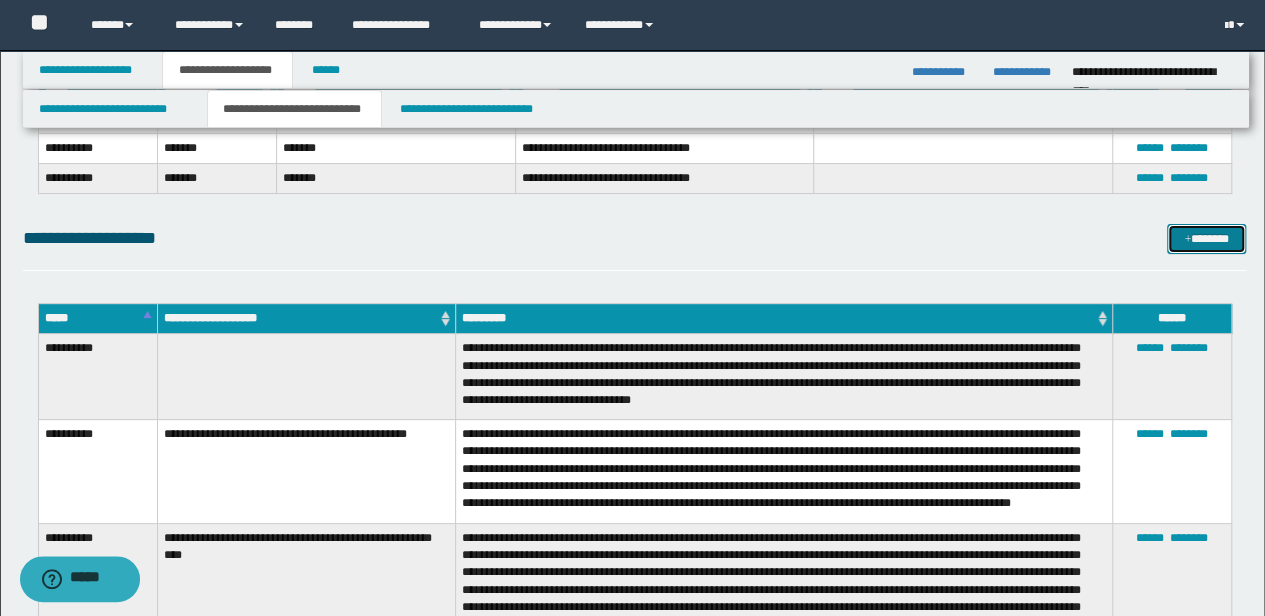 click on "*******" at bounding box center (1206, 238) 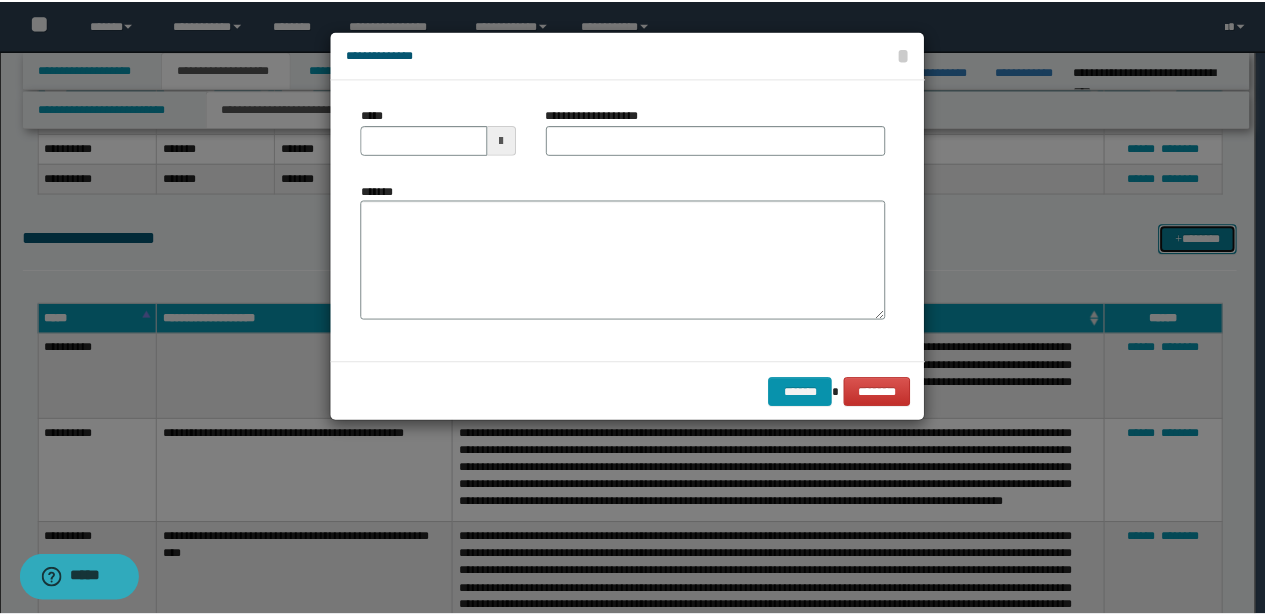 scroll, scrollTop: 0, scrollLeft: 0, axis: both 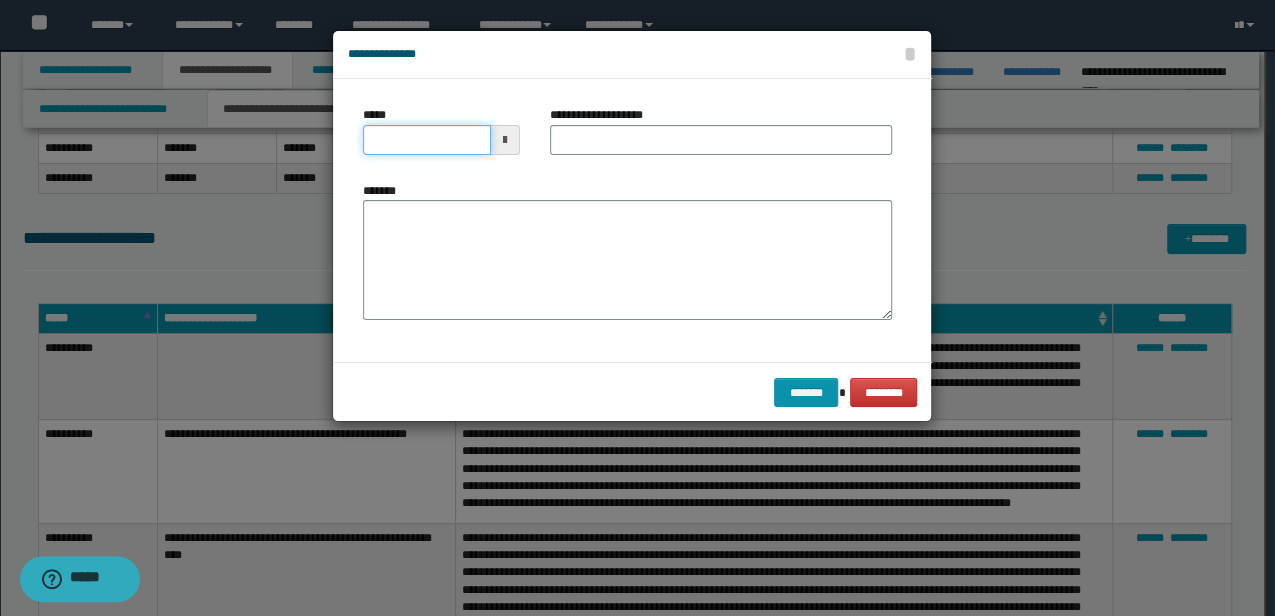 drag, startPoint x: 447, startPoint y: 134, endPoint x: 210, endPoint y: 148, distance: 237.41315 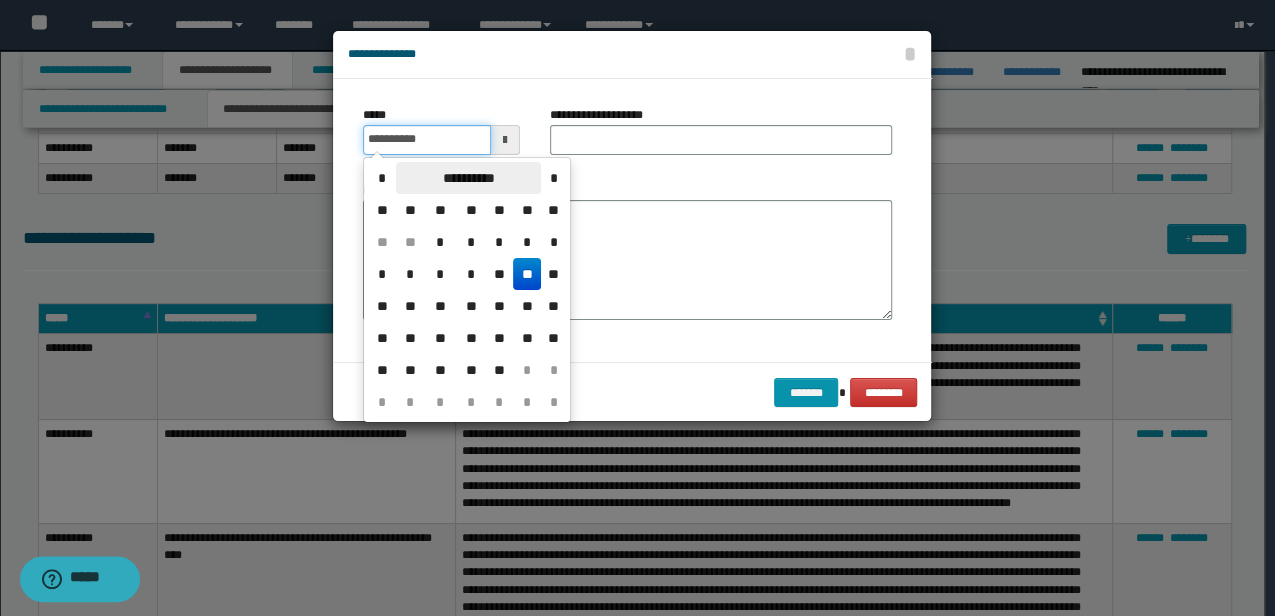 type on "**********" 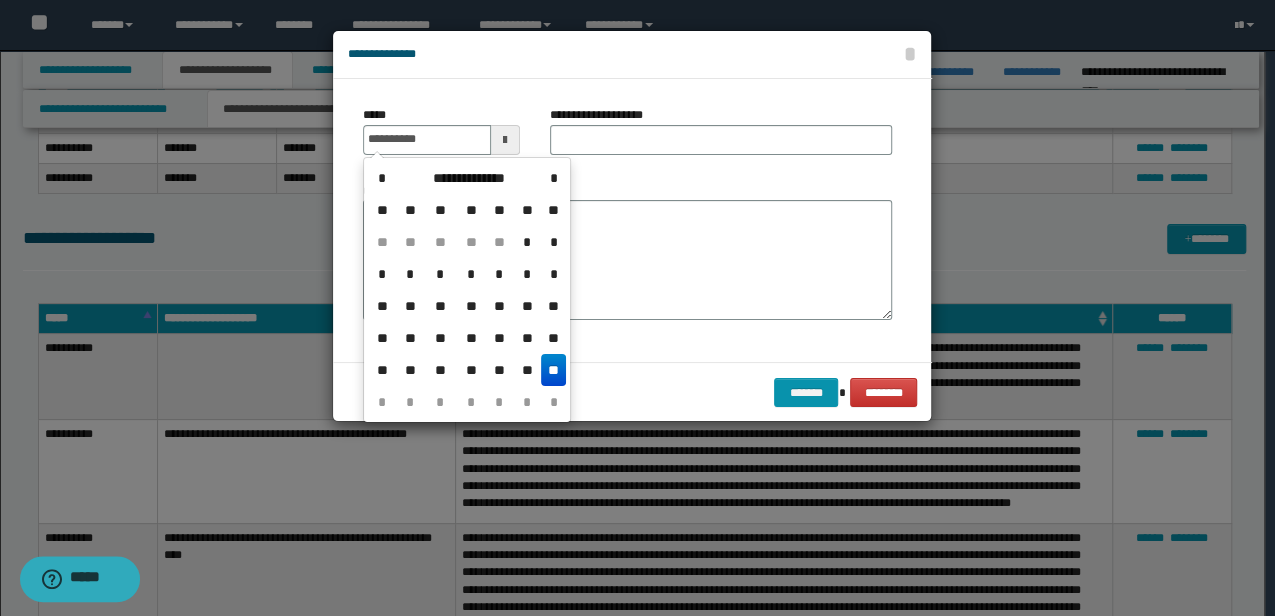type on "**********" 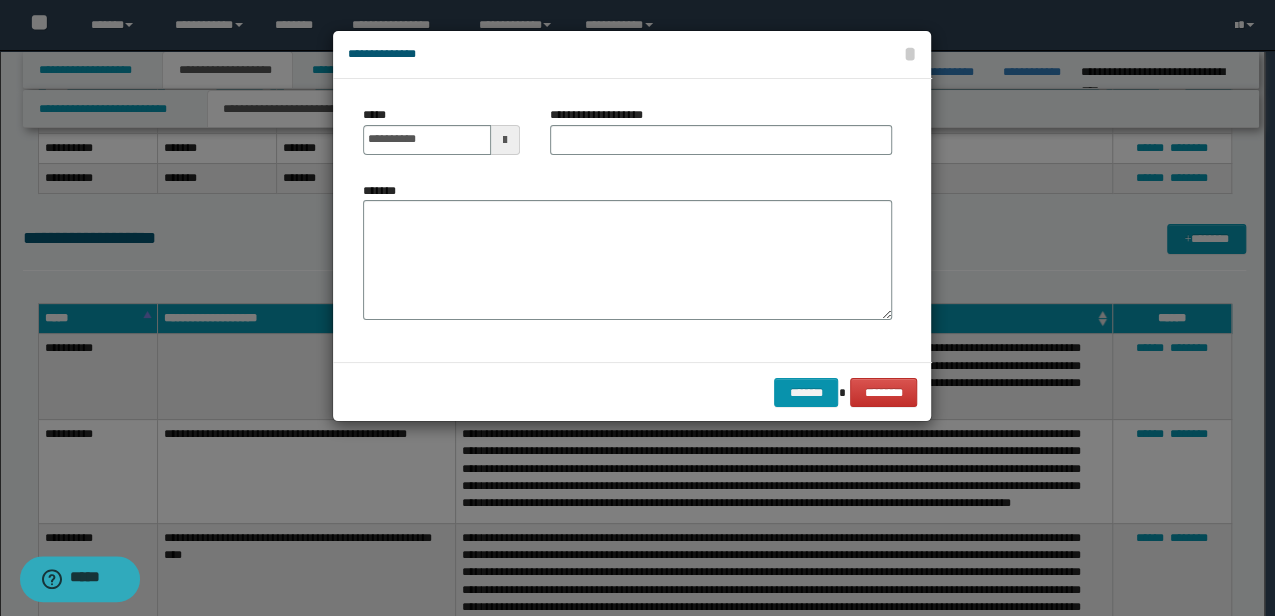 drag, startPoint x: 802, startPoint y: 120, endPoint x: 798, endPoint y: 137, distance: 17.464249 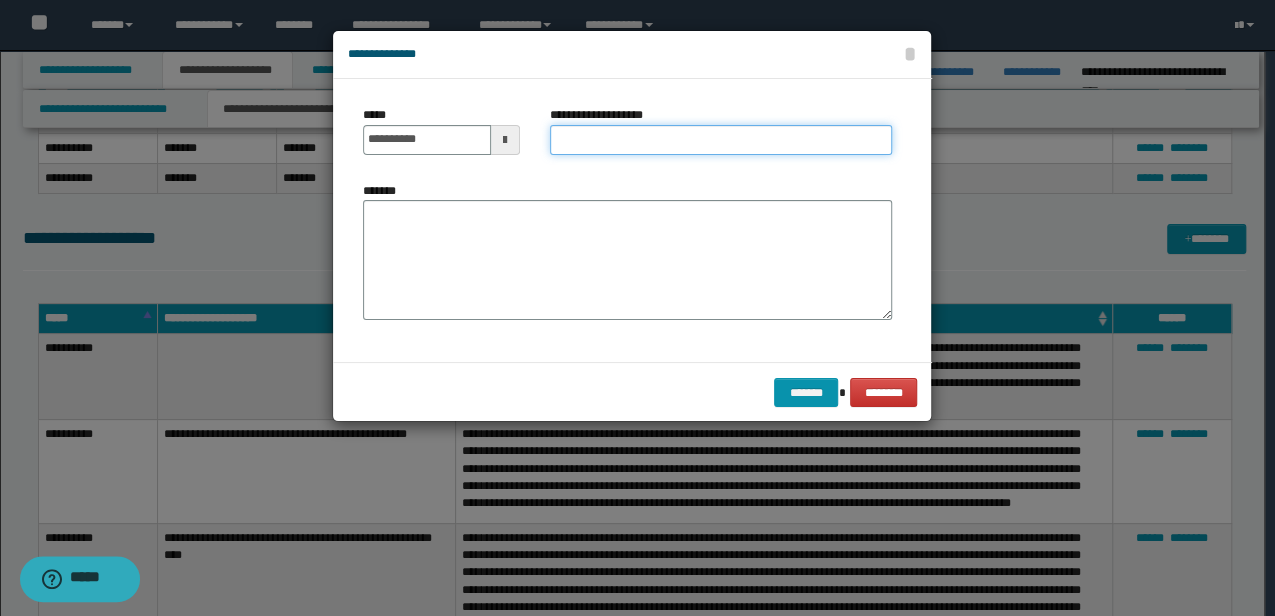 drag, startPoint x: 798, startPoint y: 137, endPoint x: 837, endPoint y: 146, distance: 40.024994 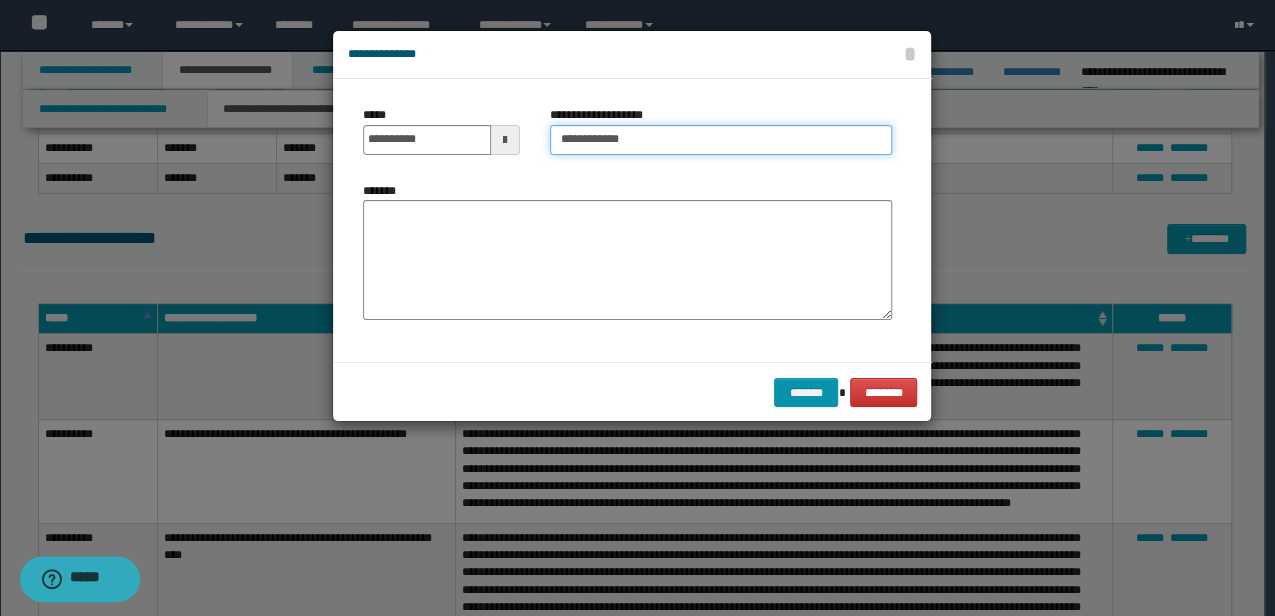 type on "**********" 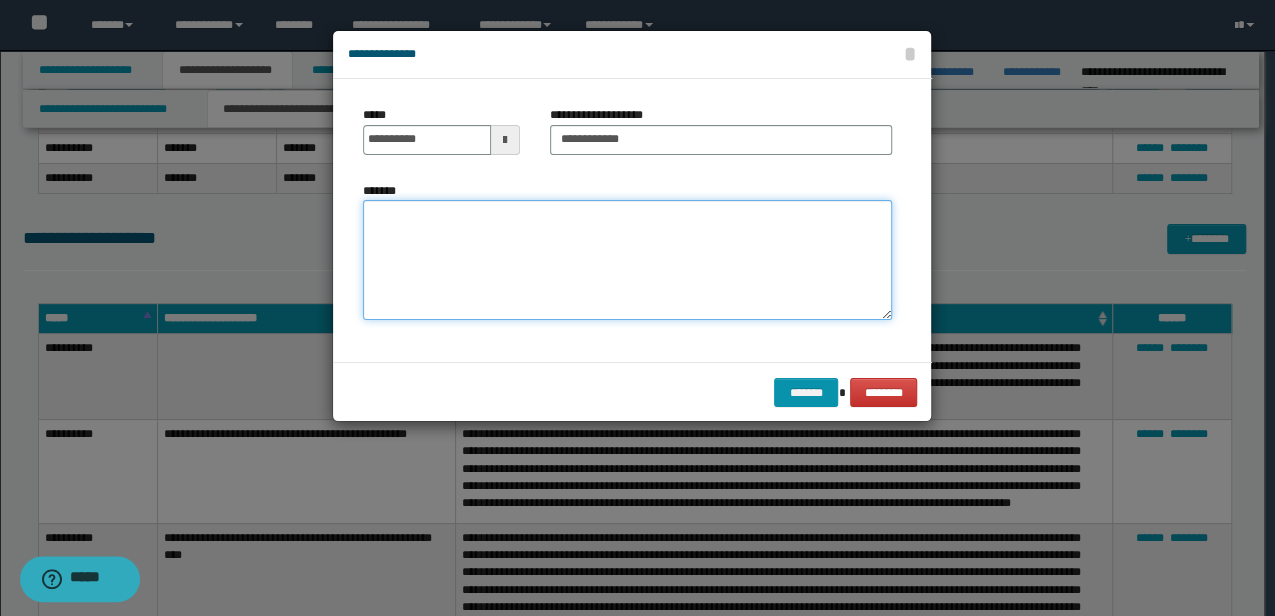 drag, startPoint x: 500, startPoint y: 246, endPoint x: 559, endPoint y: 254, distance: 59.5399 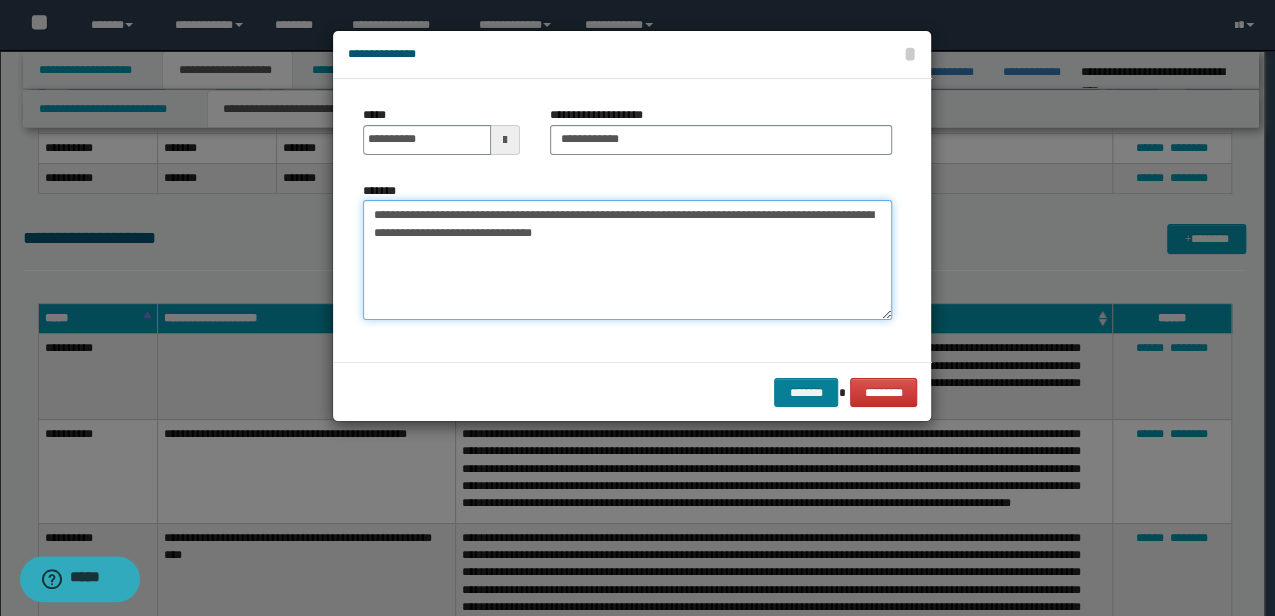 type on "**********" 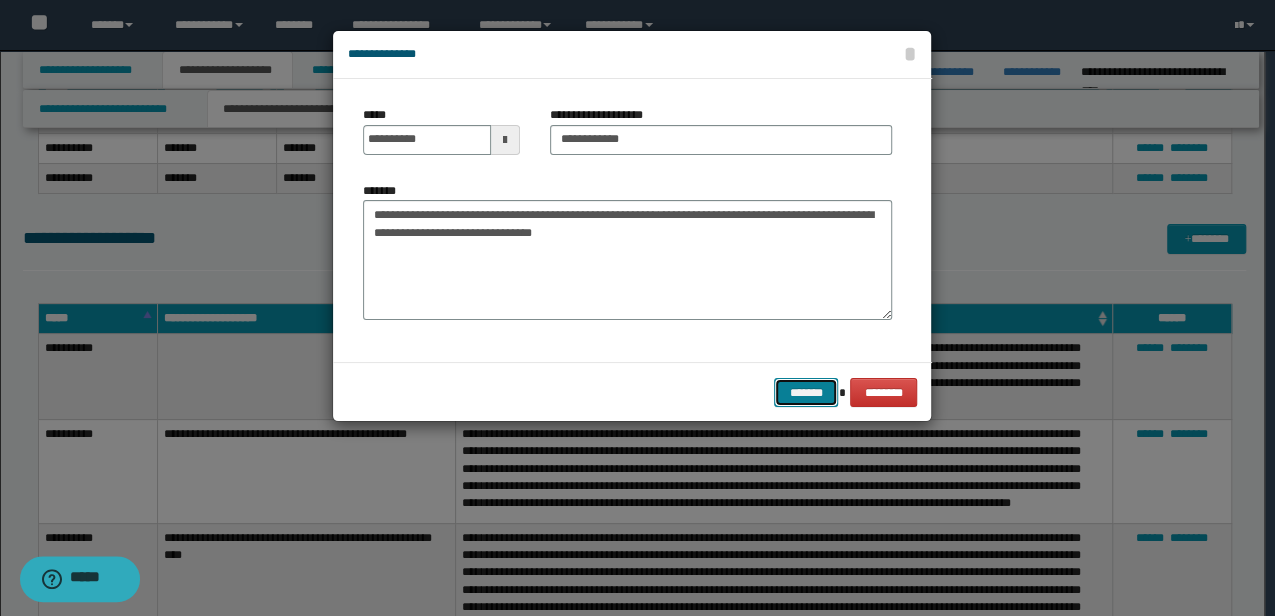 click on "*******" at bounding box center [806, 392] 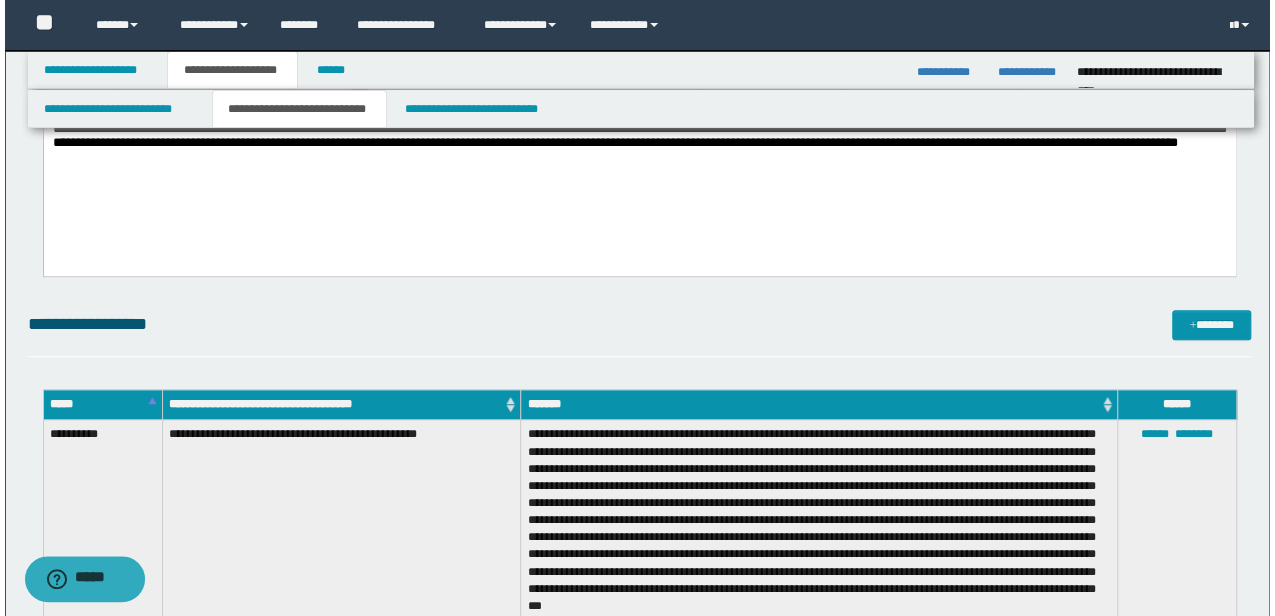 scroll, scrollTop: 254, scrollLeft: 0, axis: vertical 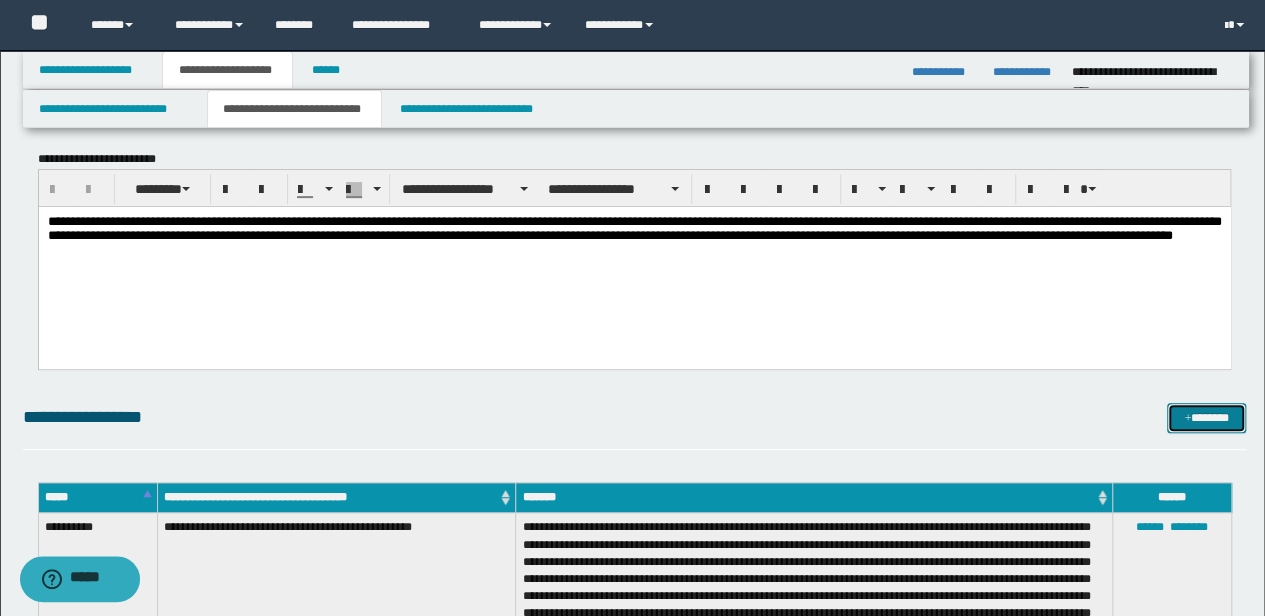 click on "*******" at bounding box center [1206, 417] 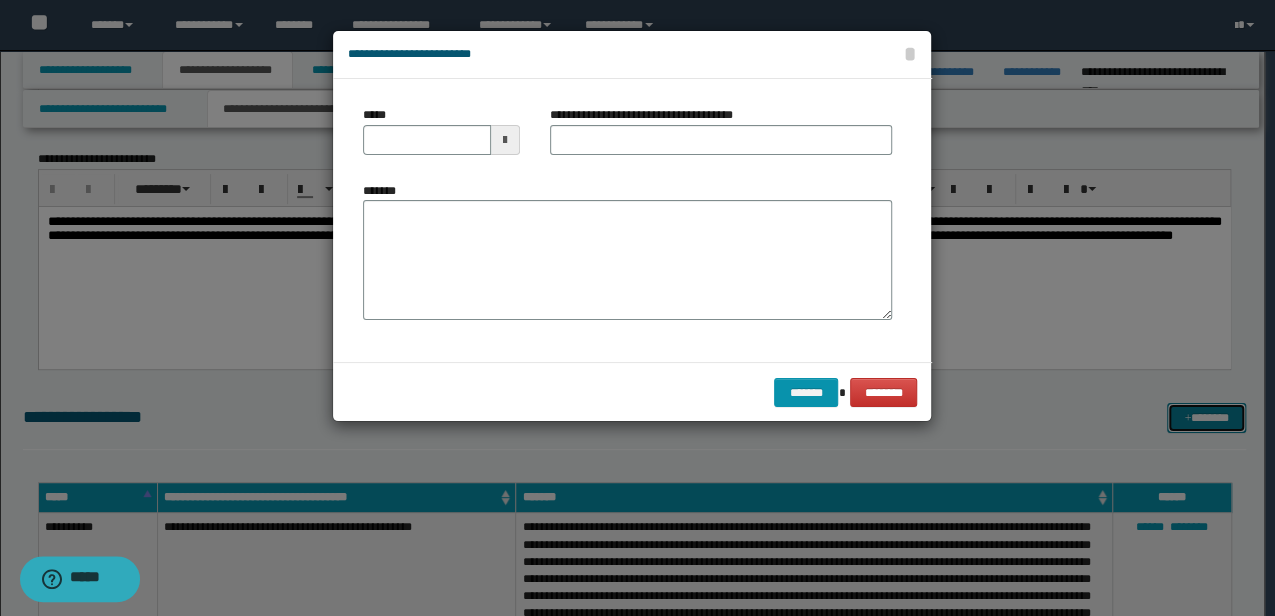 scroll, scrollTop: 0, scrollLeft: 0, axis: both 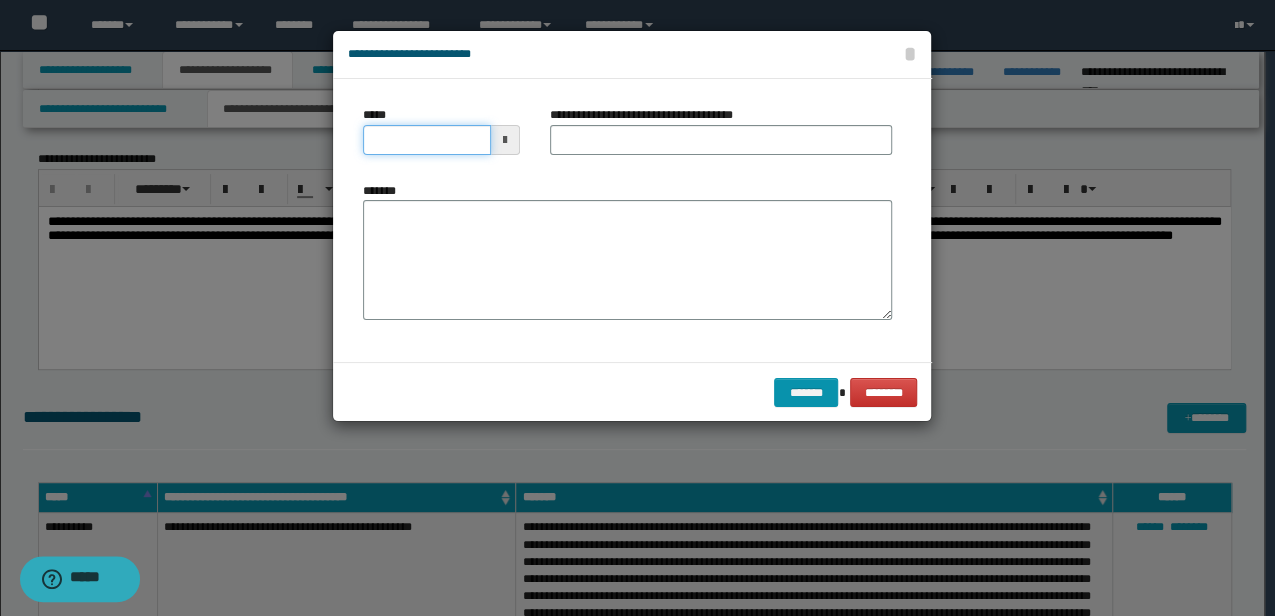 drag, startPoint x: 437, startPoint y: 138, endPoint x: 110, endPoint y: 174, distance: 328.97568 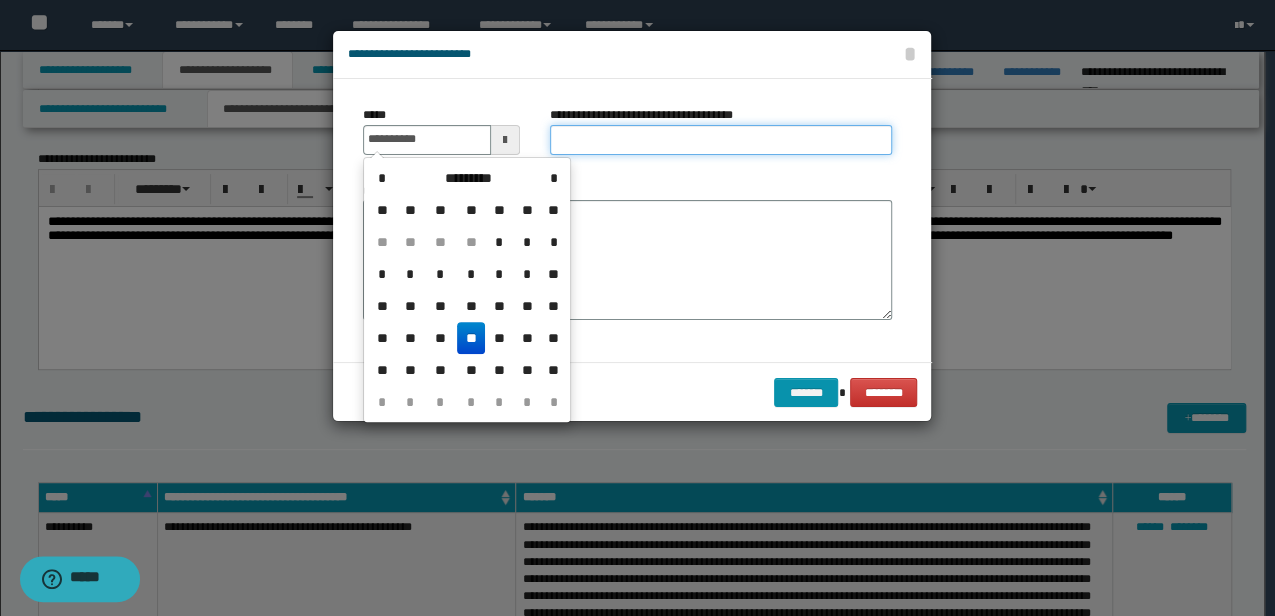 type on "**********" 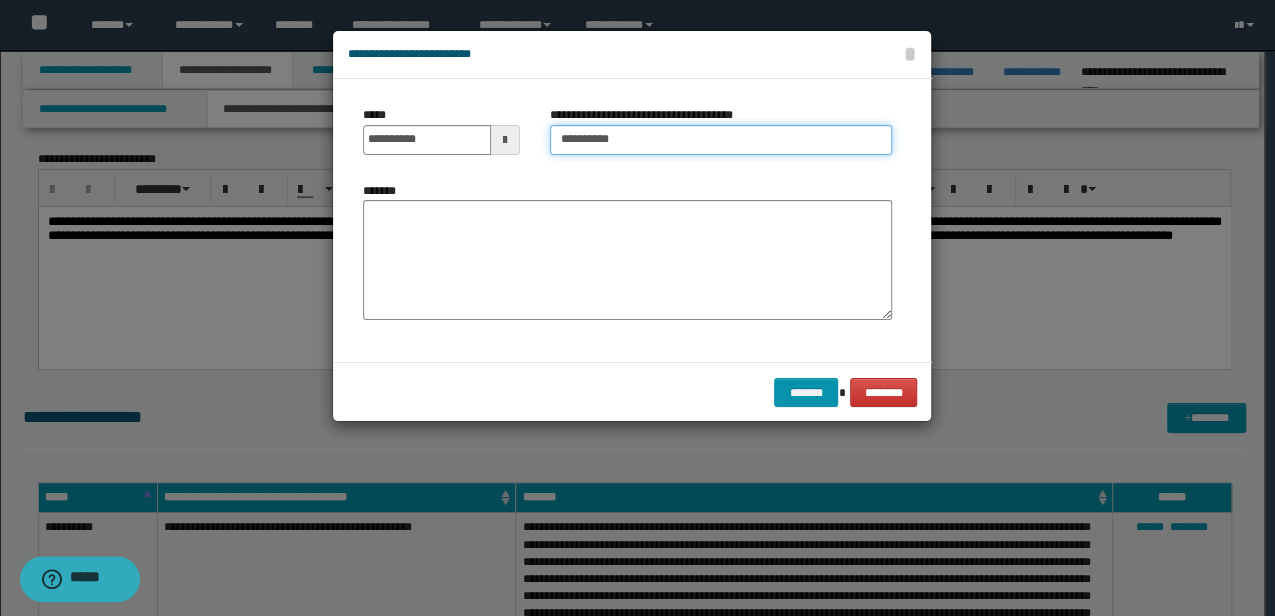 type on "**********" 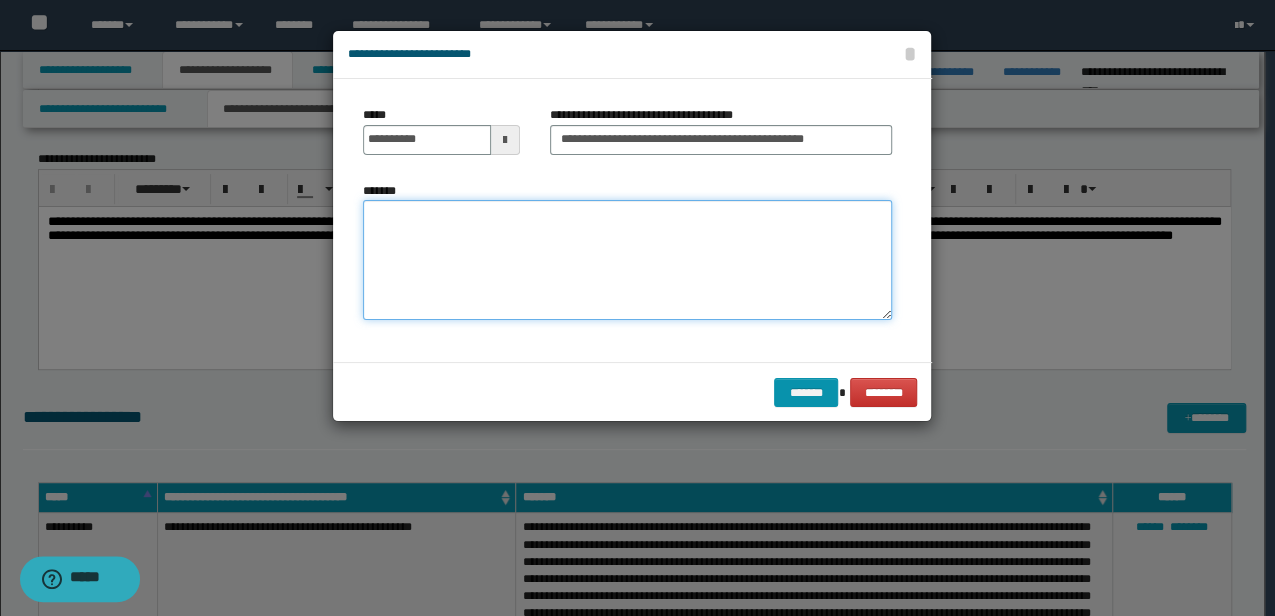 click on "*******" at bounding box center (627, 259) 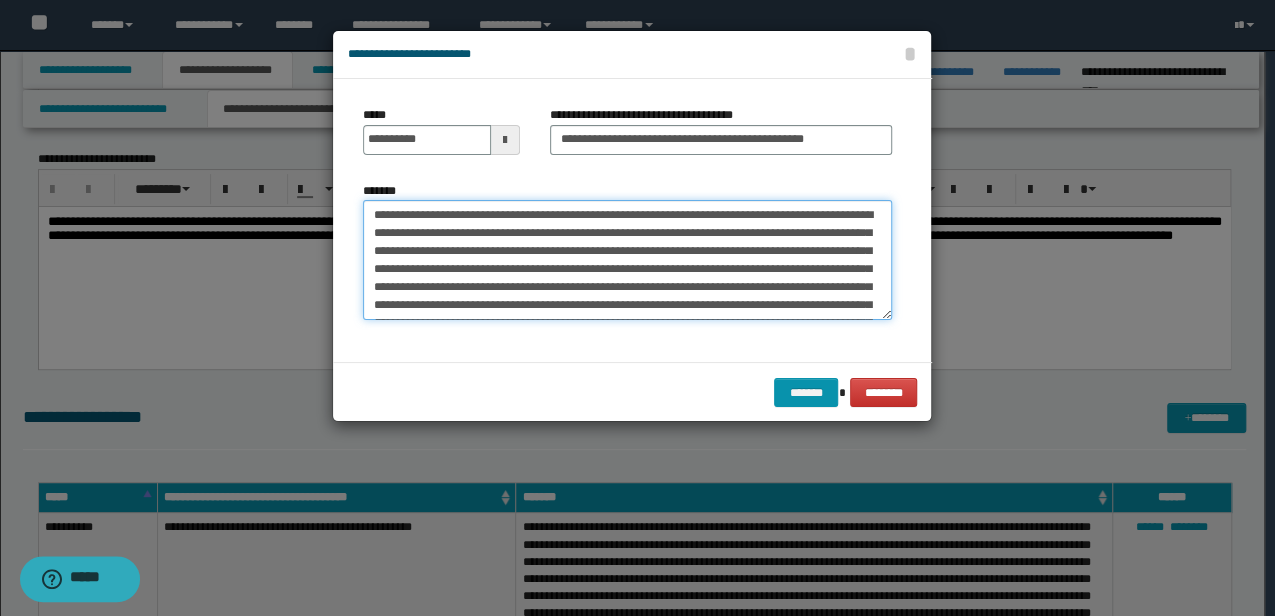 scroll, scrollTop: 318, scrollLeft: 0, axis: vertical 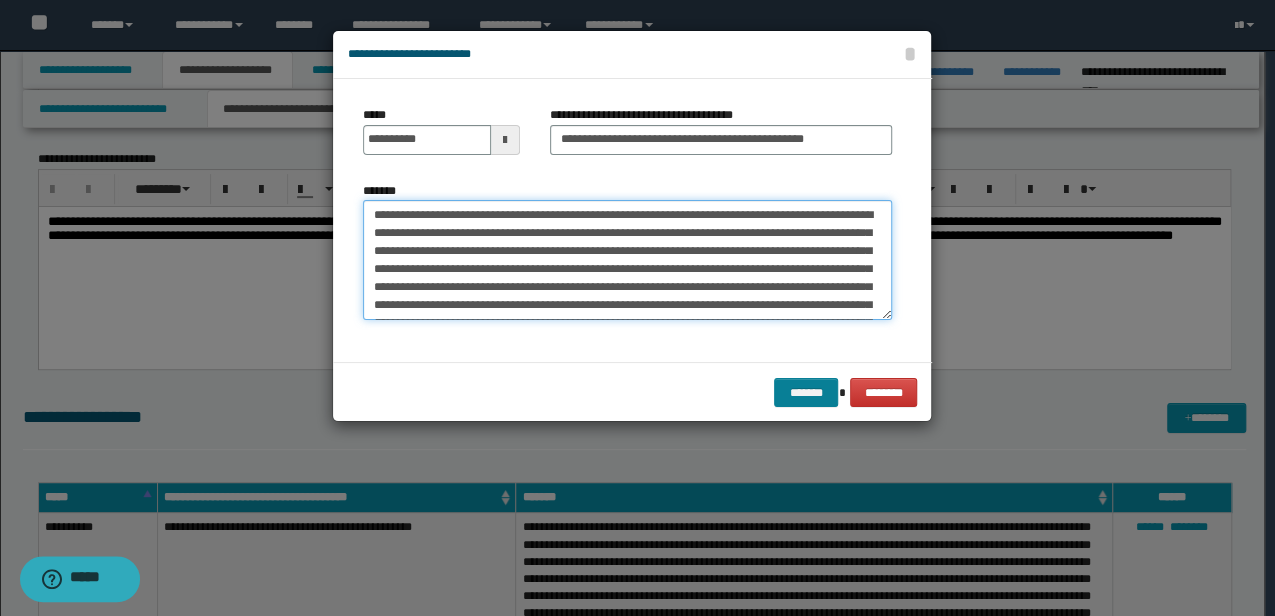 type on "**********" 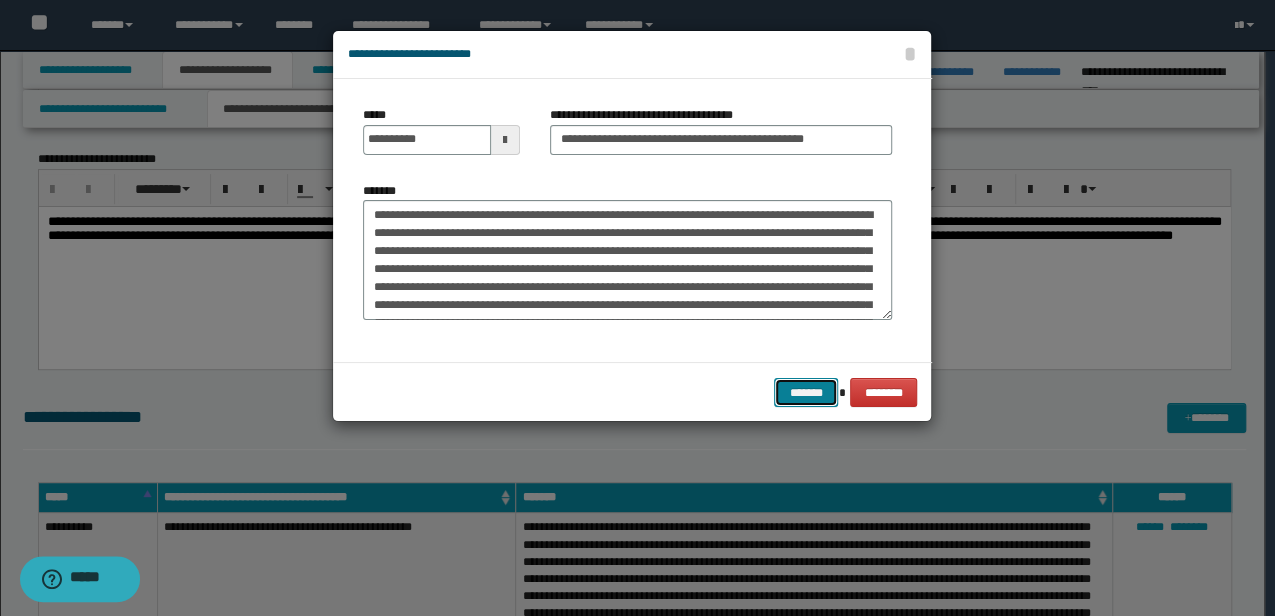 click on "*******" at bounding box center [806, 392] 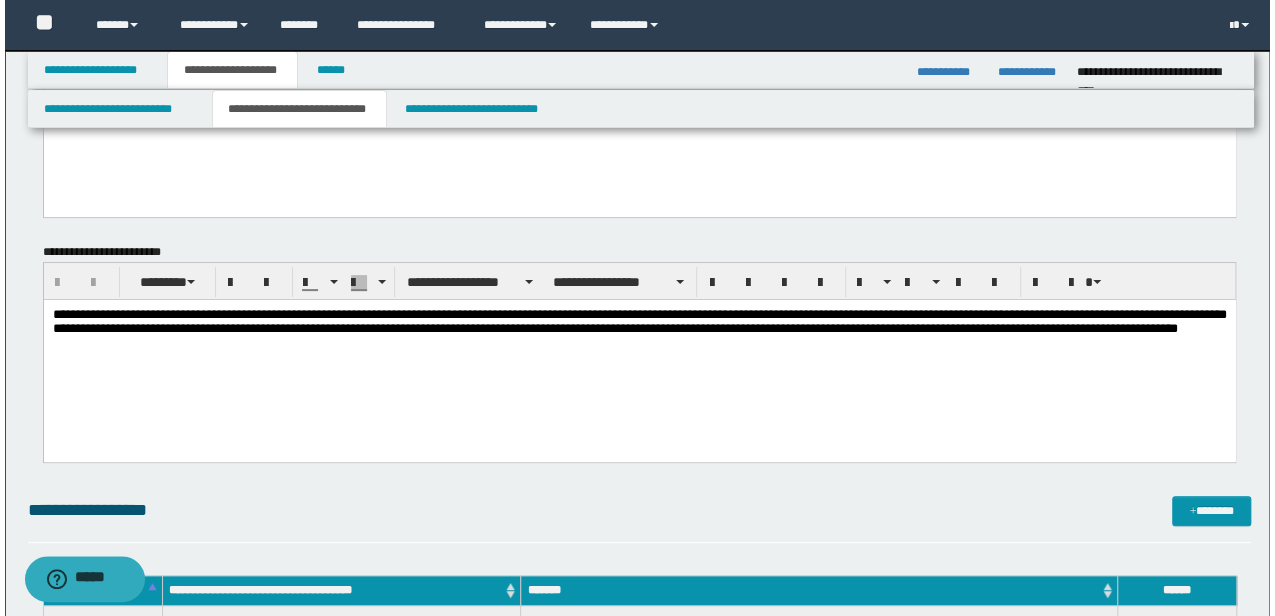 scroll, scrollTop: 137, scrollLeft: 0, axis: vertical 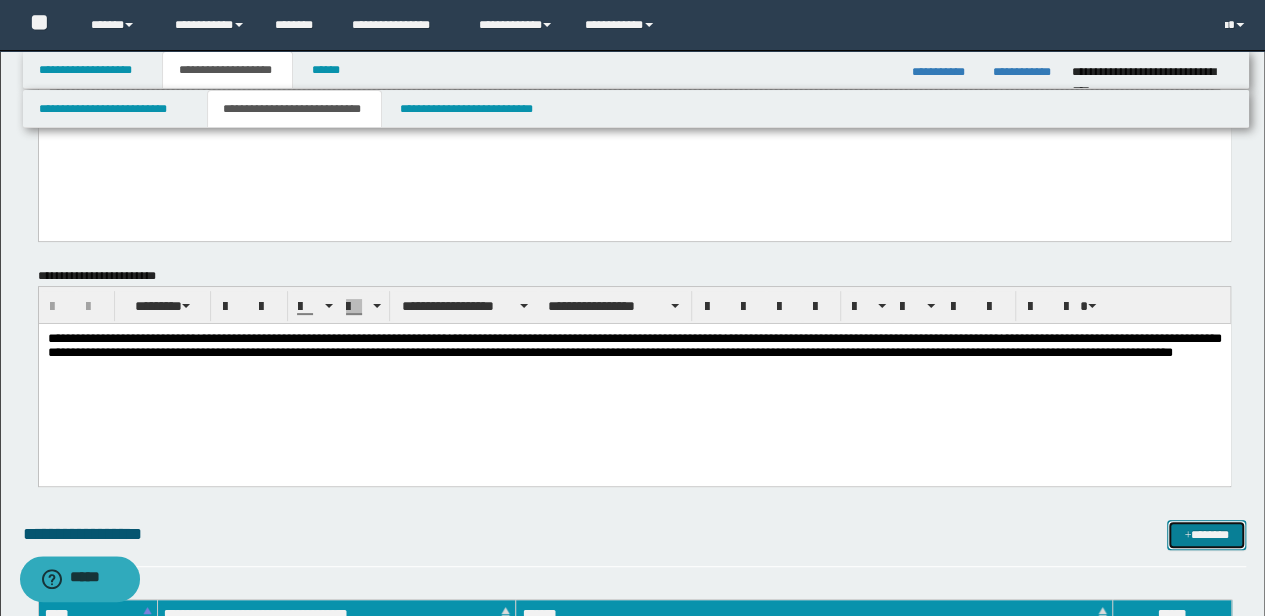 click at bounding box center (1187, 536) 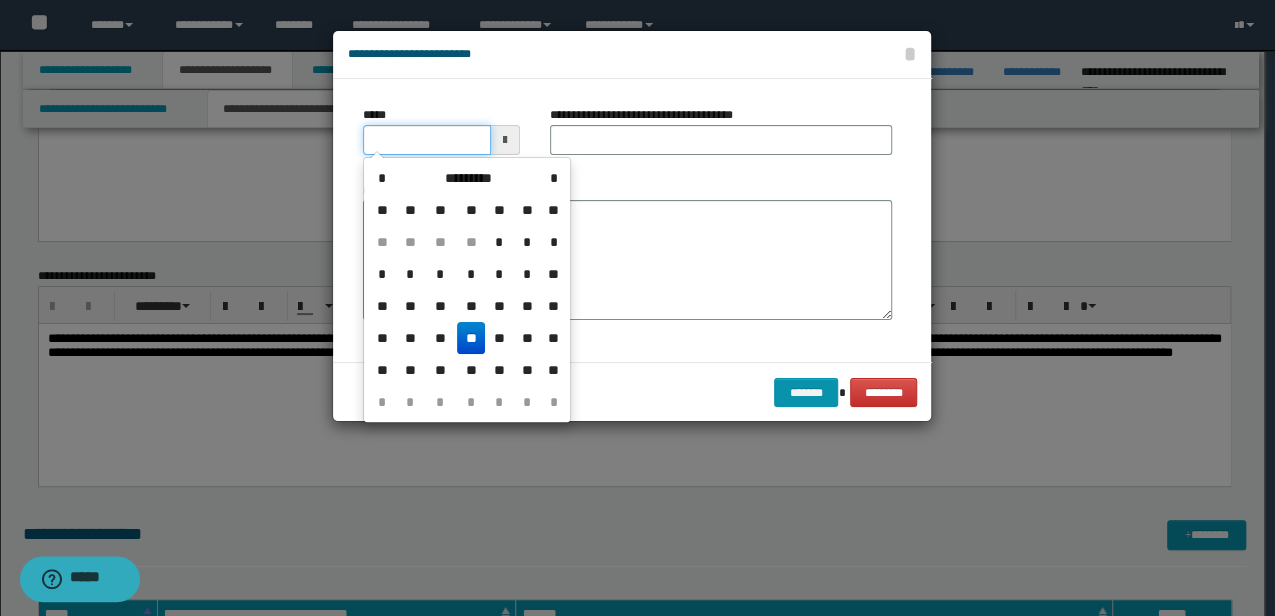 drag, startPoint x: 452, startPoint y: 132, endPoint x: 76, endPoint y: 132, distance: 376 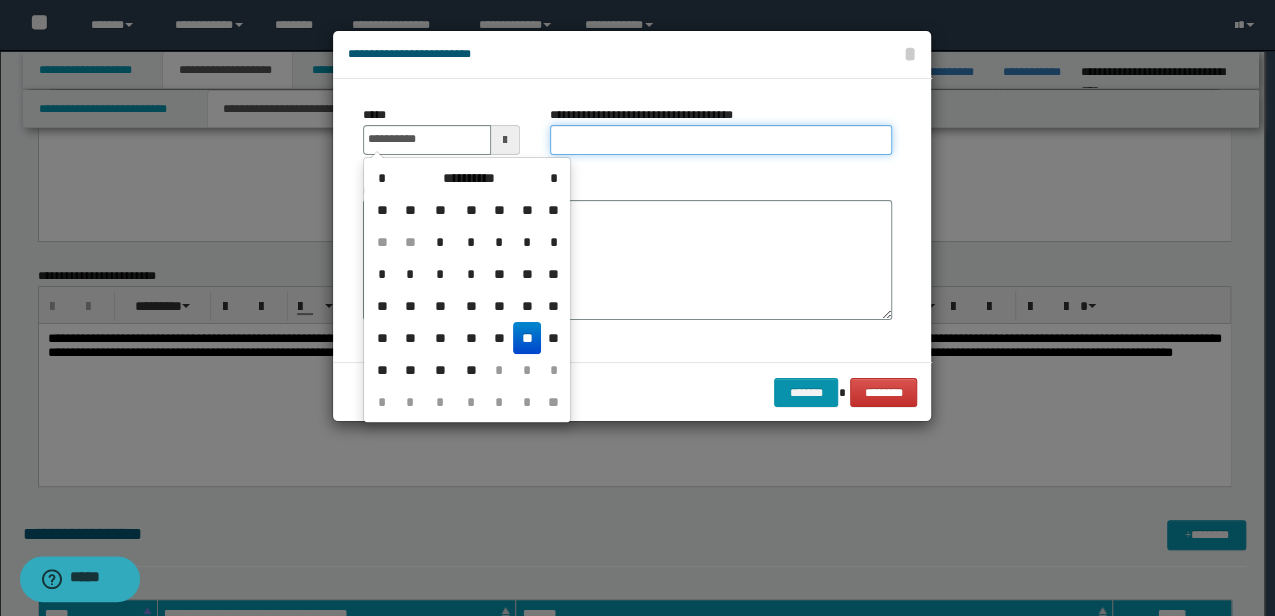 type on "**********" 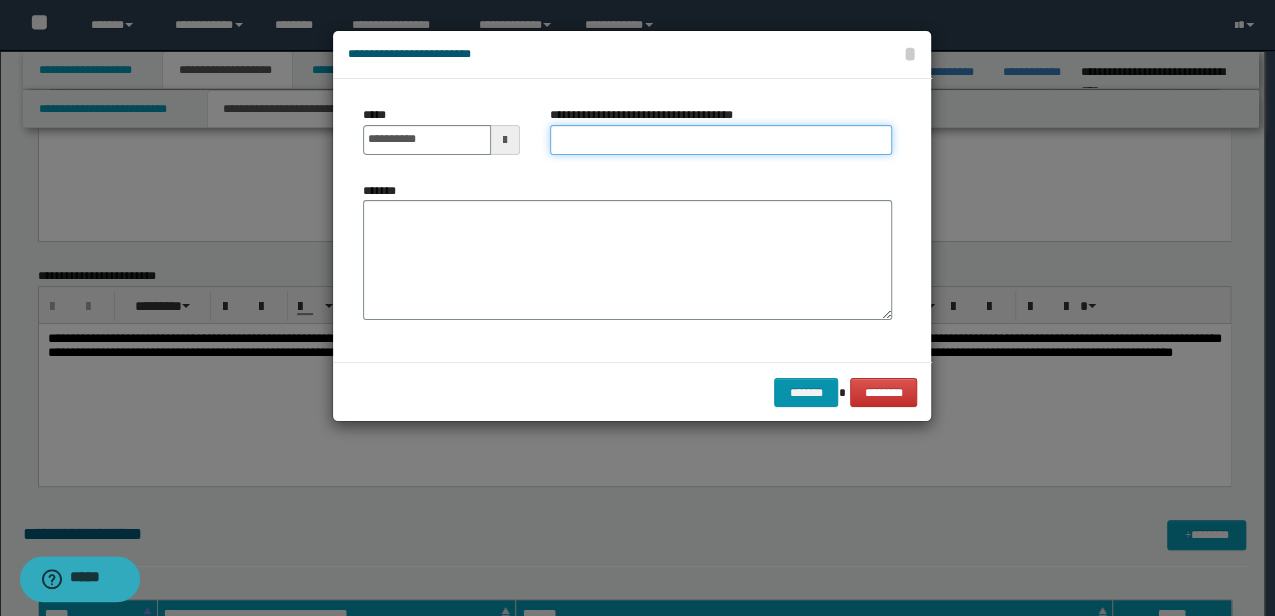 click on "**********" at bounding box center (721, 140) 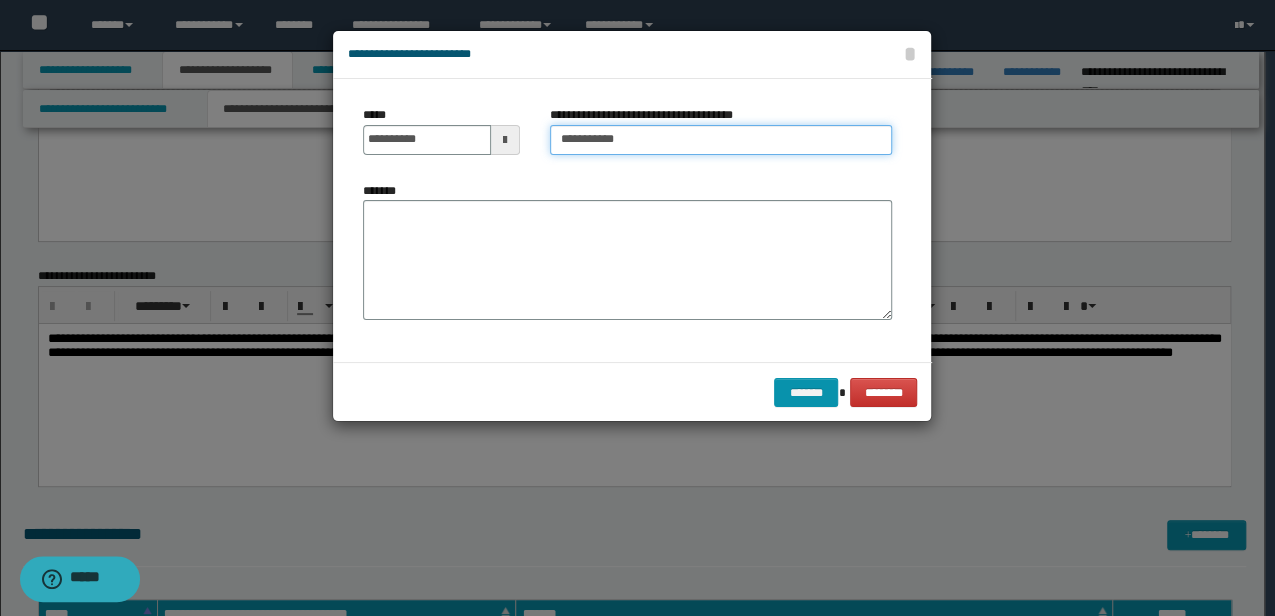 type on "**********" 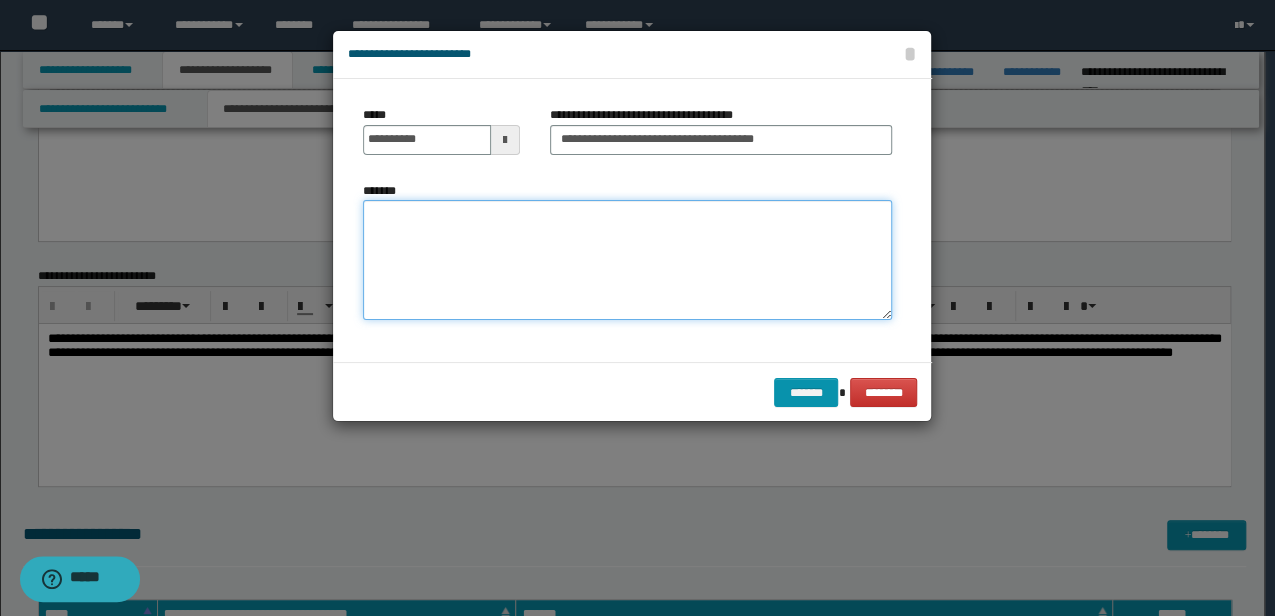 click on "*******" at bounding box center [627, 259] 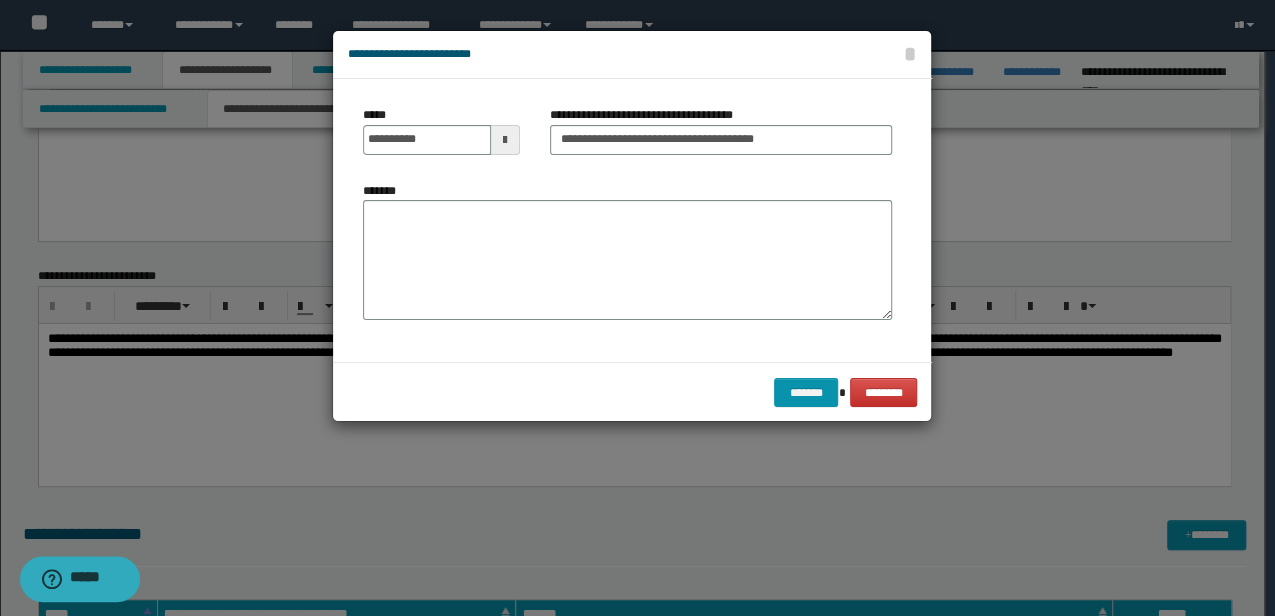 click on "*******" at bounding box center (627, 251) 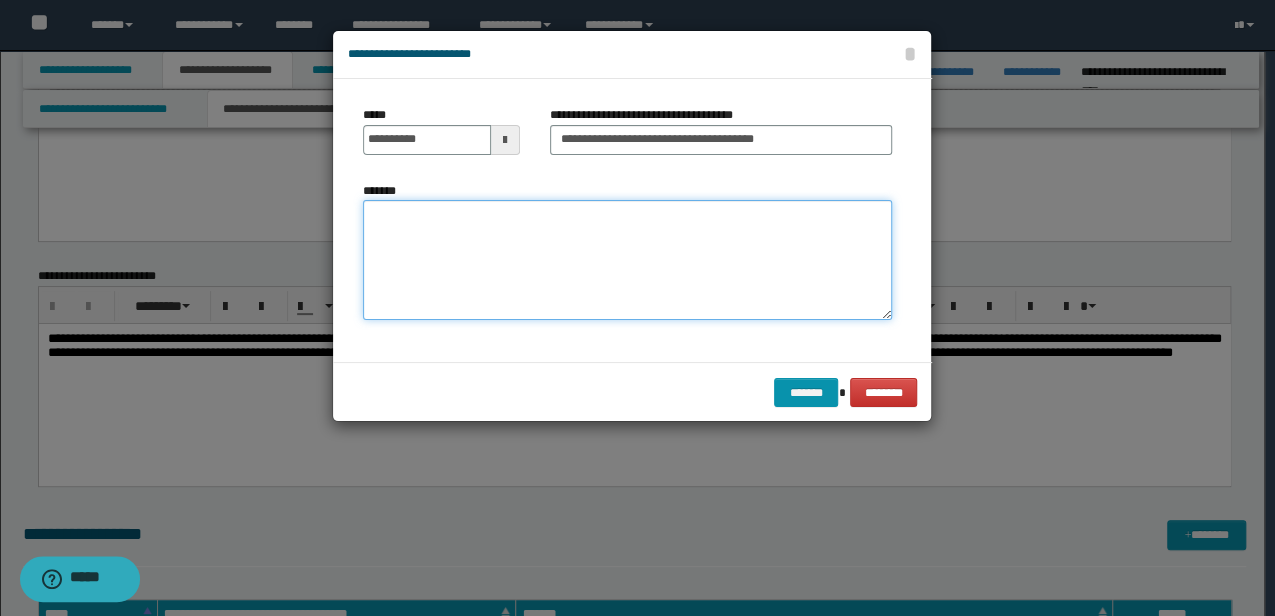 click on "*******" at bounding box center (627, 259) 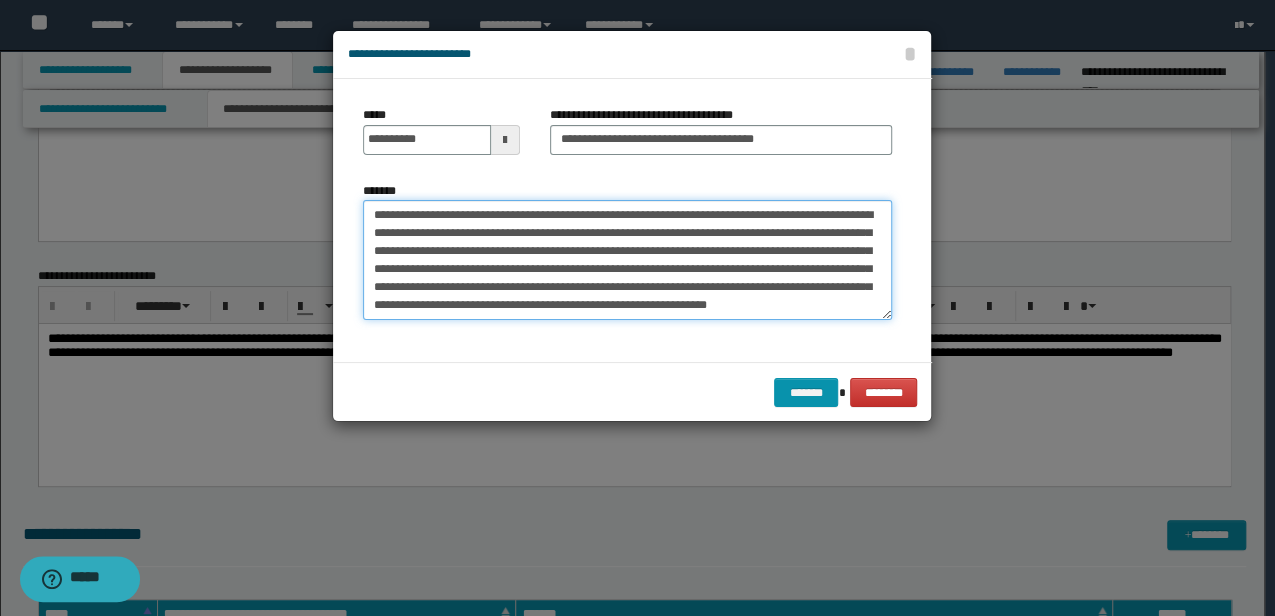 click on "**********" at bounding box center (627, 259) 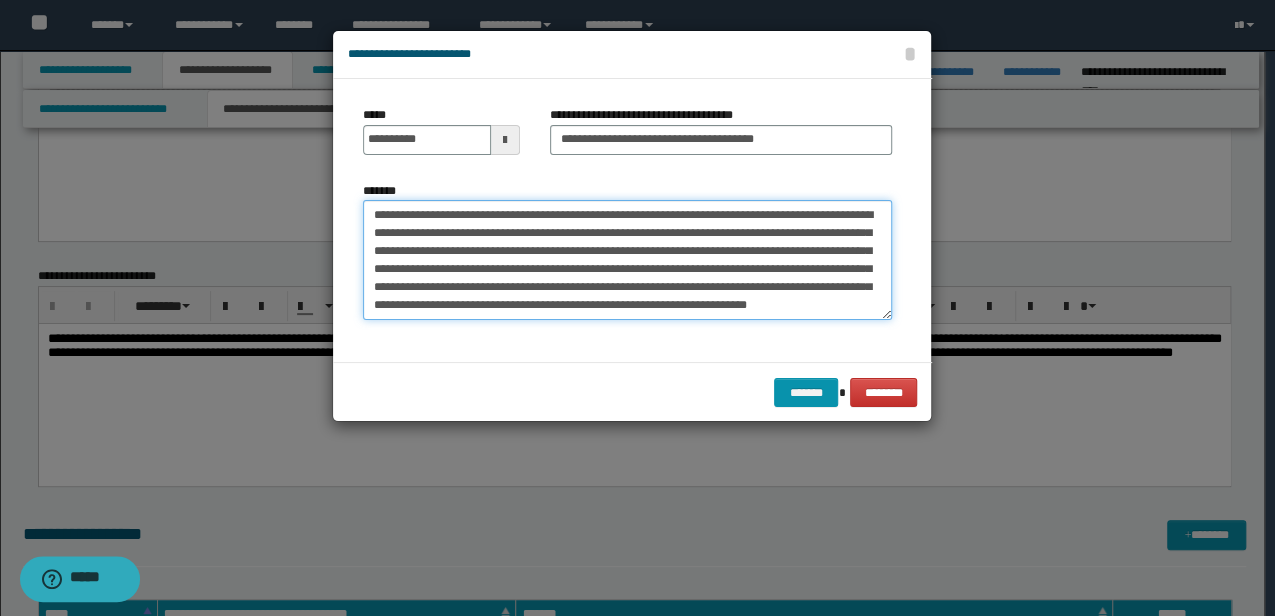 scroll, scrollTop: 12, scrollLeft: 0, axis: vertical 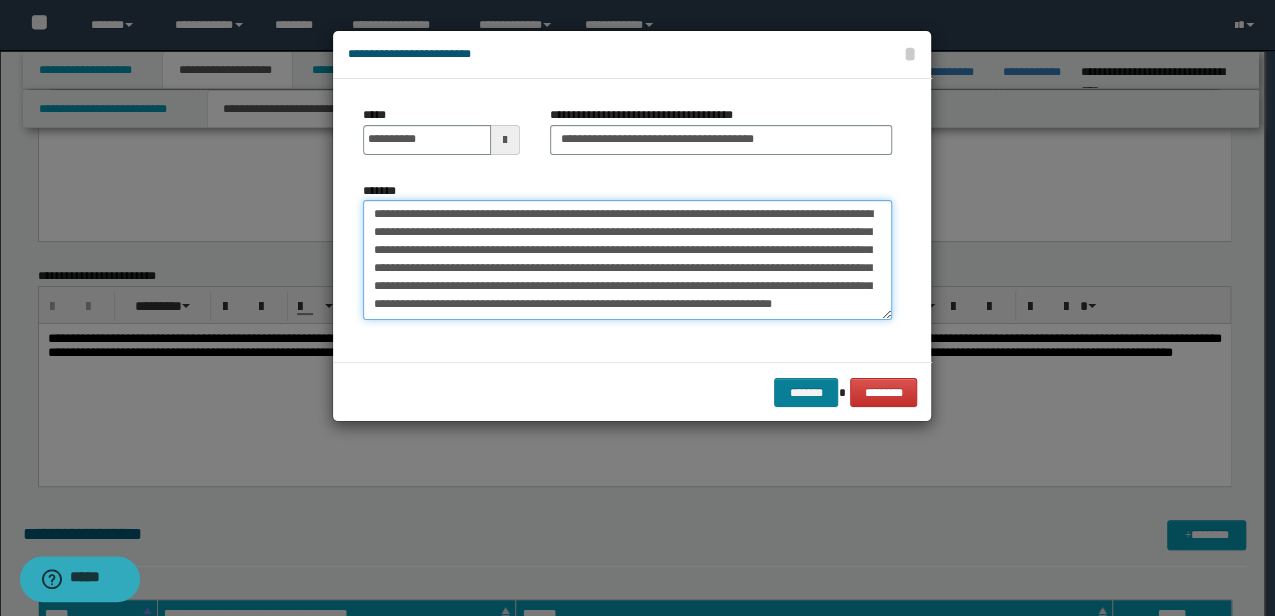 type on "**********" 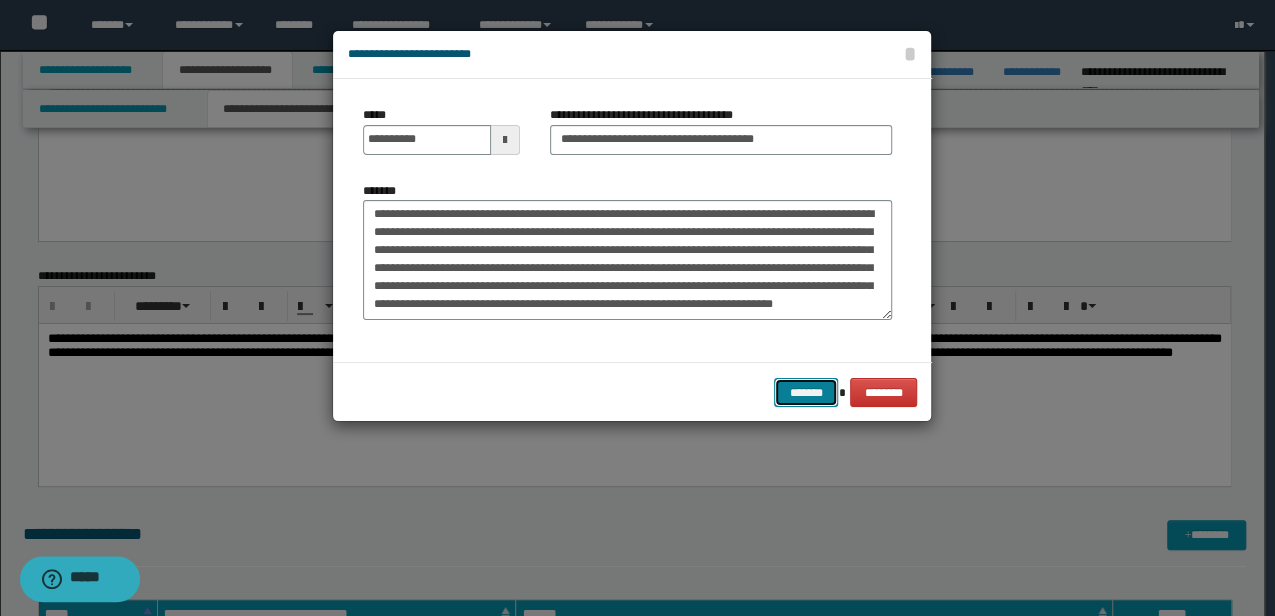 click on "*******" at bounding box center [806, 392] 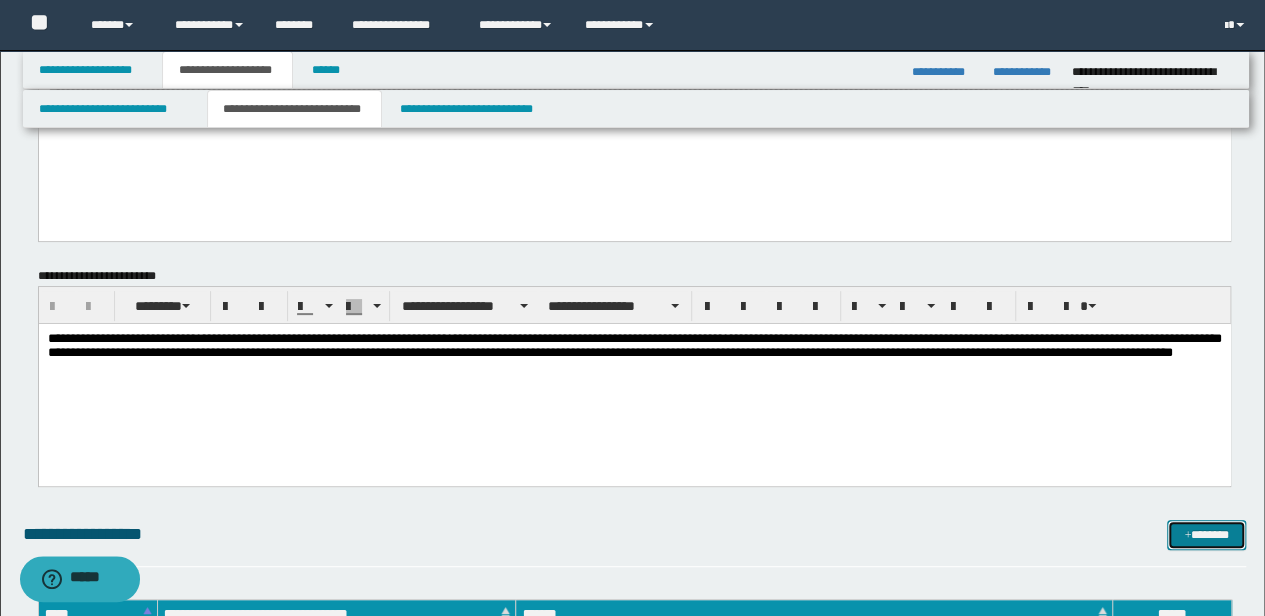 click on "*******" at bounding box center [1206, 534] 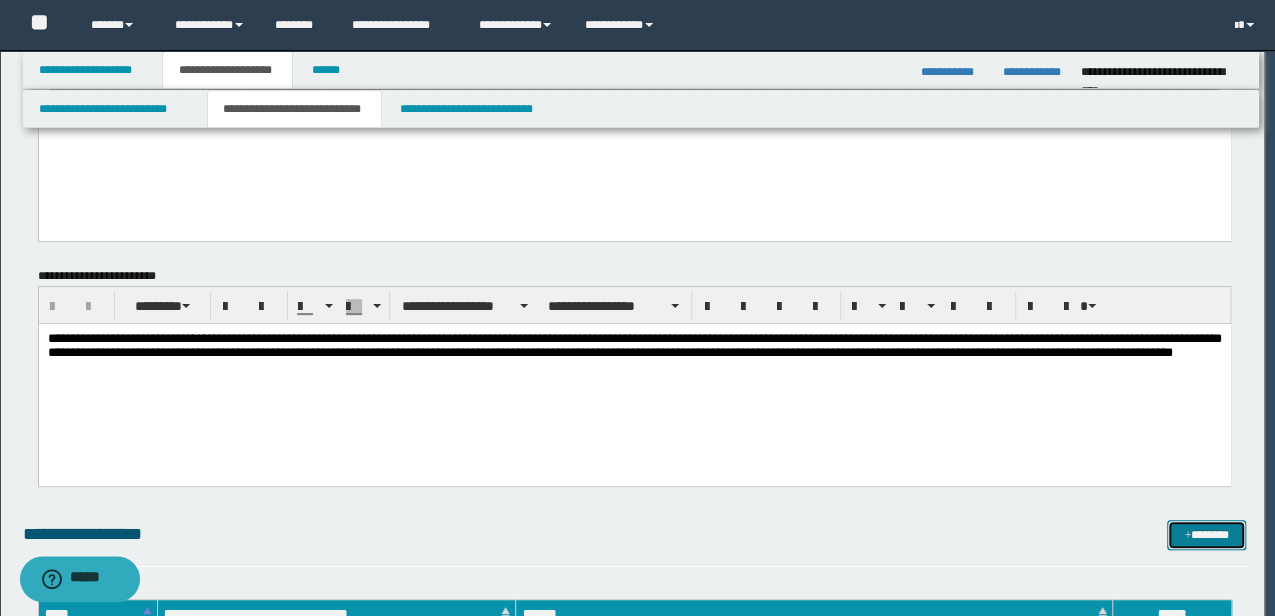 scroll, scrollTop: 0, scrollLeft: 0, axis: both 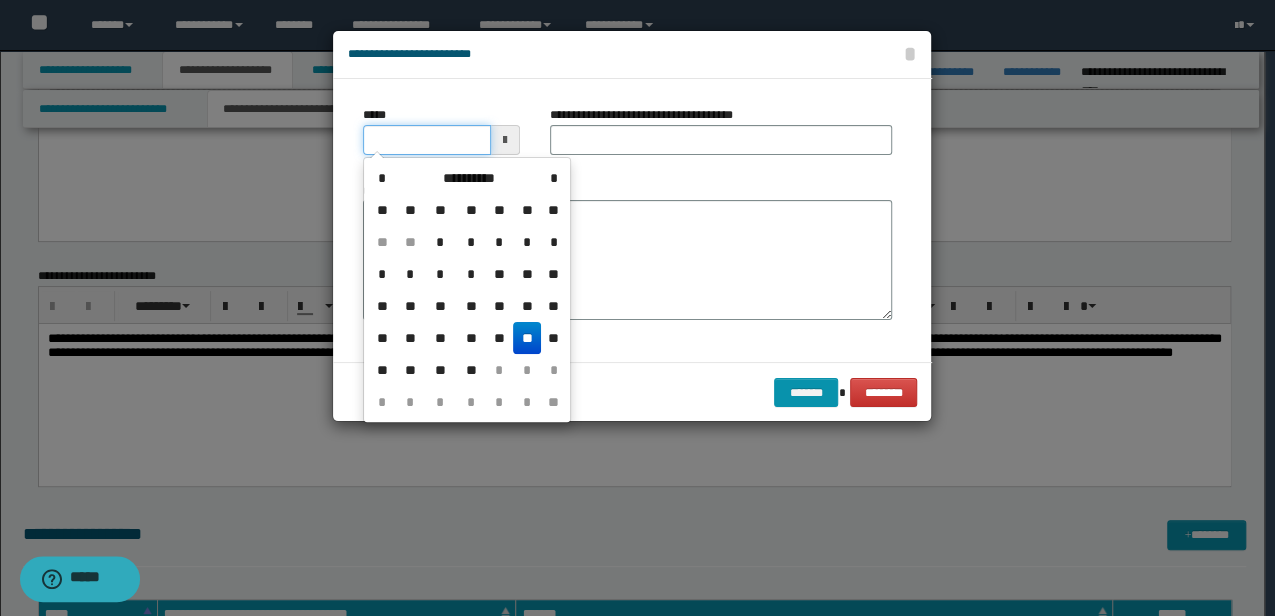 drag, startPoint x: 453, startPoint y: 130, endPoint x: 21, endPoint y: 134, distance: 432.01852 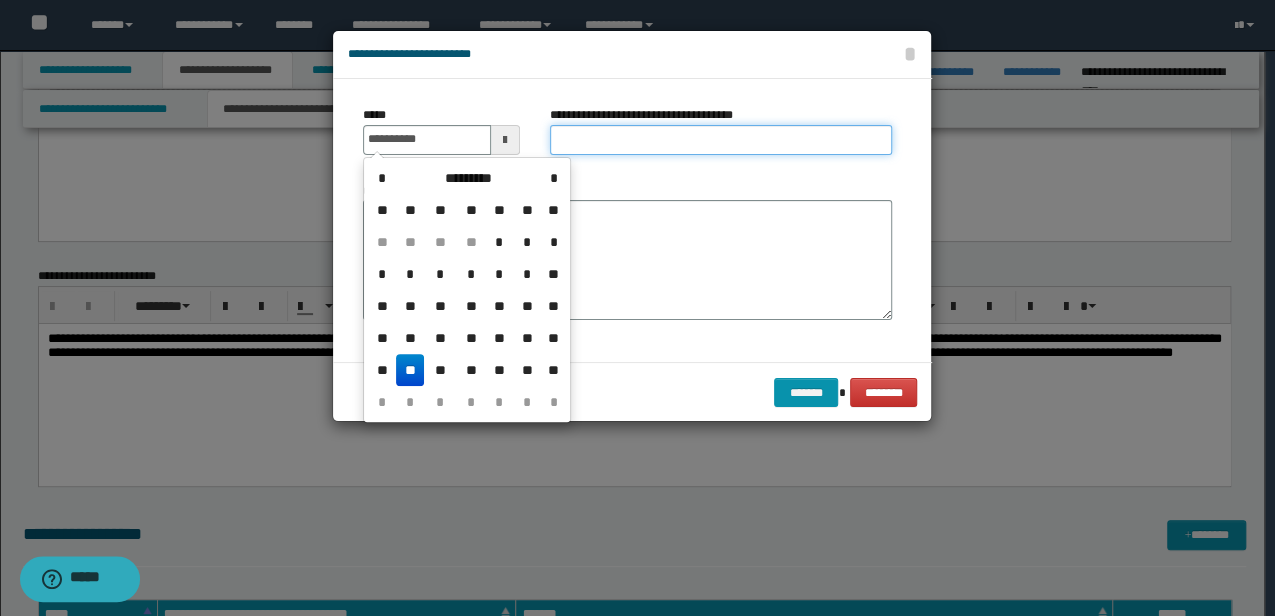 type on "**********" 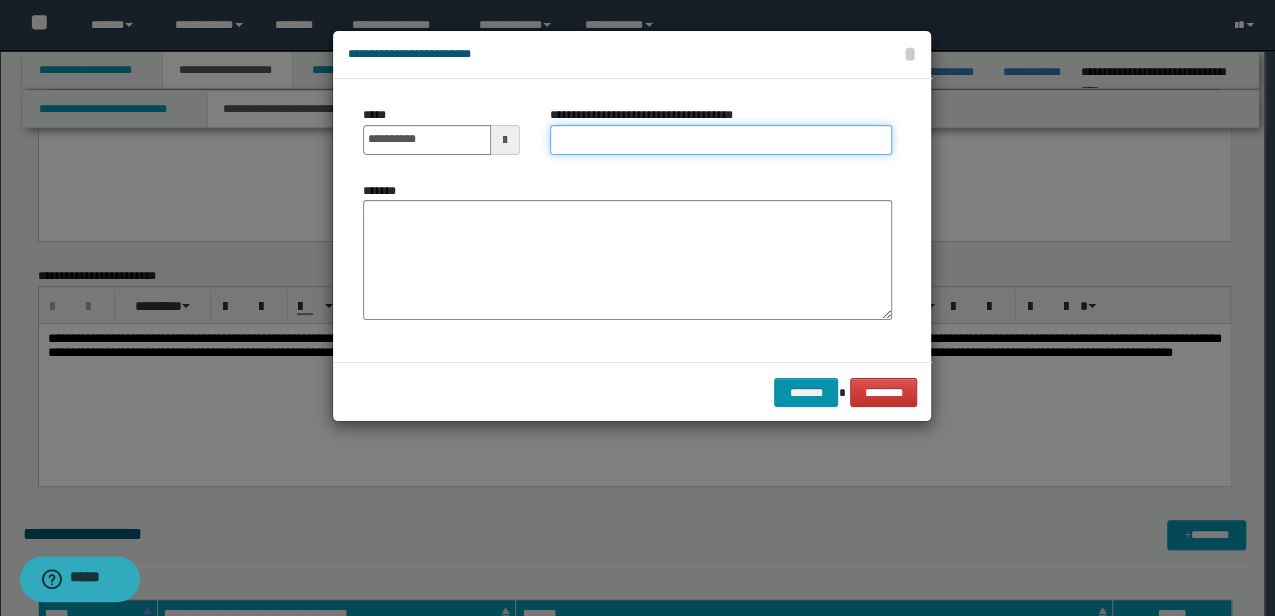 click on "**********" at bounding box center [721, 140] 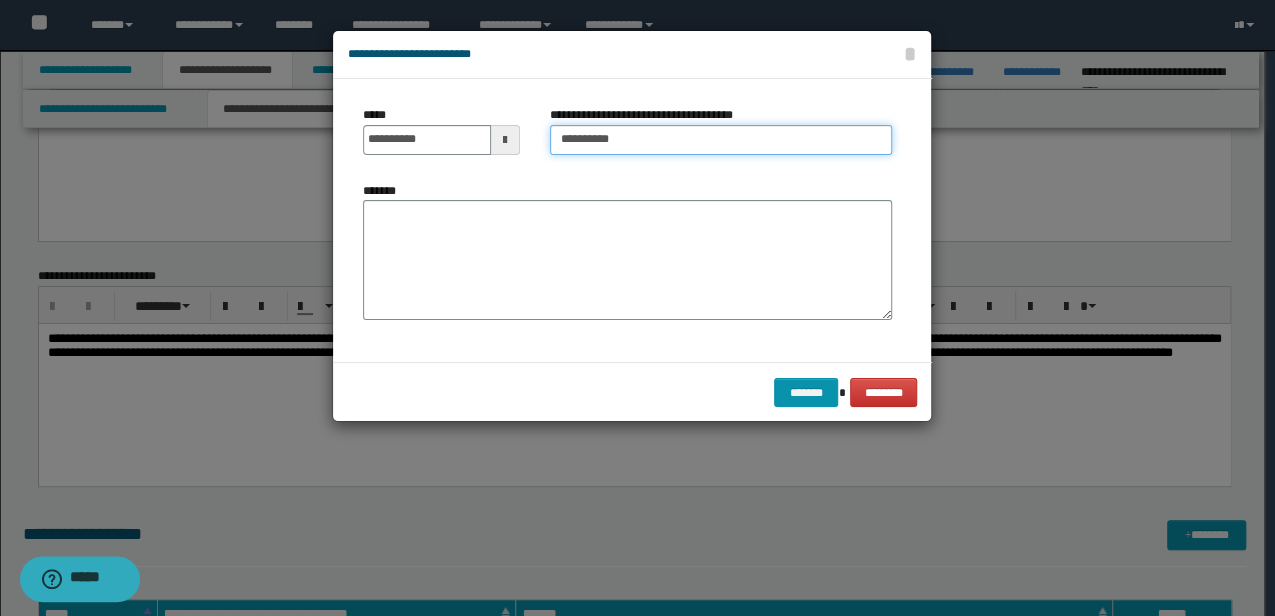 type on "**********" 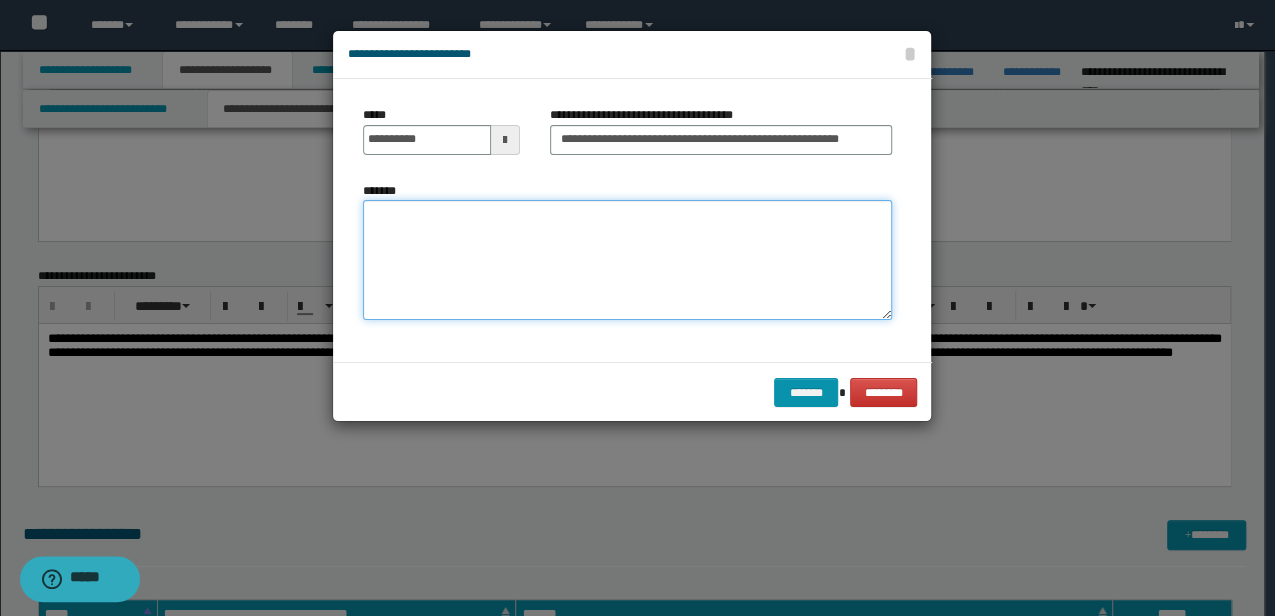 click on "*******" at bounding box center (627, 259) 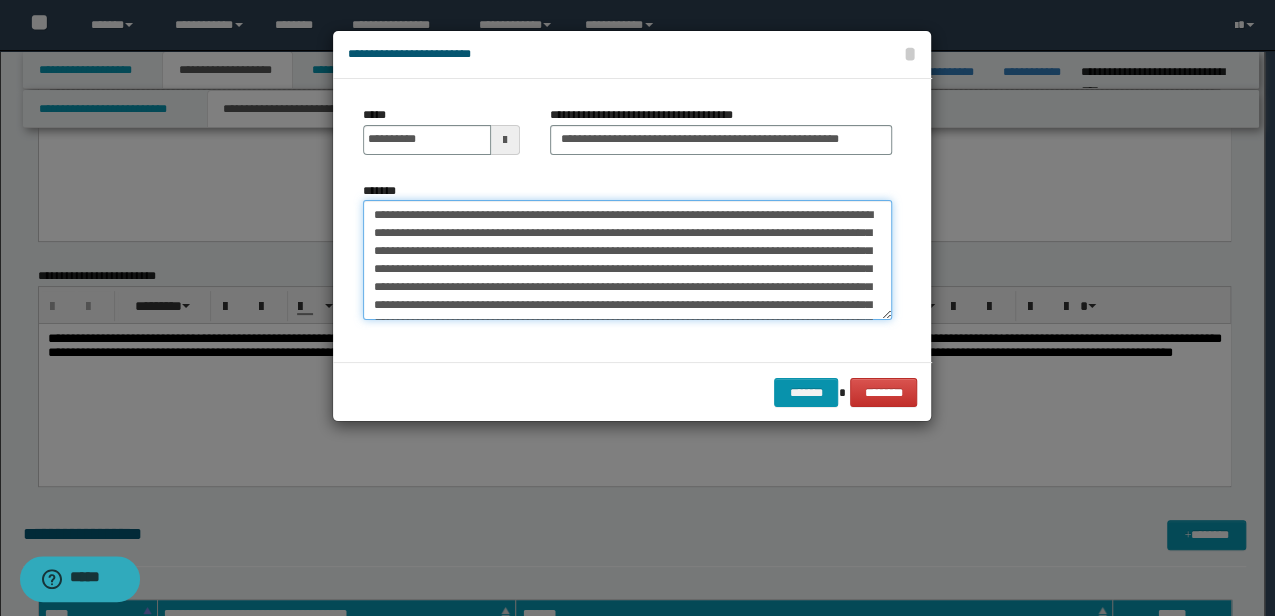 scroll, scrollTop: 102, scrollLeft: 0, axis: vertical 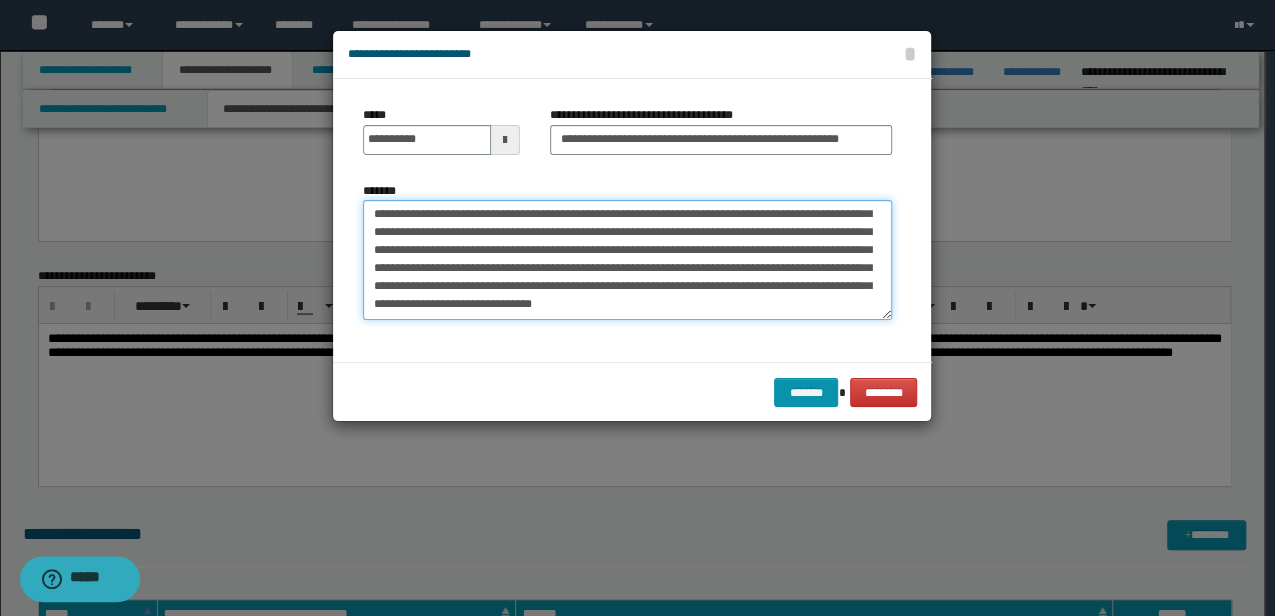 click on "*******" at bounding box center (627, 259) 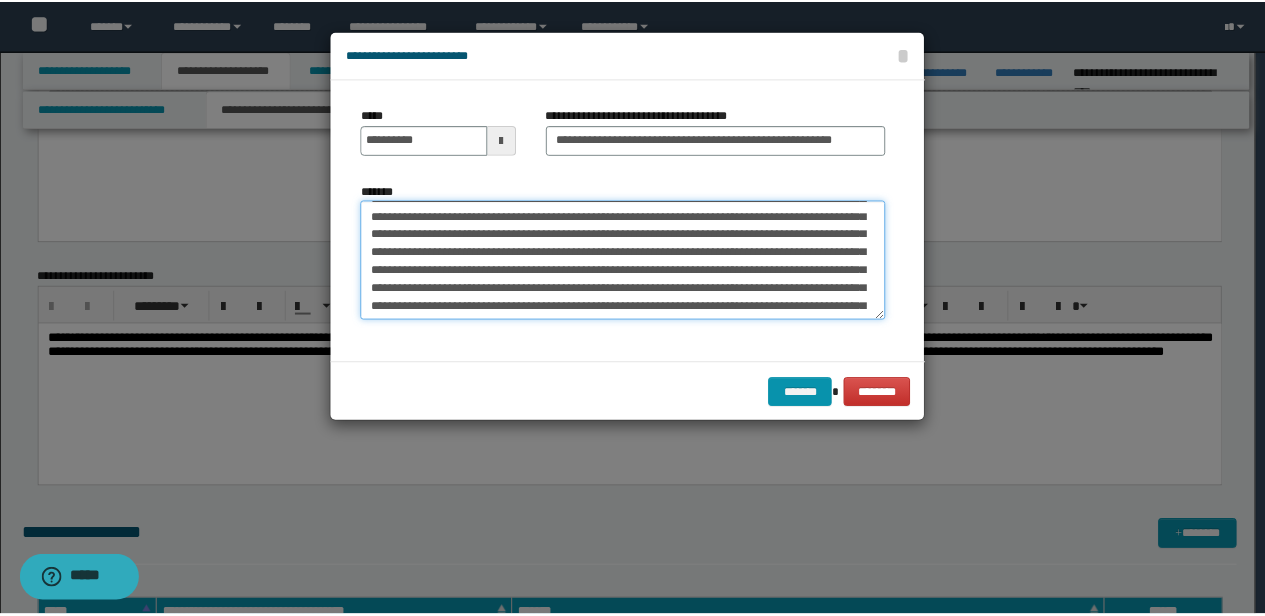 scroll, scrollTop: 66, scrollLeft: 0, axis: vertical 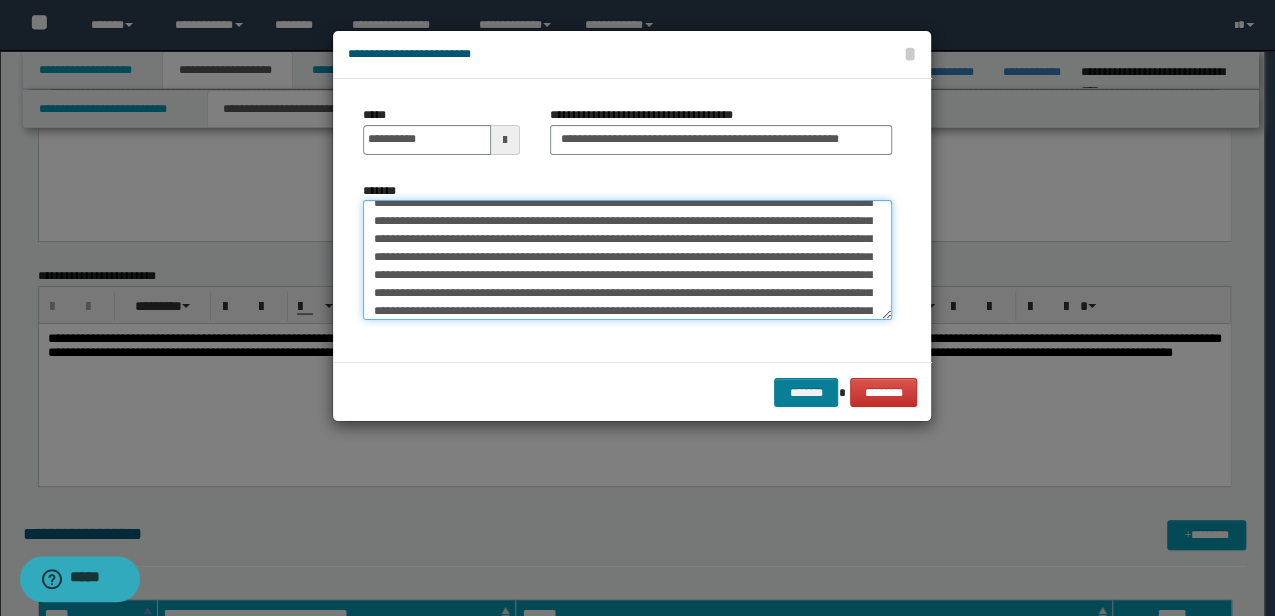 type on "**********" 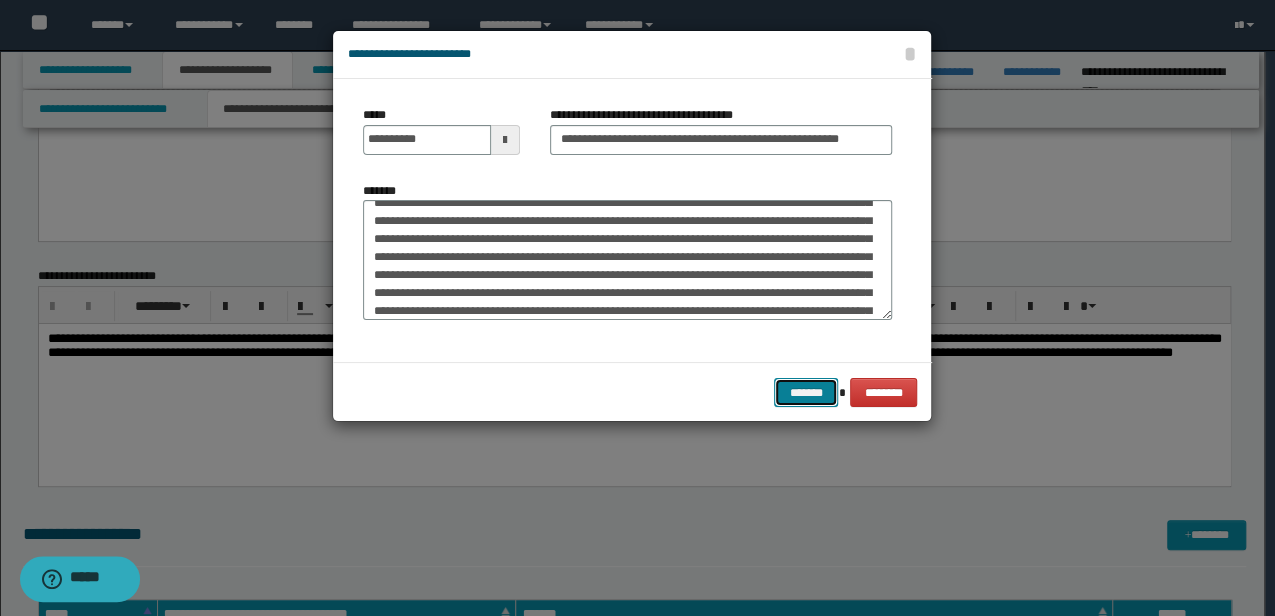 click on "*******" at bounding box center (806, 392) 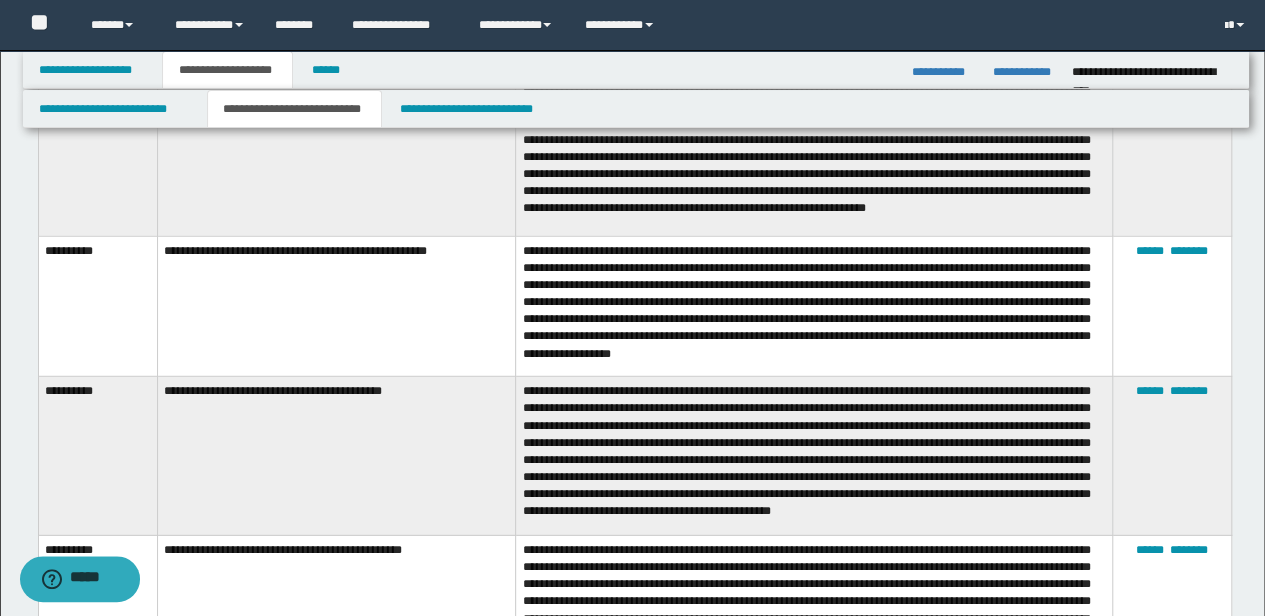 scroll, scrollTop: 3004, scrollLeft: 0, axis: vertical 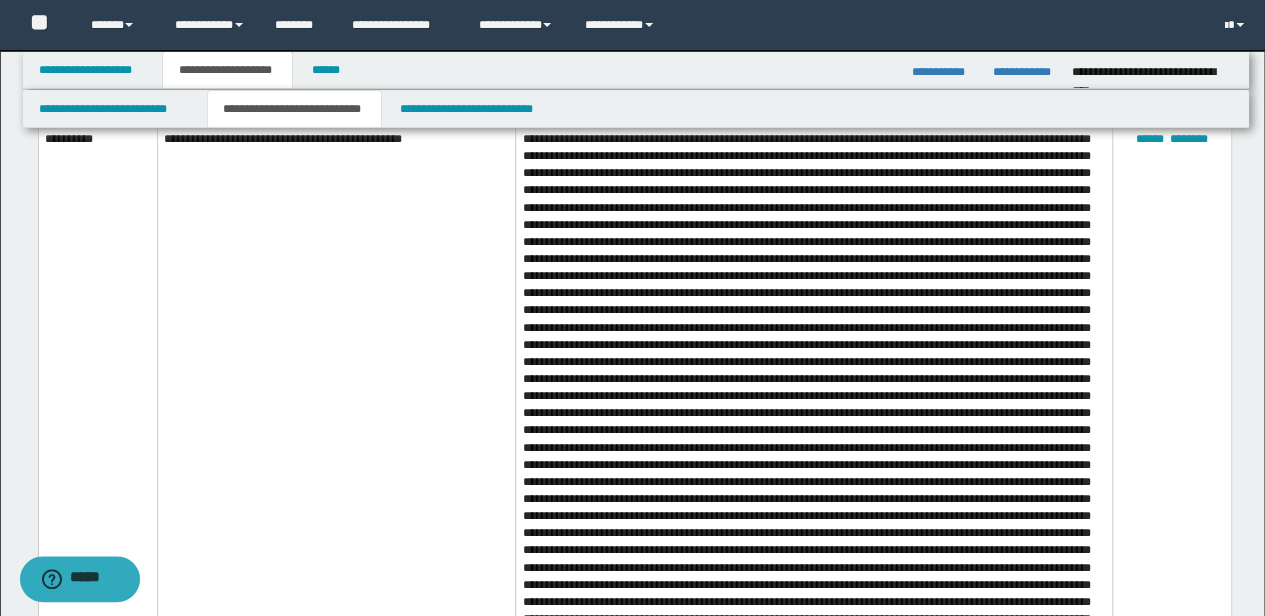 click at bounding box center [814, 458] 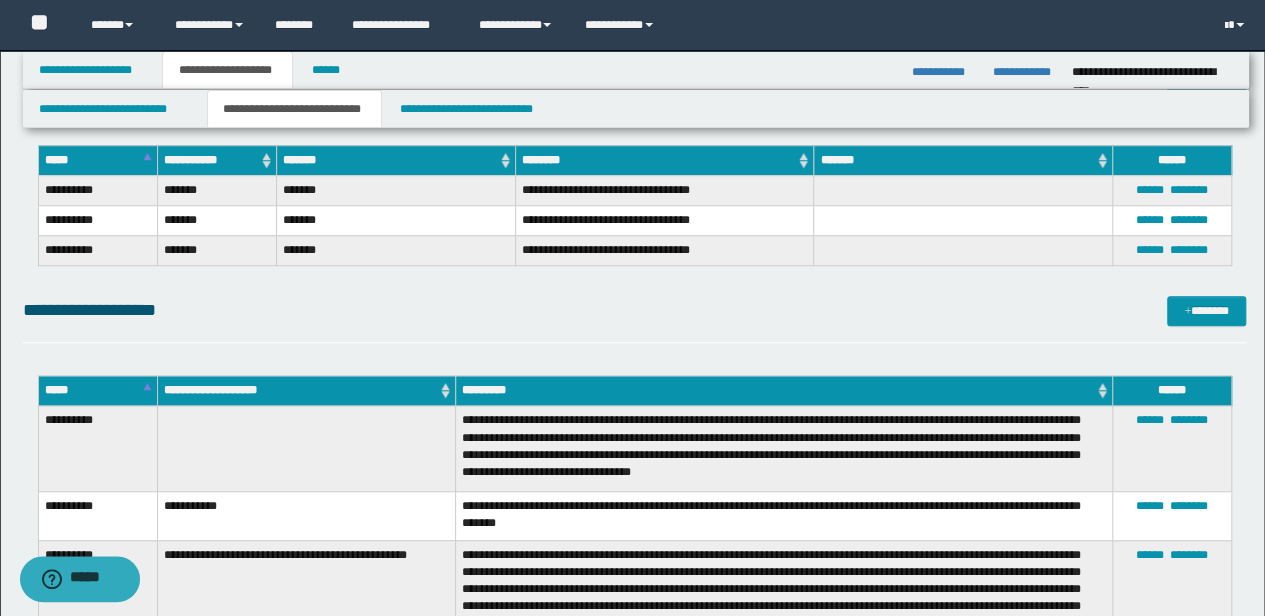 scroll, scrollTop: 4670, scrollLeft: 0, axis: vertical 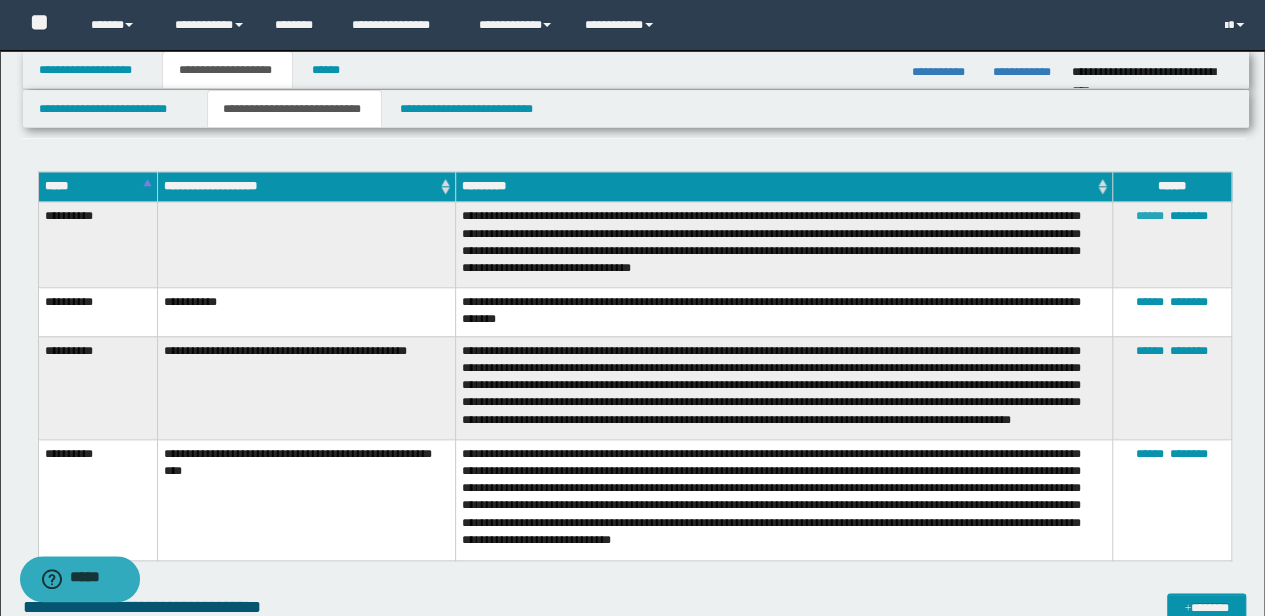 click on "******" at bounding box center [1150, 216] 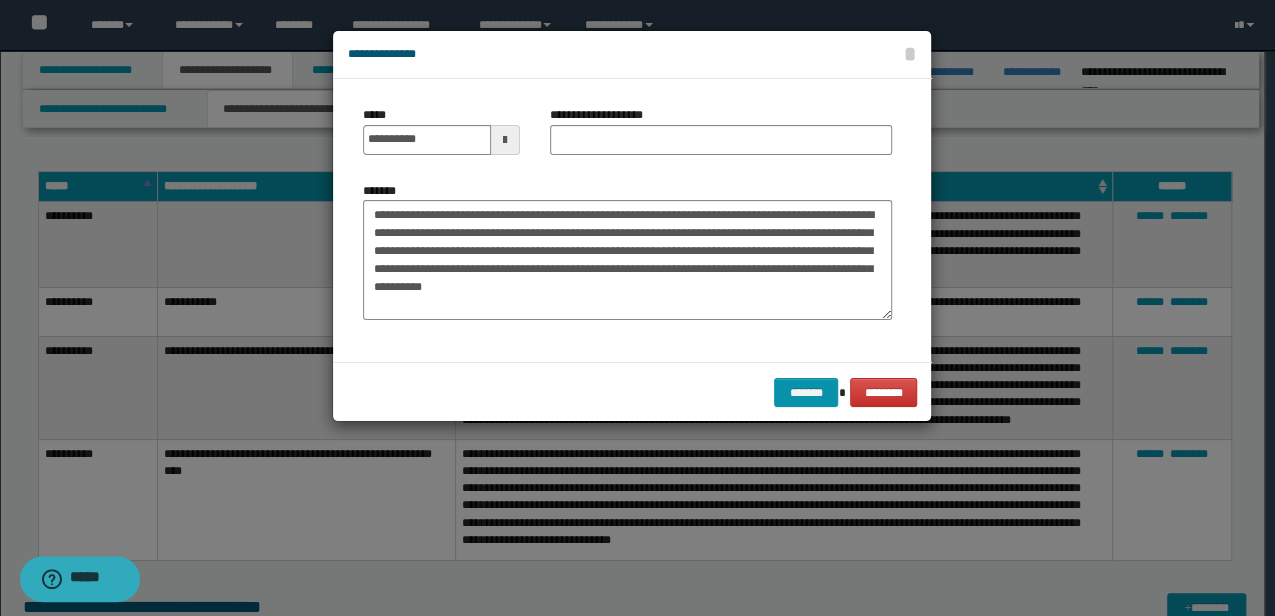 click on "**********" at bounding box center [721, 138] 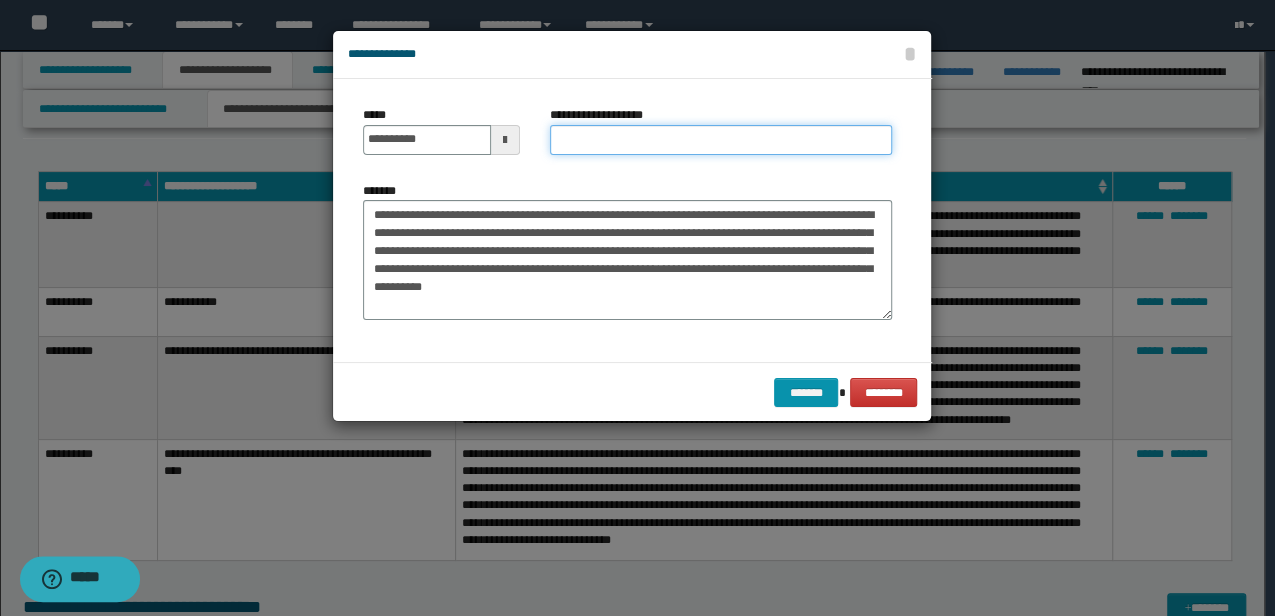 click on "**********" at bounding box center [721, 140] 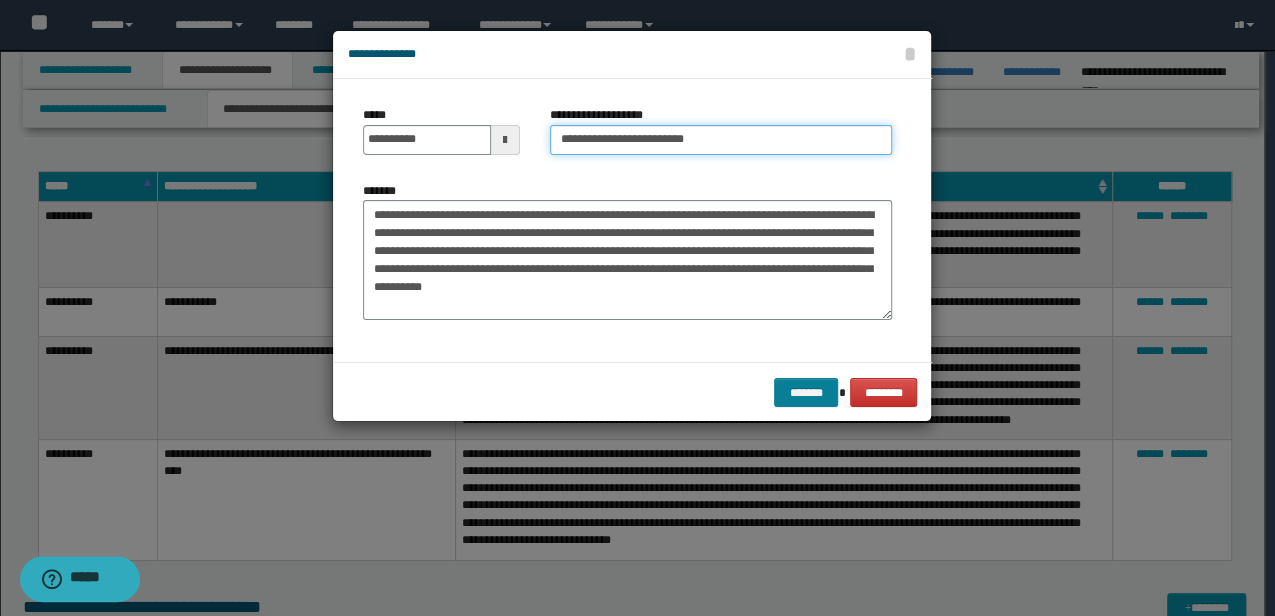 type on "**********" 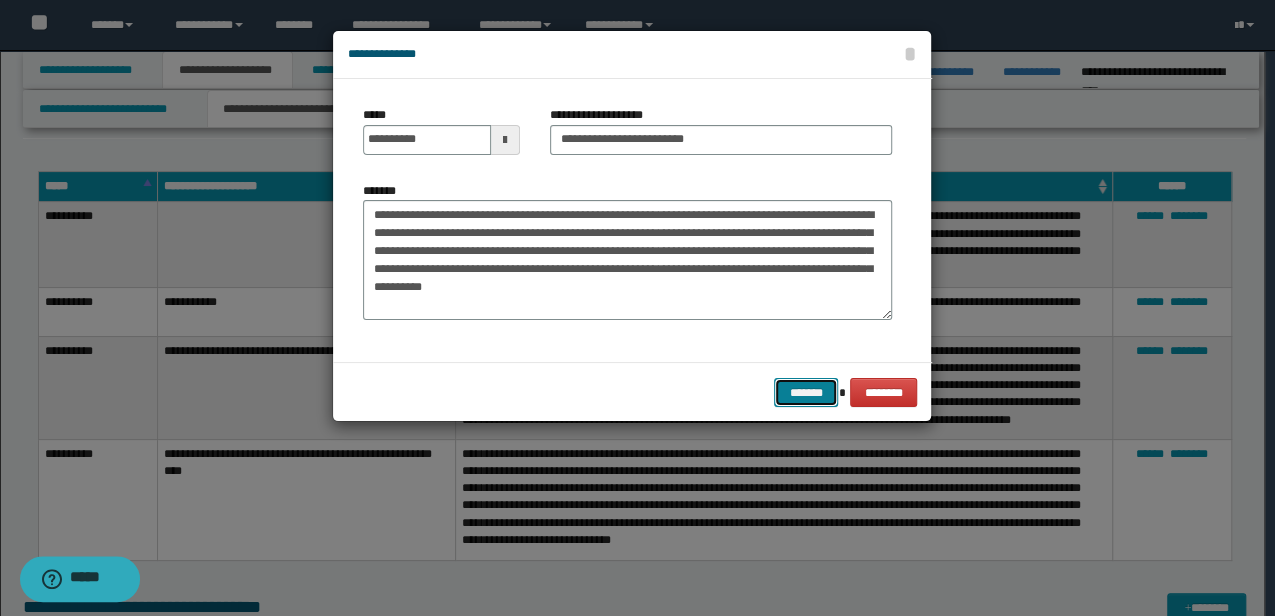 click on "*******" at bounding box center (806, 392) 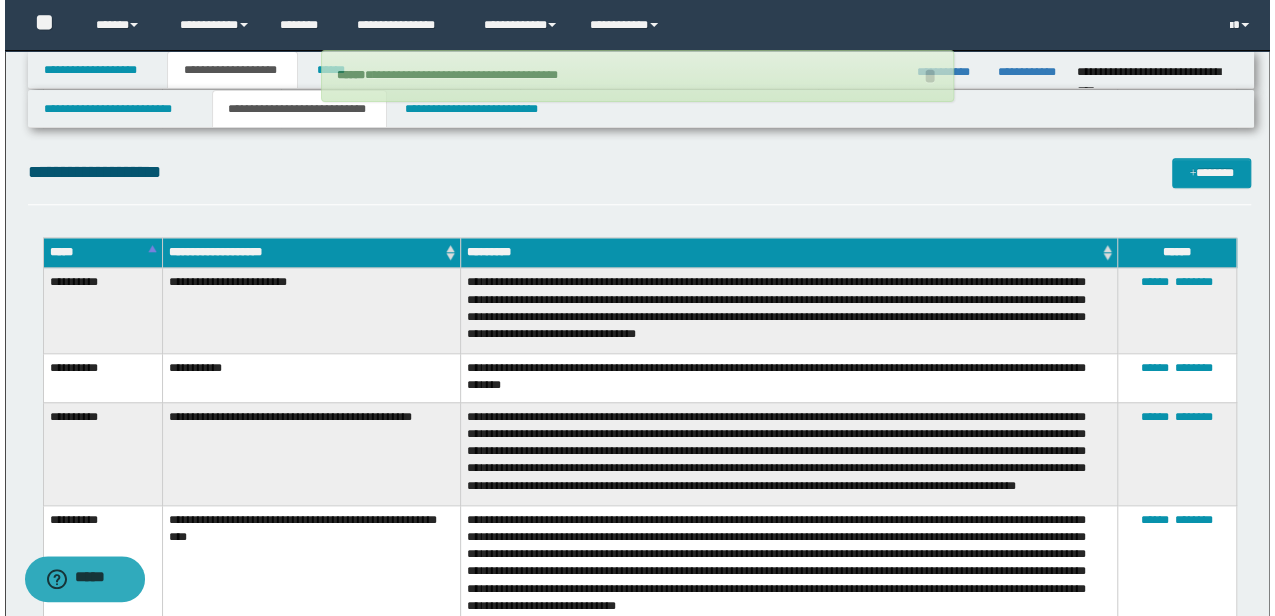 scroll, scrollTop: 4604, scrollLeft: 0, axis: vertical 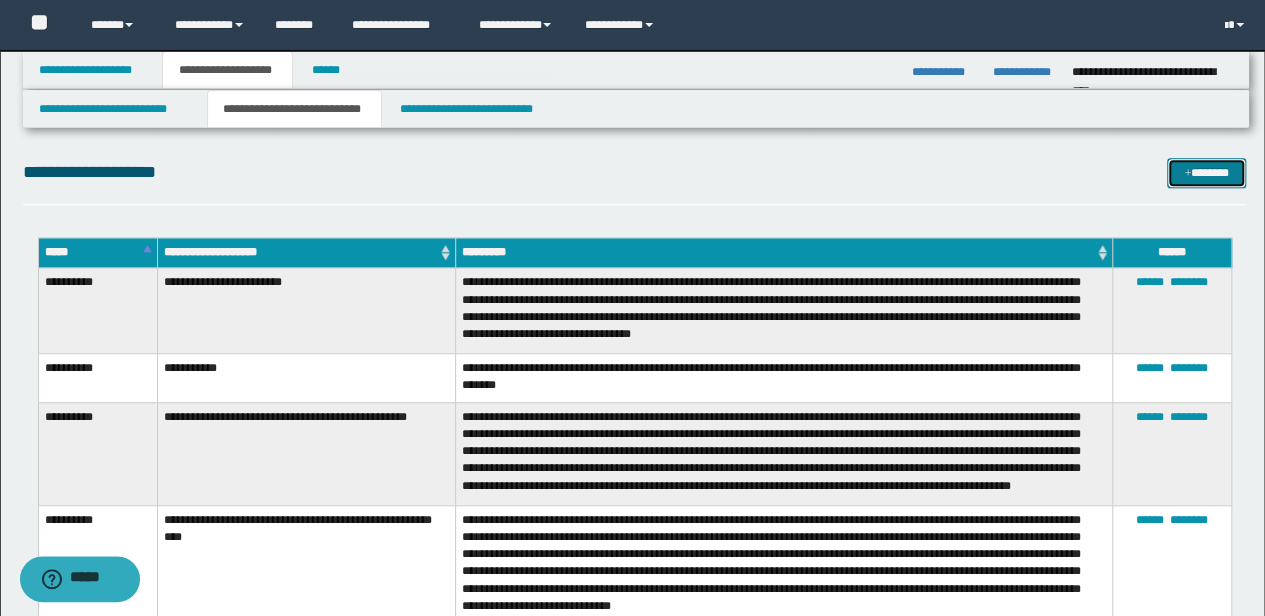 click on "*******" at bounding box center (1206, 172) 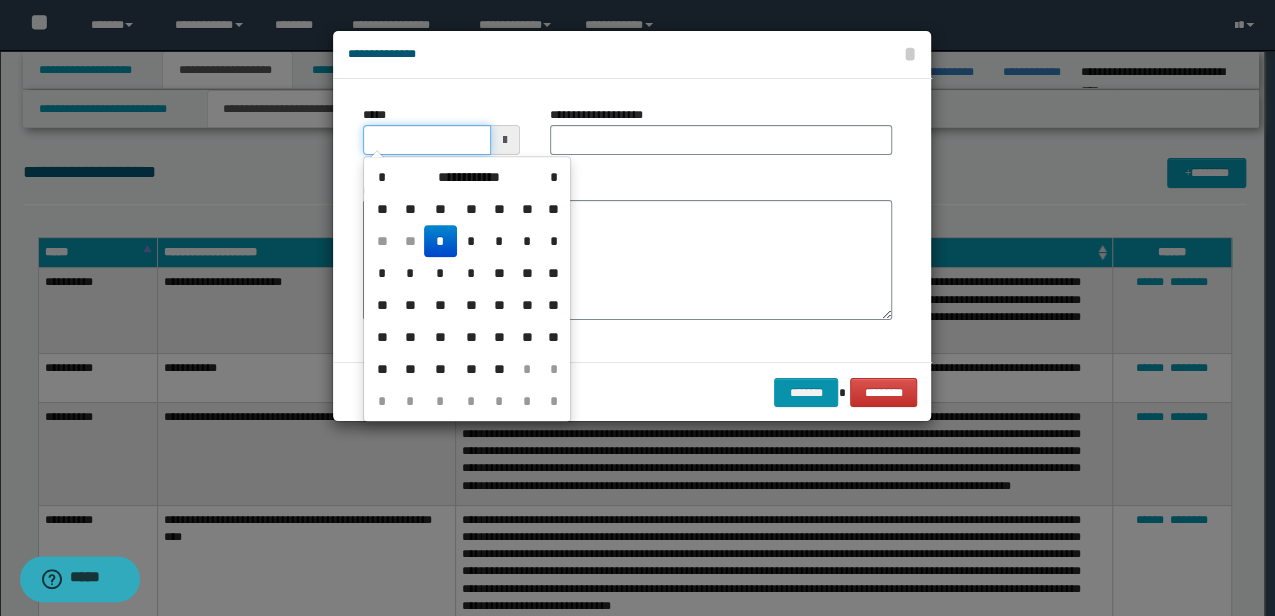drag, startPoint x: 454, startPoint y: 127, endPoint x: 103, endPoint y: 157, distance: 352.27972 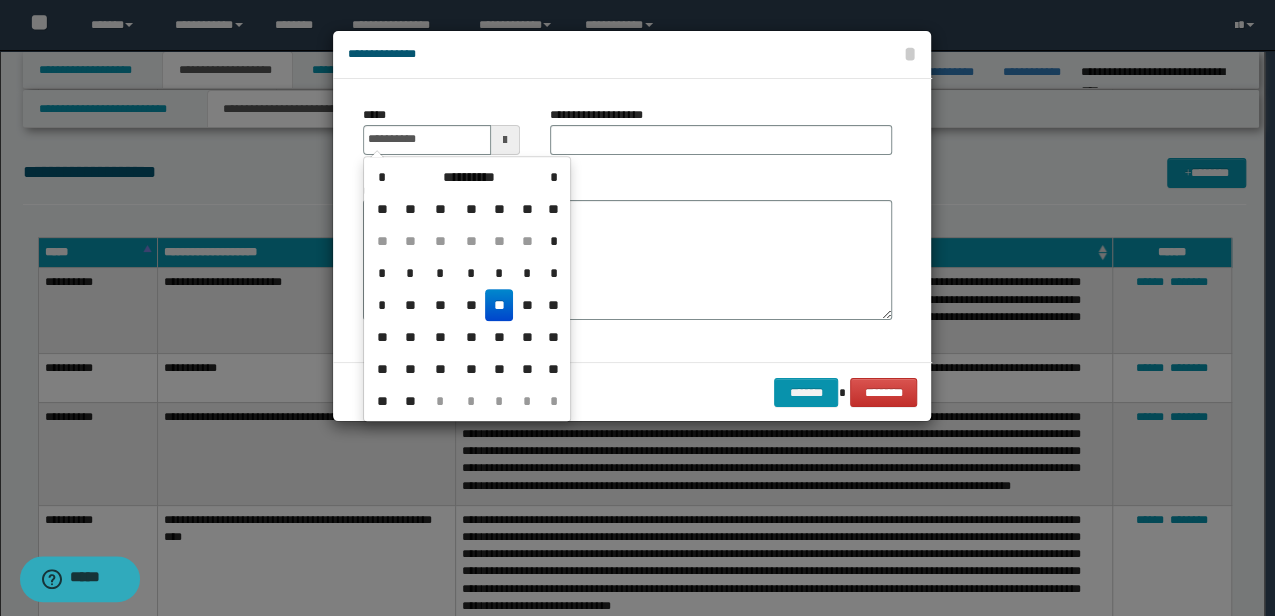 type on "**********" 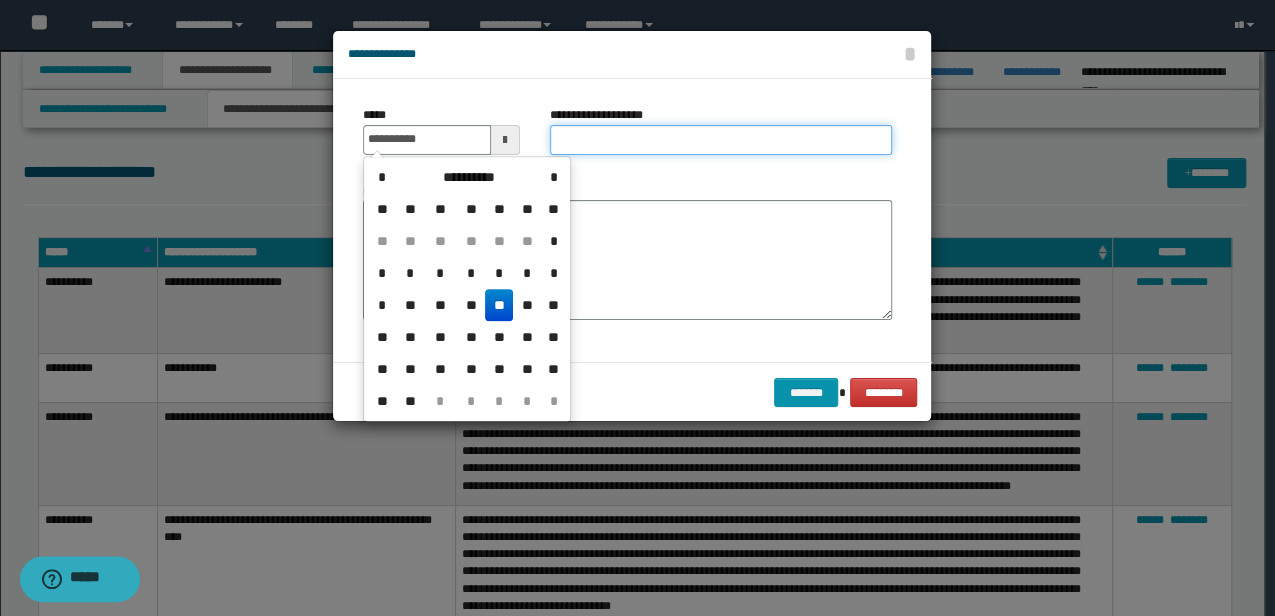 click on "**********" at bounding box center [721, 140] 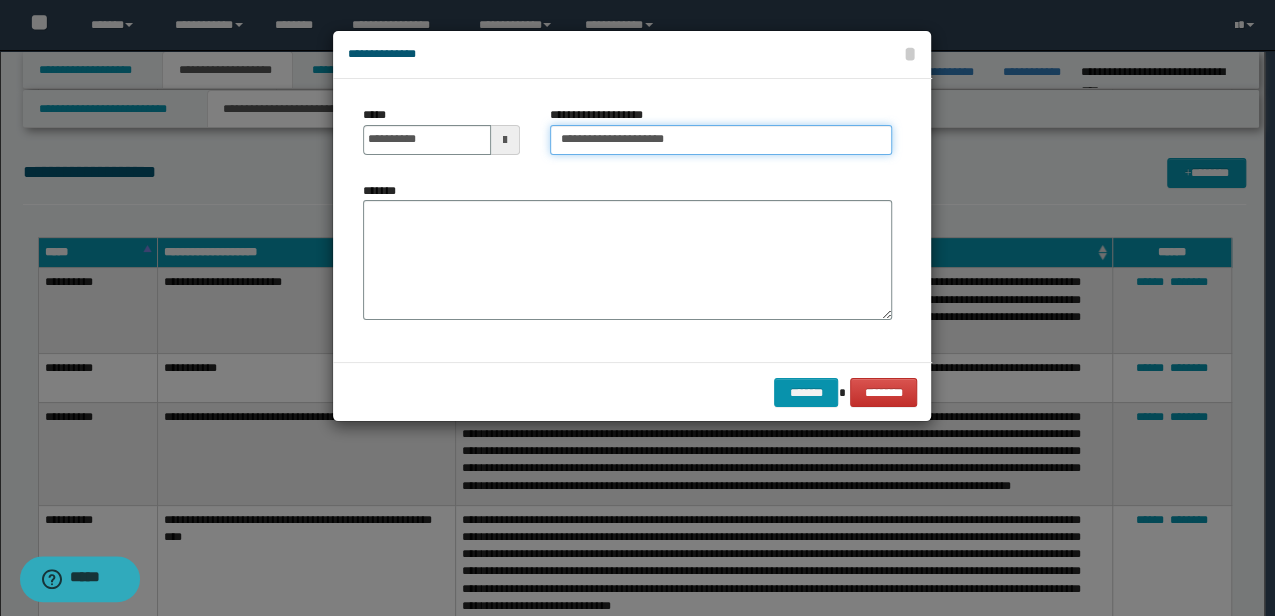 type on "**********" 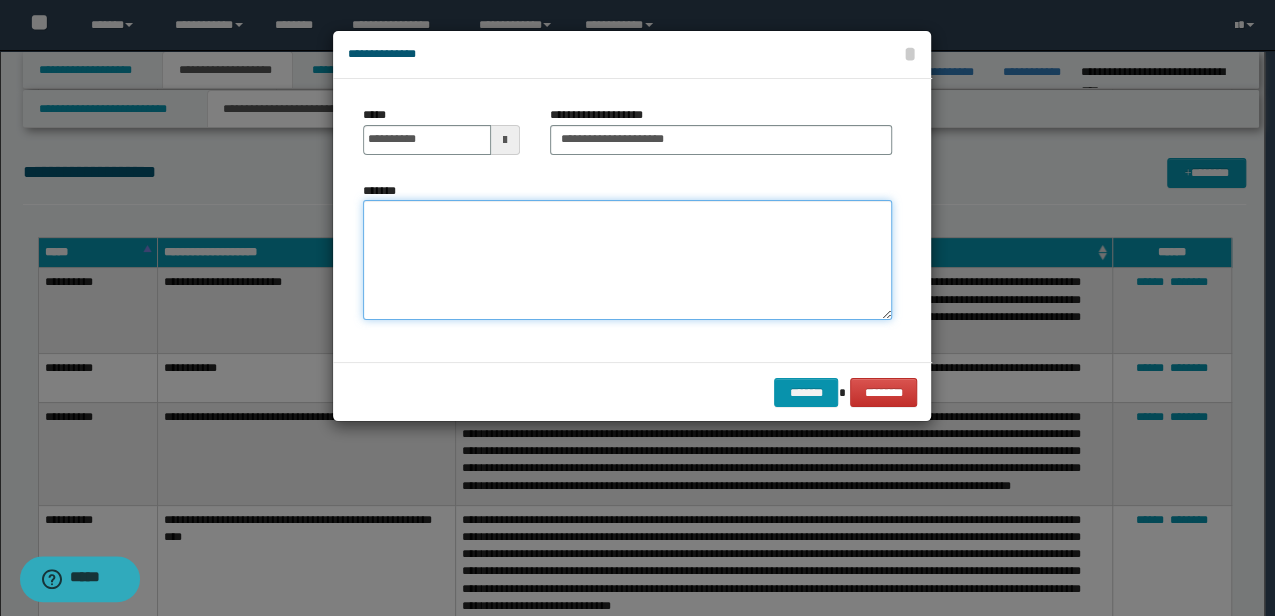 click on "*******" at bounding box center [627, 259] 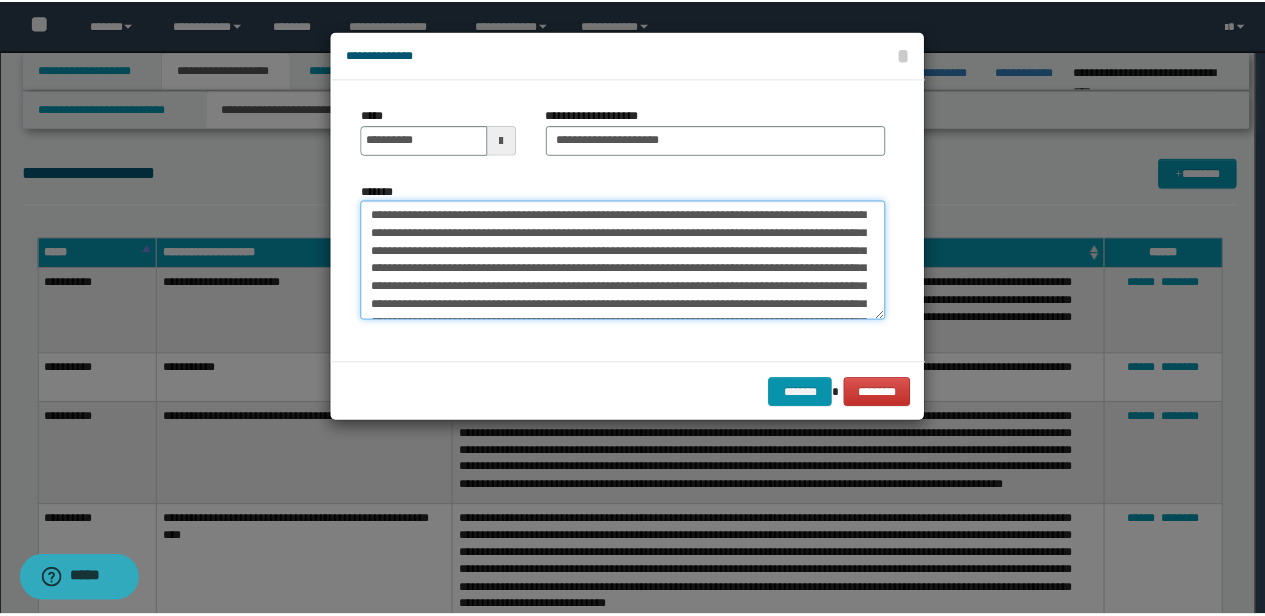 scroll, scrollTop: 84, scrollLeft: 0, axis: vertical 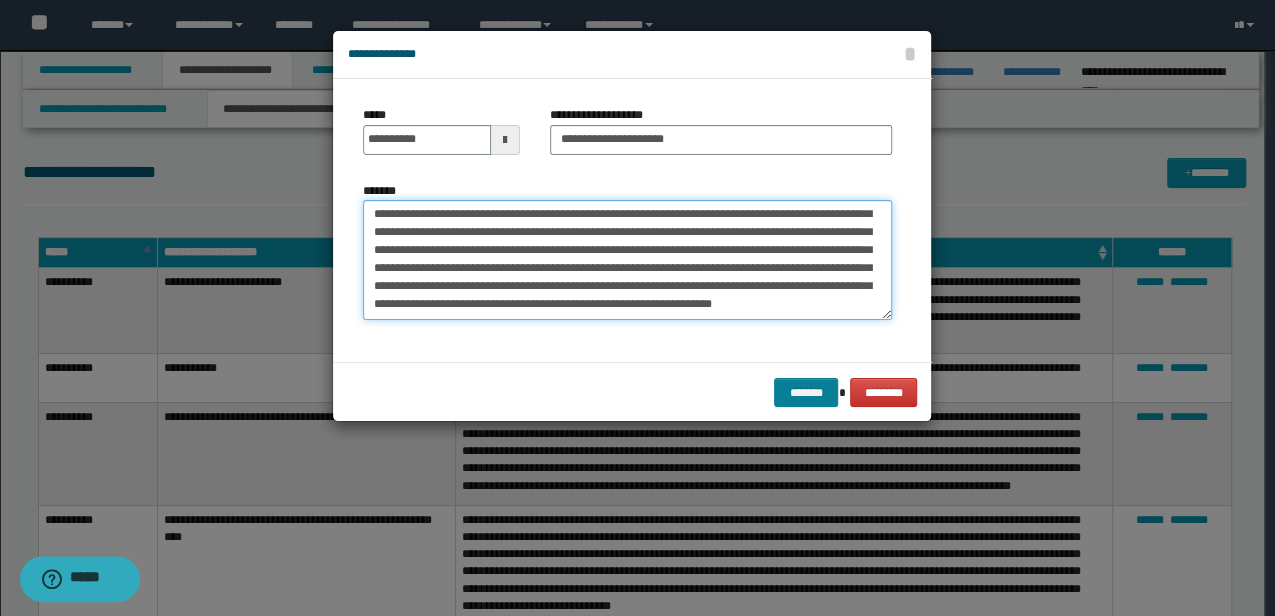 type on "**********" 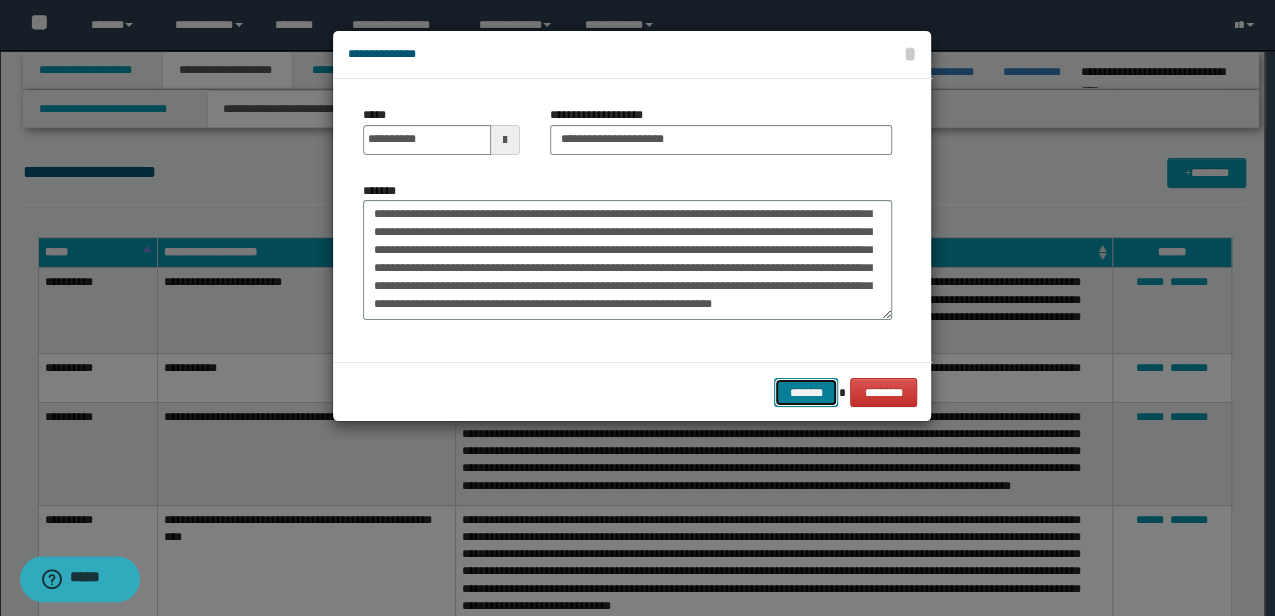 click on "*******" at bounding box center (806, 392) 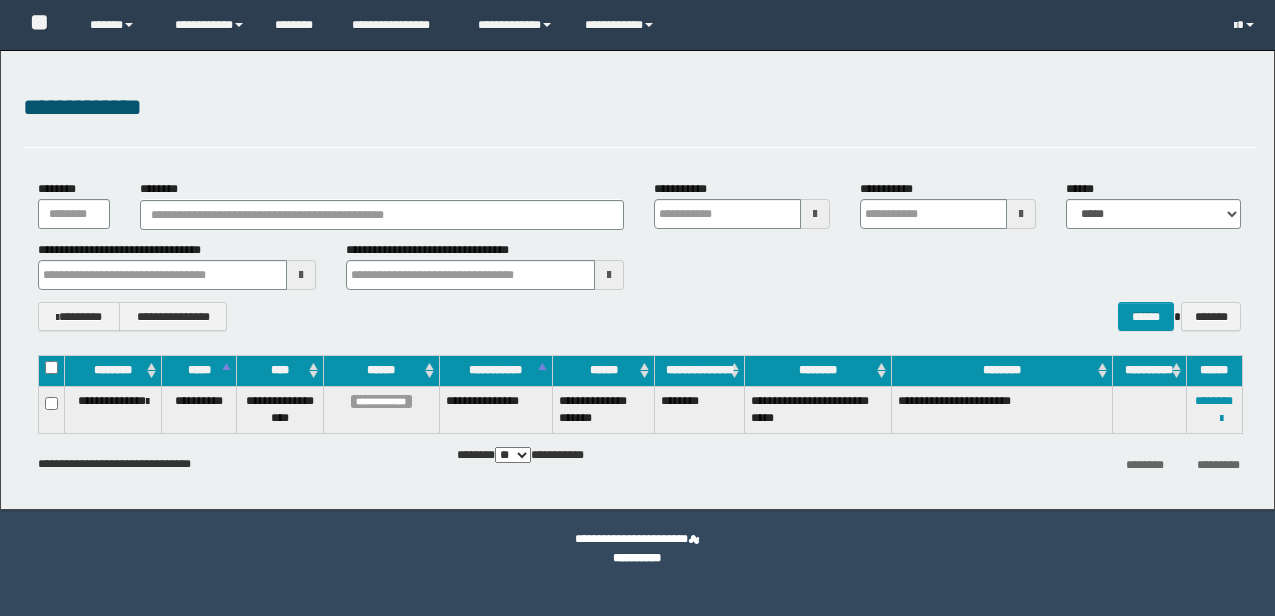 scroll, scrollTop: 0, scrollLeft: 0, axis: both 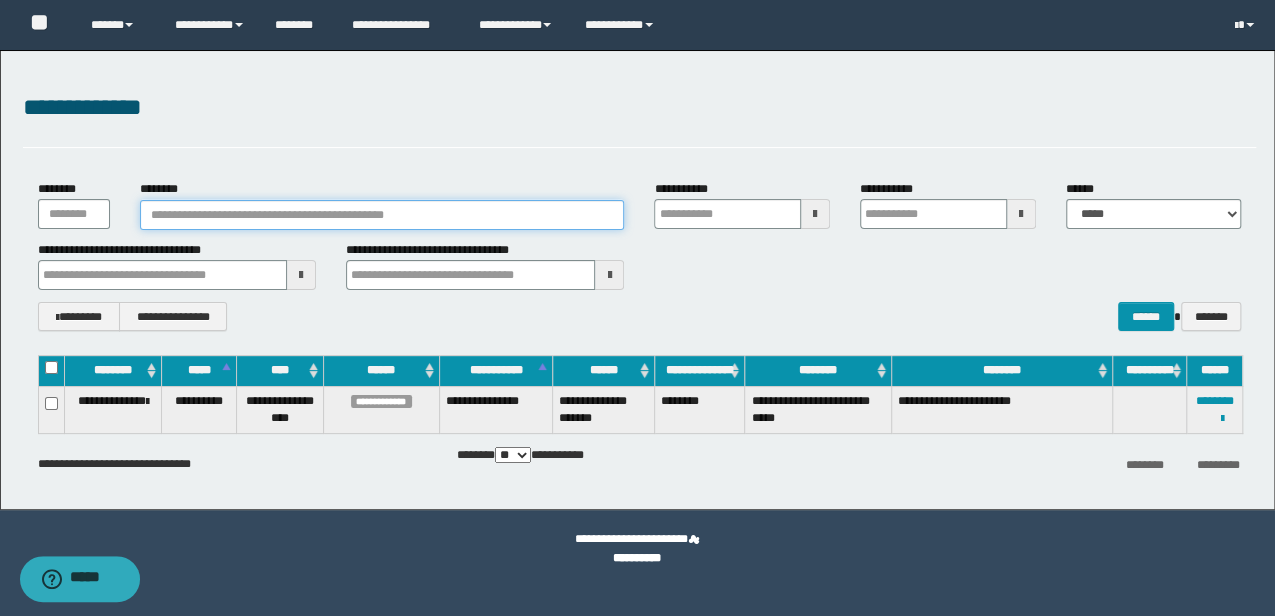 click on "********" at bounding box center [382, 215] 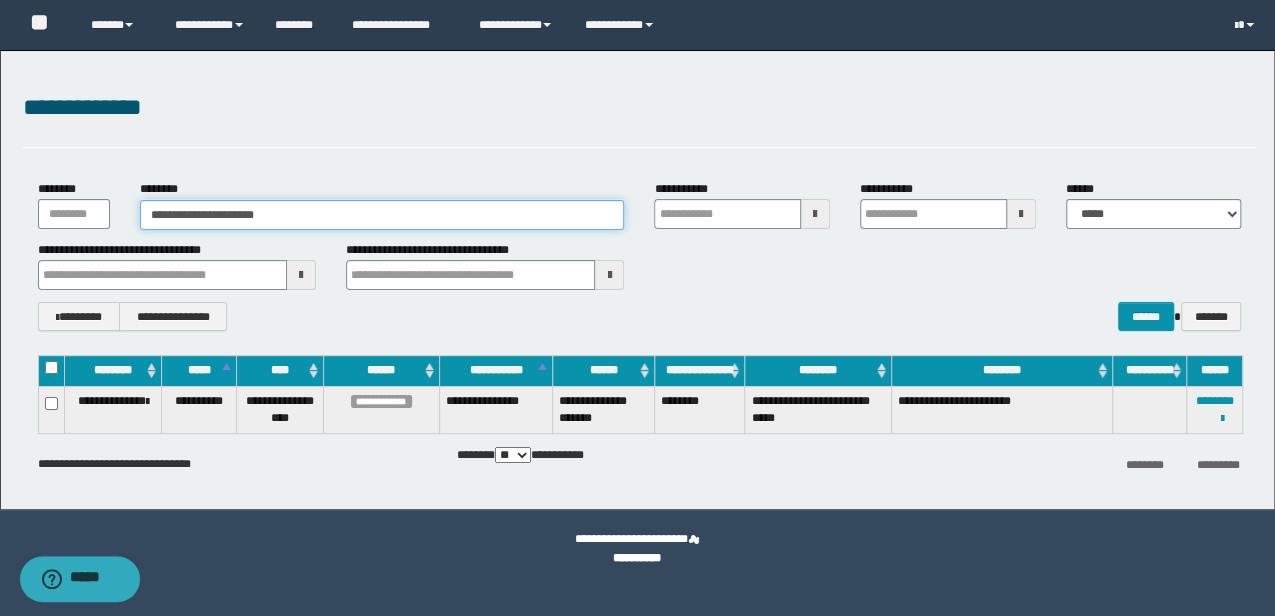 drag, startPoint x: 260, startPoint y: 218, endPoint x: 210, endPoint y: 219, distance: 50.01 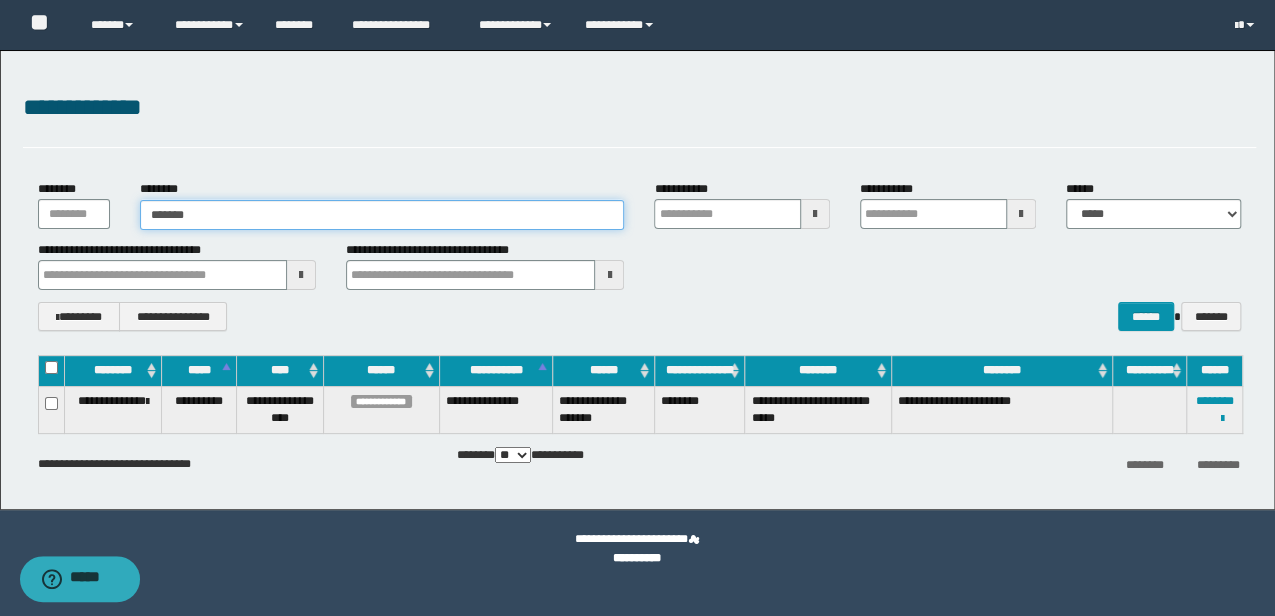type on "*******" 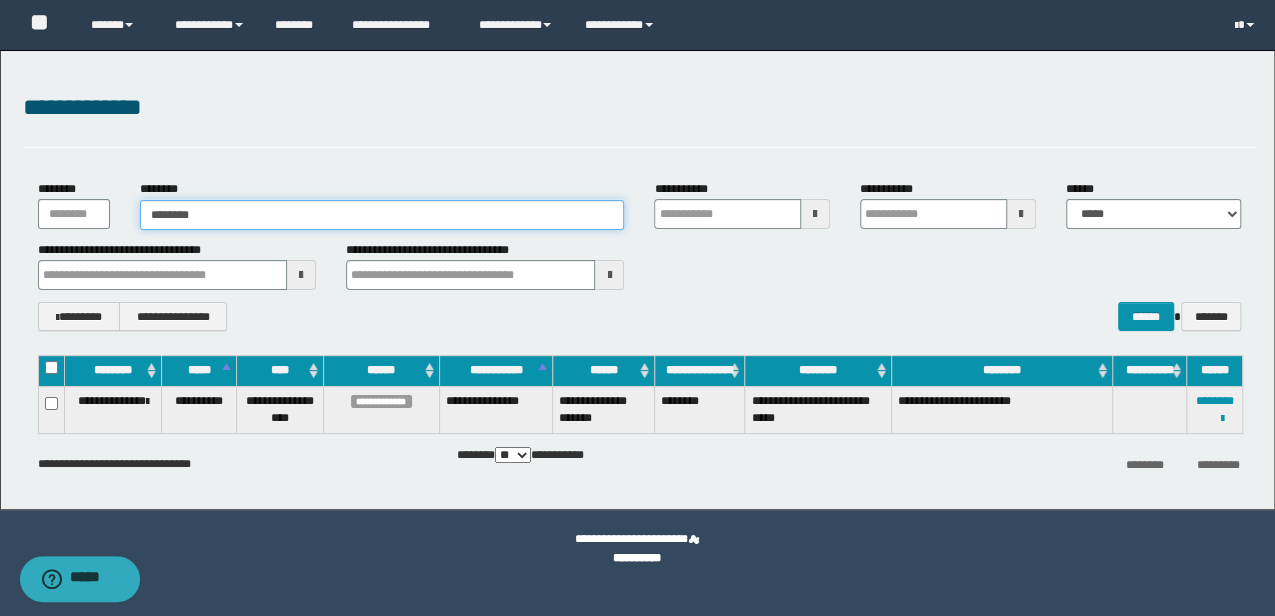 type on "*******" 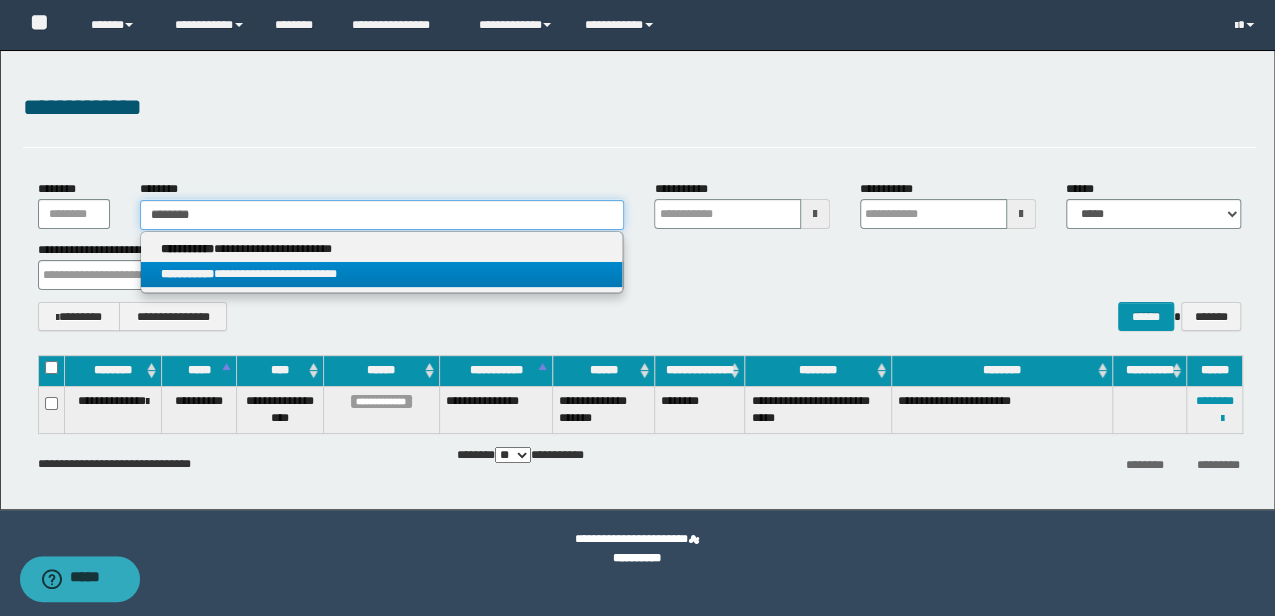 type on "*******" 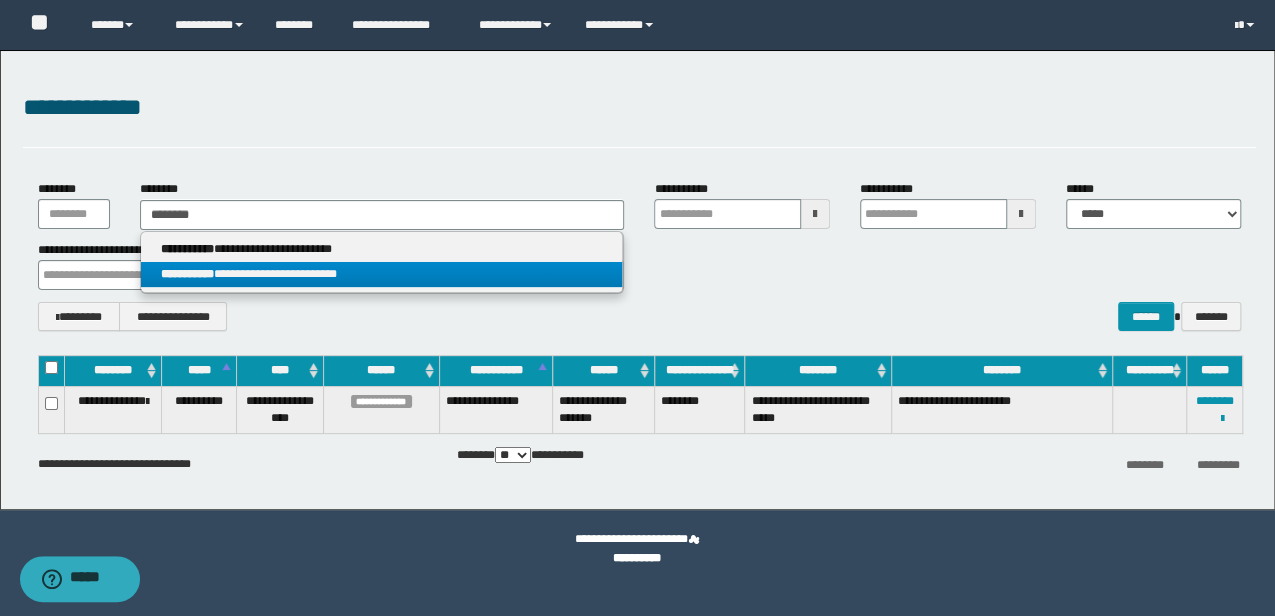 click on "**********" at bounding box center (381, 274) 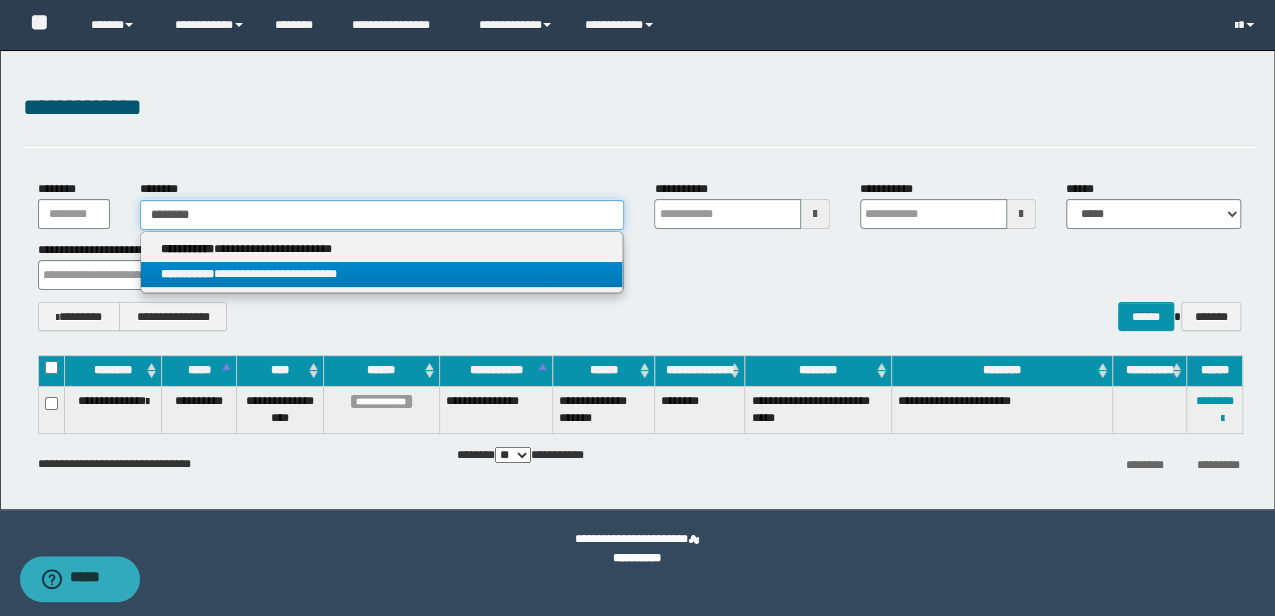 type 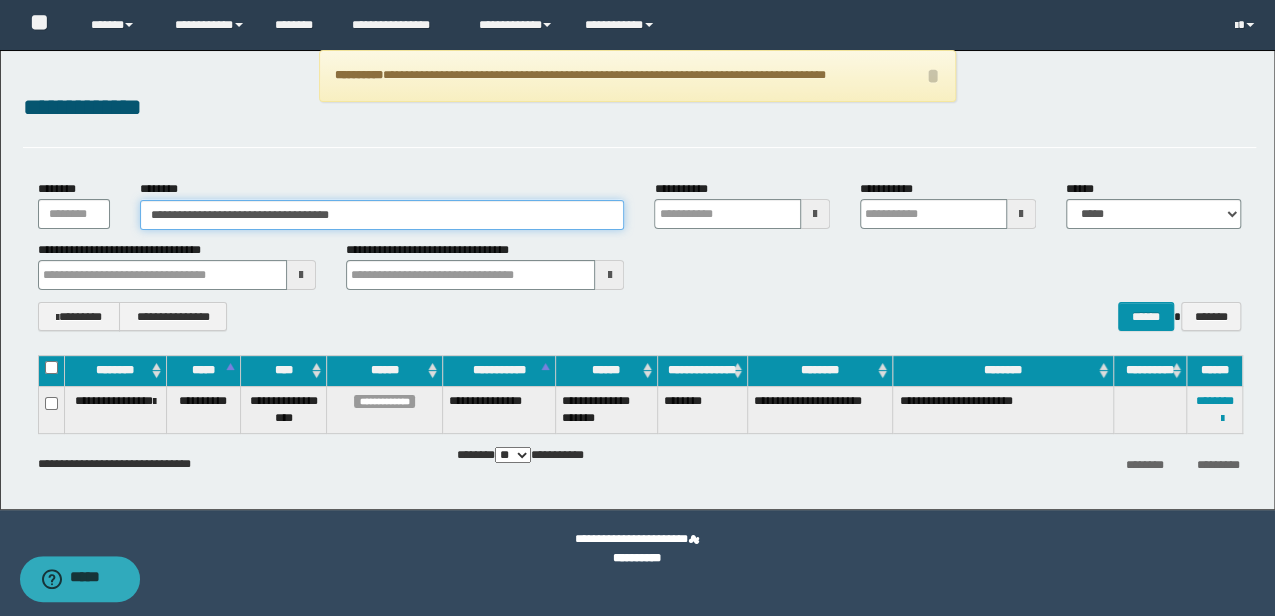 drag, startPoint x: 370, startPoint y: 216, endPoint x: 232, endPoint y: 212, distance: 138.05795 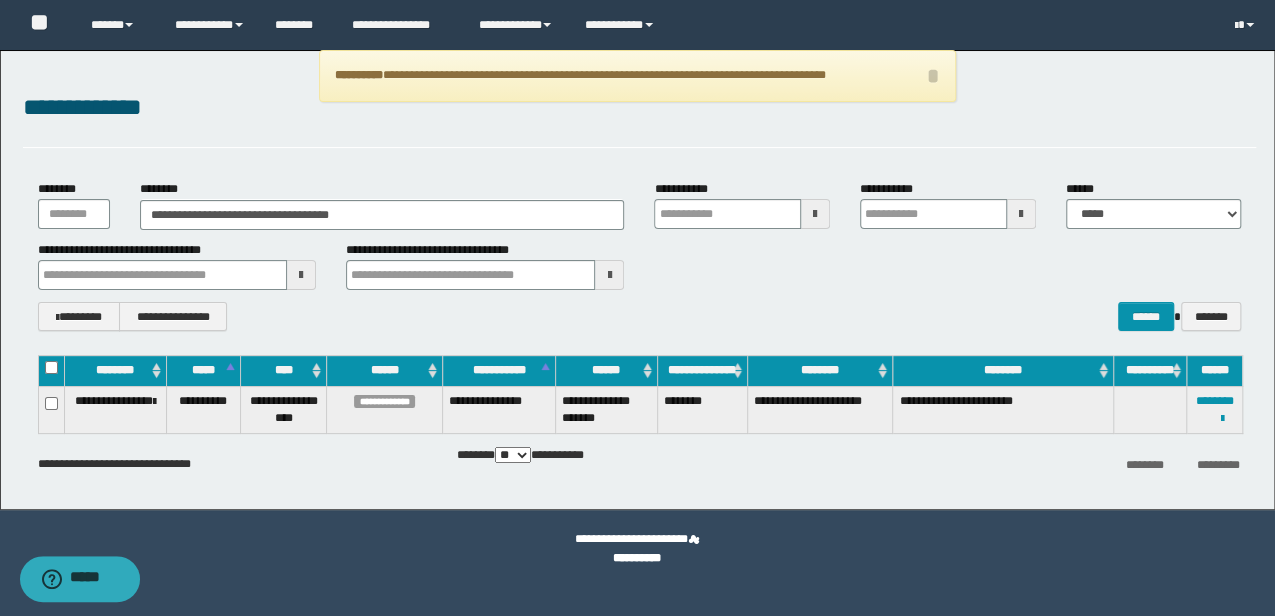 click on "**********" at bounding box center [639, 463] 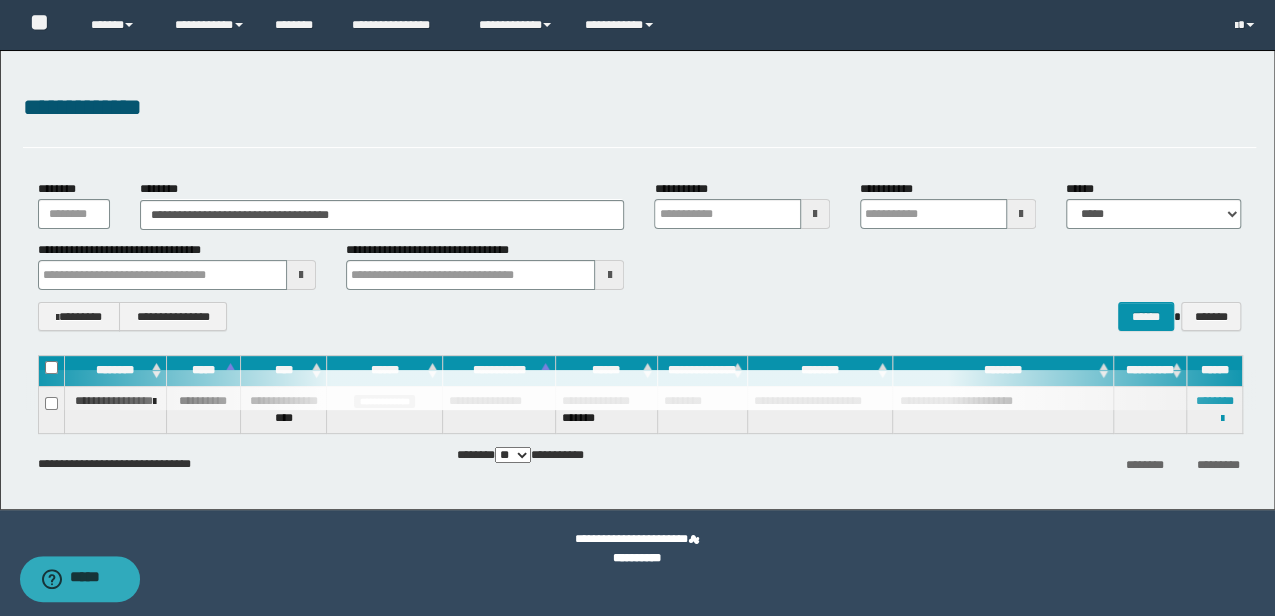 click on "**********" at bounding box center [637, 558] 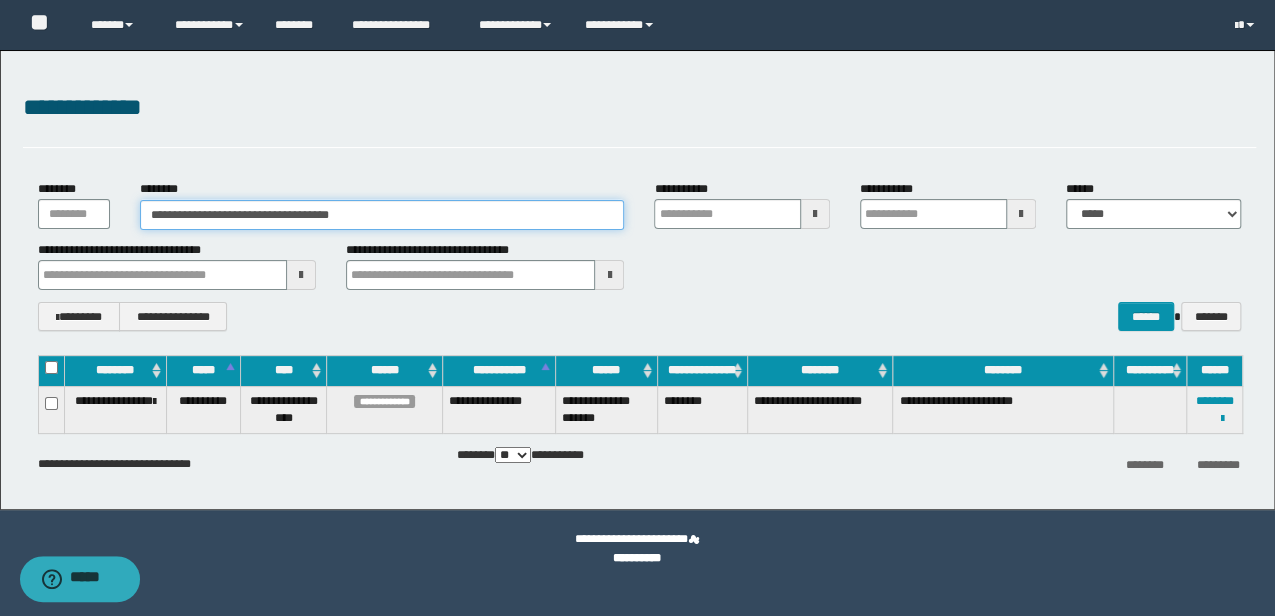 drag, startPoint x: 422, startPoint y: 221, endPoint x: 0, endPoint y: 134, distance: 430.8747 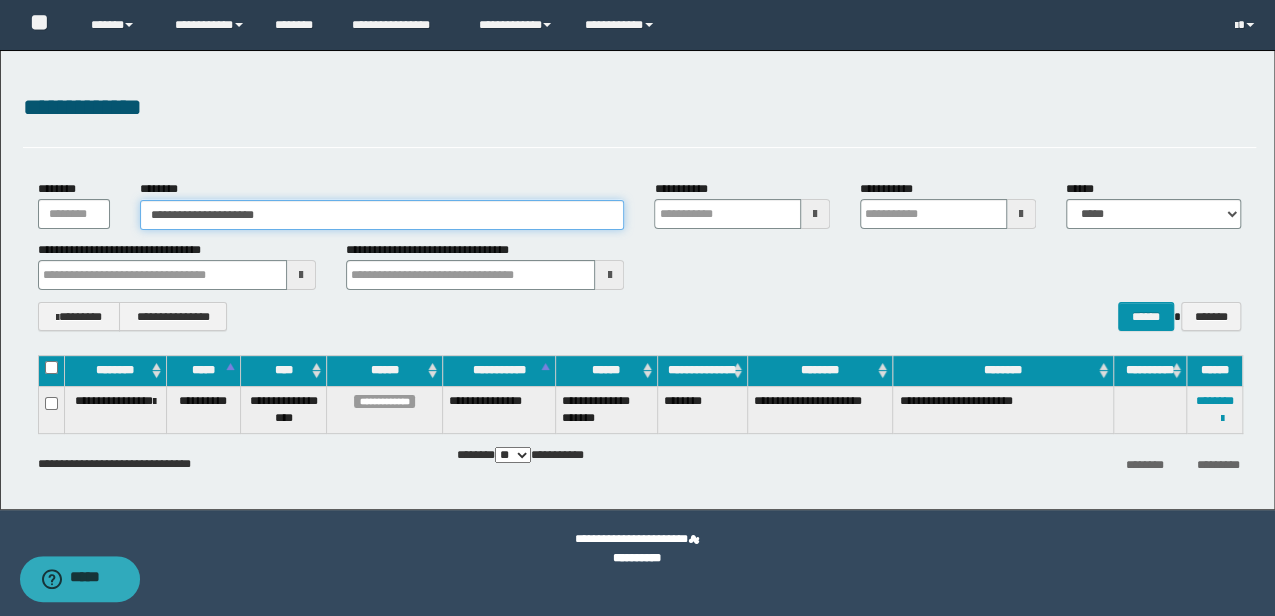 type on "**********" 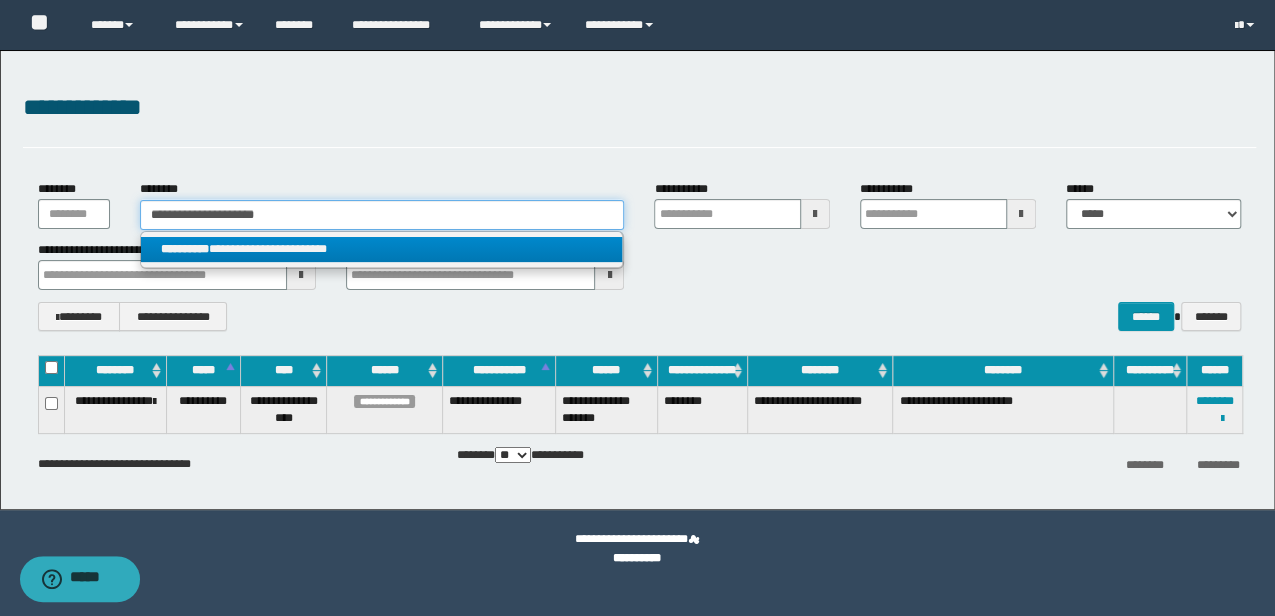type on "**********" 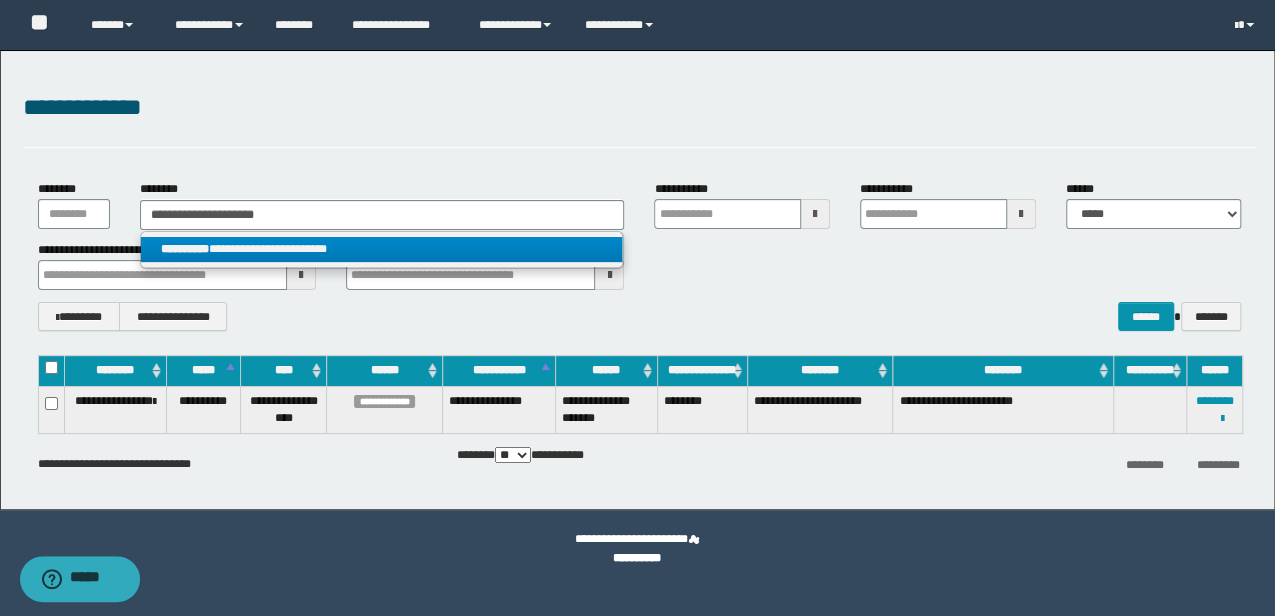 click on "**********" at bounding box center (185, 249) 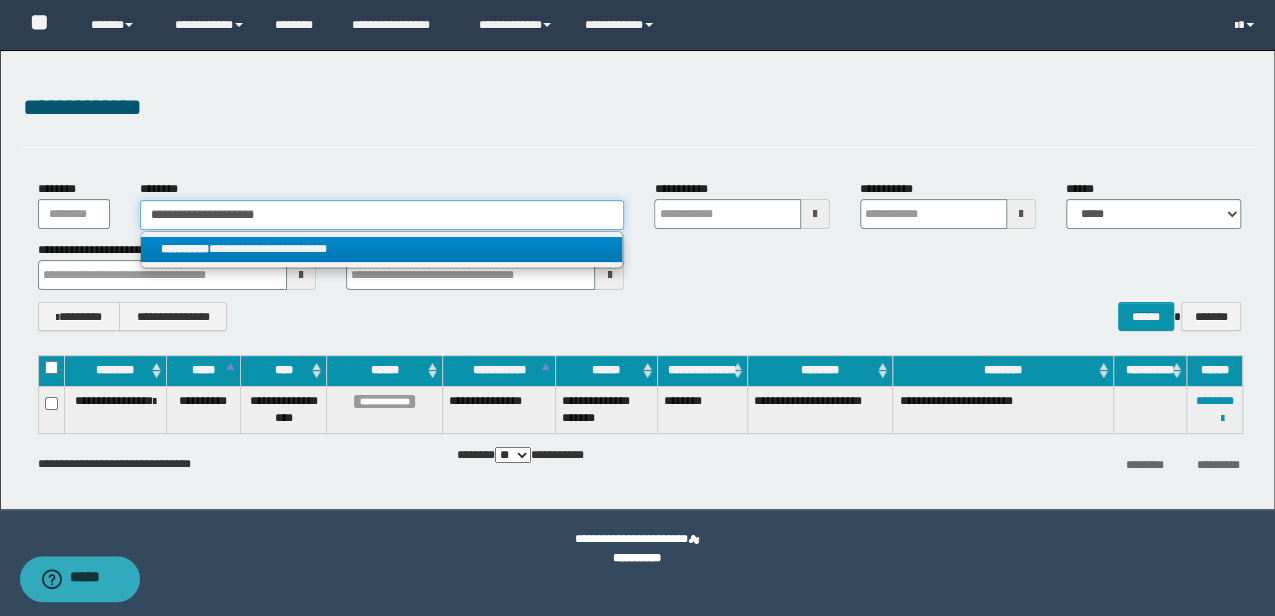 type 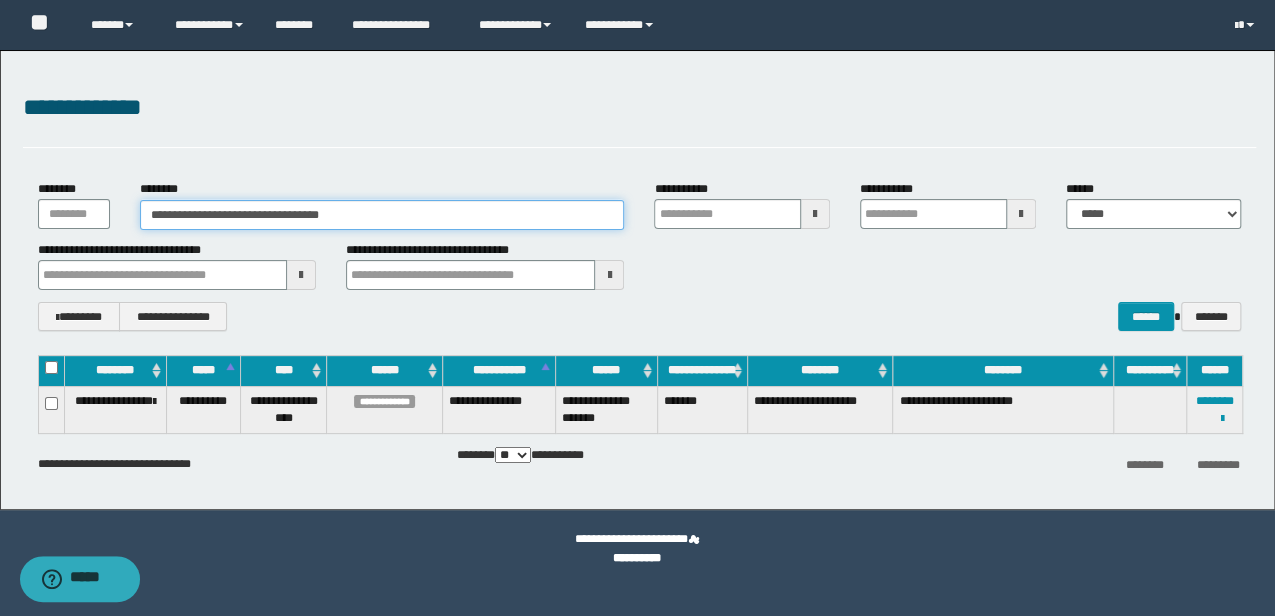drag, startPoint x: 370, startPoint y: 203, endPoint x: 6, endPoint y: 199, distance: 364.02197 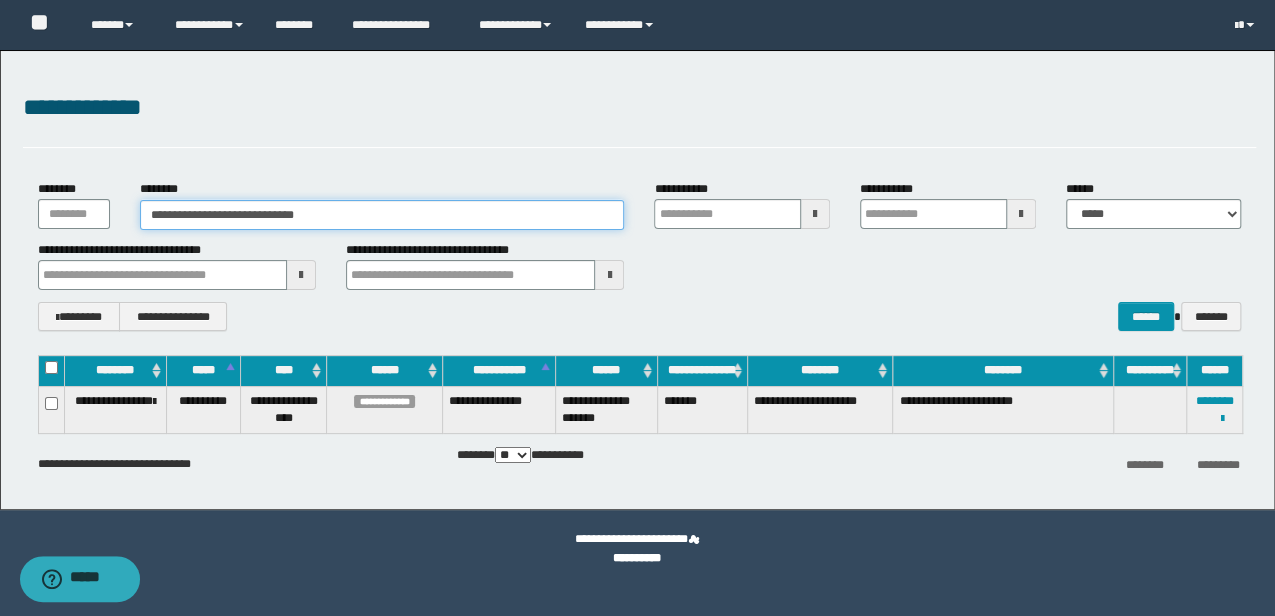 type on "**********" 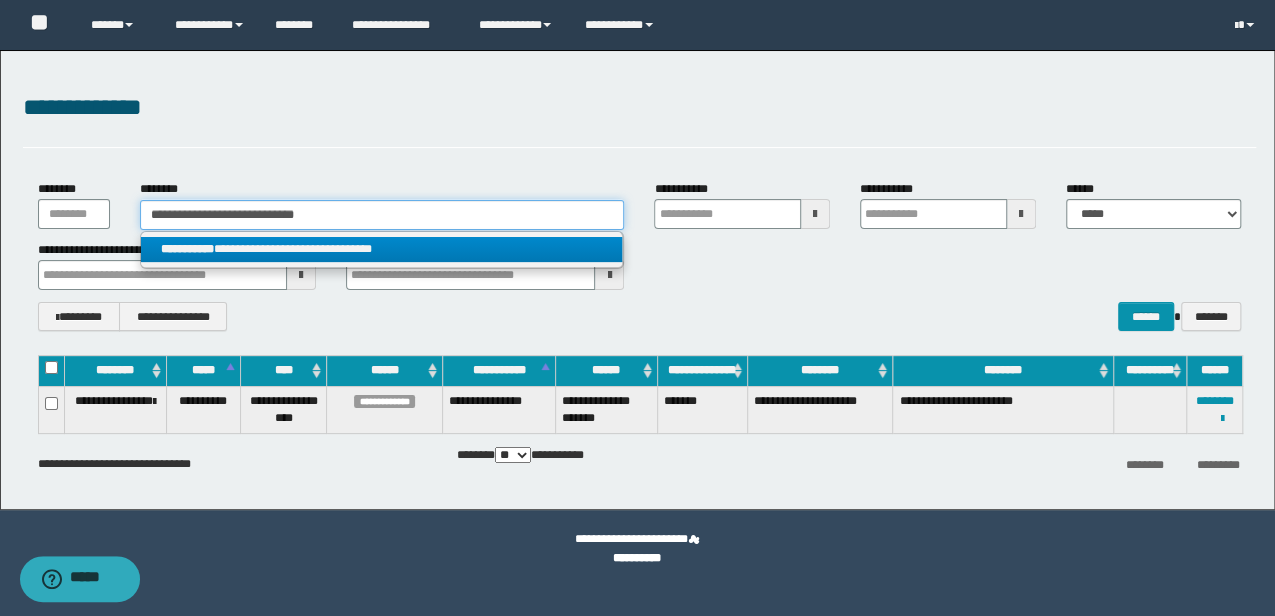 type on "**********" 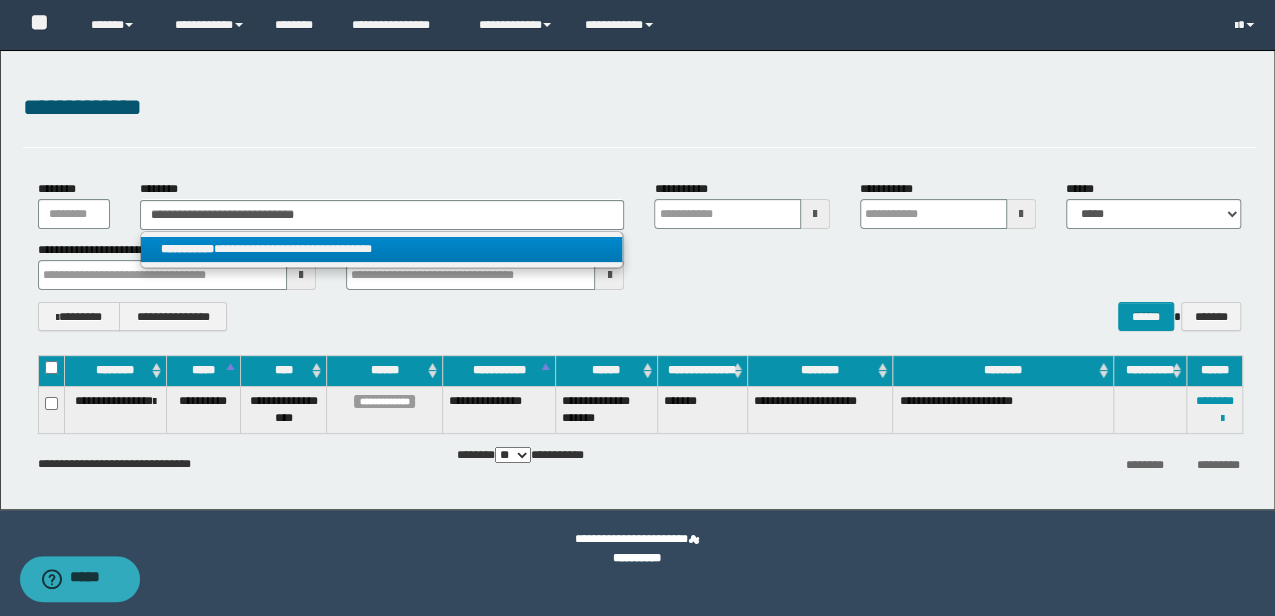 click on "**********" at bounding box center [381, 249] 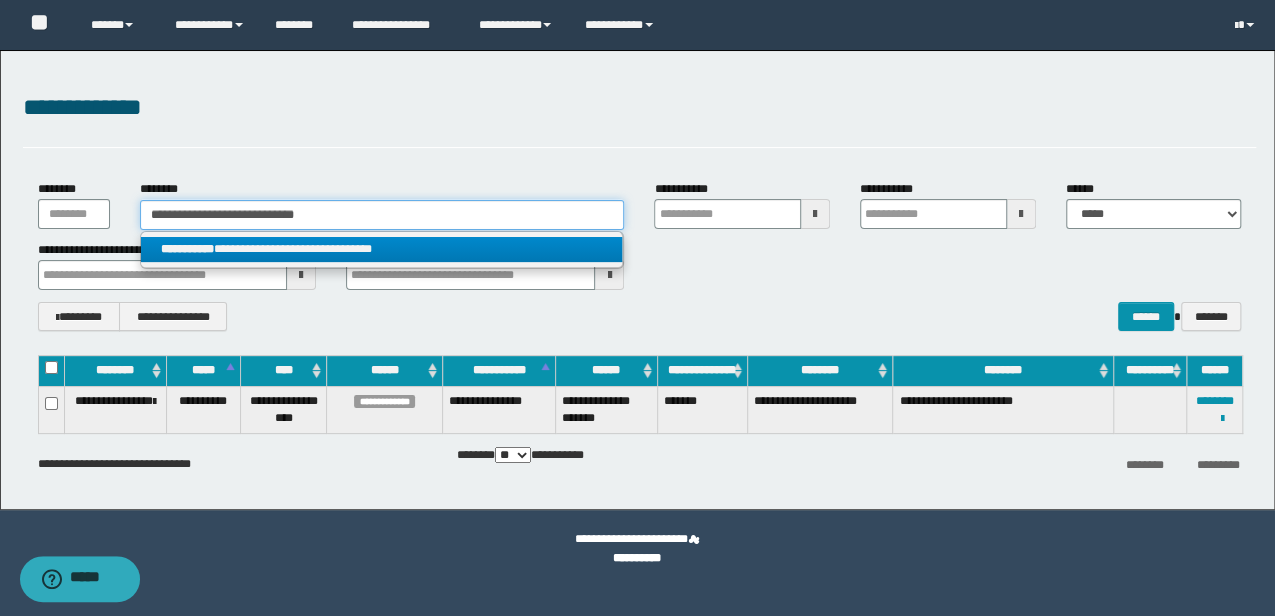 type 